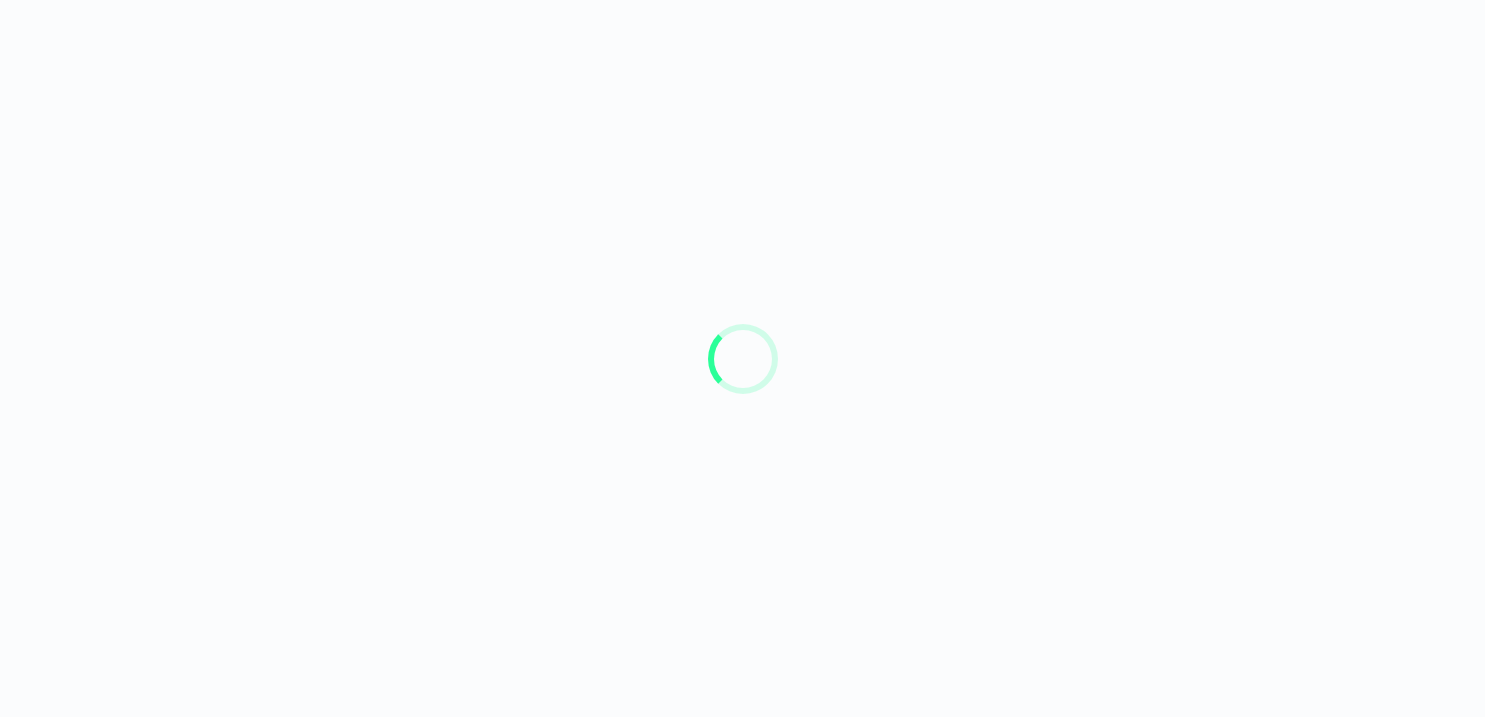 scroll, scrollTop: 0, scrollLeft: 0, axis: both 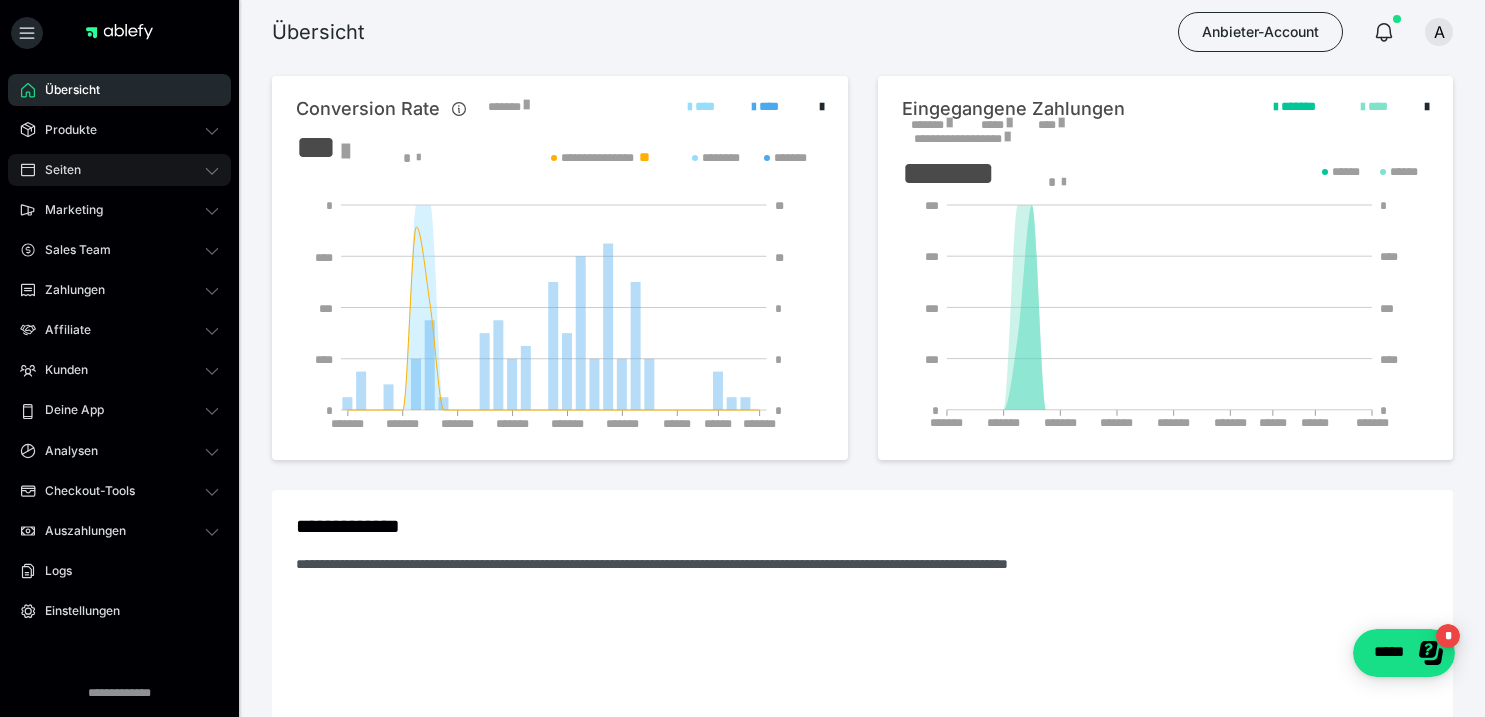 click on "Seiten" at bounding box center (56, 170) 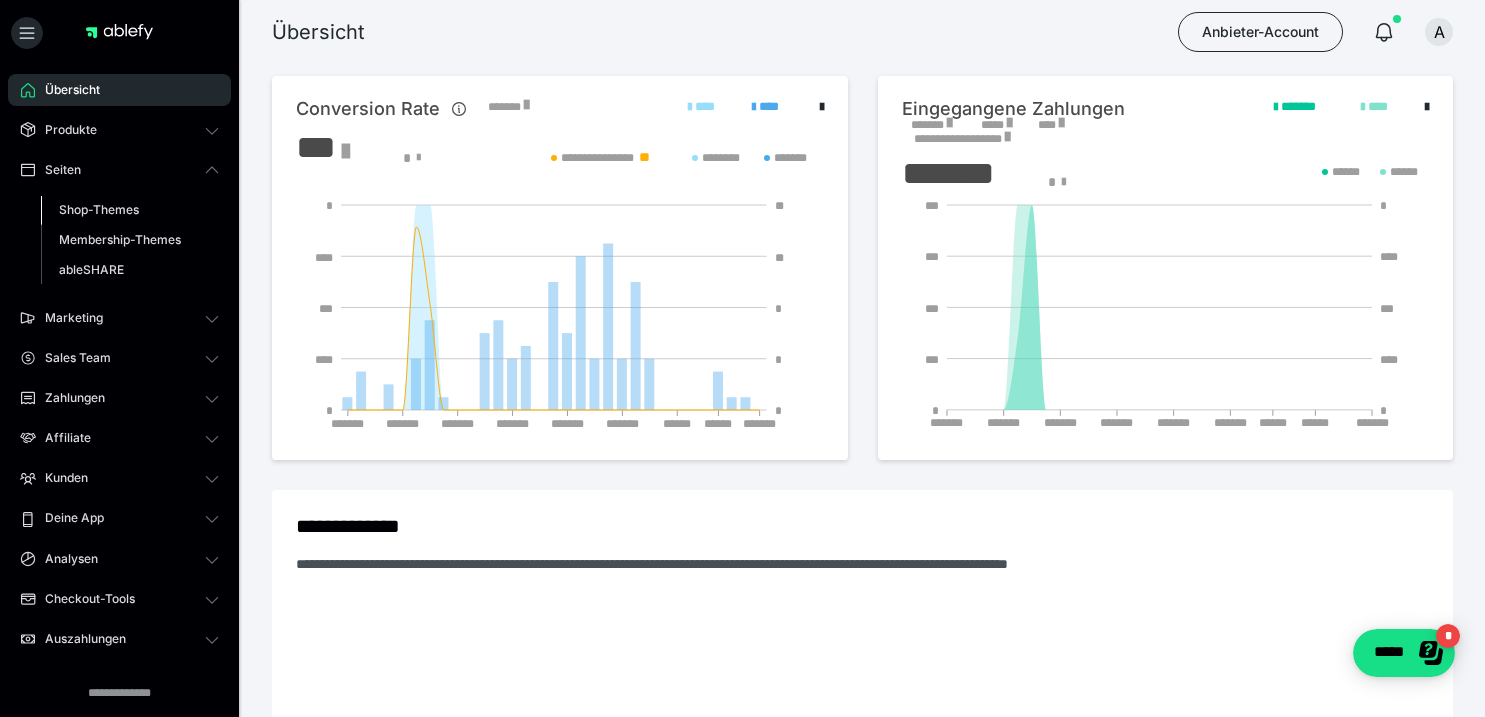 click on "Shop-Themes" at bounding box center (99, 209) 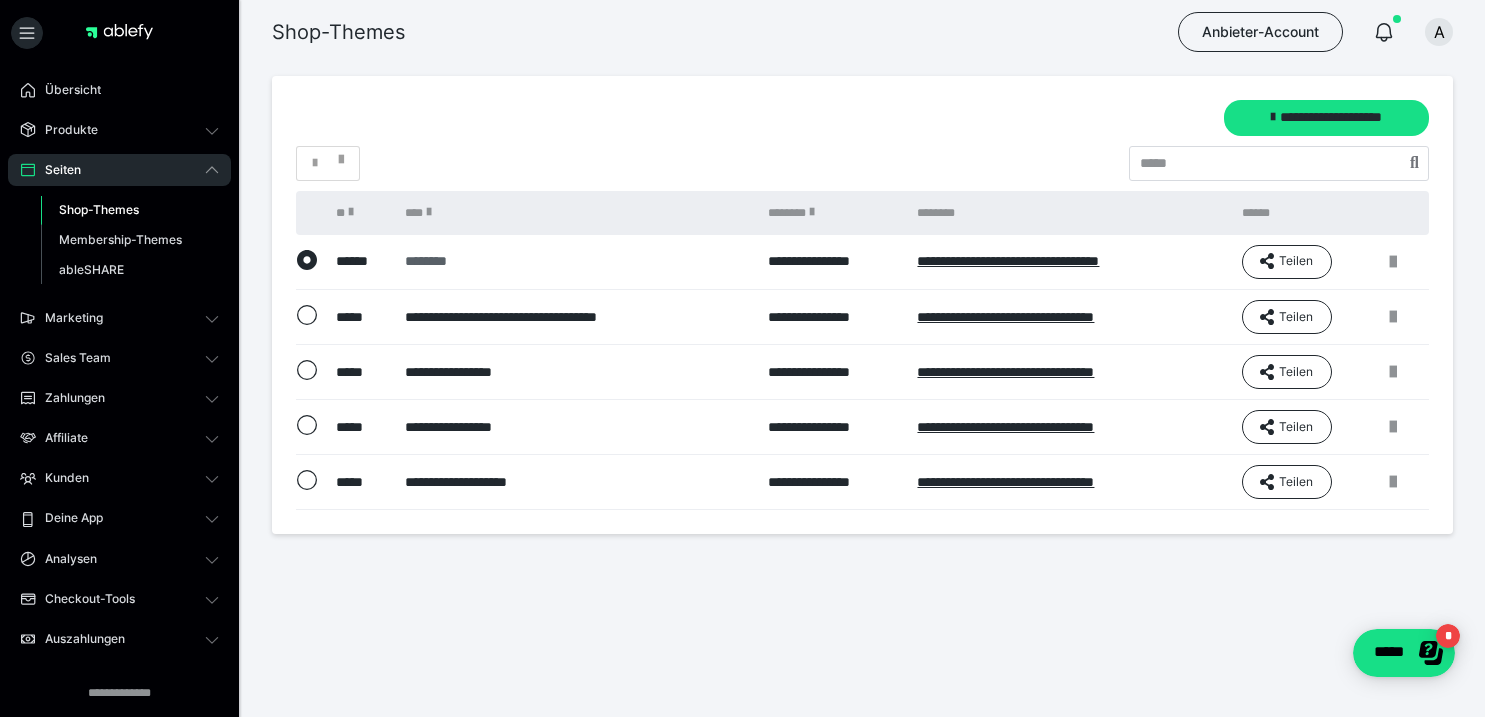 click on "********" at bounding box center (575, 261) 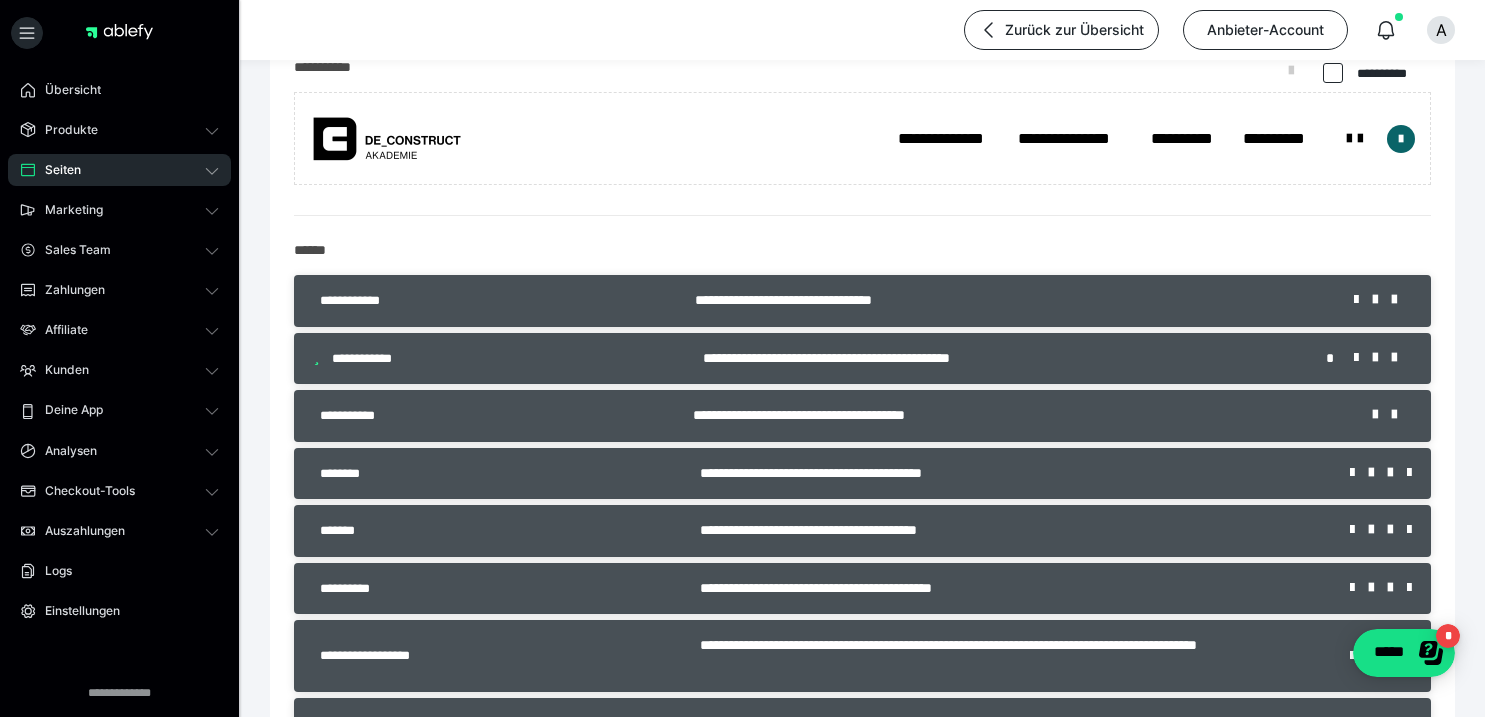 scroll, scrollTop: 244, scrollLeft: 0, axis: vertical 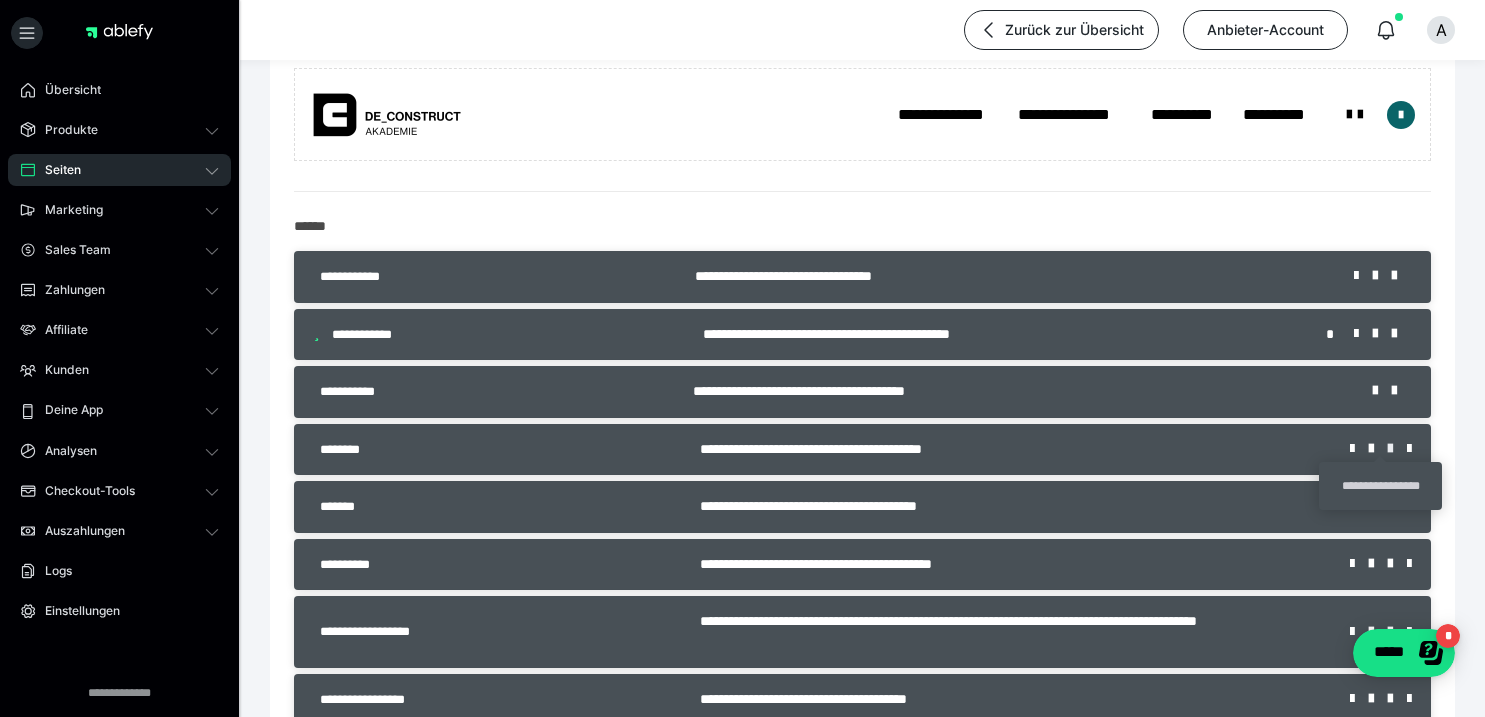 click at bounding box center [1397, 449] 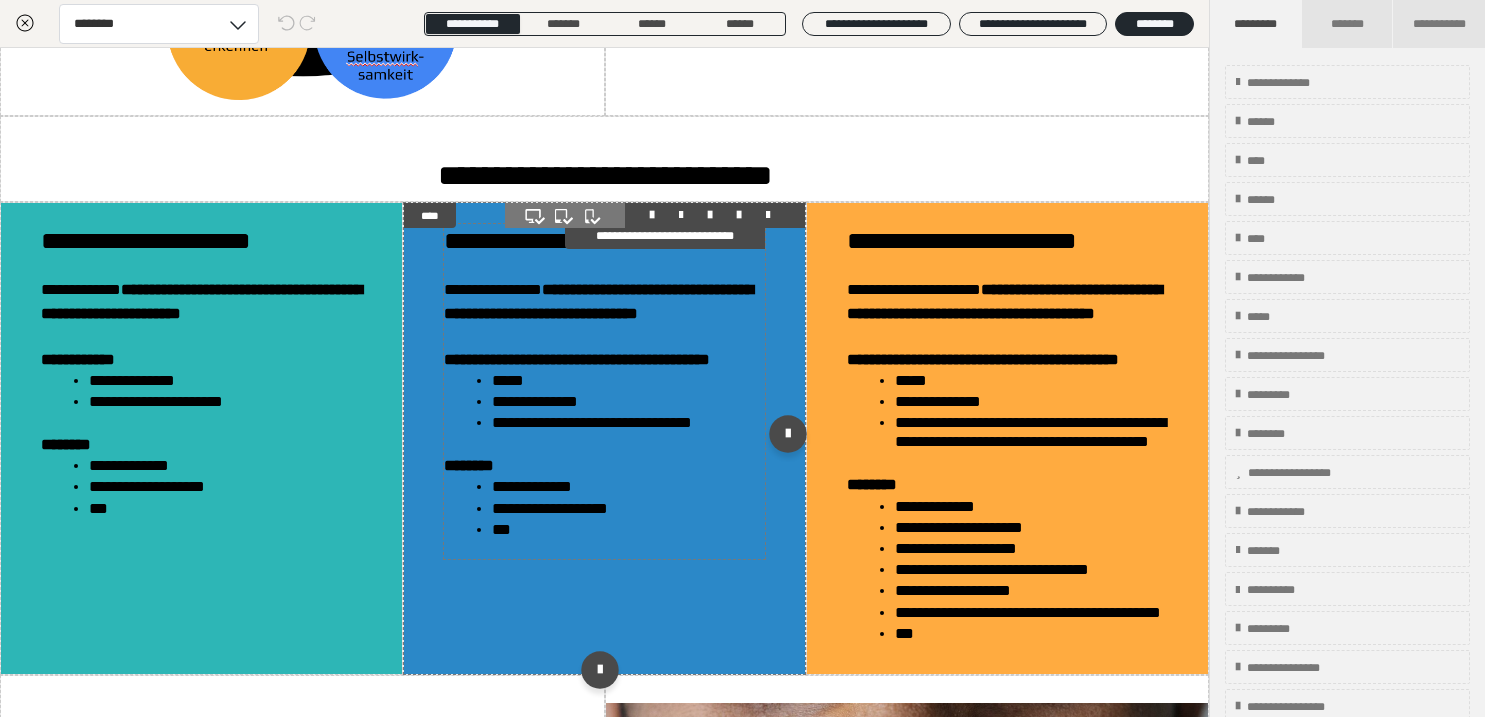 scroll, scrollTop: 1693, scrollLeft: 0, axis: vertical 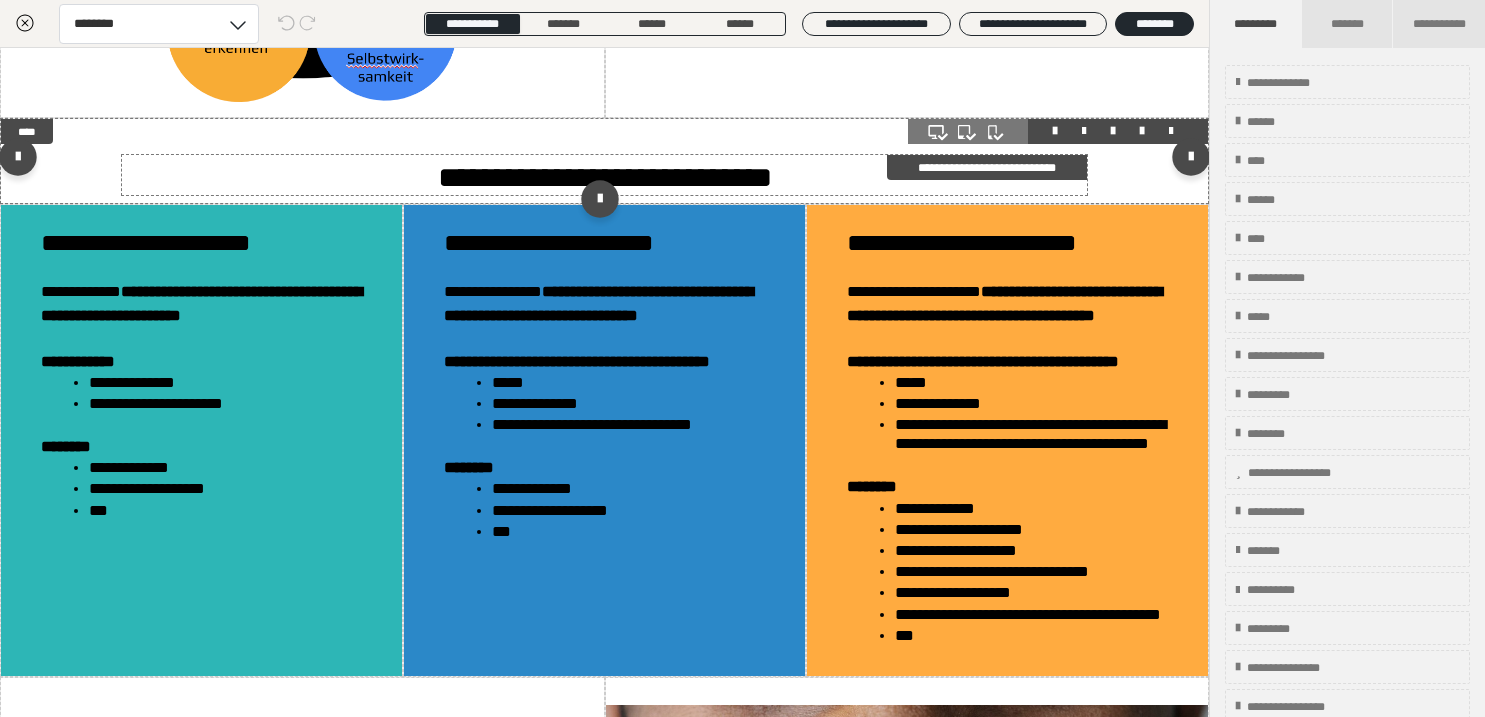 click on "**********" at bounding box center (605, 175) 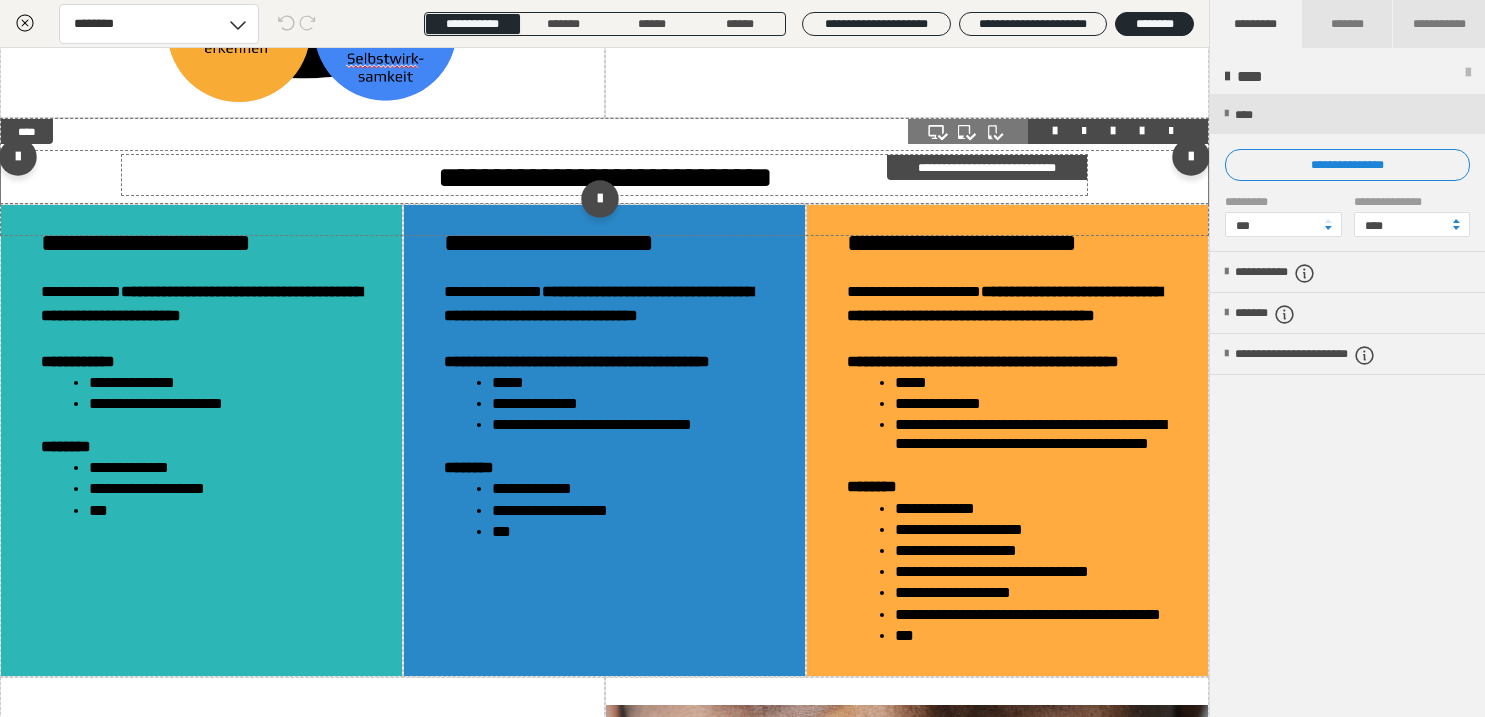 click on "**********" at bounding box center [605, 177] 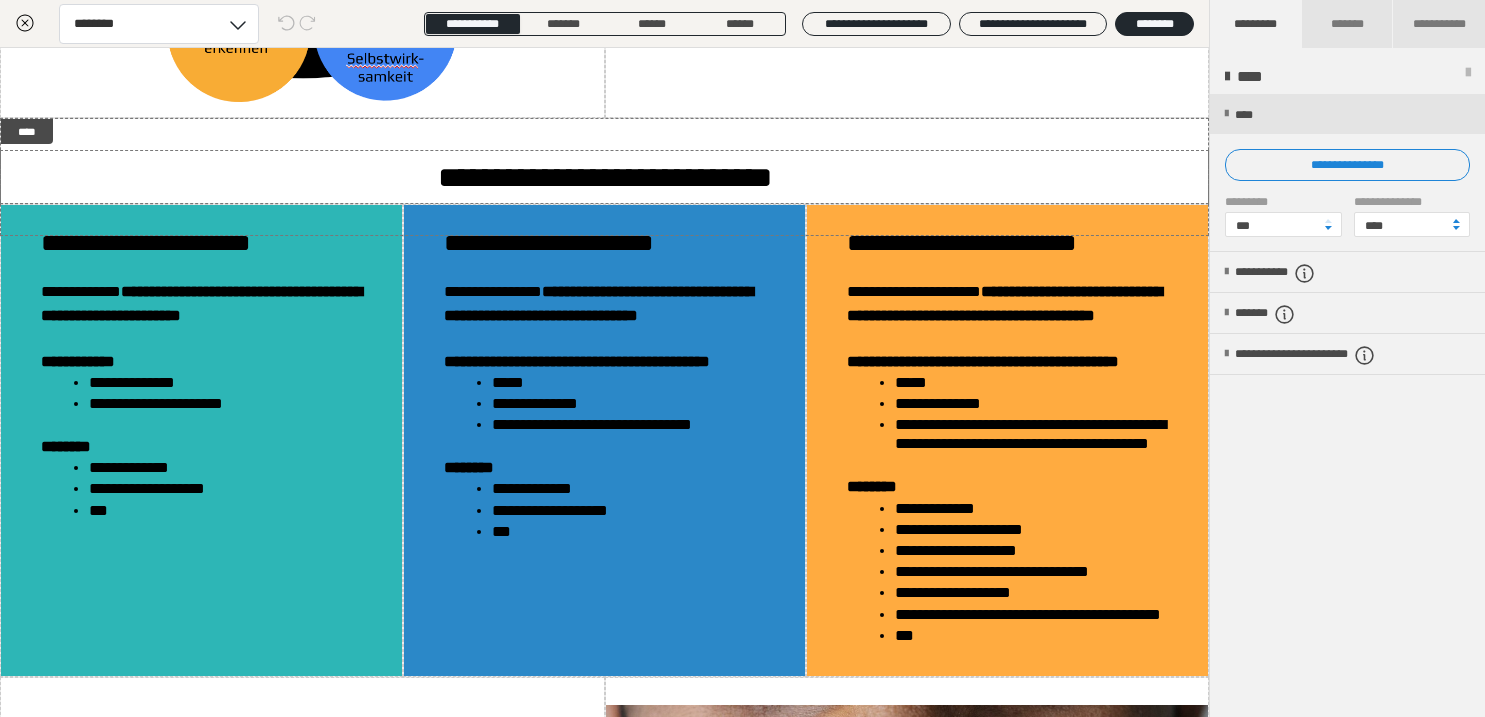 click on "Text bearbeiten ********* Speichern" at bounding box center [742, 358] 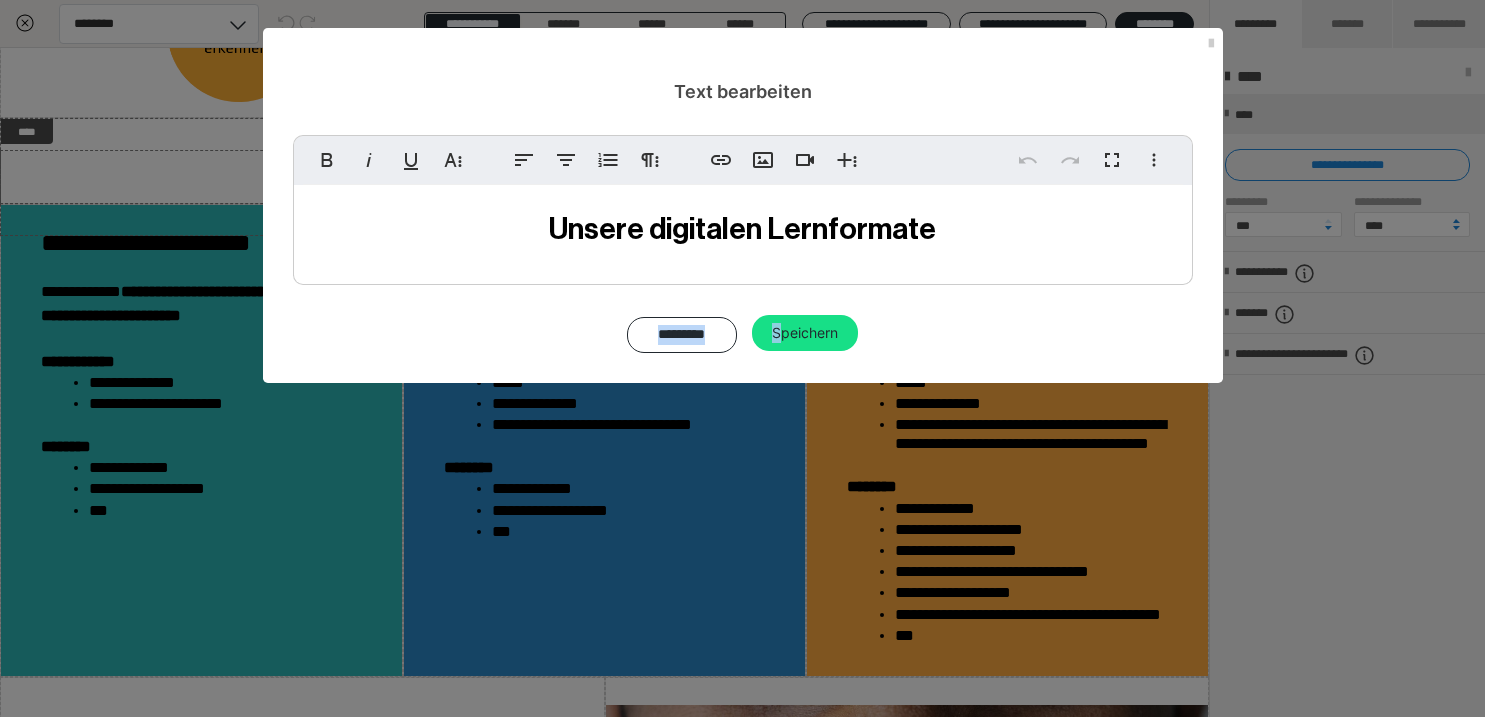 click on "Unsere digitalen Lernformate" at bounding box center (742, 229) 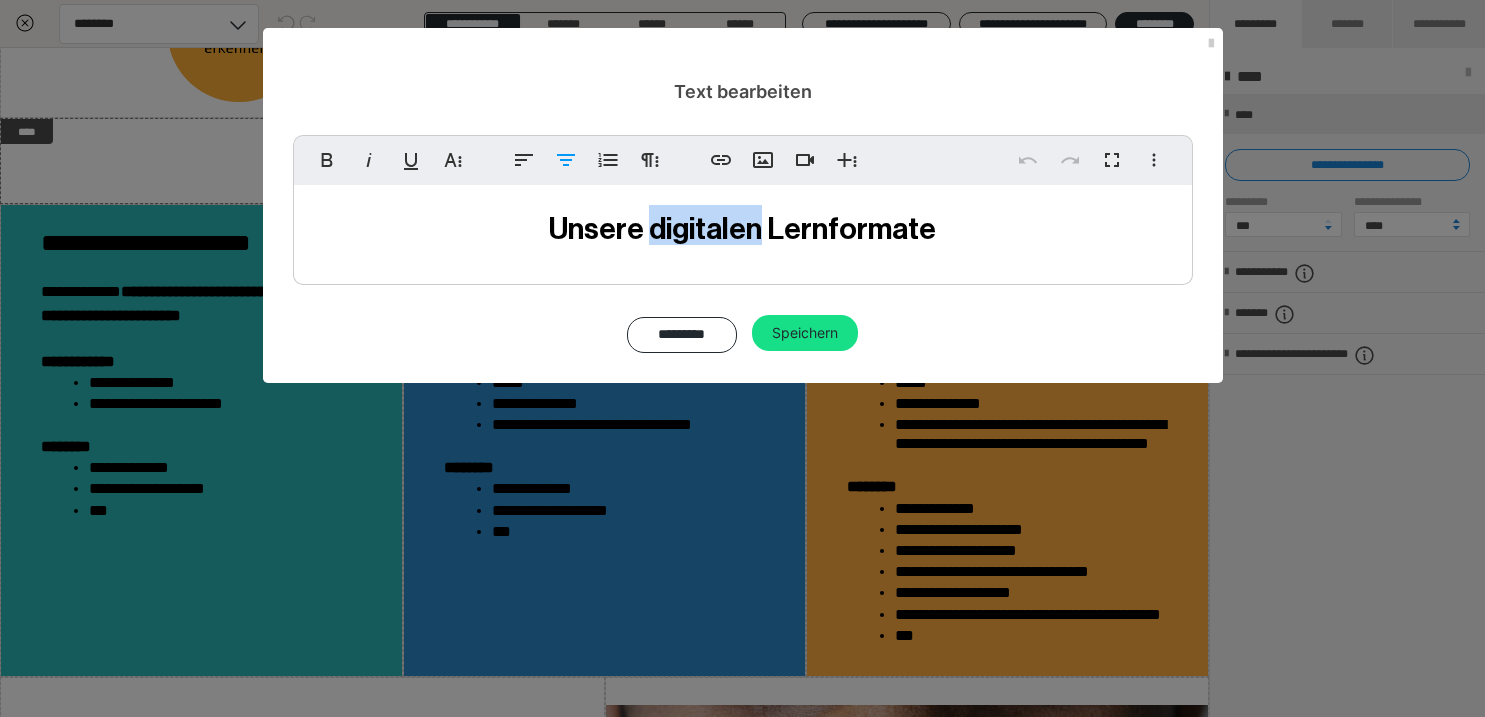 click on "Unsere digitalen Lernformate" at bounding box center (742, 229) 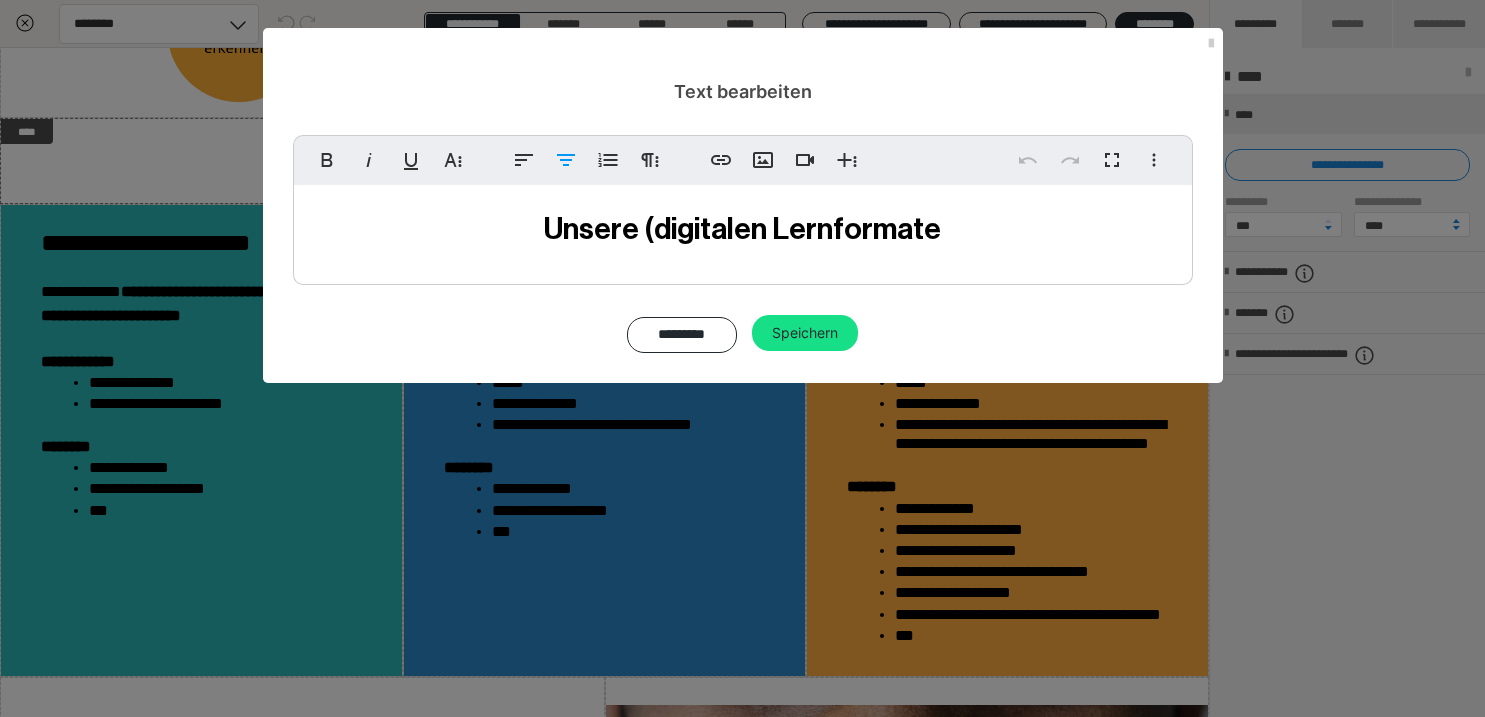type 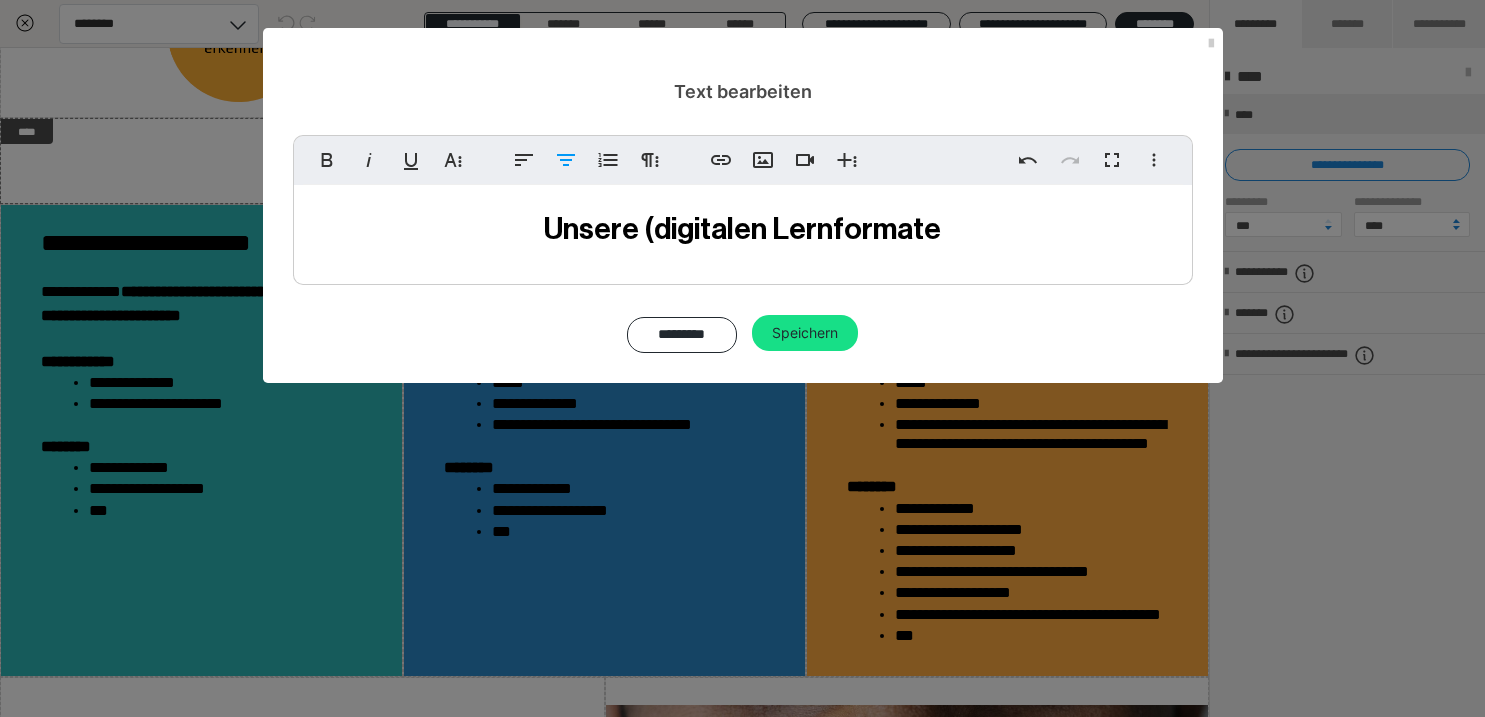 click on "Unsere ( digitalen Lernformate" at bounding box center [742, 229] 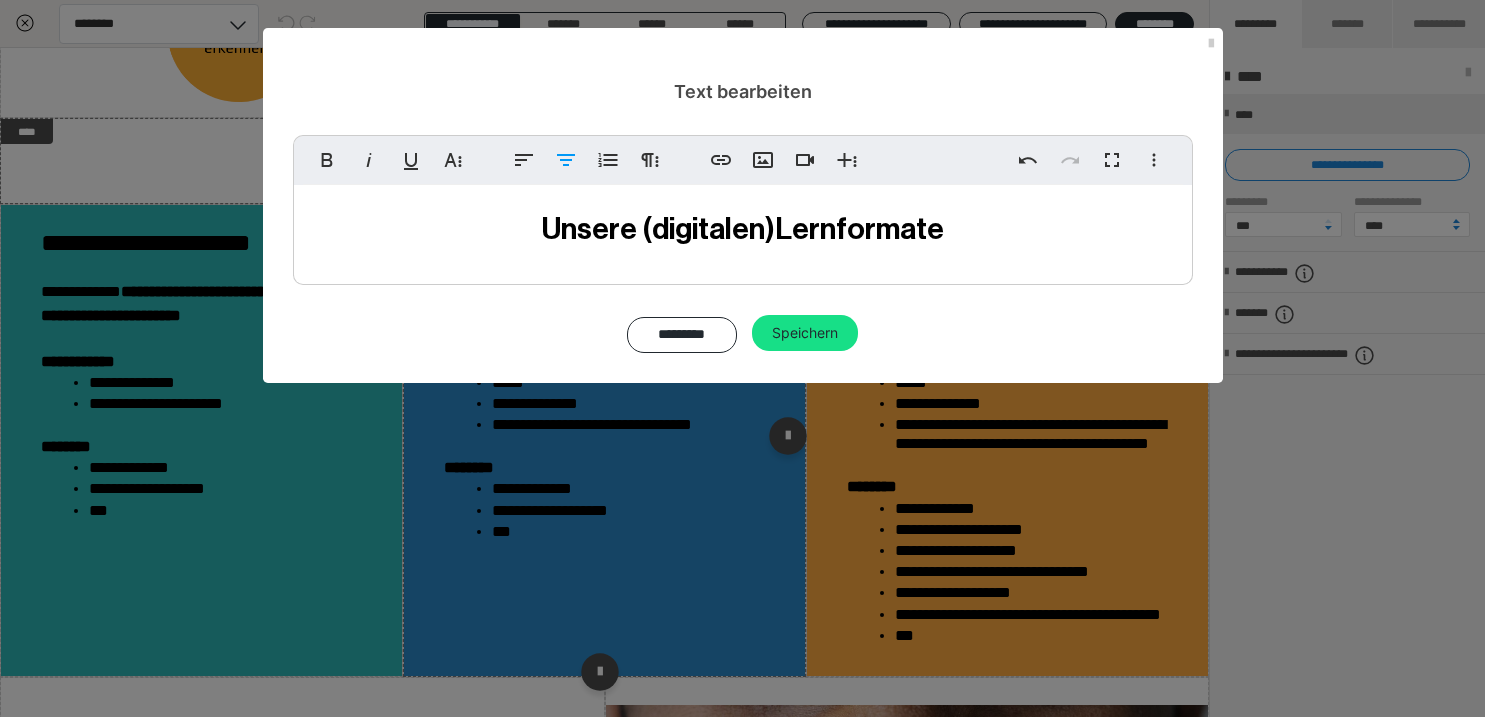 click on "Speichern" at bounding box center (805, 333) 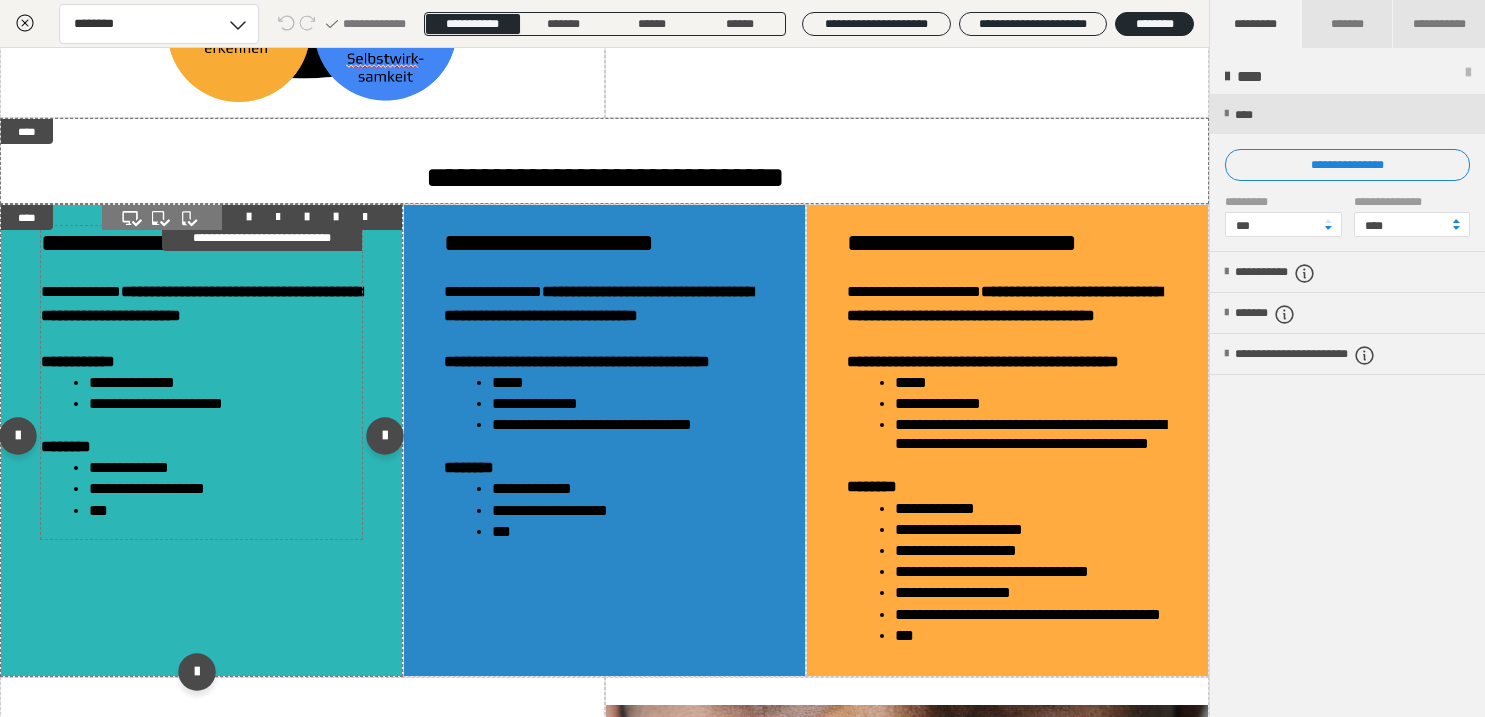 click on "**********" at bounding box center (262, 238) 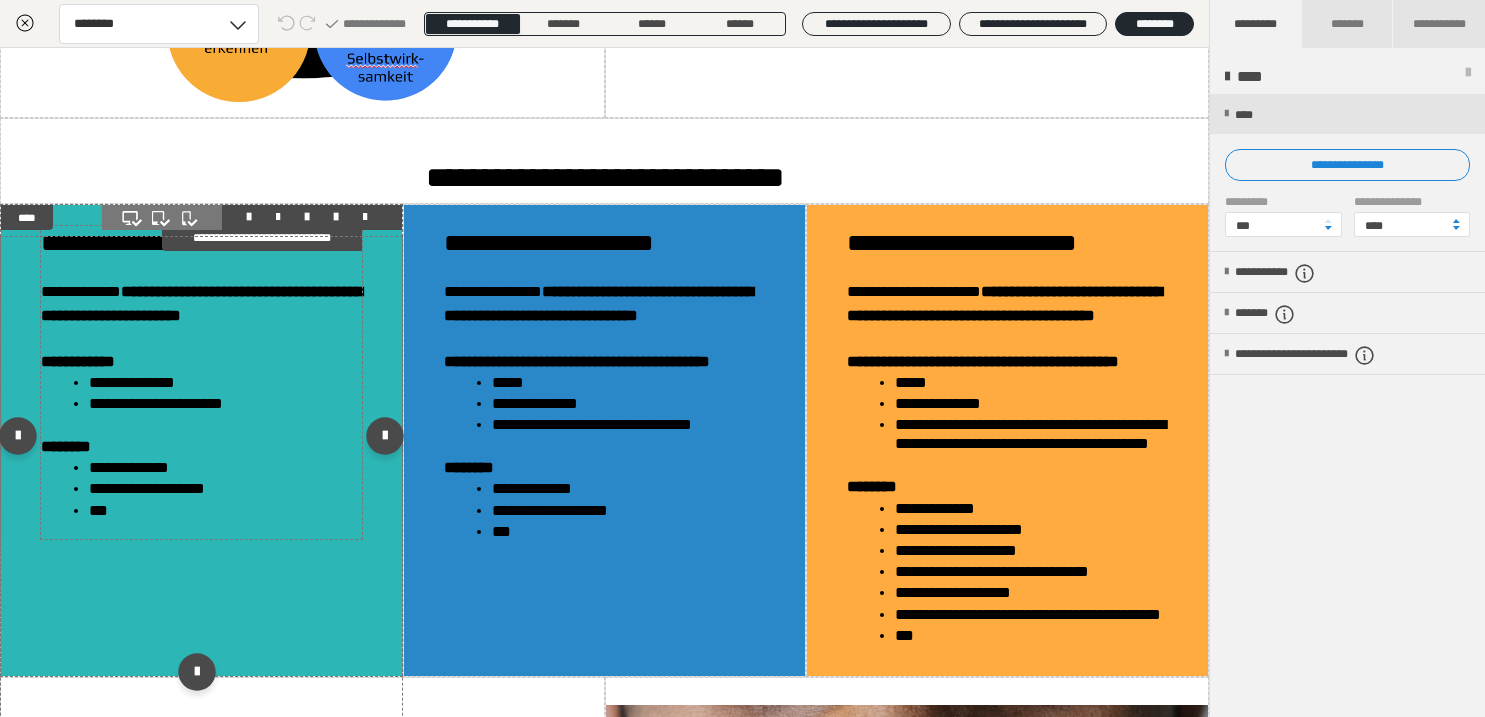 click on "**********" at bounding box center [146, 242] 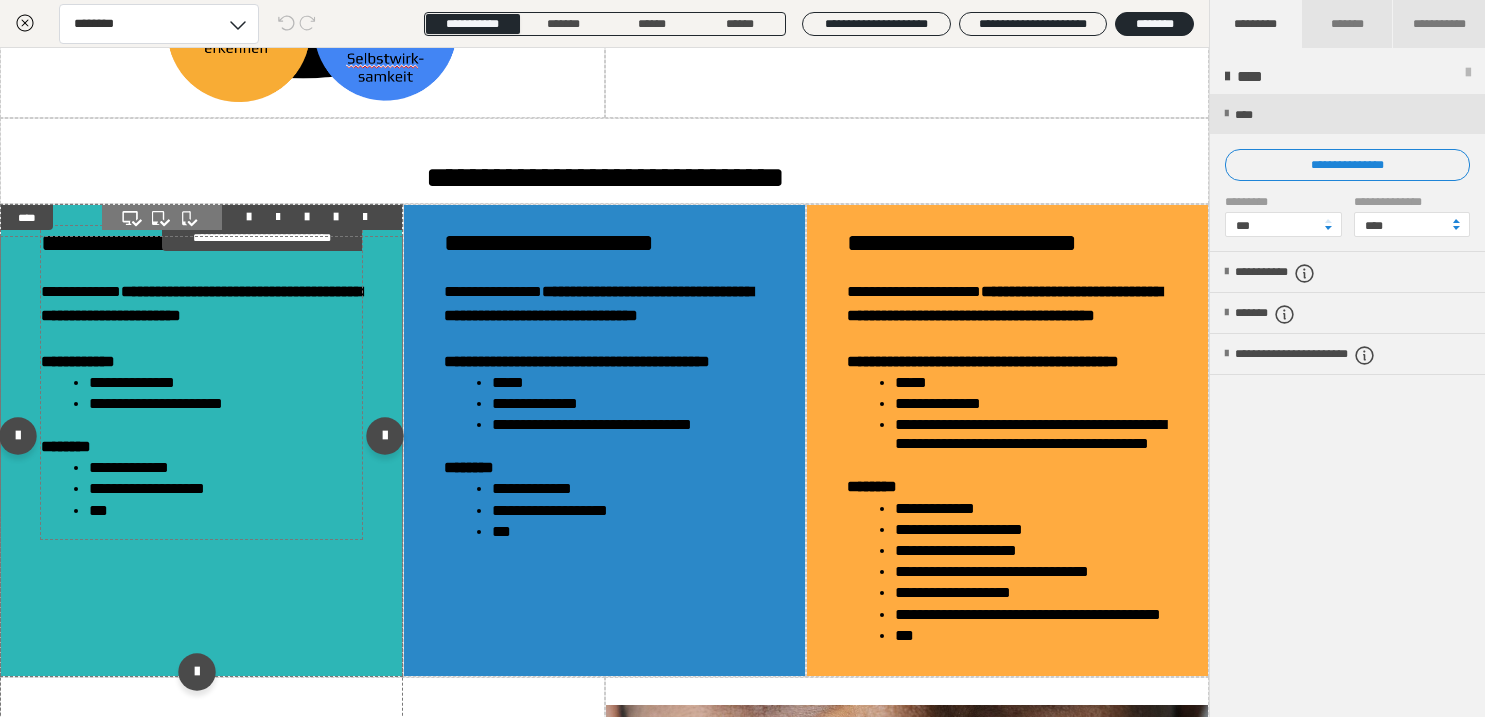 click on "**********" at bounding box center (146, 242) 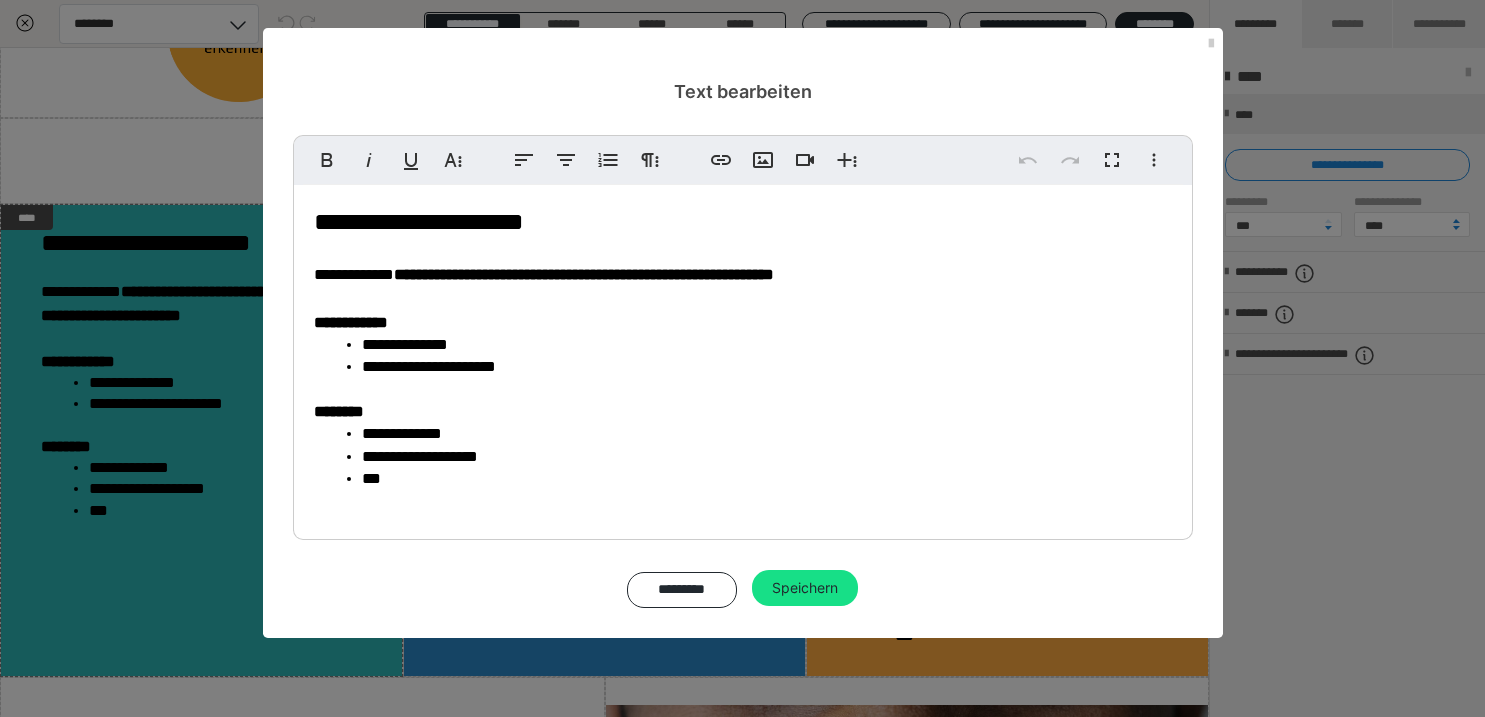 click on "**********" at bounding box center (419, 221) 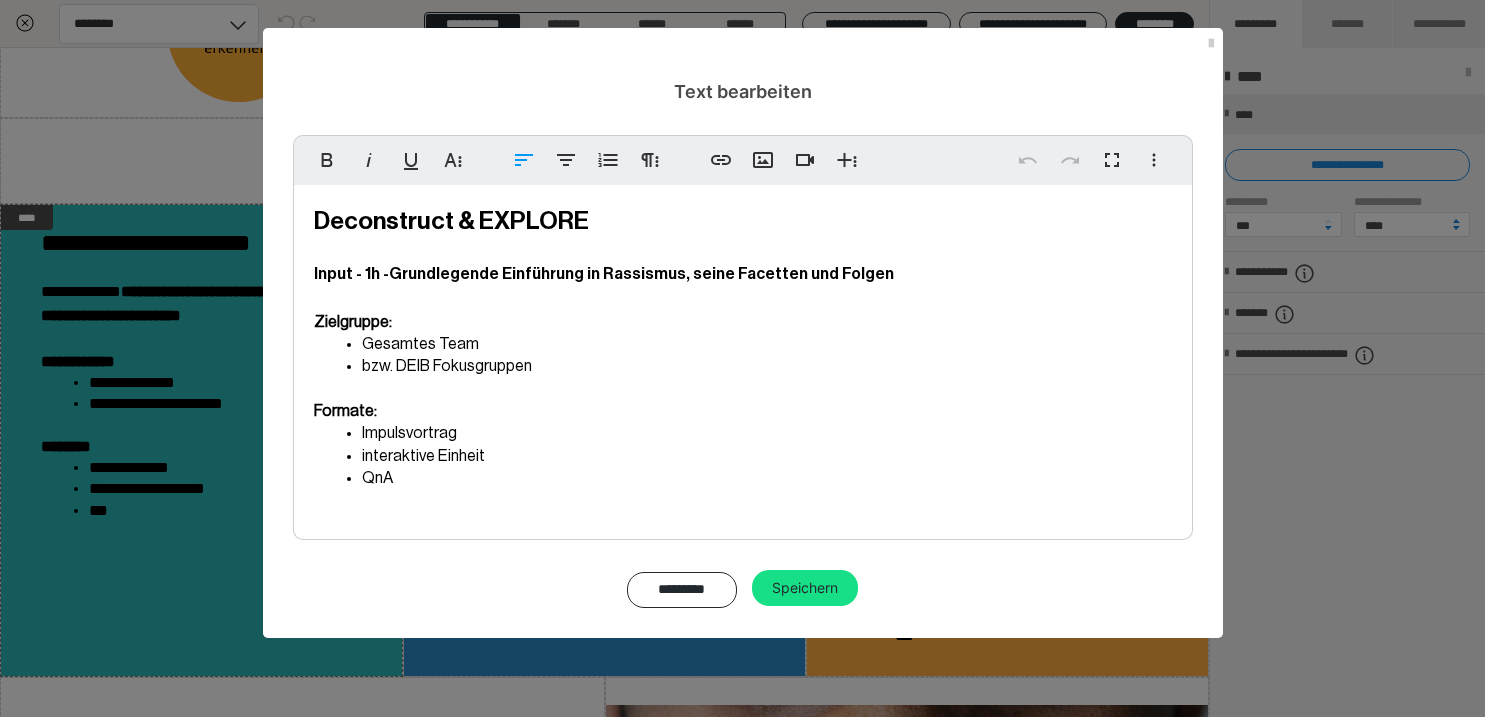 click on "Deconstruct & EXPLORE" at bounding box center (451, 221) 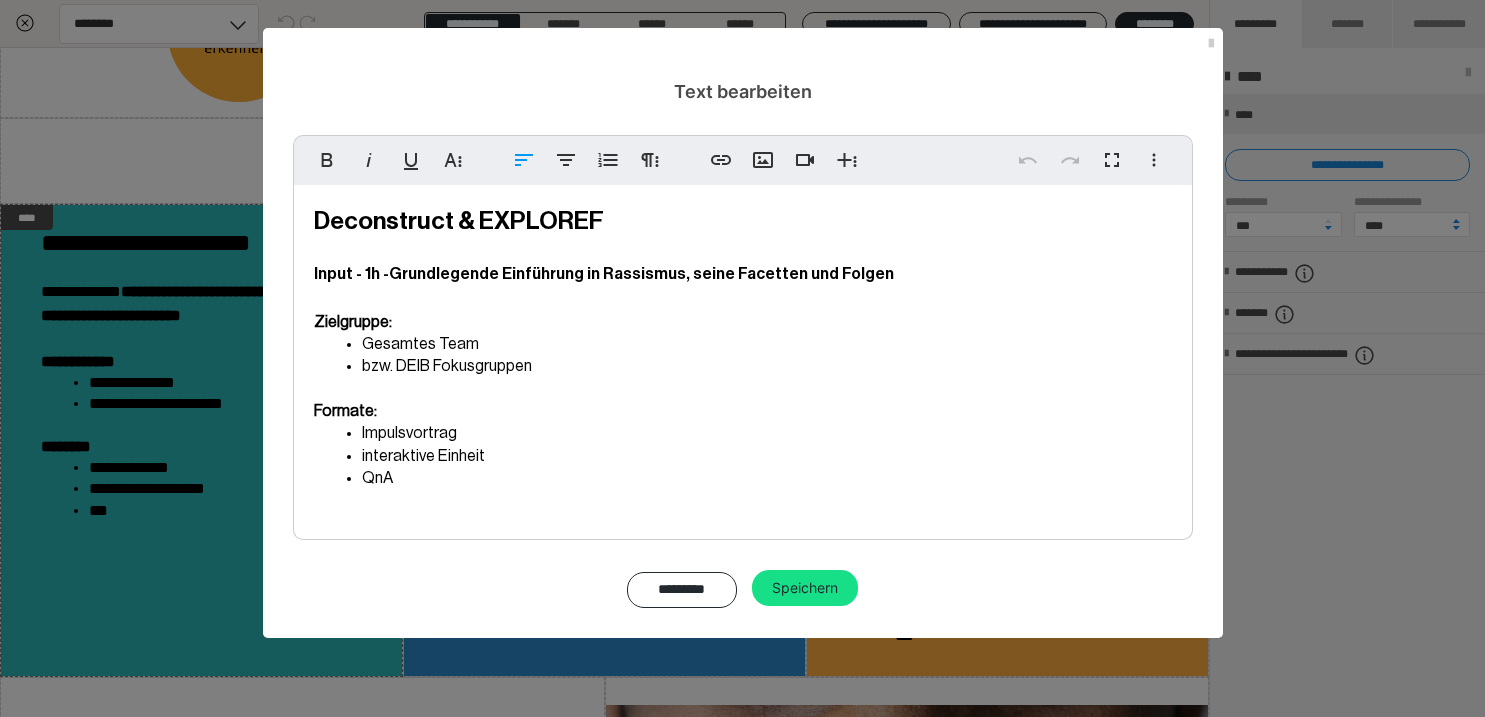 type 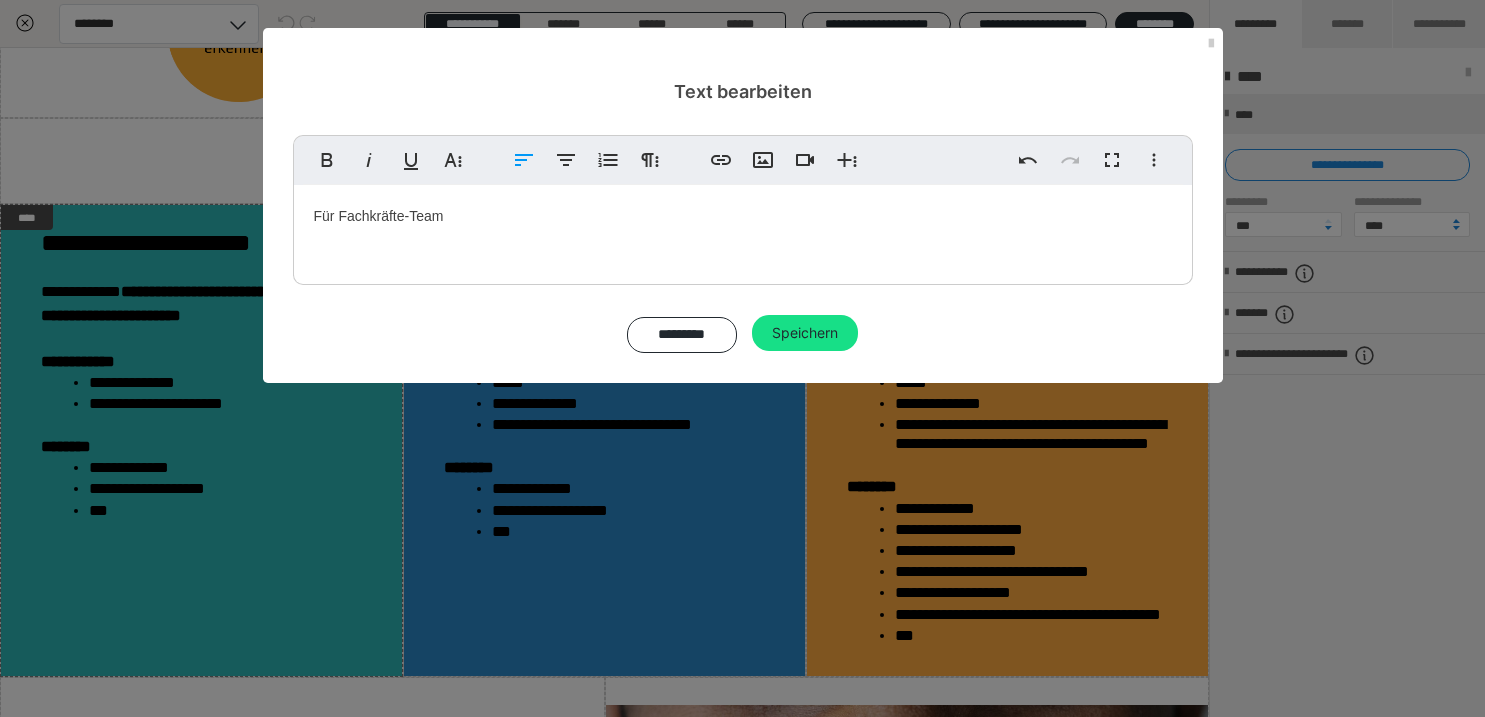 click on "Für Fachkräfte-Team" at bounding box center (743, 230) 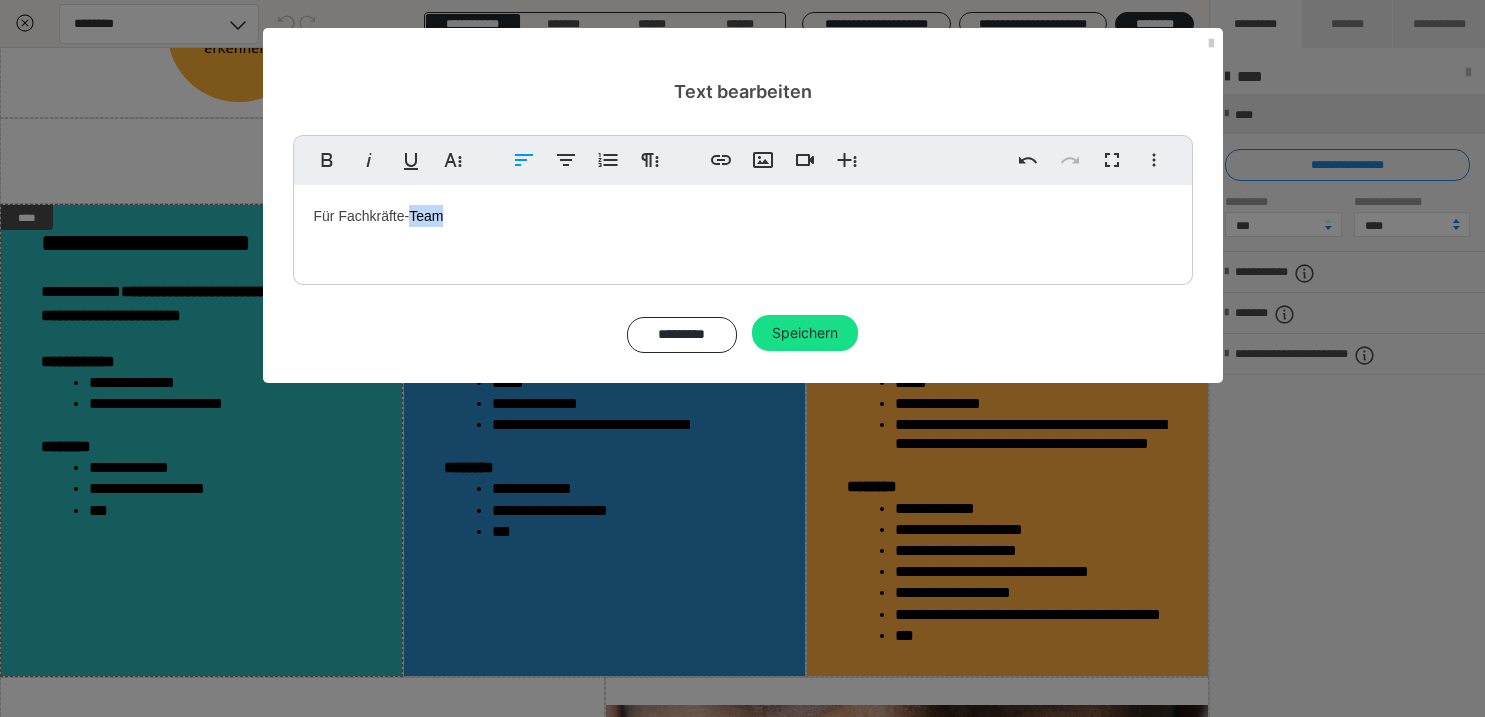 click on "Für Fachkräfte-Team" at bounding box center (743, 230) 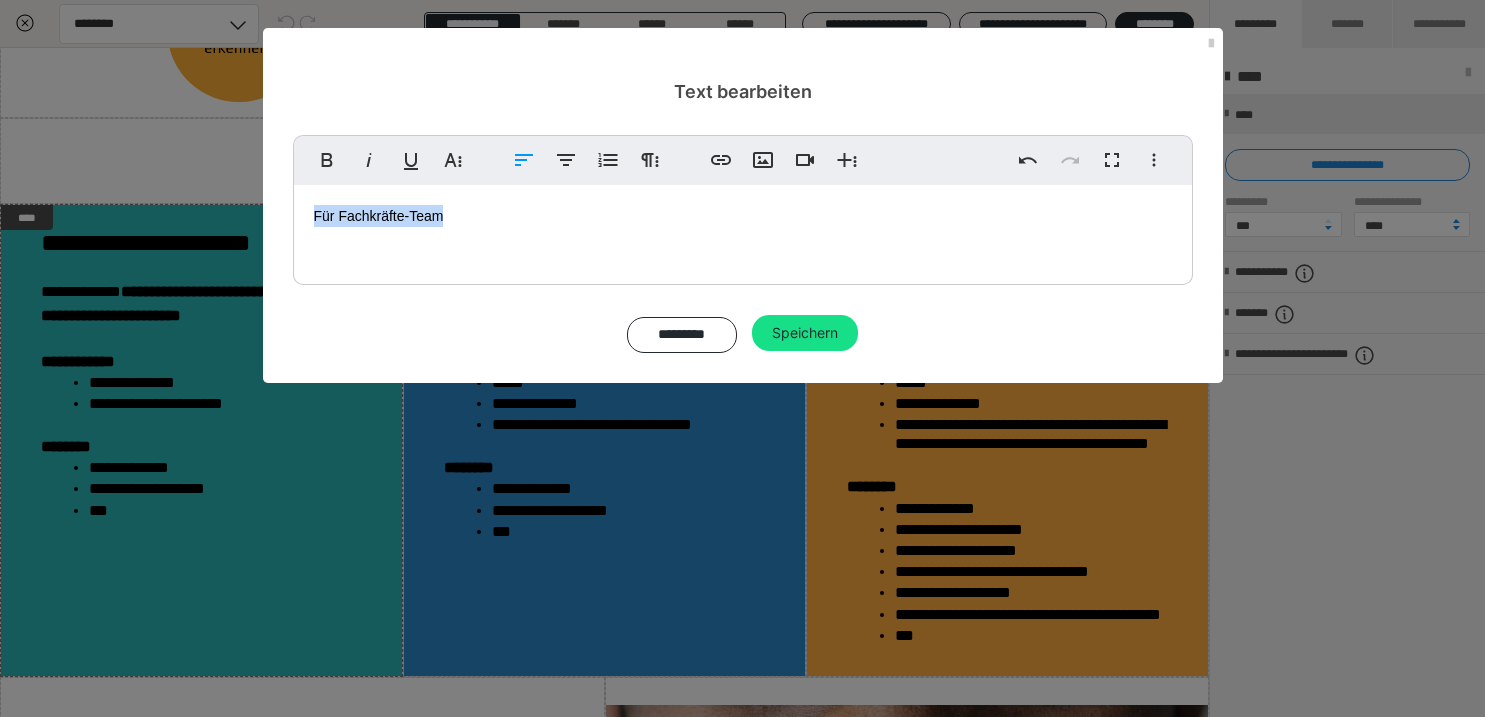 drag, startPoint x: 409, startPoint y: 215, endPoint x: 309, endPoint y: 210, distance: 100.12492 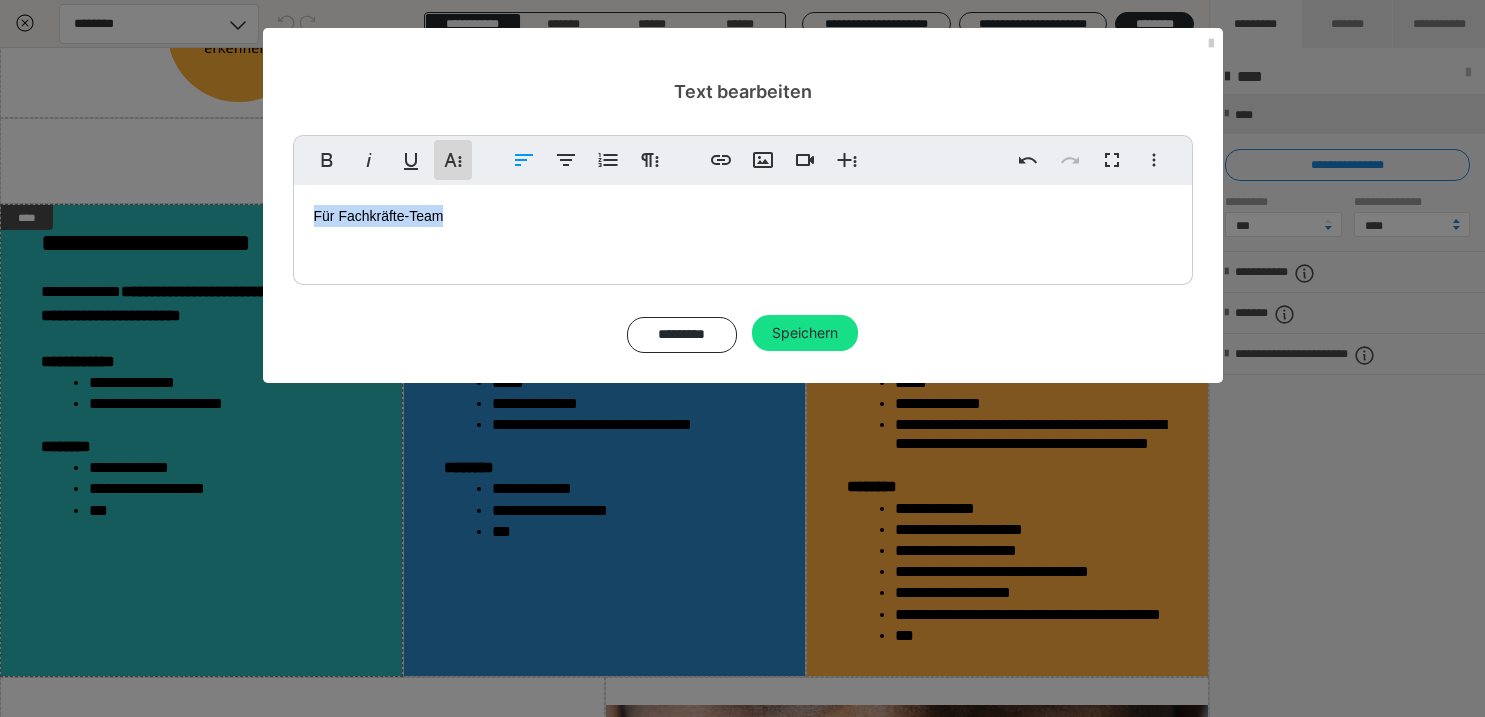 click 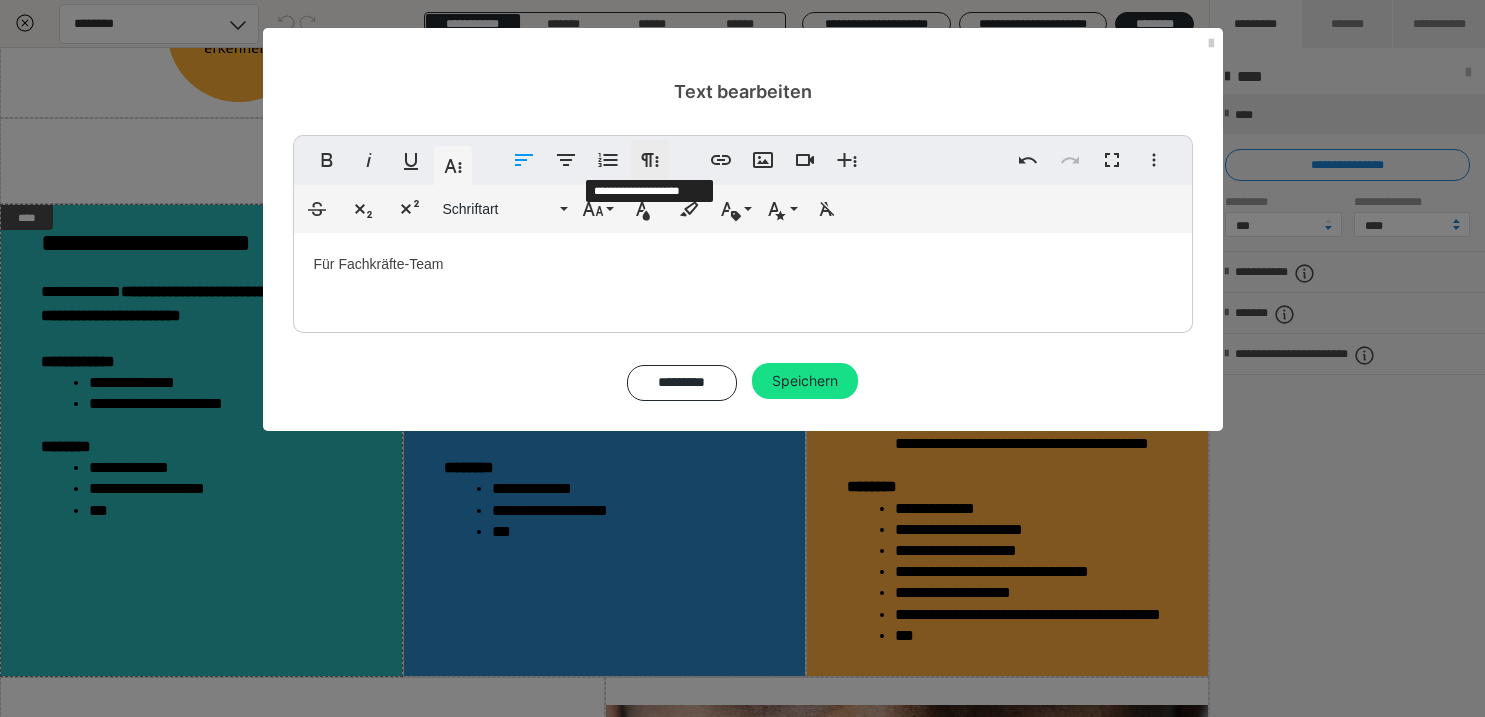 click 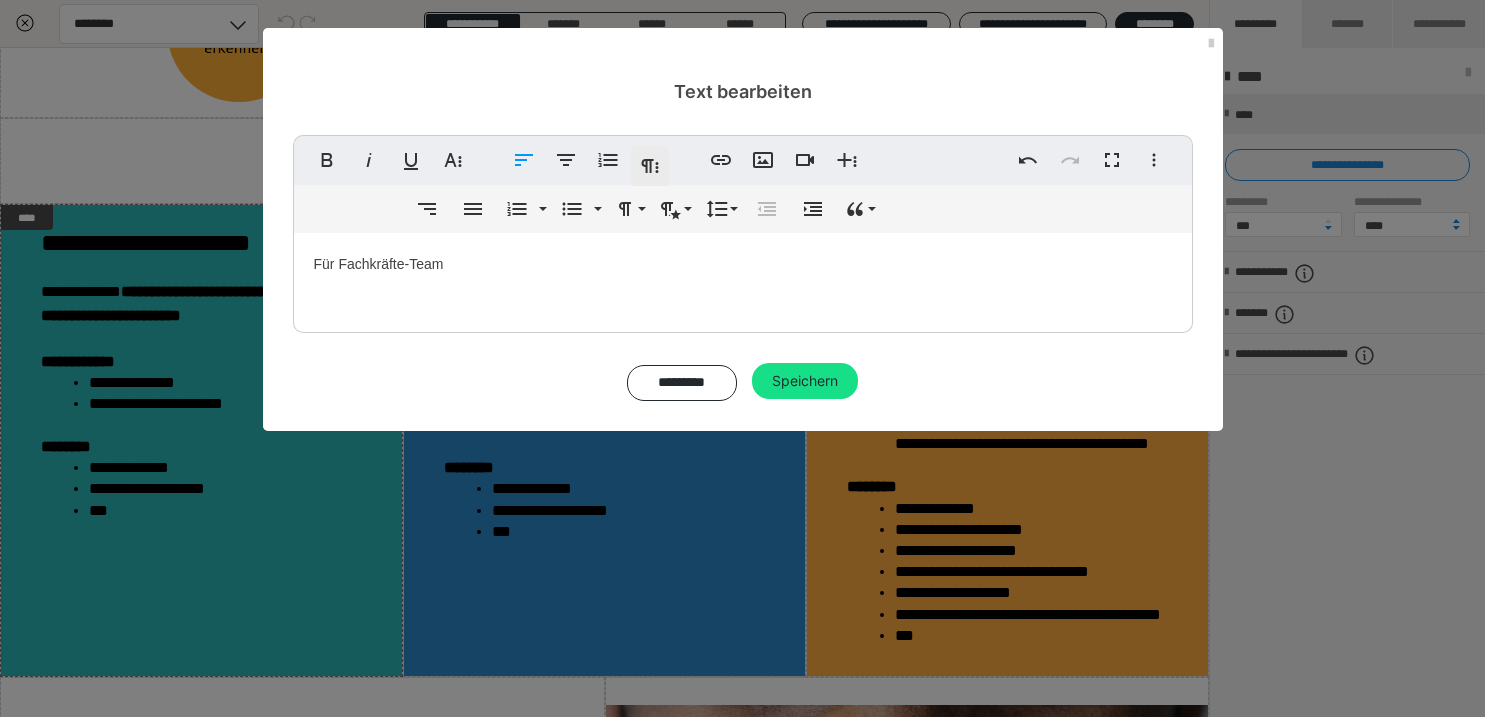 click 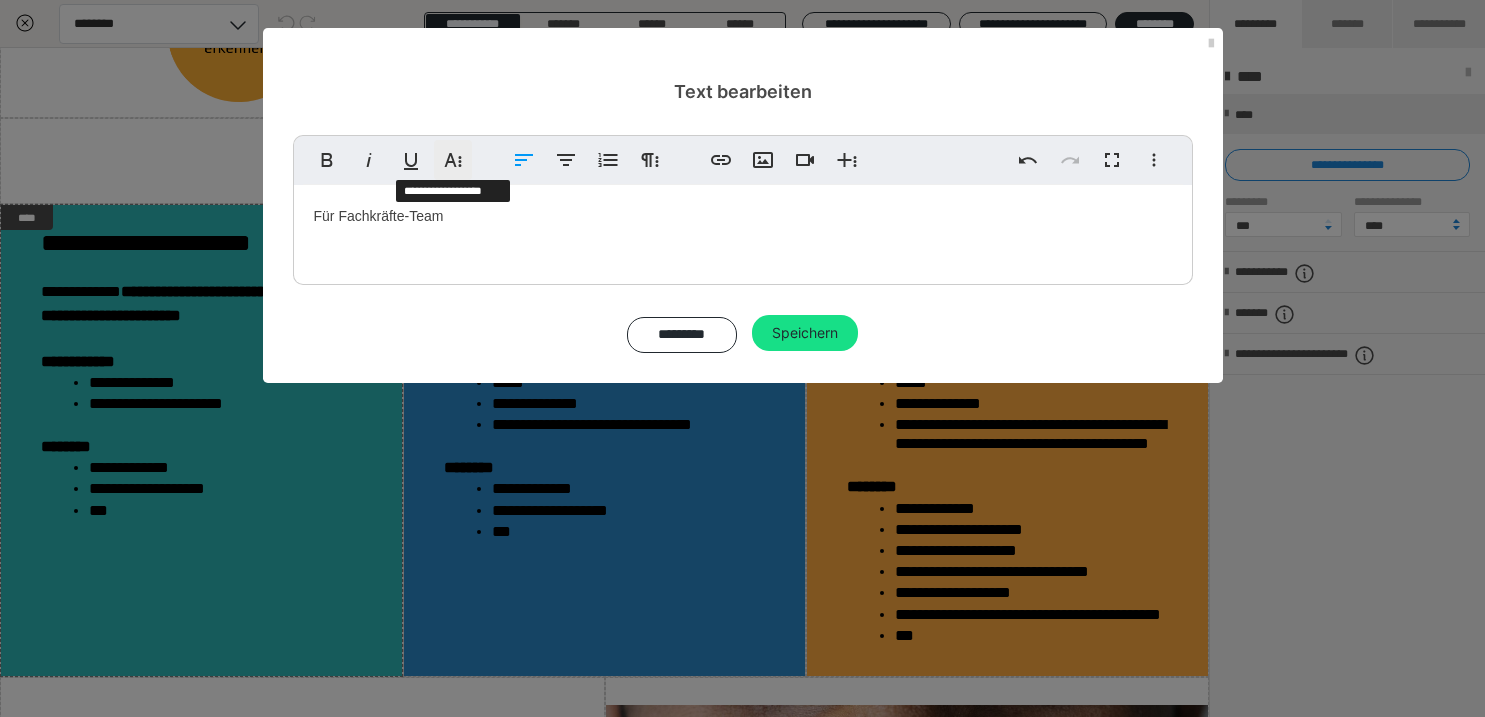 click 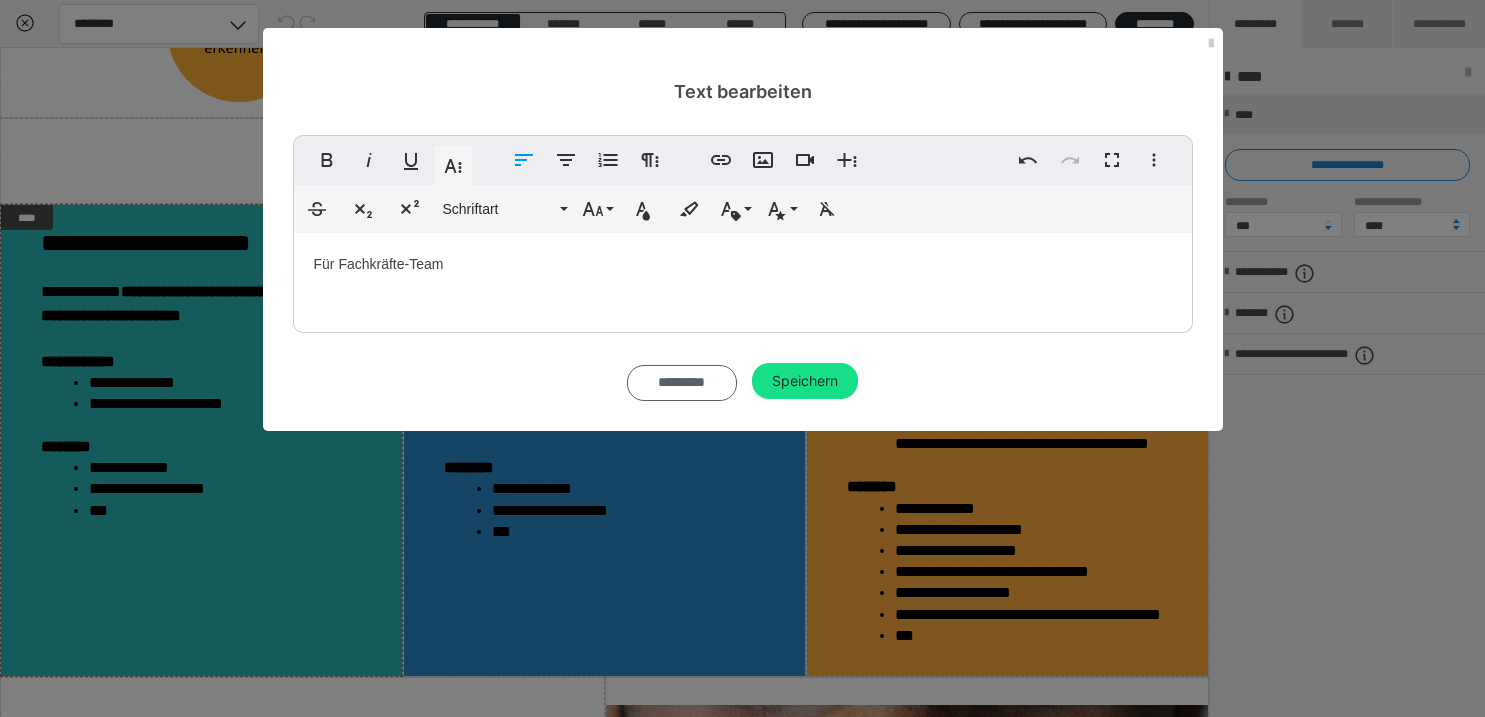 click on "*********" at bounding box center (682, 383) 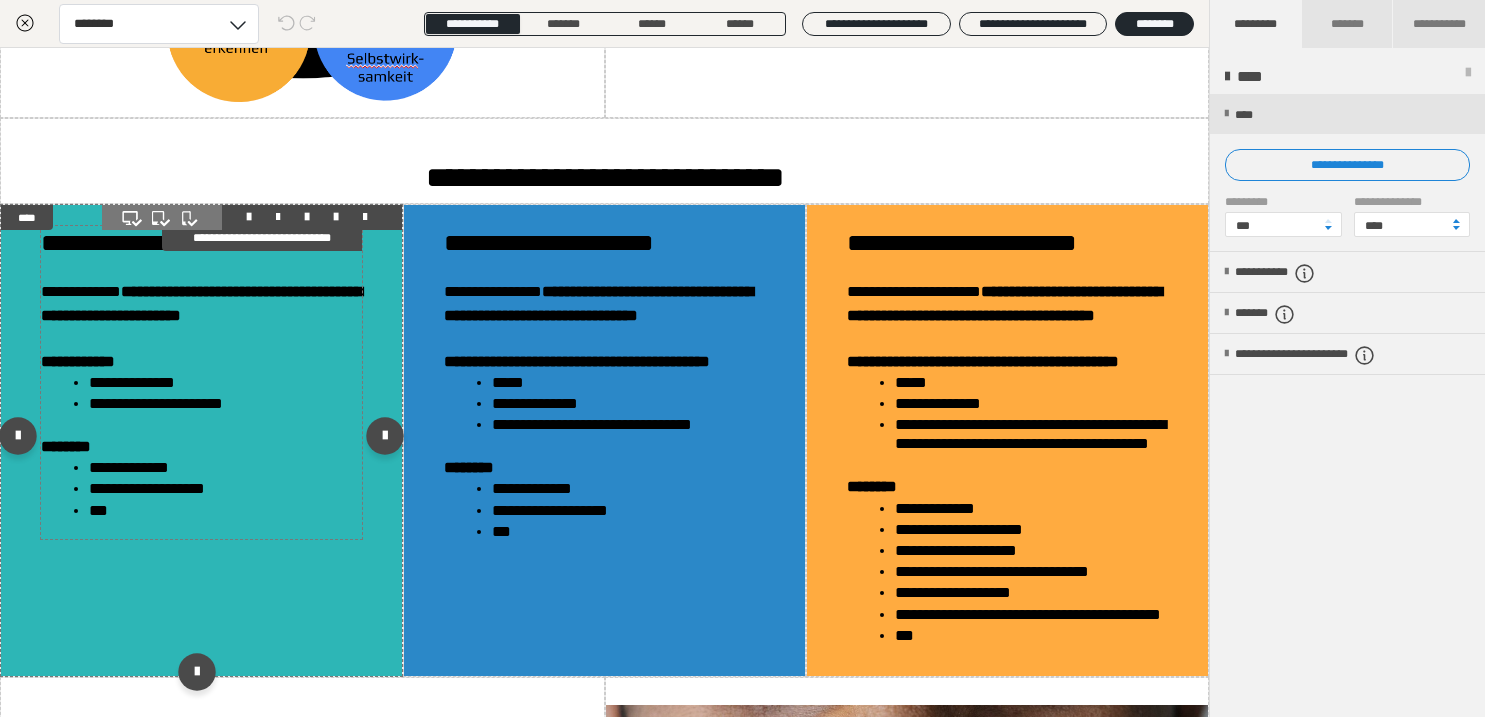 click on "**********" at bounding box center (262, 238) 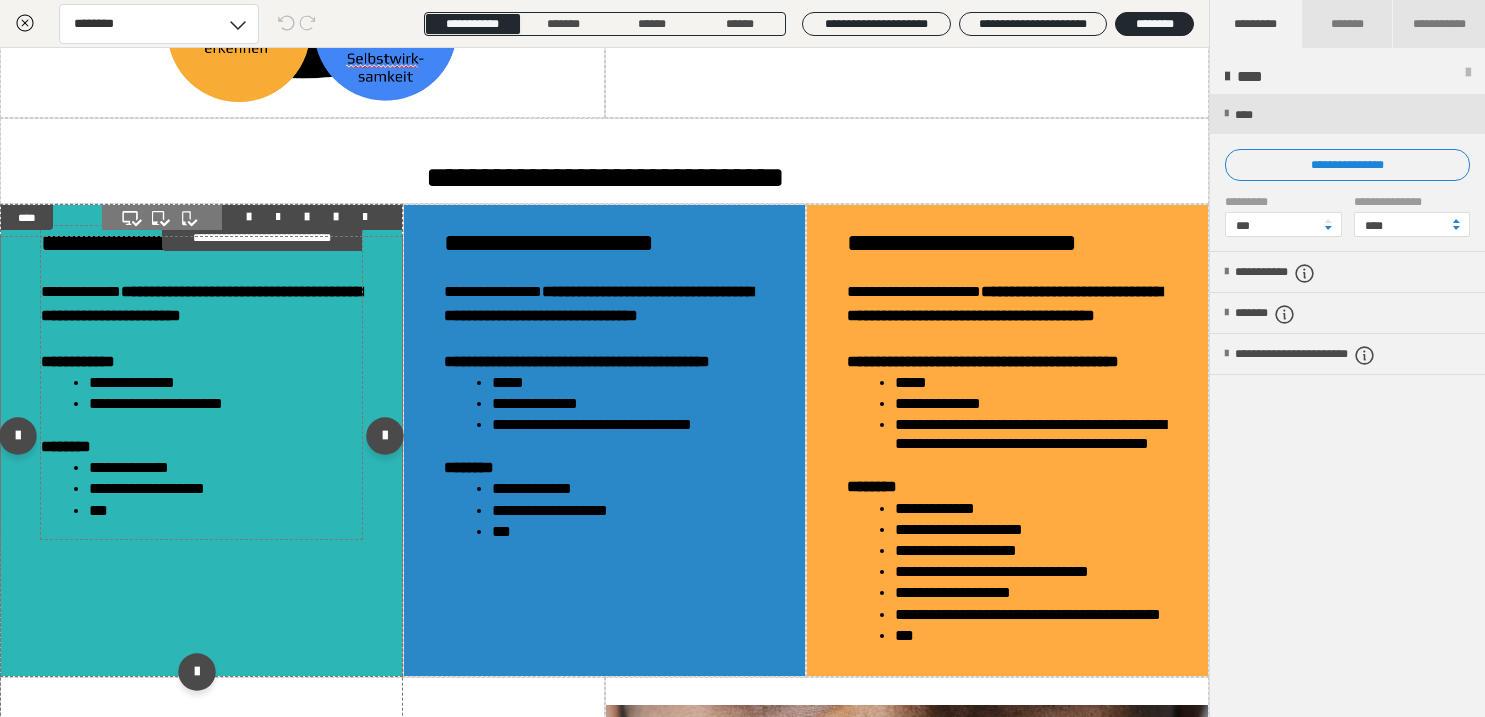 click on "**********" at bounding box center [262, 238] 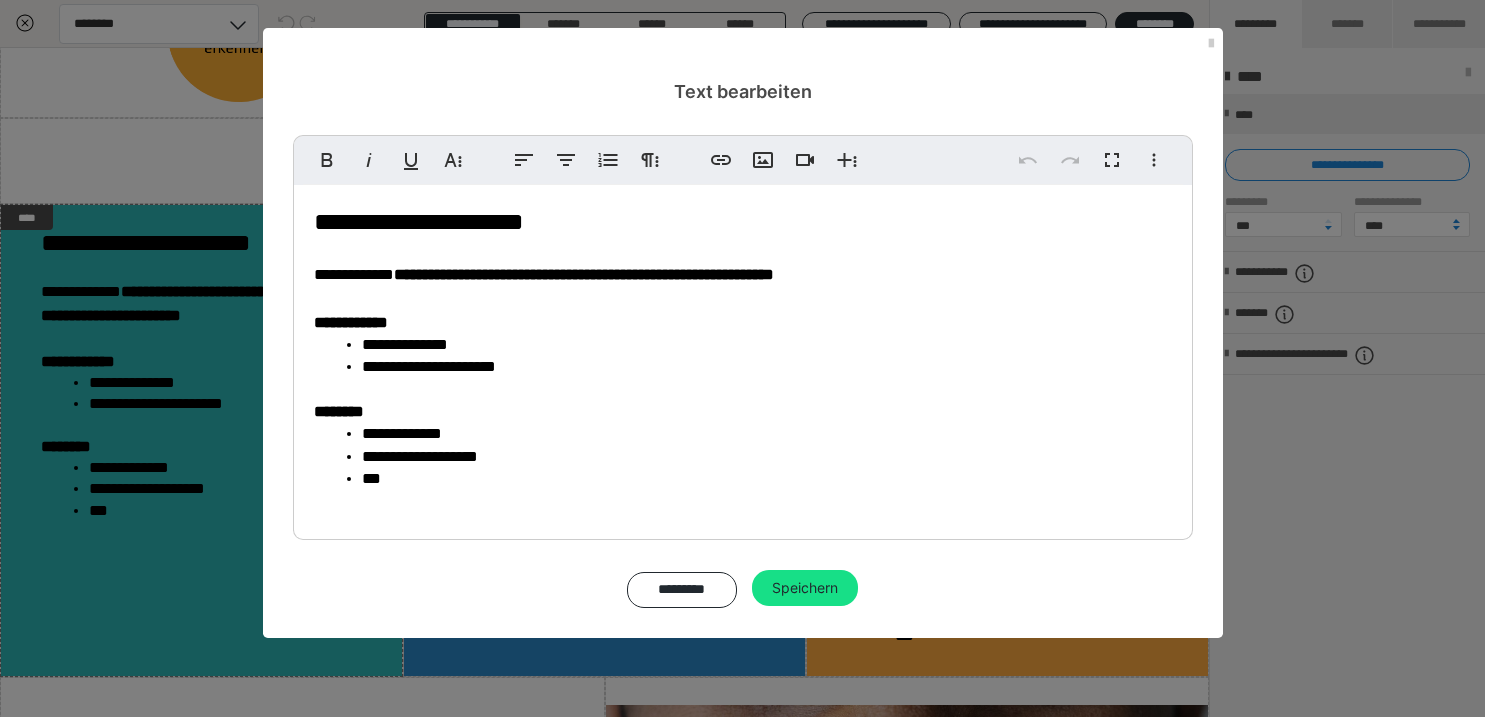click on "**********" at bounding box center [419, 221] 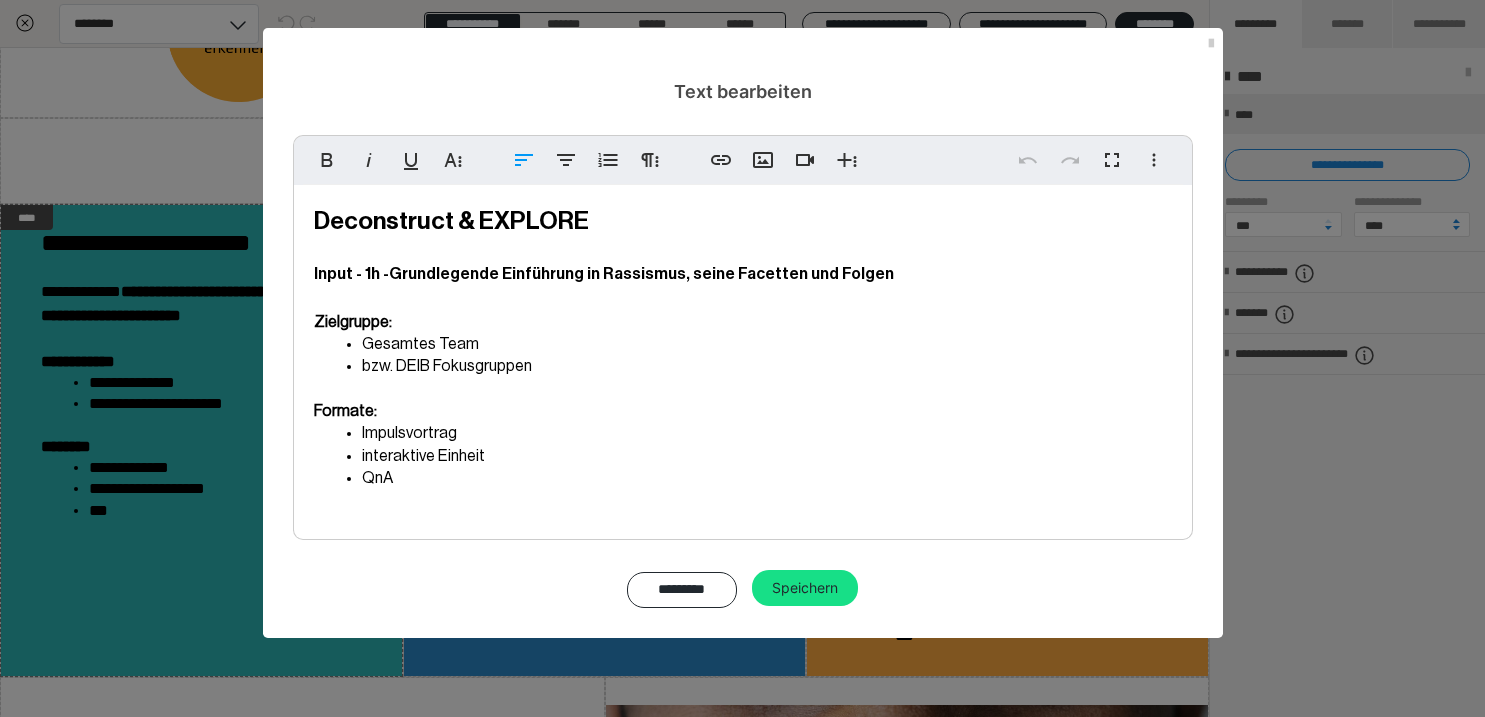 type 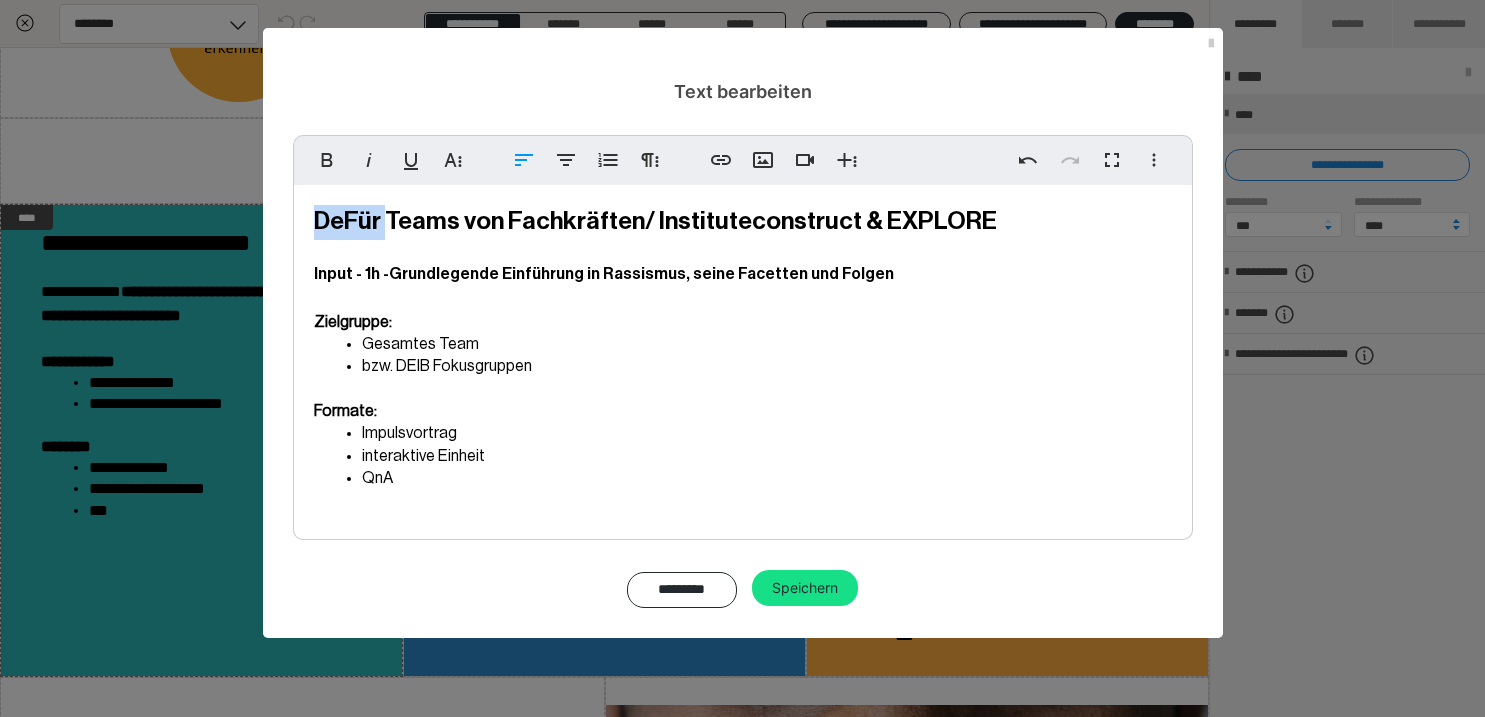 drag, startPoint x: 390, startPoint y: 226, endPoint x: 316, endPoint y: 223, distance: 74.06078 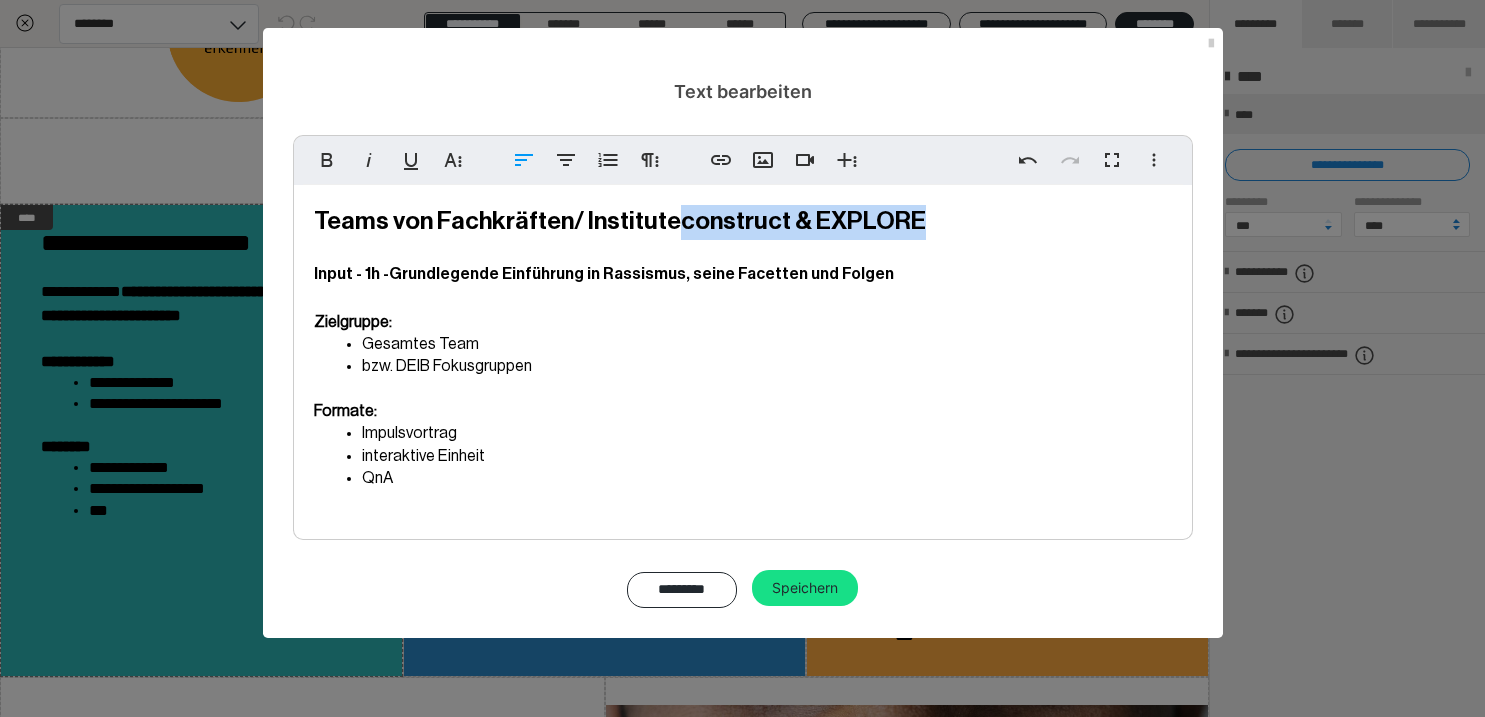 drag, startPoint x: 928, startPoint y: 221, endPoint x: 669, endPoint y: 221, distance: 259 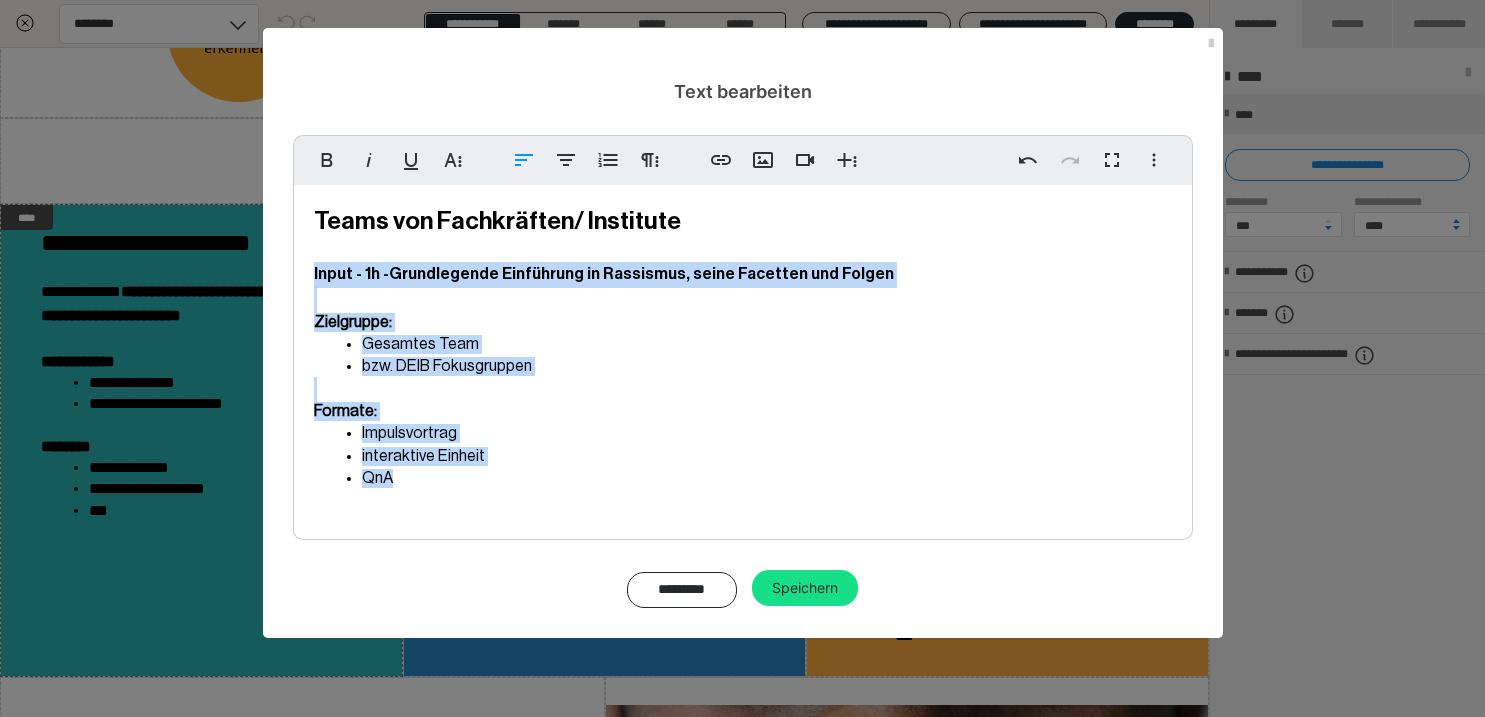 drag, startPoint x: 427, startPoint y: 484, endPoint x: 305, endPoint y: 274, distance: 242.86621 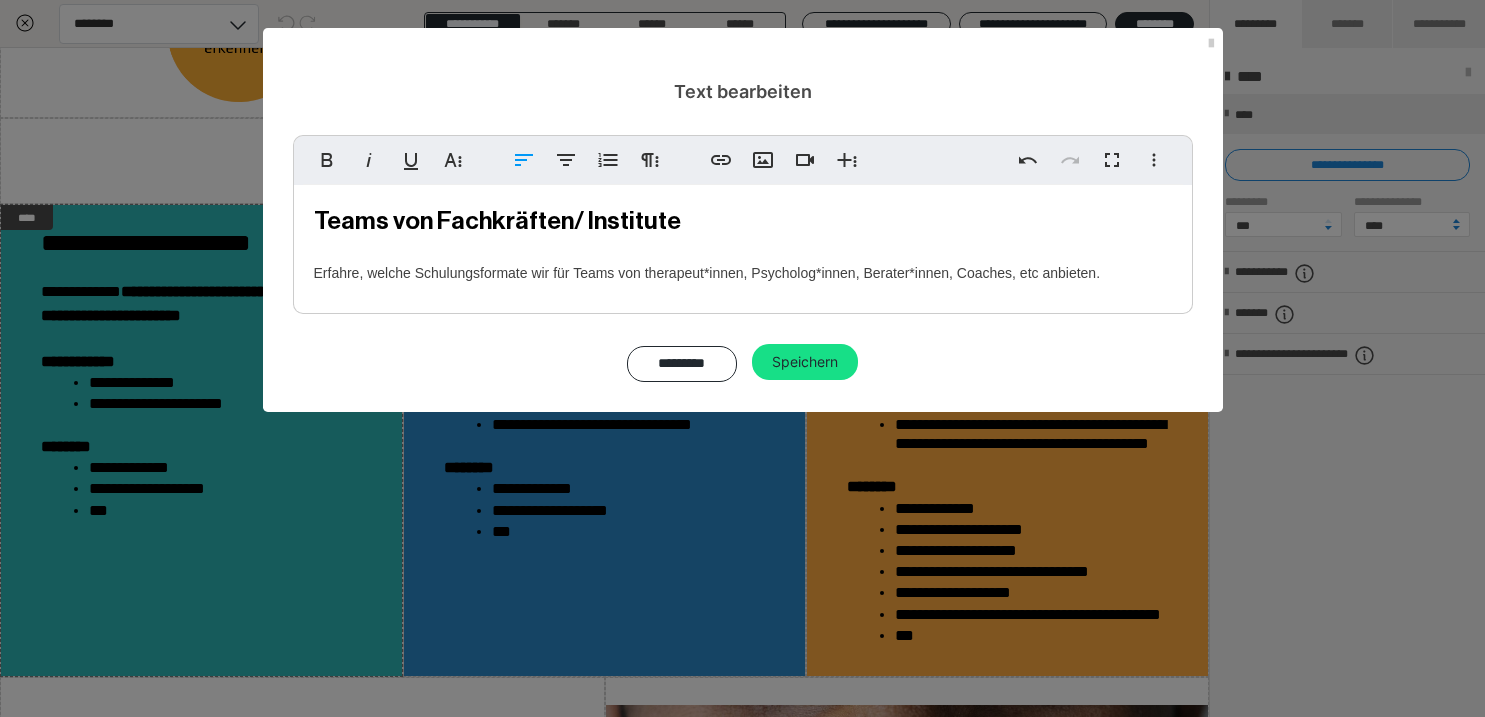 click on "Teams von Fachkräften/ Institute Erfahre, welche Schulungsformate wir für Teams von therapeut*innen, Psycholog*innen, Berater*innen, Coaches, etc anbieten." at bounding box center [743, 244] 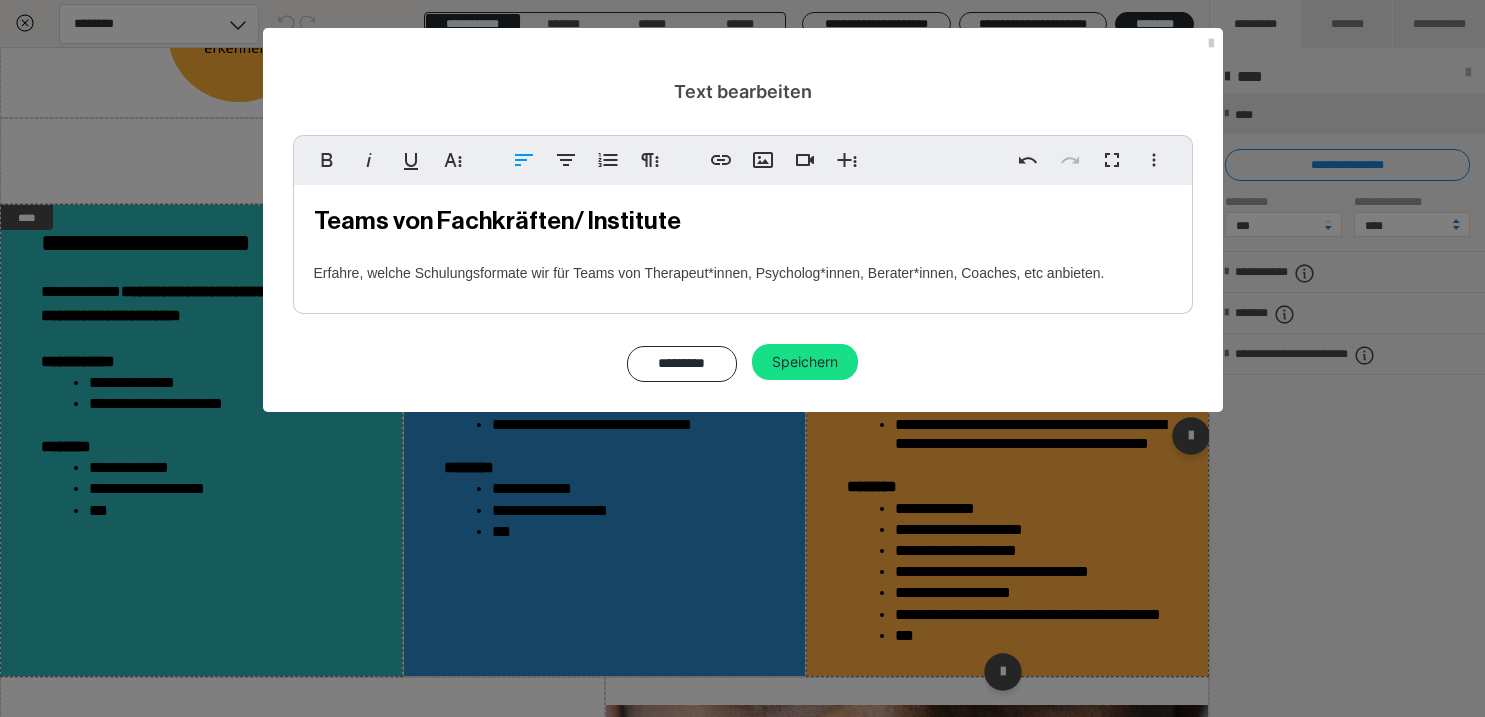 click on "Speichern" at bounding box center (805, 362) 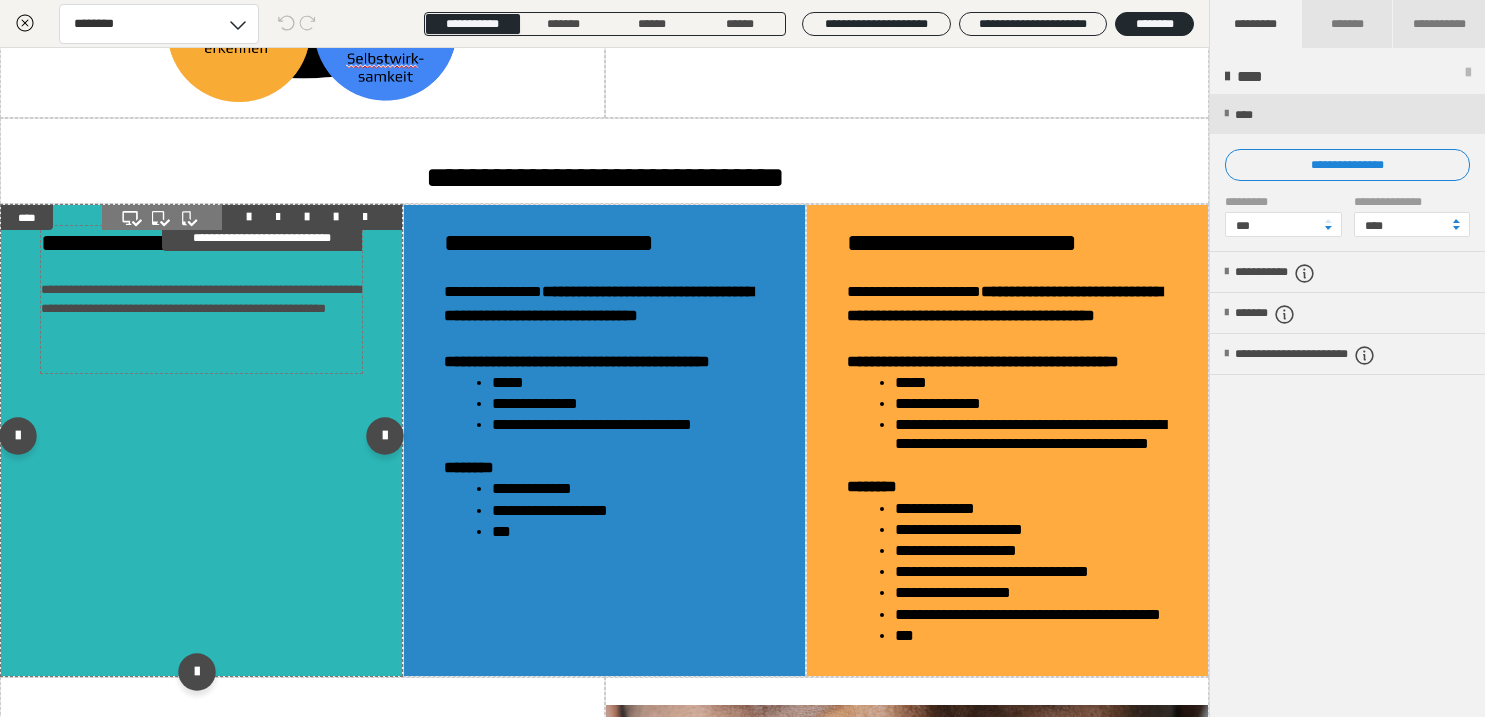 click on "**********" at bounding box center [201, 299] 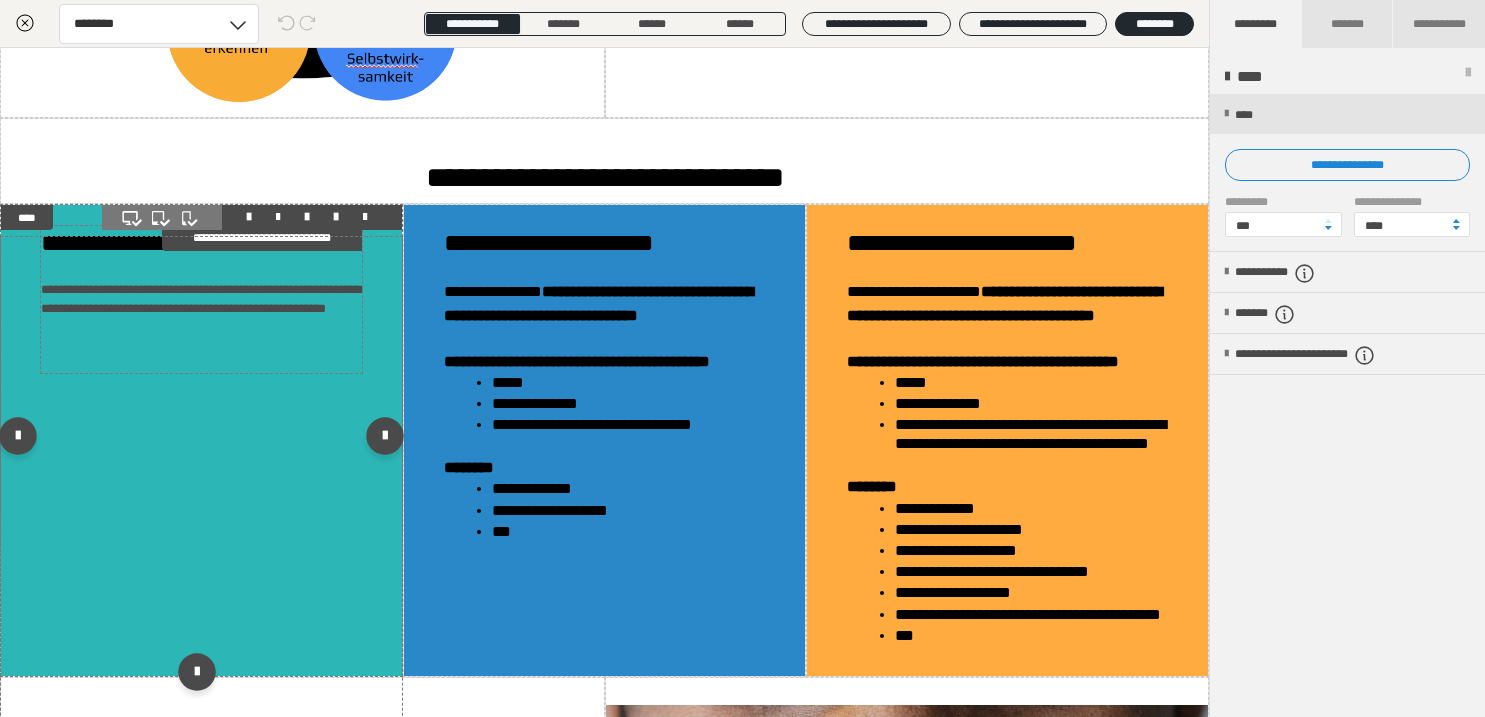 click on "**********" at bounding box center [201, 299] 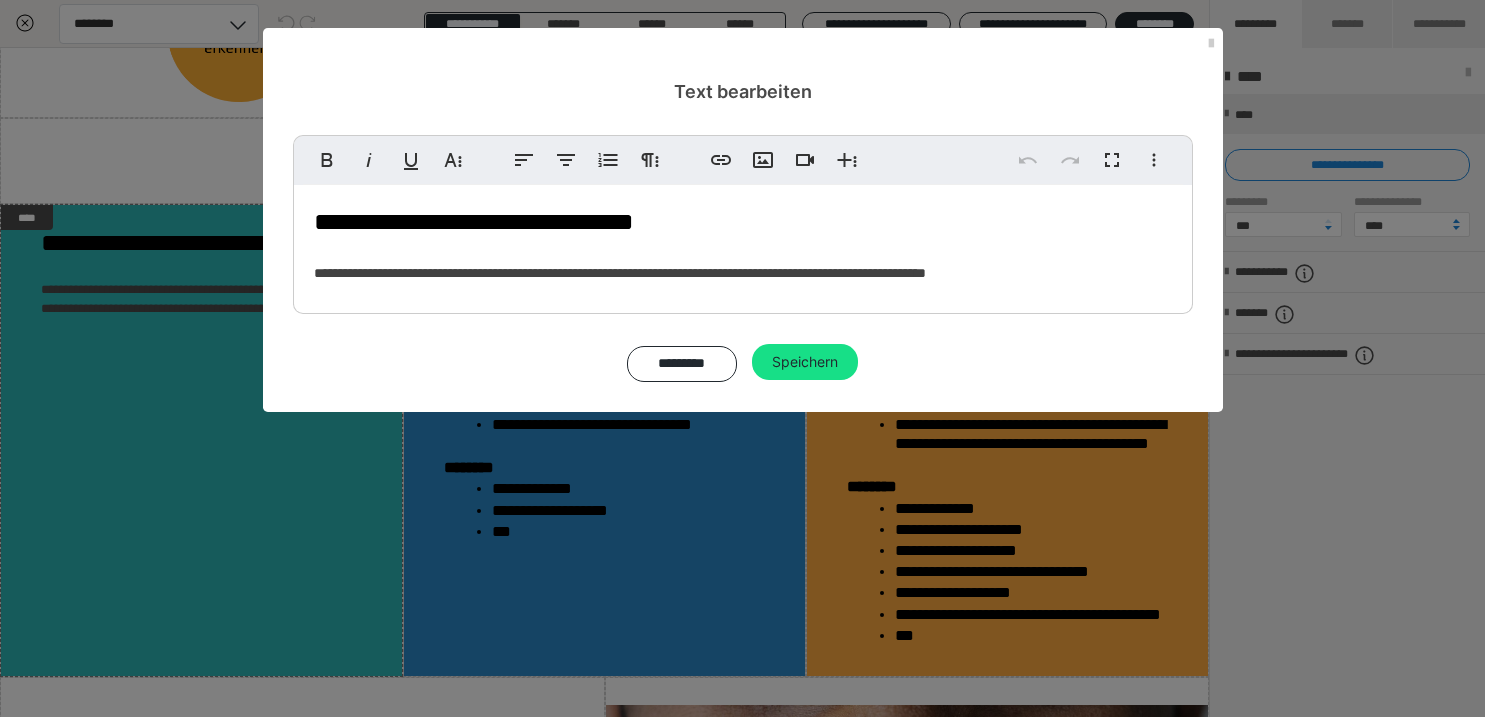 click on "**********" at bounding box center (742, 358) 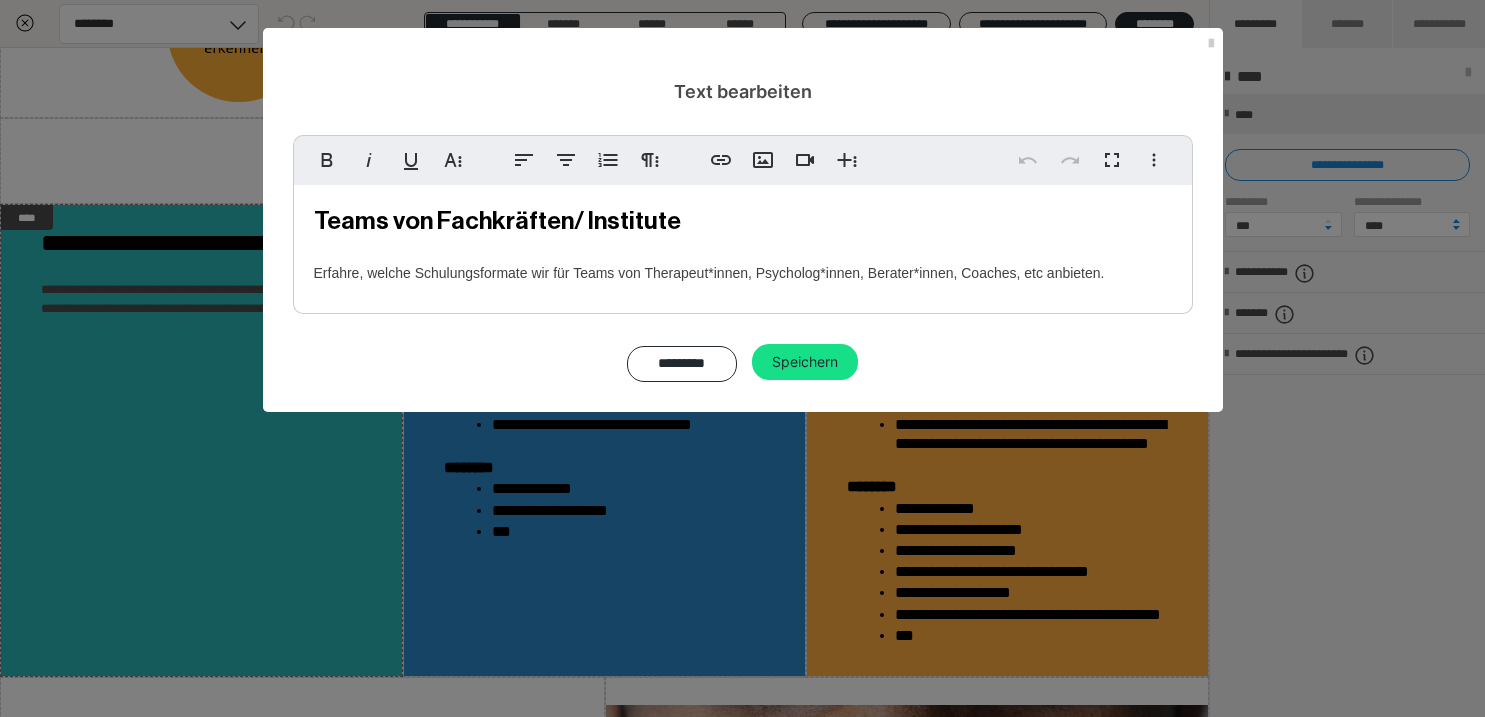 drag, startPoint x: 404, startPoint y: 278, endPoint x: 763, endPoint y: 267, distance: 359.1685 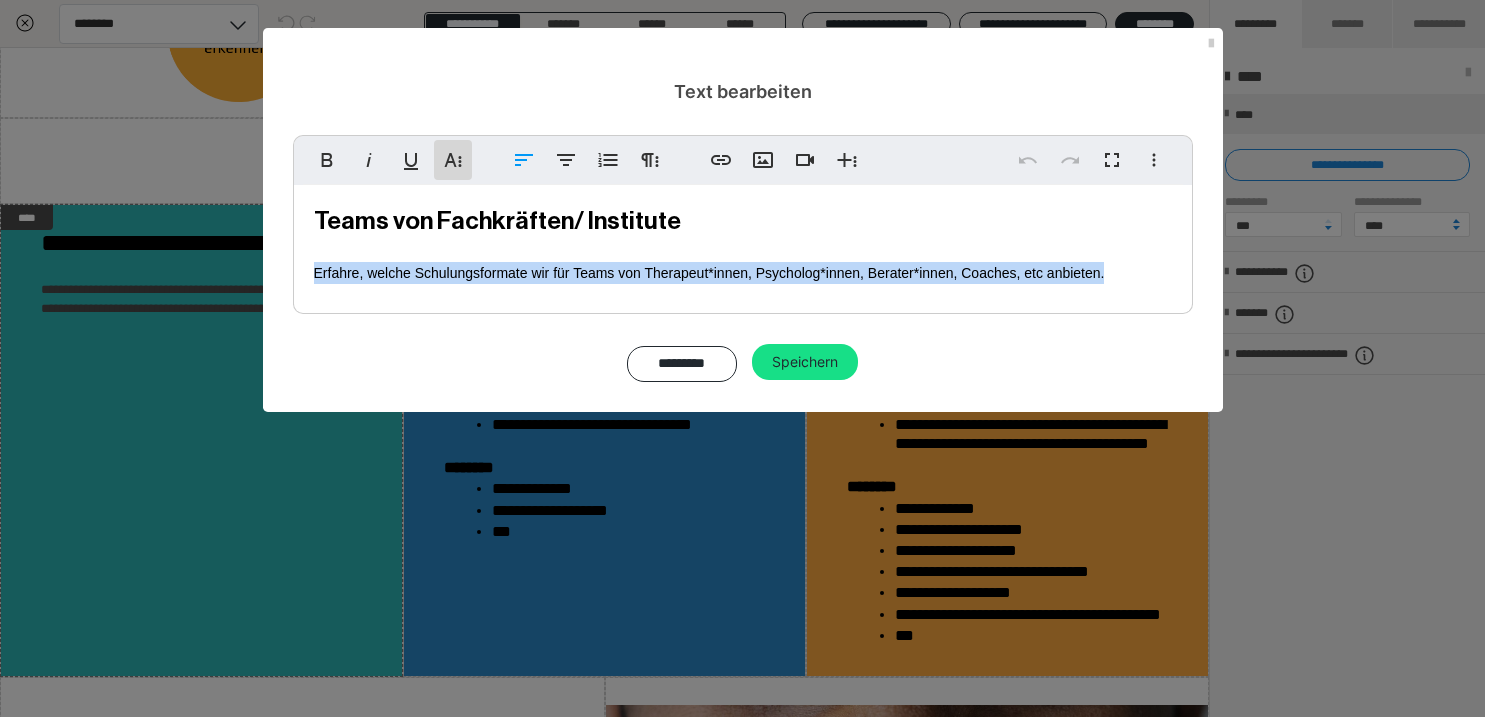 click 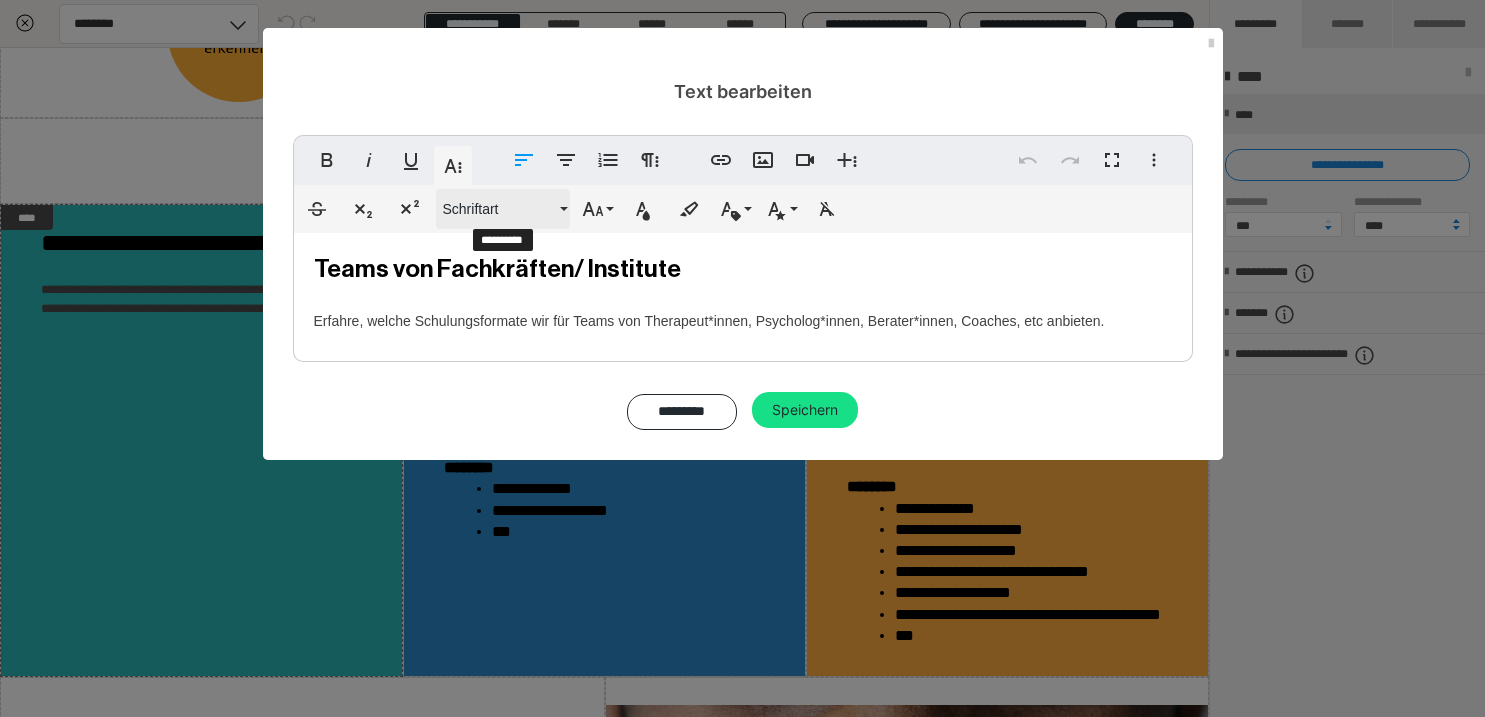 click on "Schriftart" at bounding box center [499, 209] 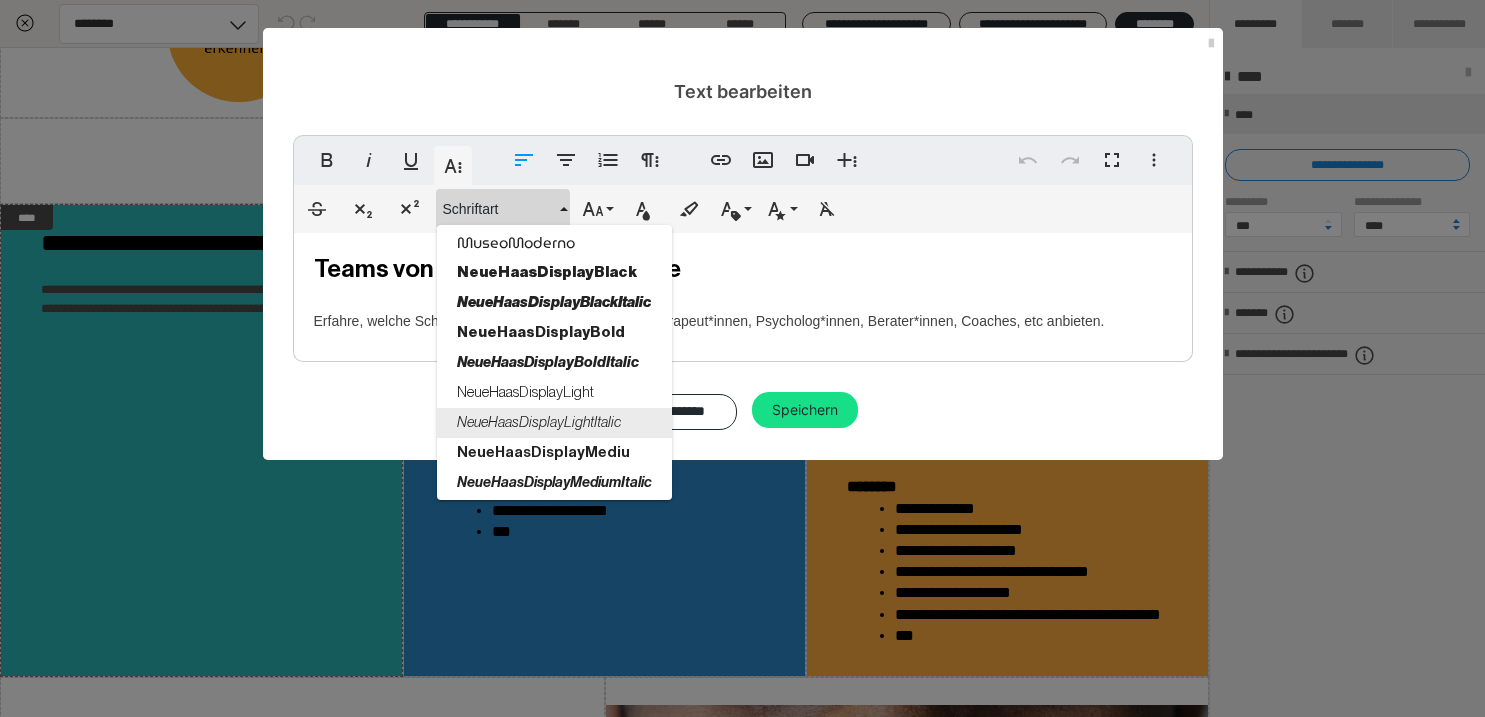 scroll, scrollTop: 2070, scrollLeft: 0, axis: vertical 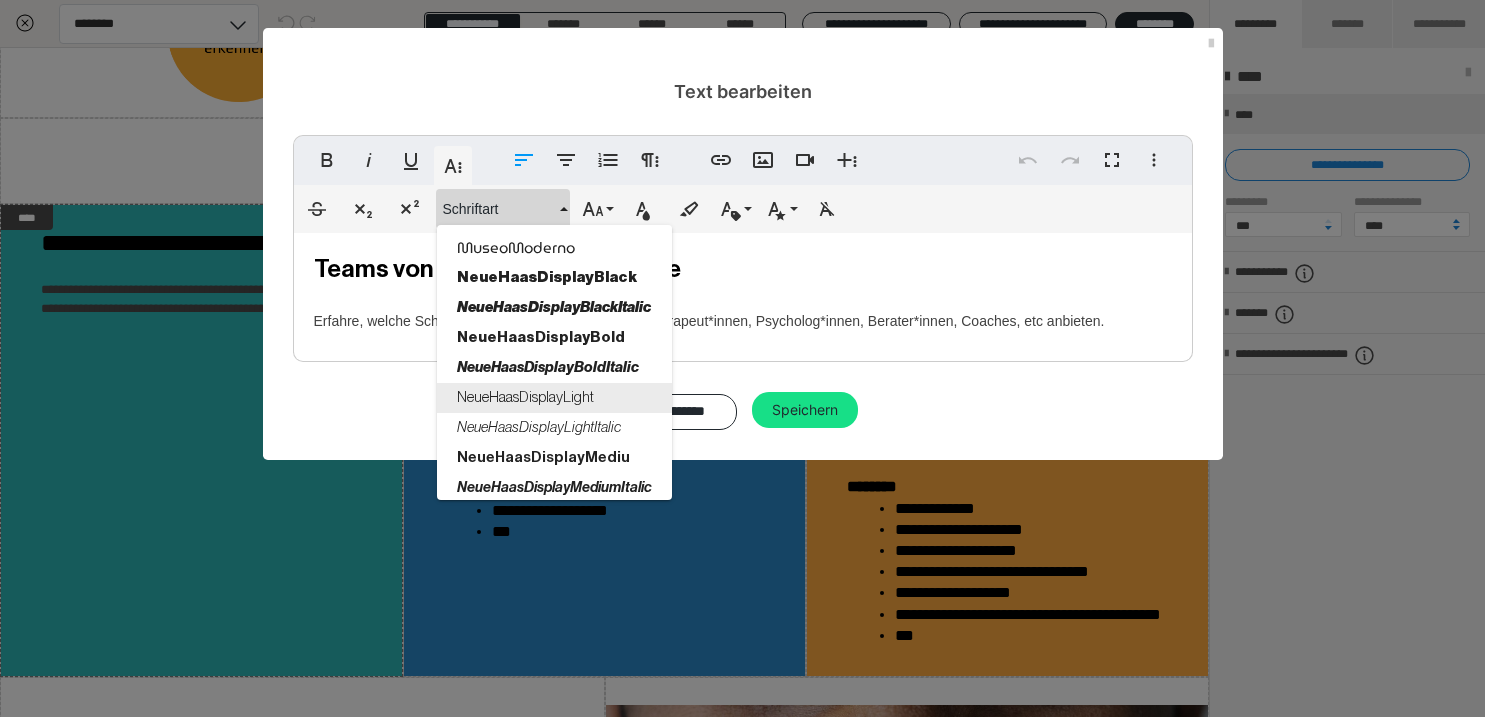 click on "NeueHaasDisplayLight" at bounding box center (554, 398) 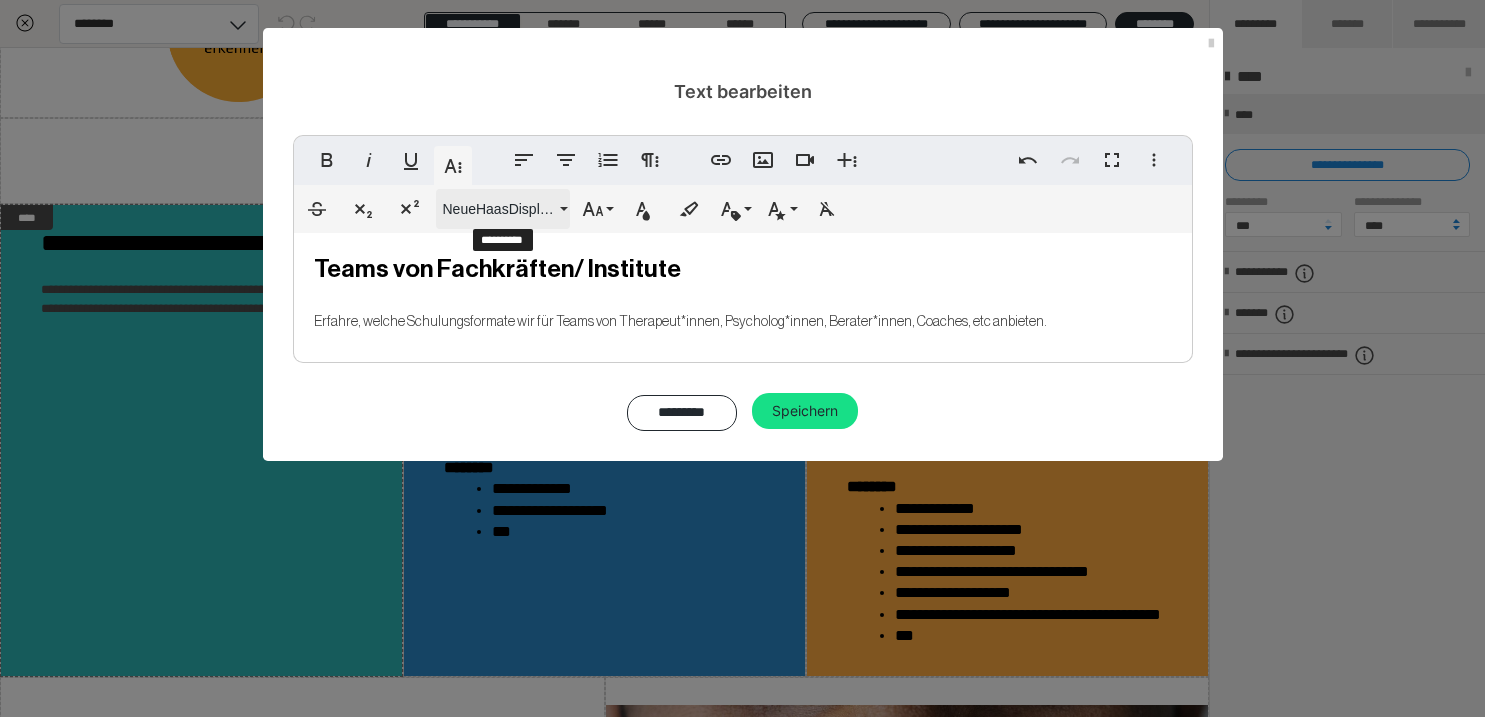 click on "NeueHaasDisplayLight" at bounding box center (503, 209) 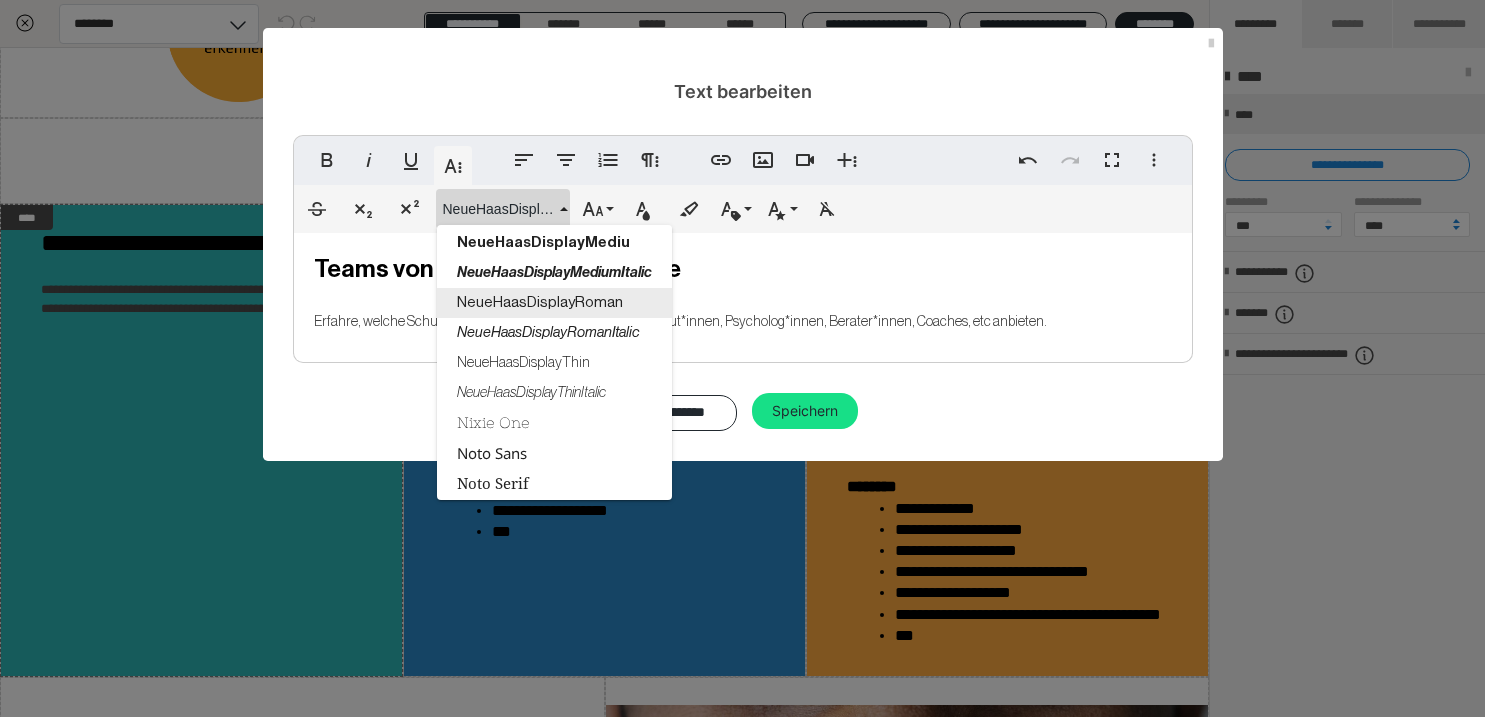 scroll, scrollTop: 2277, scrollLeft: 0, axis: vertical 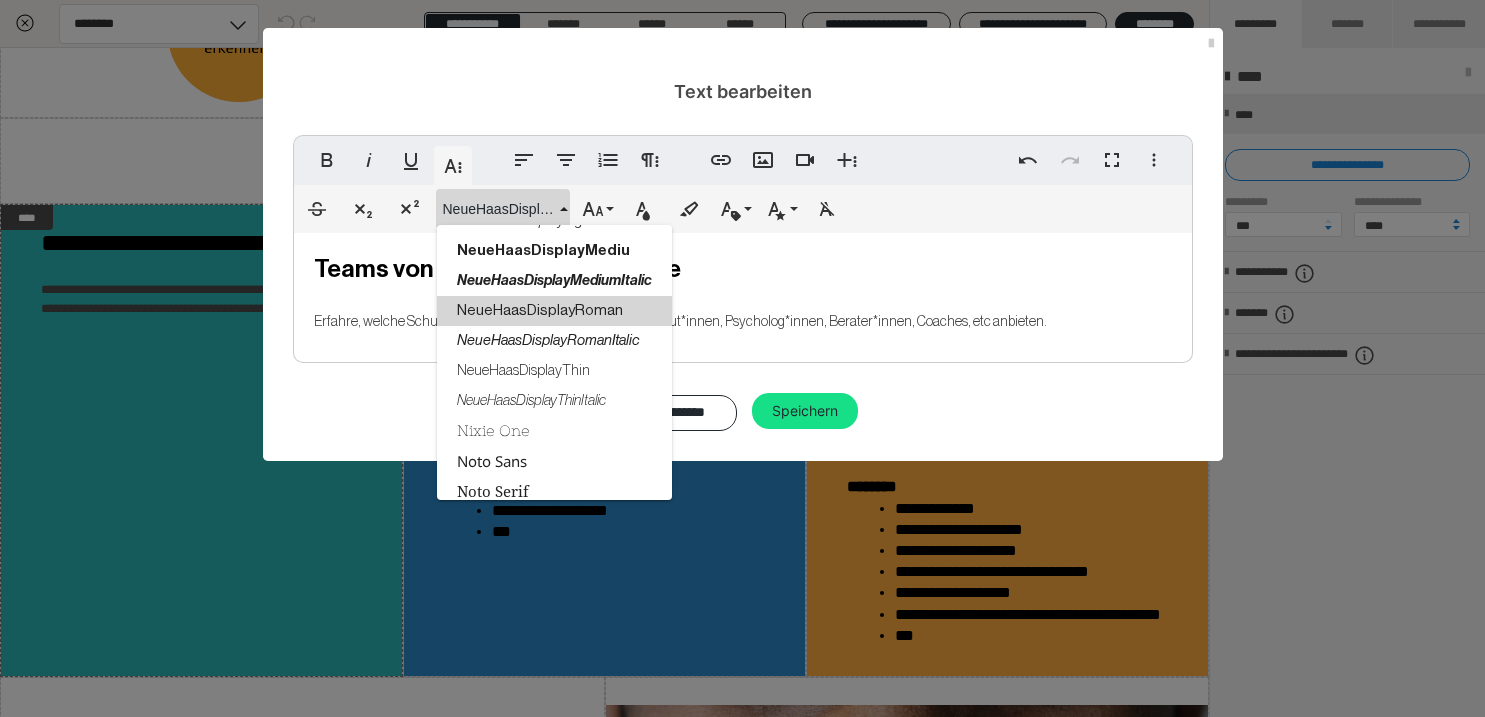 click on "NeueHaasDisplayRoman" at bounding box center [554, 311] 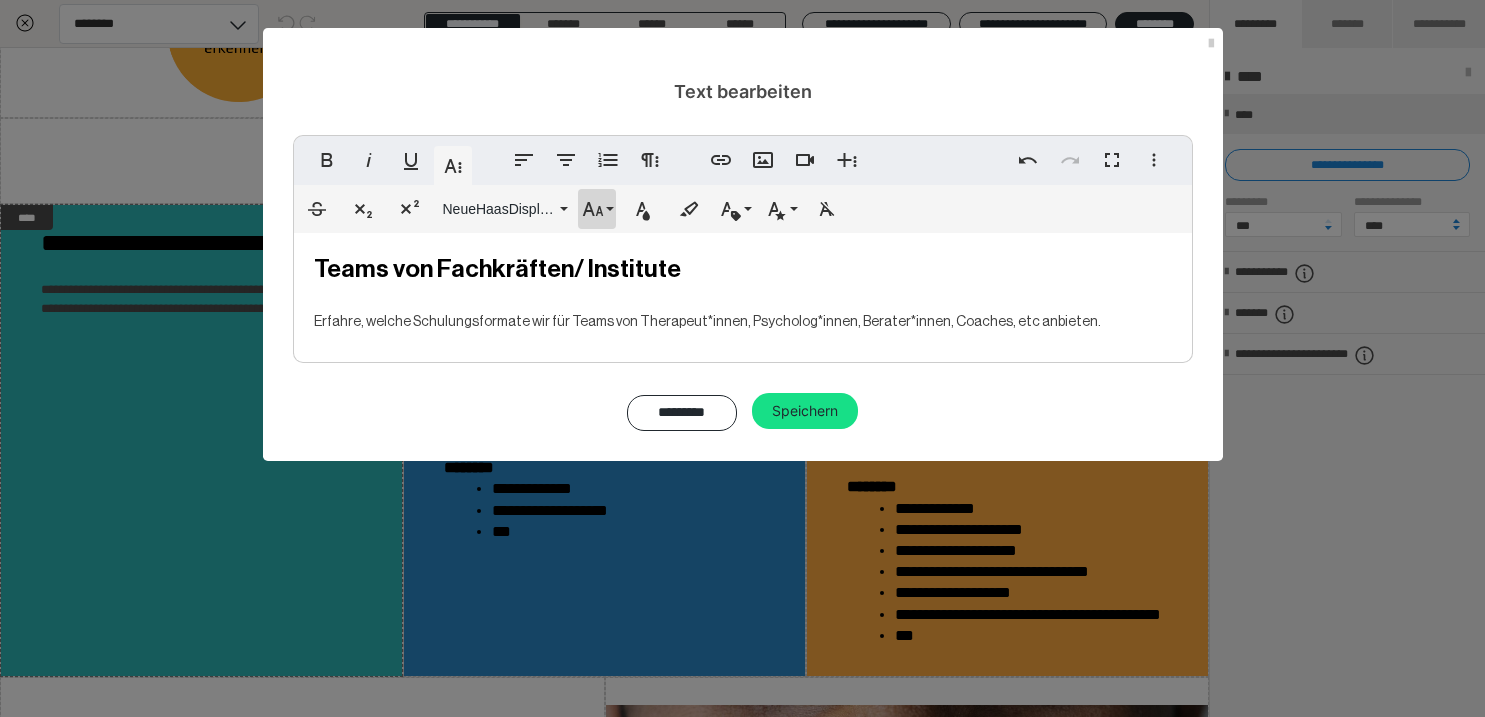 click 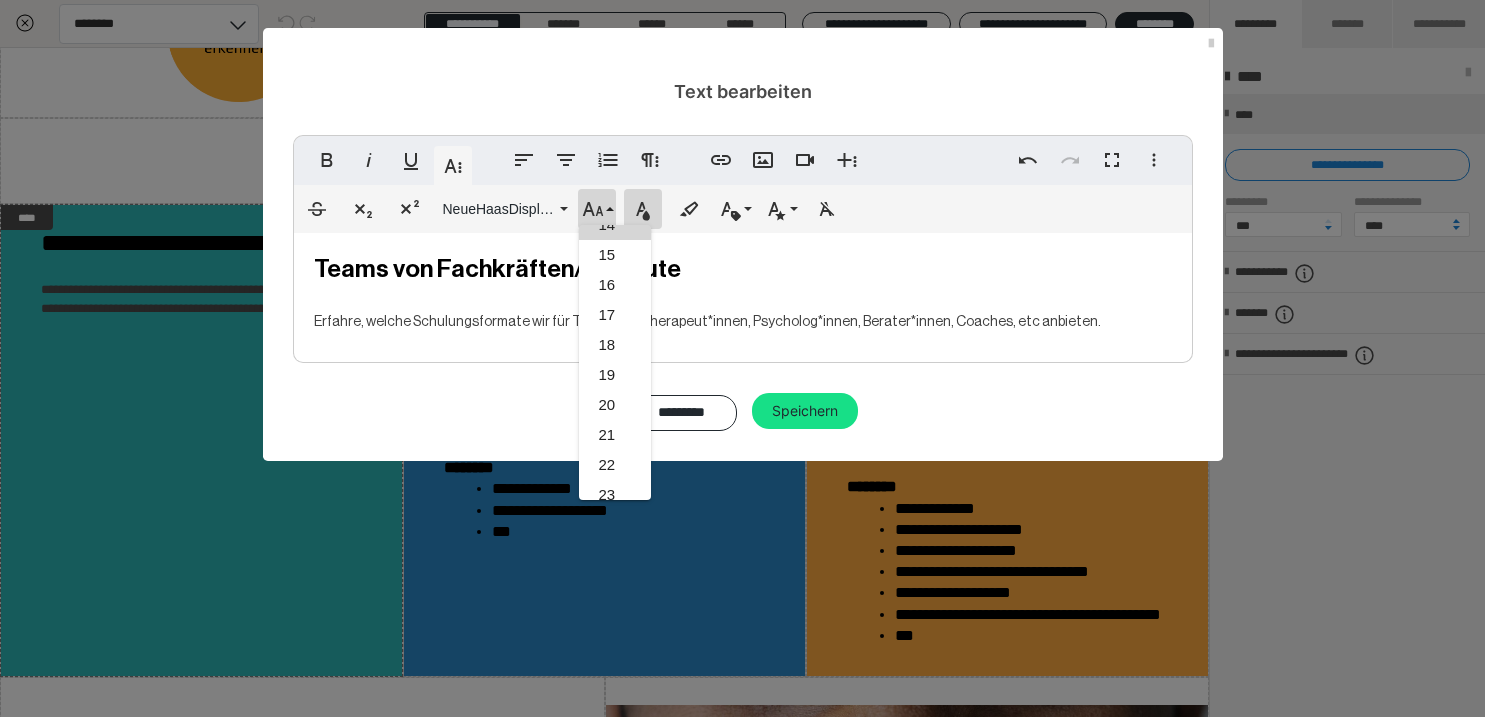 click 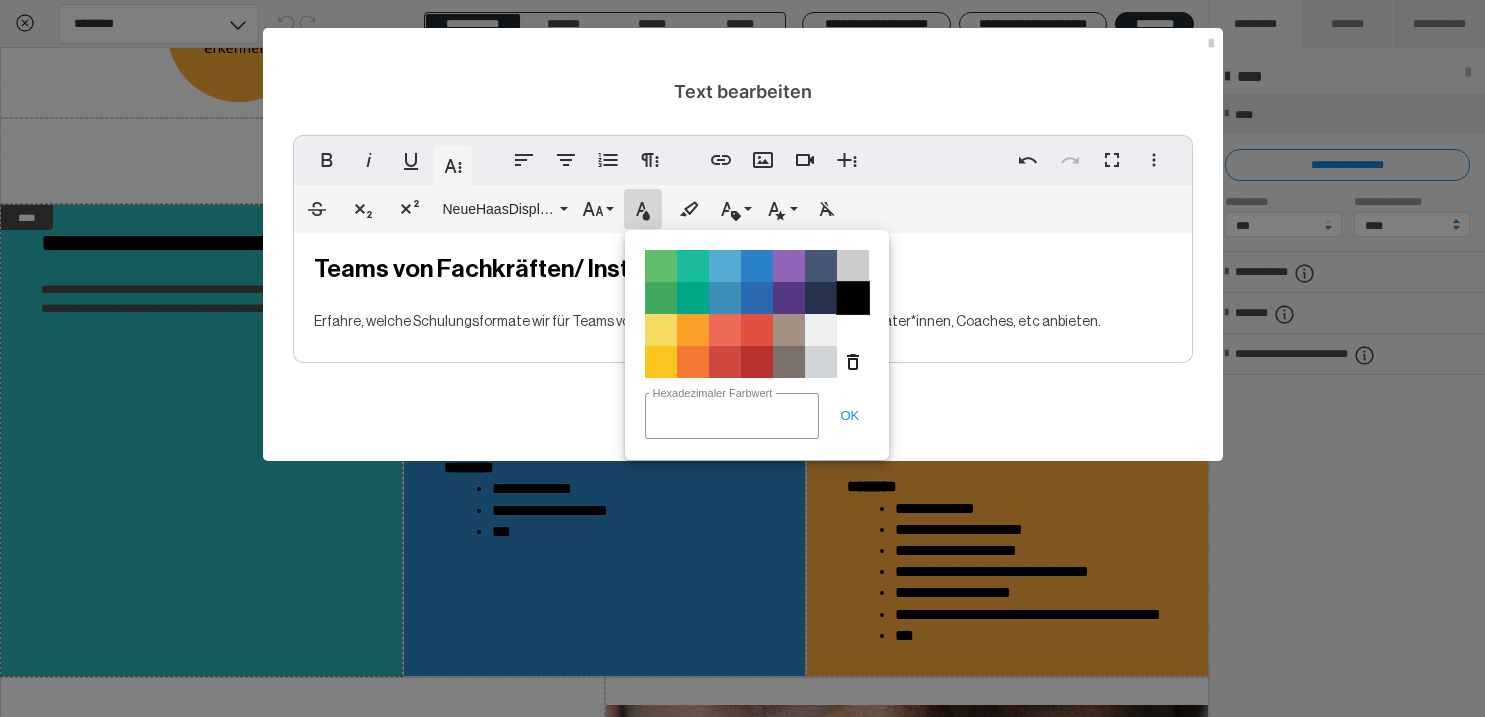 click on "Color#000000" at bounding box center [853, 298] 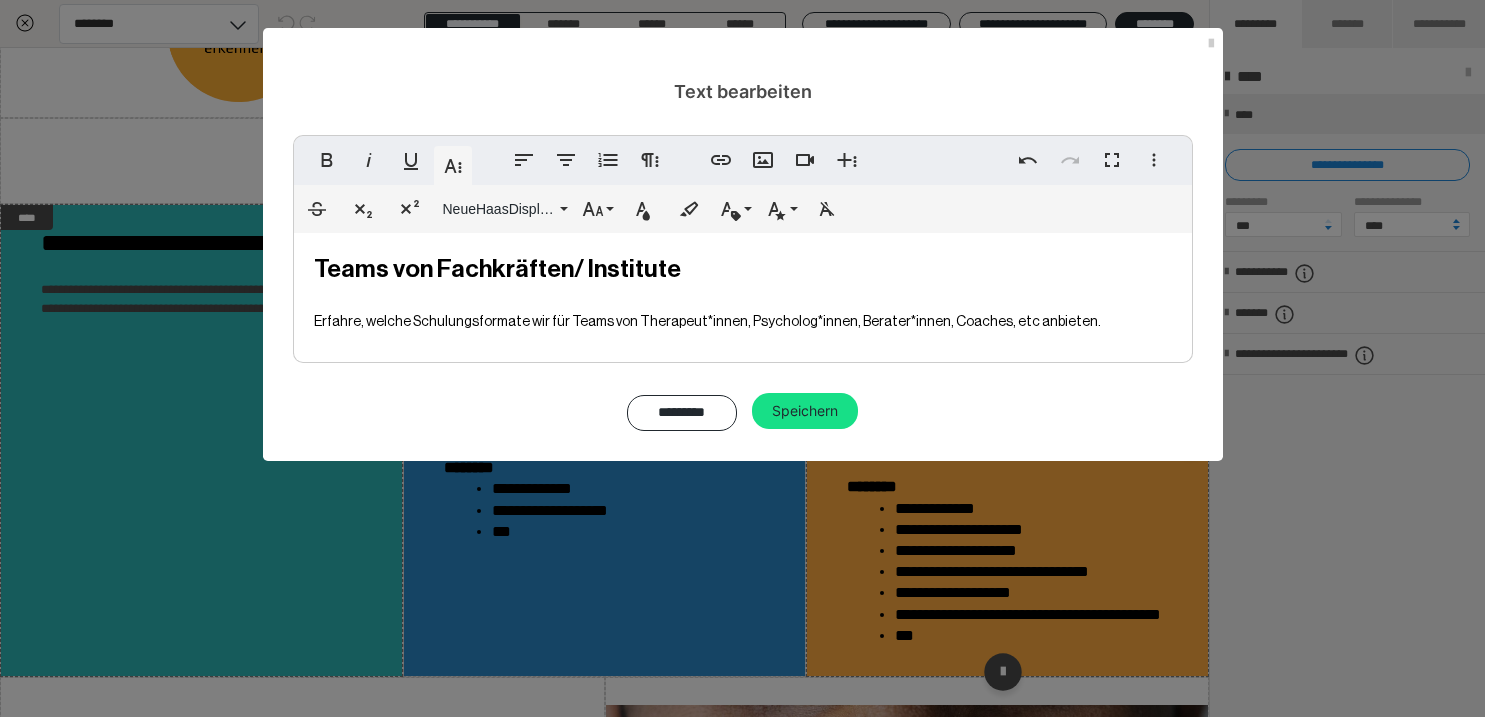 click on "Speichern" at bounding box center (805, 411) 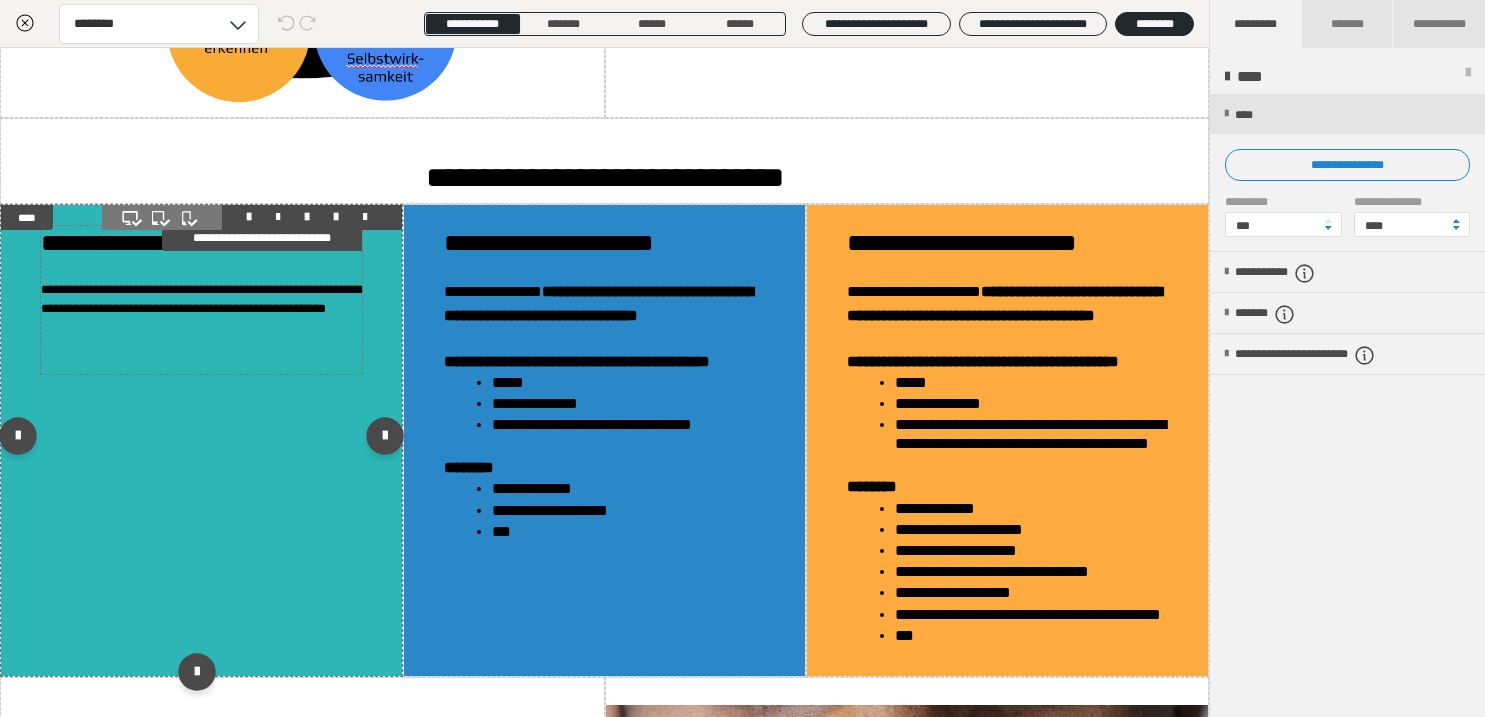 click on "**********" at bounding box center (201, 243) 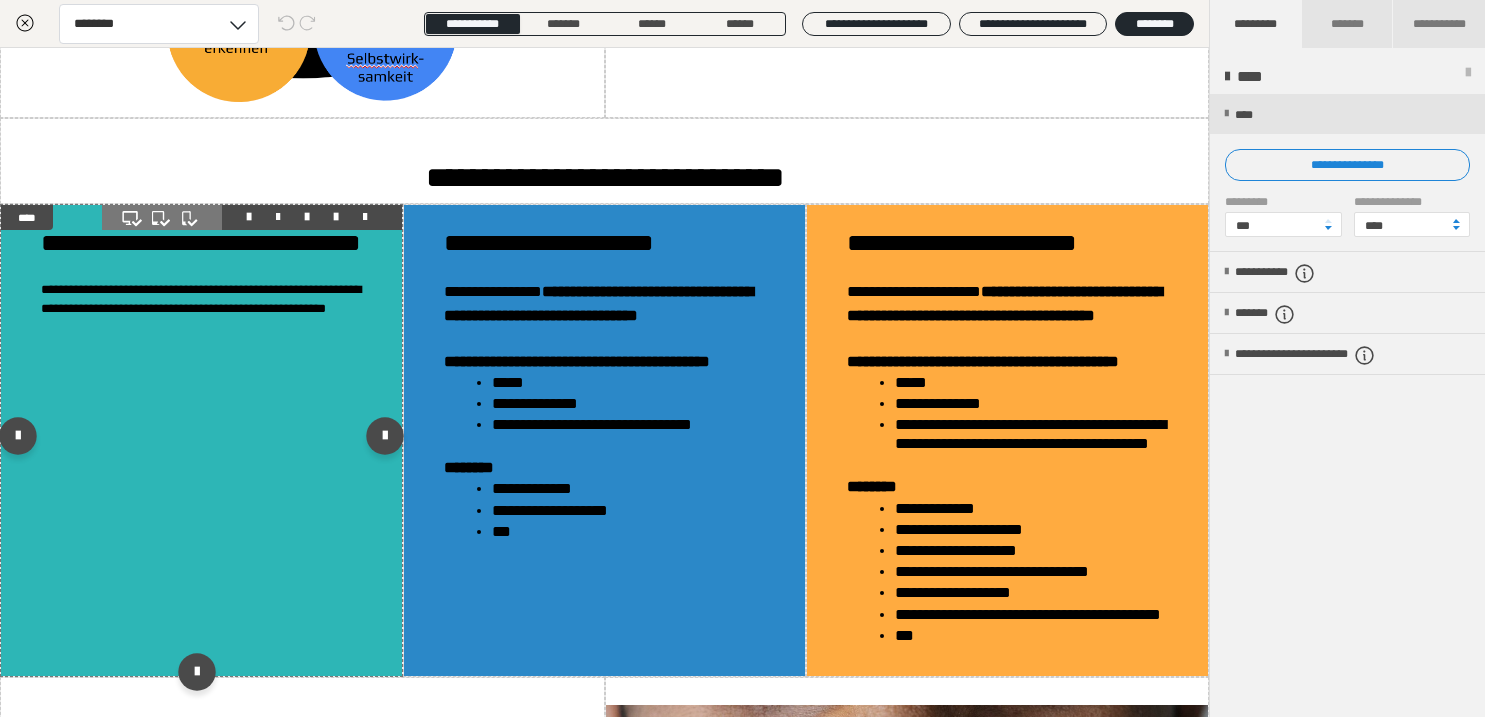 click at bounding box center [278, 217] 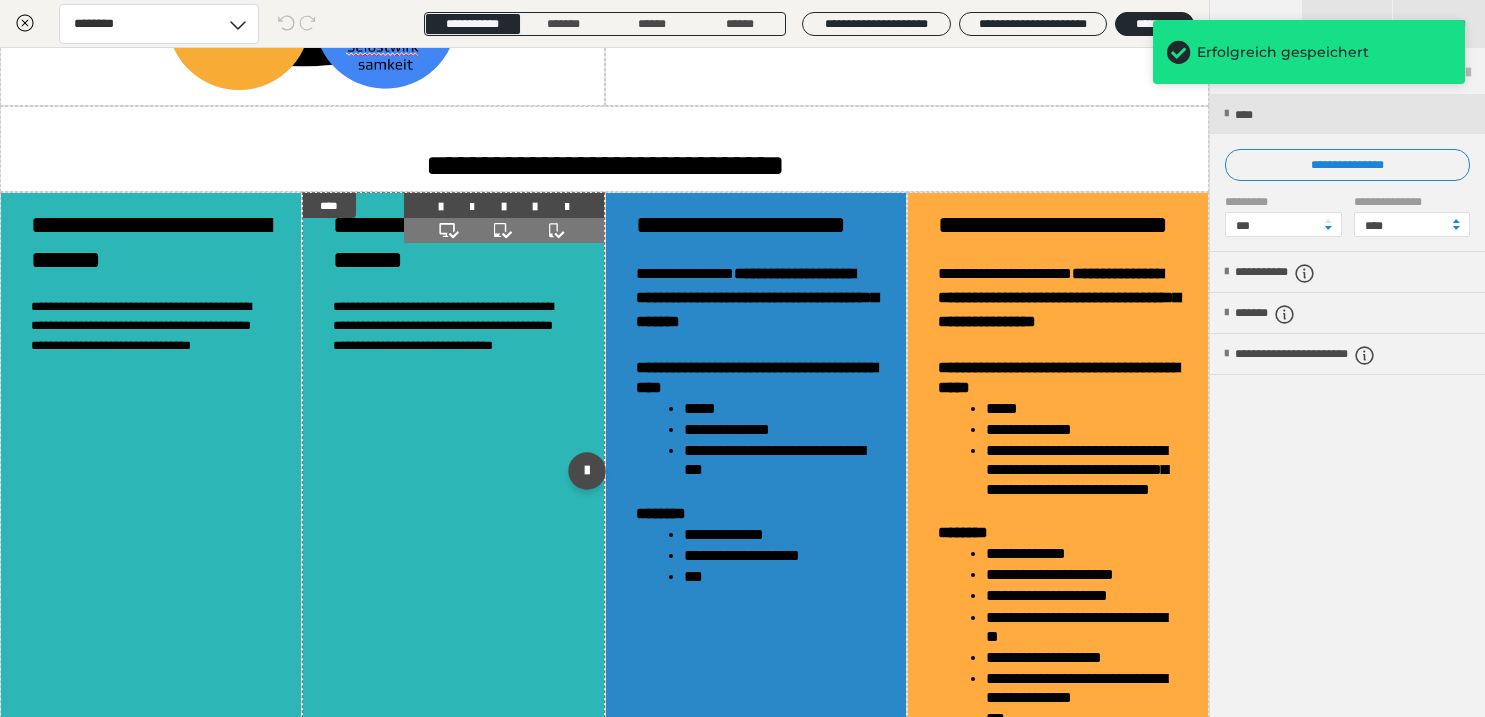click at bounding box center (567, 207) 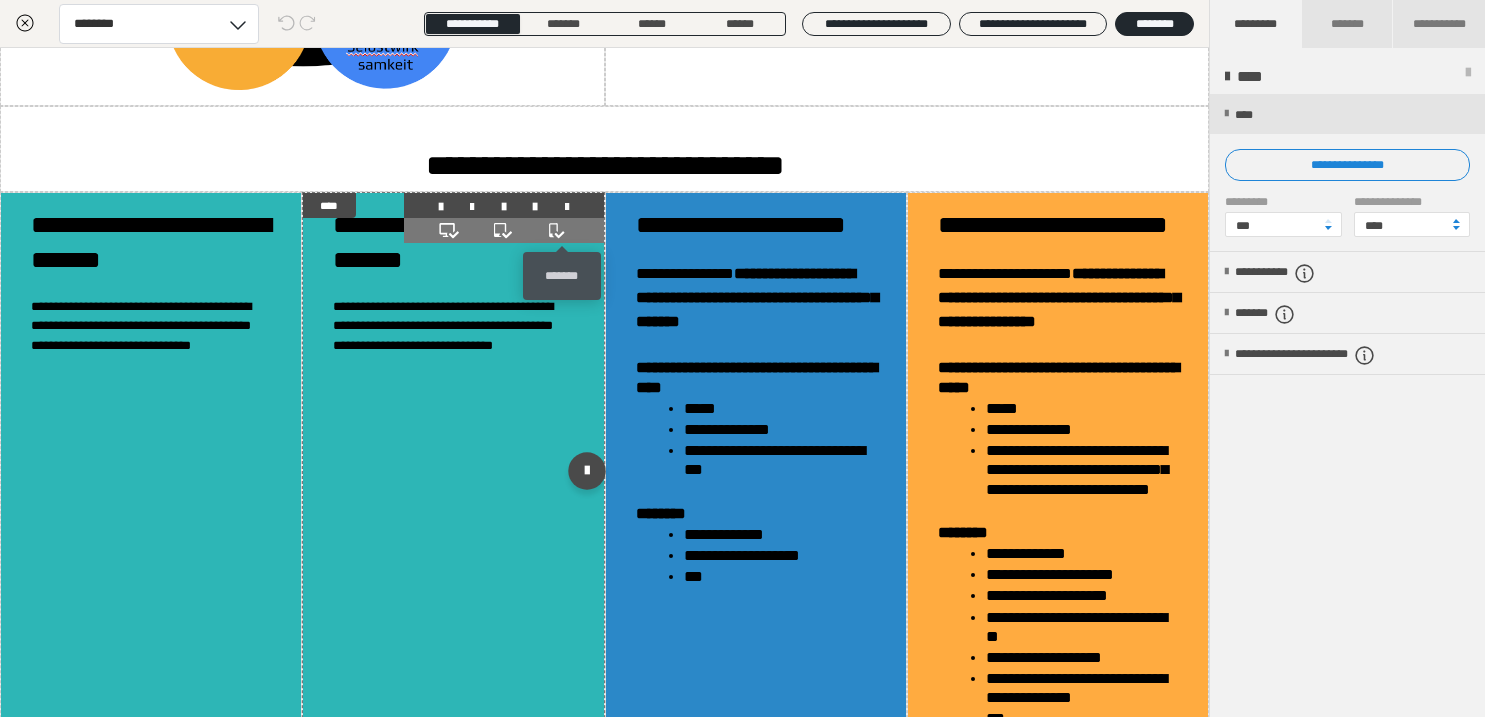 click at bounding box center (567, 207) 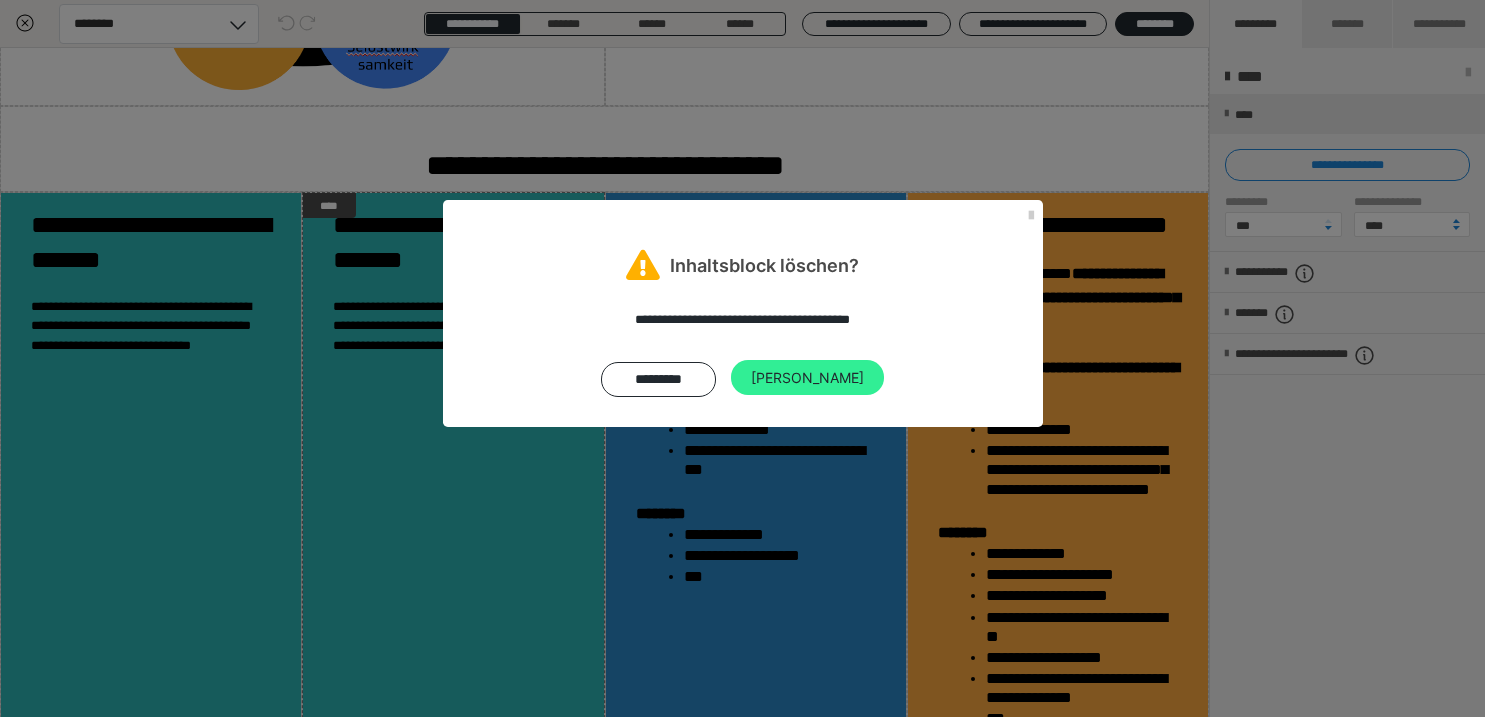 click on "[PERSON_NAME]" at bounding box center (807, 378) 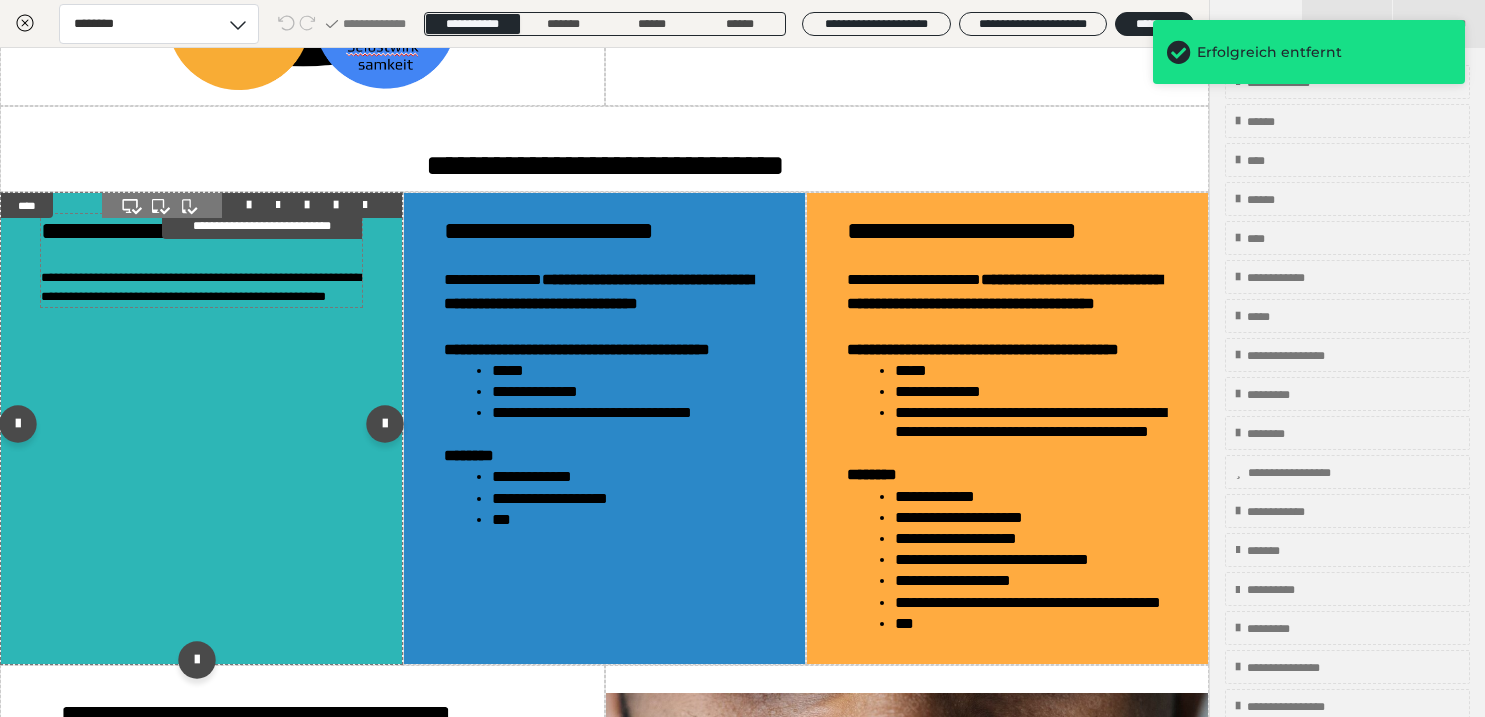 click on "**********" at bounding box center (201, 230) 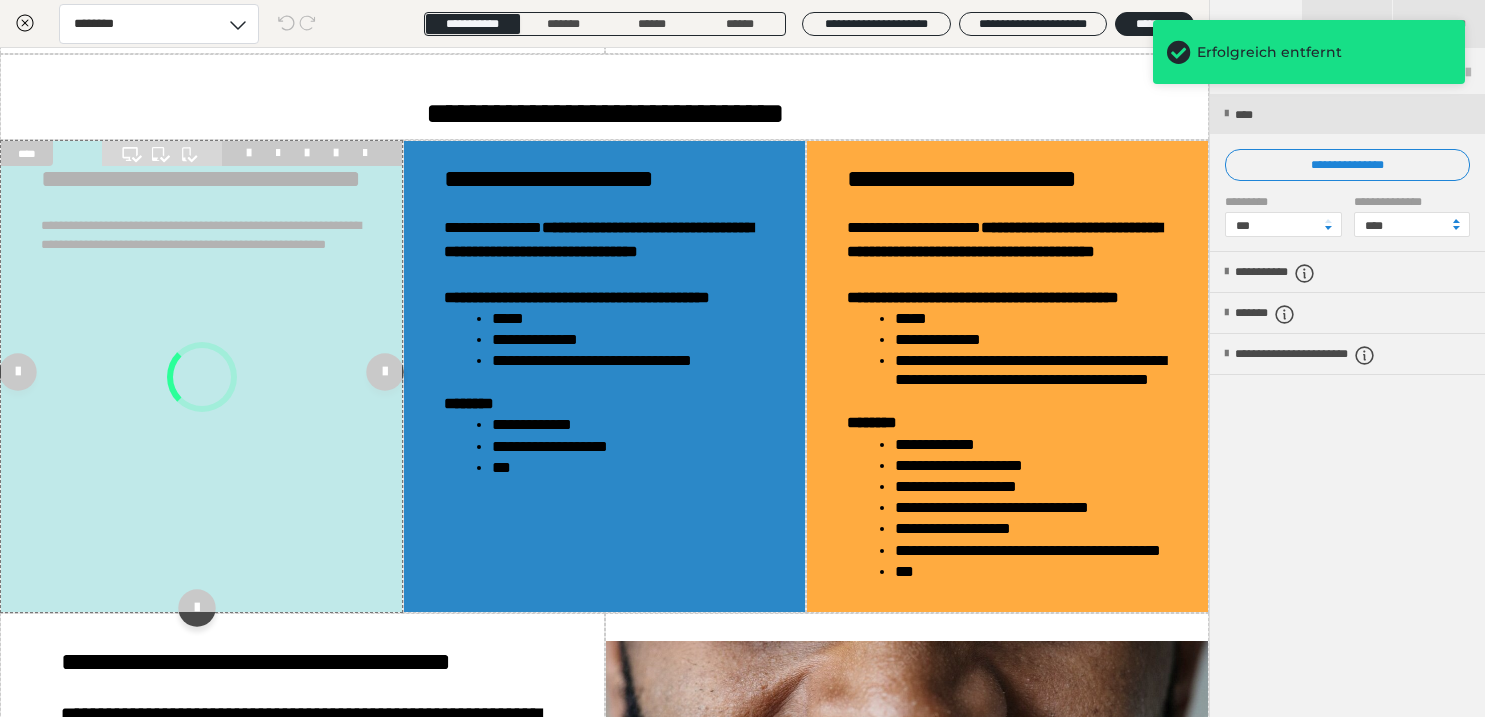 scroll, scrollTop: 1706, scrollLeft: 0, axis: vertical 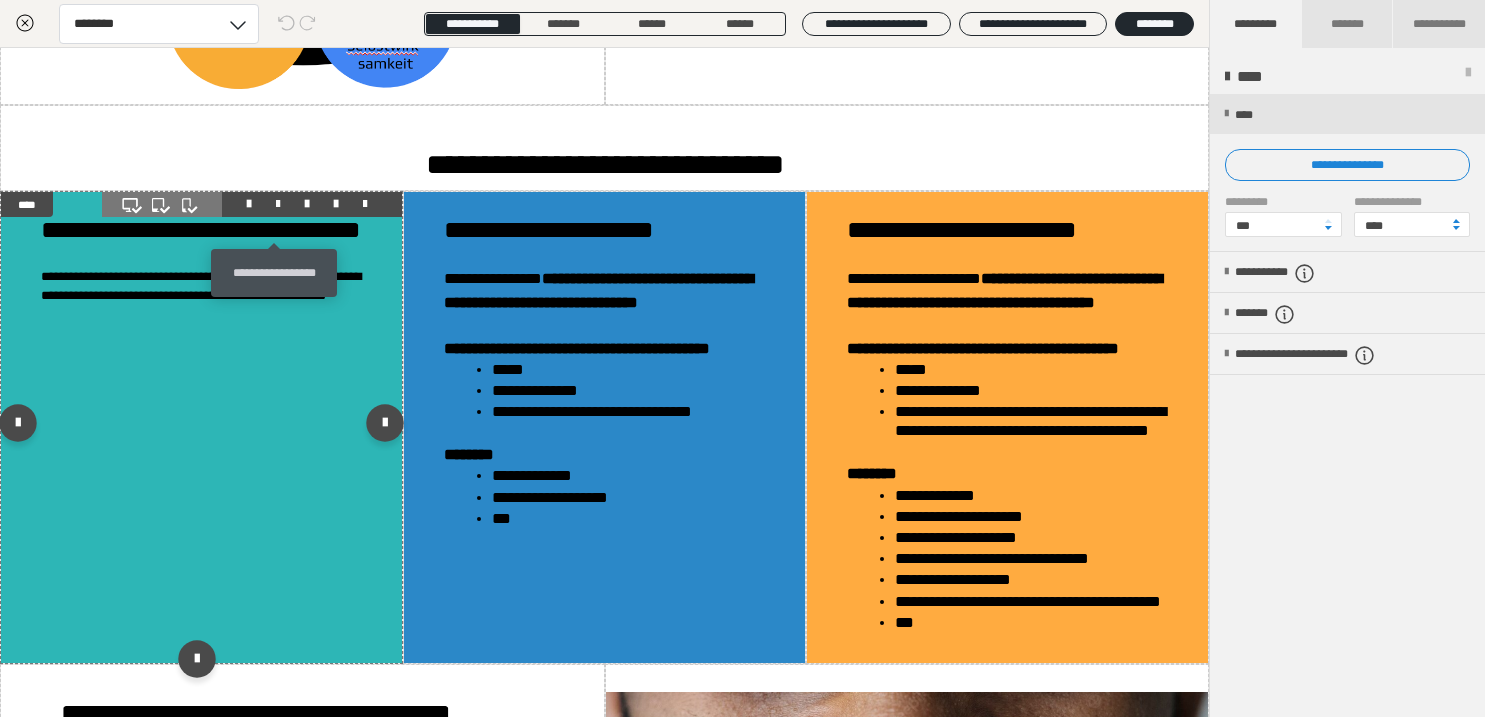 click at bounding box center (278, 204) 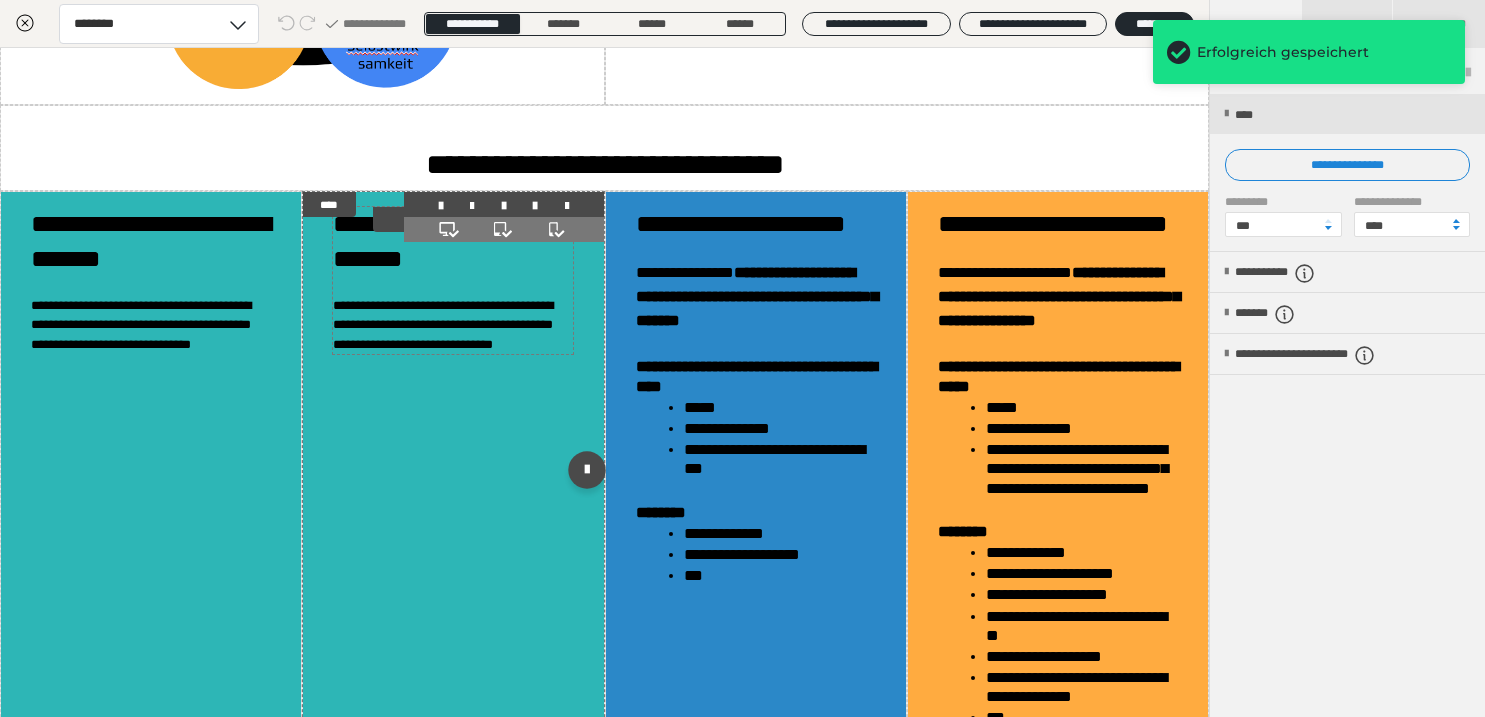 click on "**********" at bounding box center (453, 280) 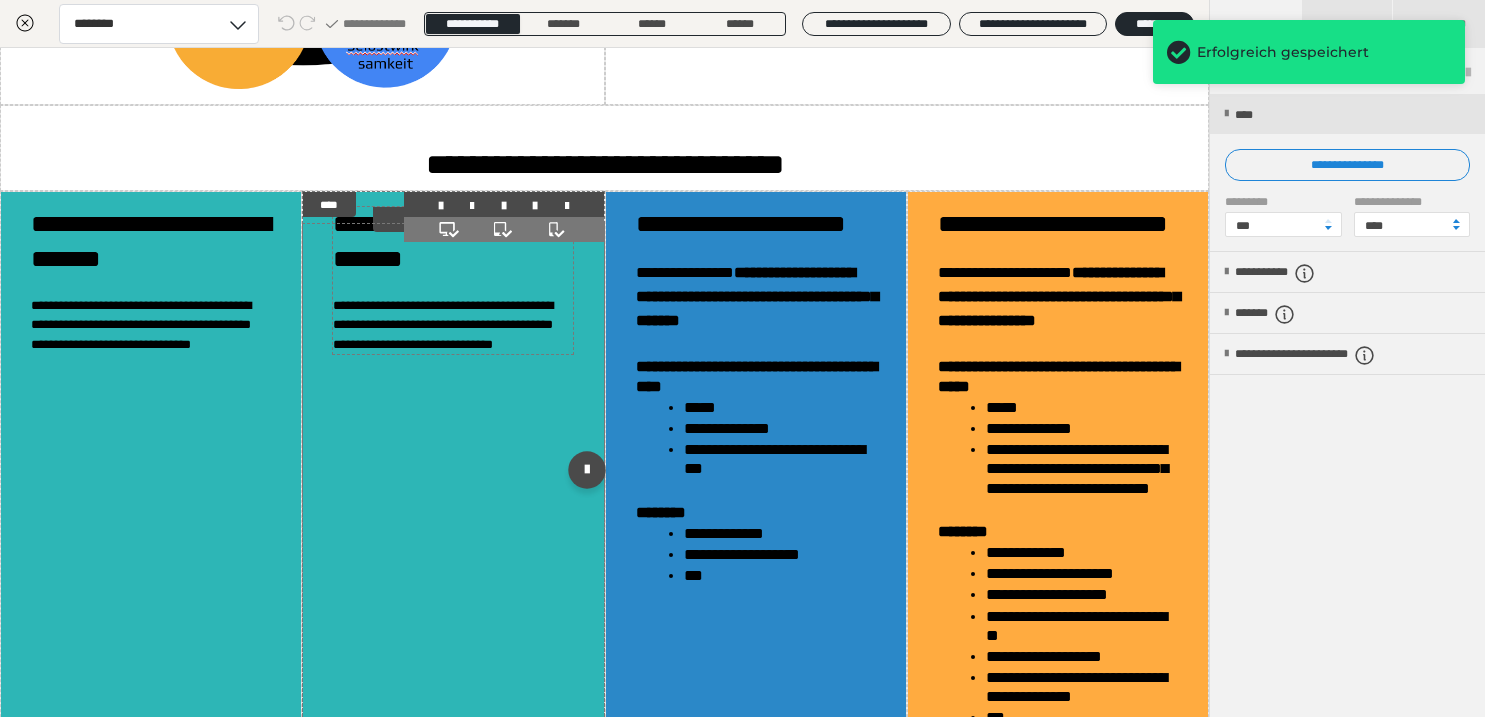 click on "**********" at bounding box center (453, 280) 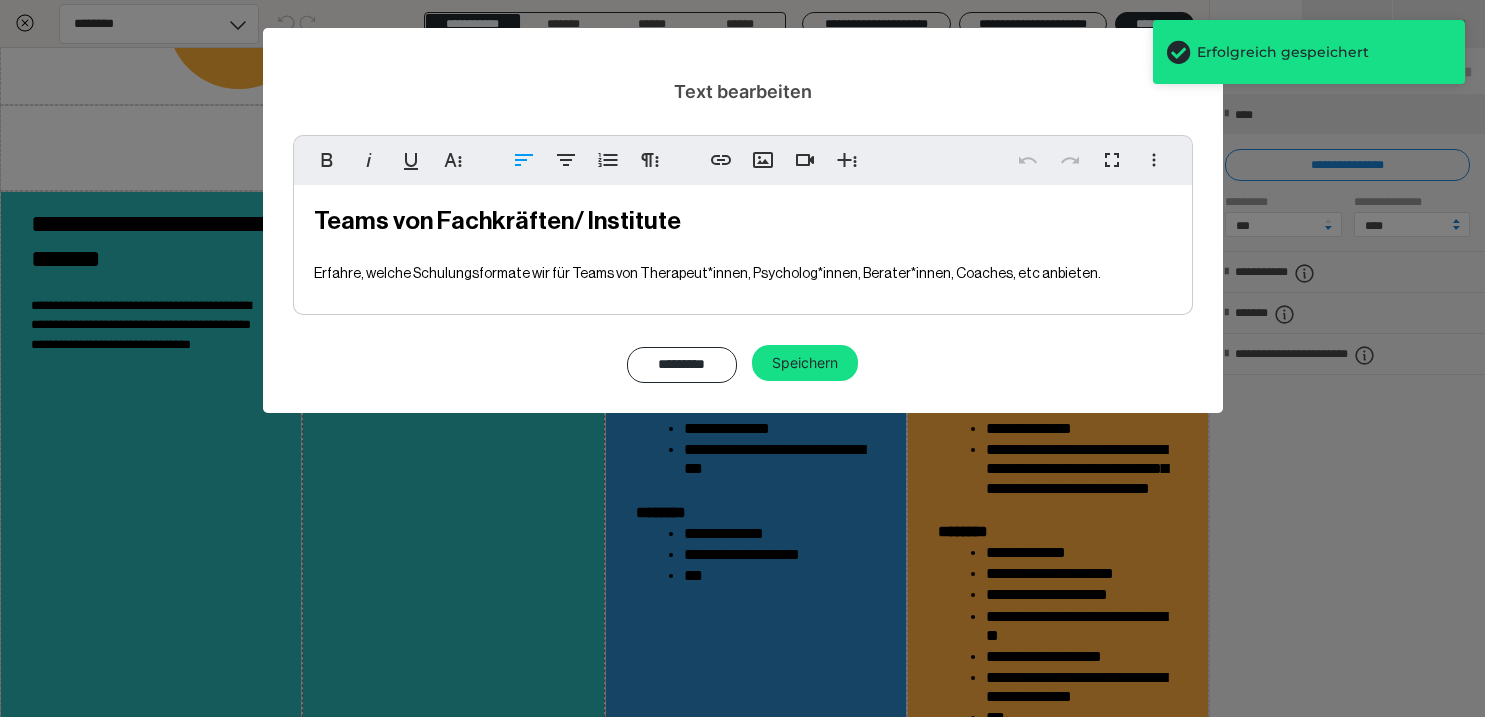 click on "Teams von Fachkräften/ Institute" at bounding box center (497, 221) 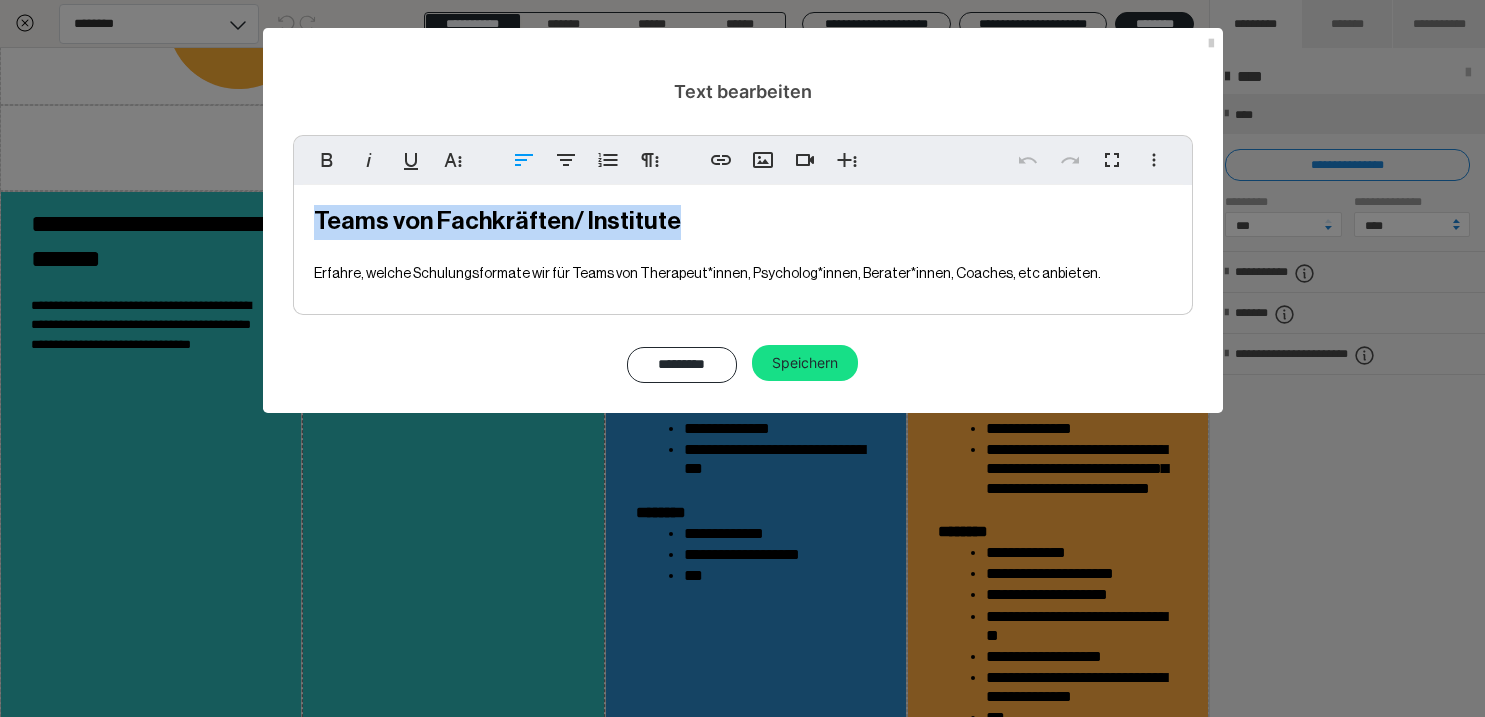 drag, startPoint x: 668, startPoint y: 218, endPoint x: 306, endPoint y: 227, distance: 362.11185 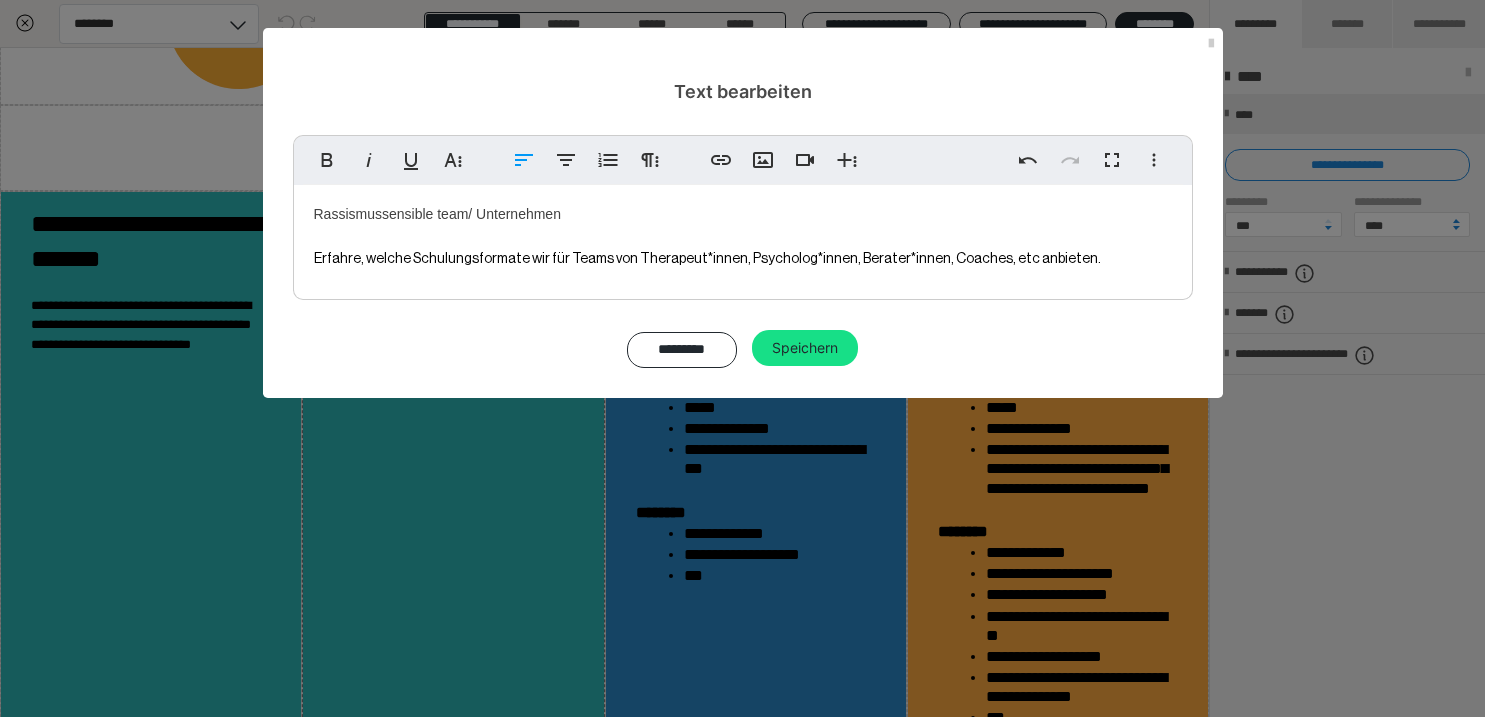 click on "Rassismussensible team/ Unternehmen Erfahre, welche Schulungsformate wir für Teams von Therapeut*innen, Psycholog*innen, Berater*innen, Coaches, etc anbieten." at bounding box center (743, 237) 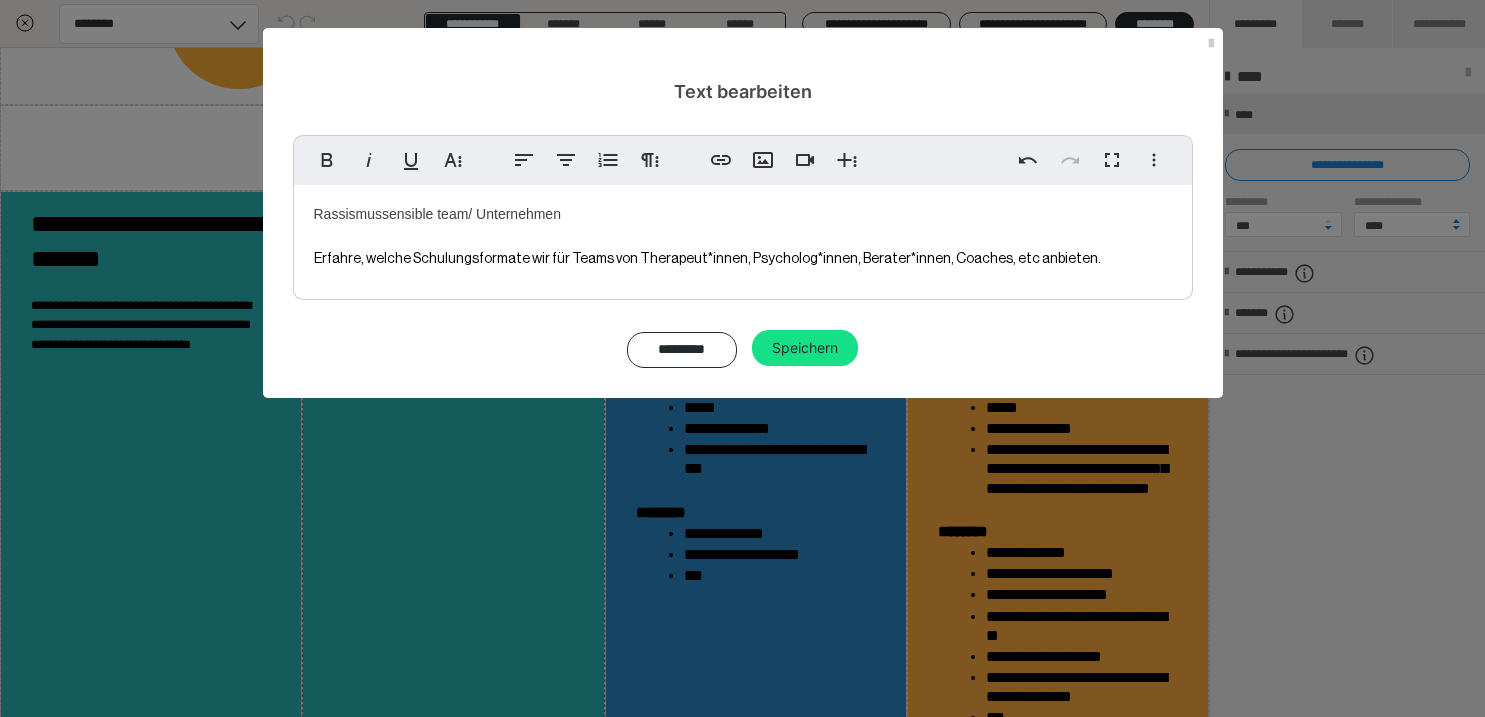 click on "Erfahre, welche Schulungsformate wir für Teams von Therapeut*innen, Psycholog*innen, Berater*innen, Coaches, etc anbieten." at bounding box center (707, 259) 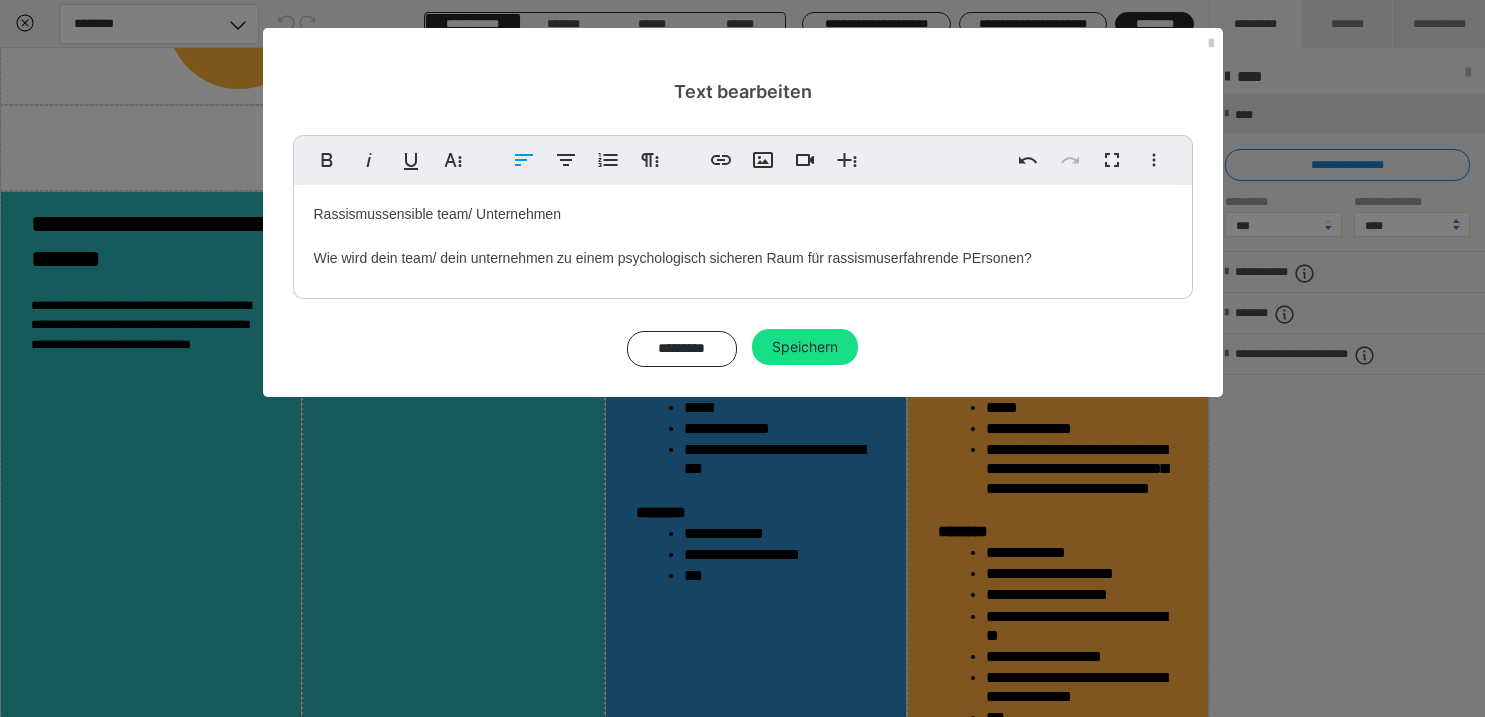 click on "Rassismussensible team/ Unternehmen Wie wird dein team/ dein unternehmen zu einem psychologisch sicheren Raum für rassismuserfahrende PErsonen?" at bounding box center (743, 237) 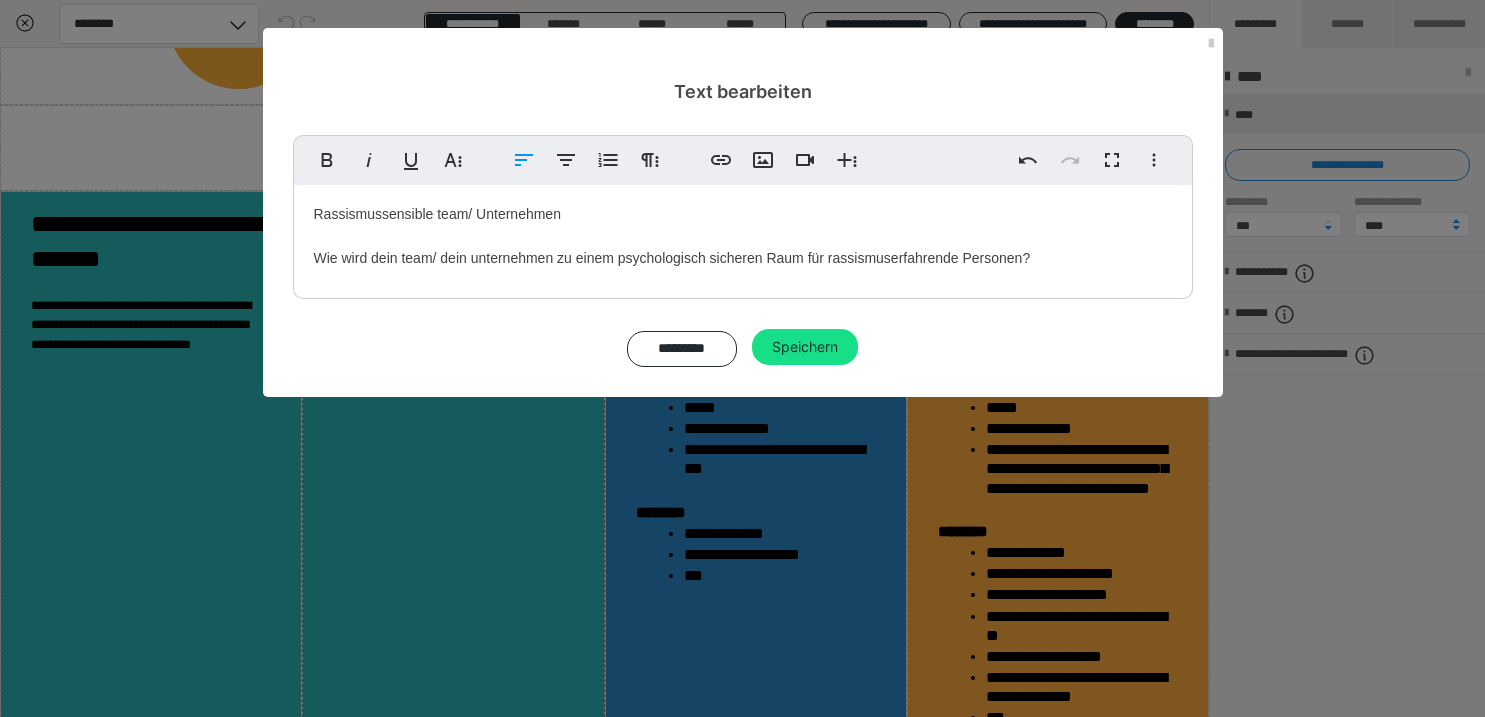 click on "Rassismussensible team/ Unternehmen Wie wird dein team/ dein unternehmen zu einem psychologisch sicheren Raum für rassismuserfahrende Personen?" at bounding box center [743, 237] 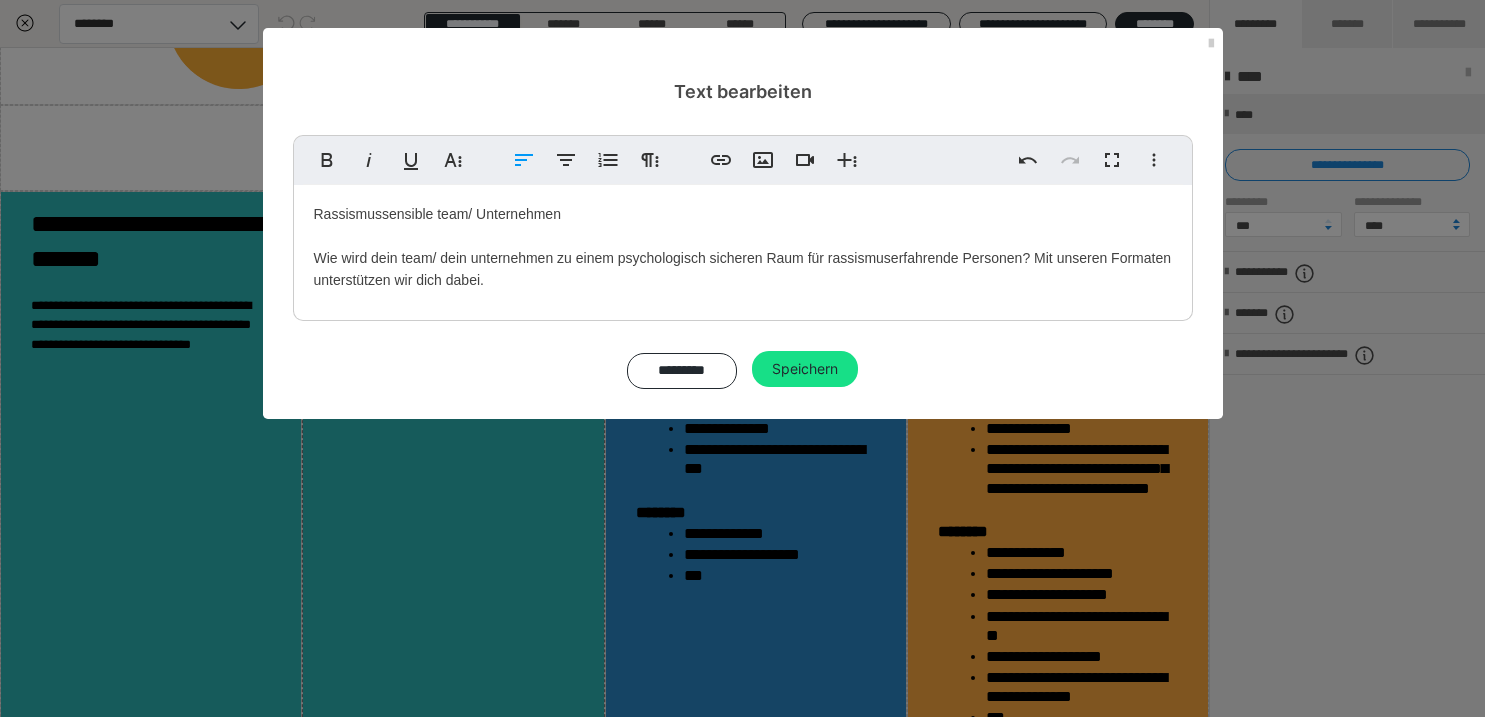 click on "Rassismussensible team/ Unternehmen" at bounding box center (743, 214) 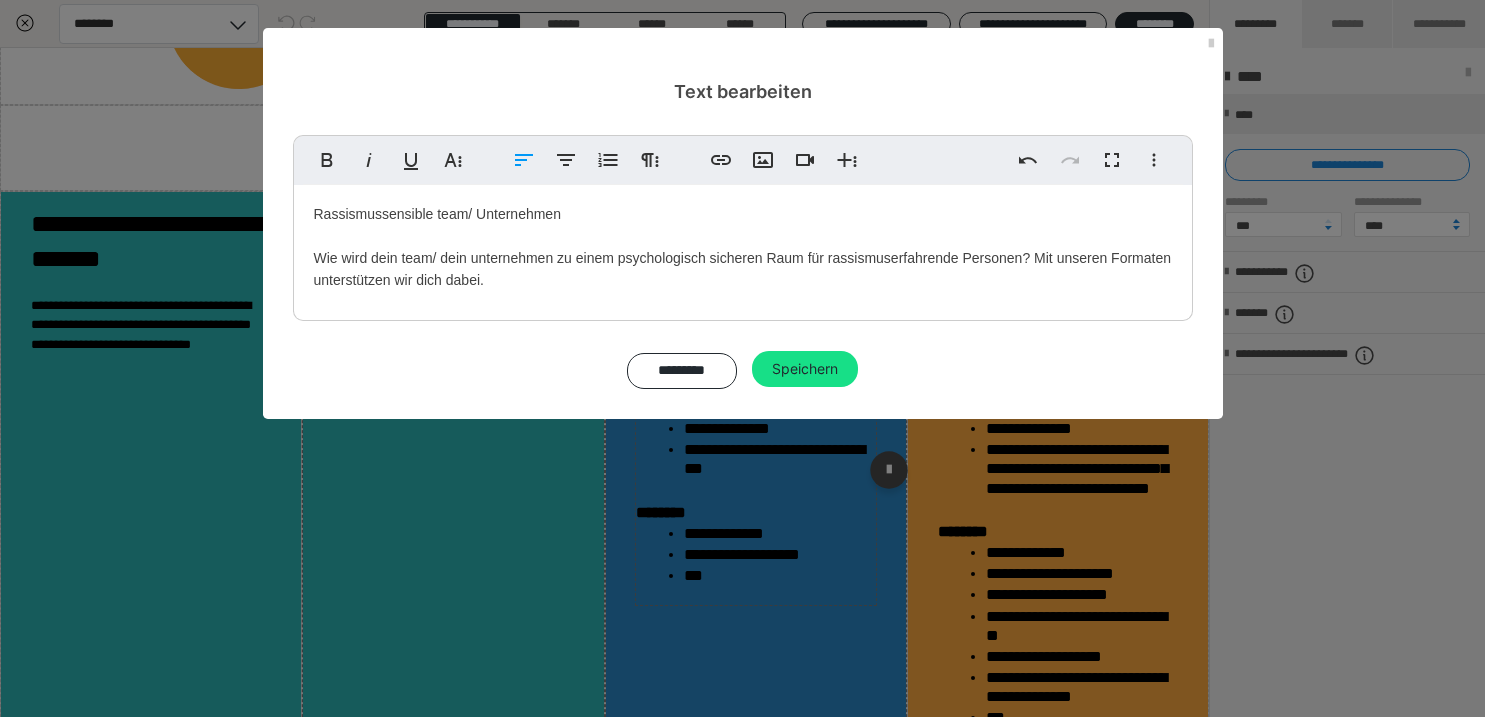 click on "Speichern" at bounding box center [805, 369] 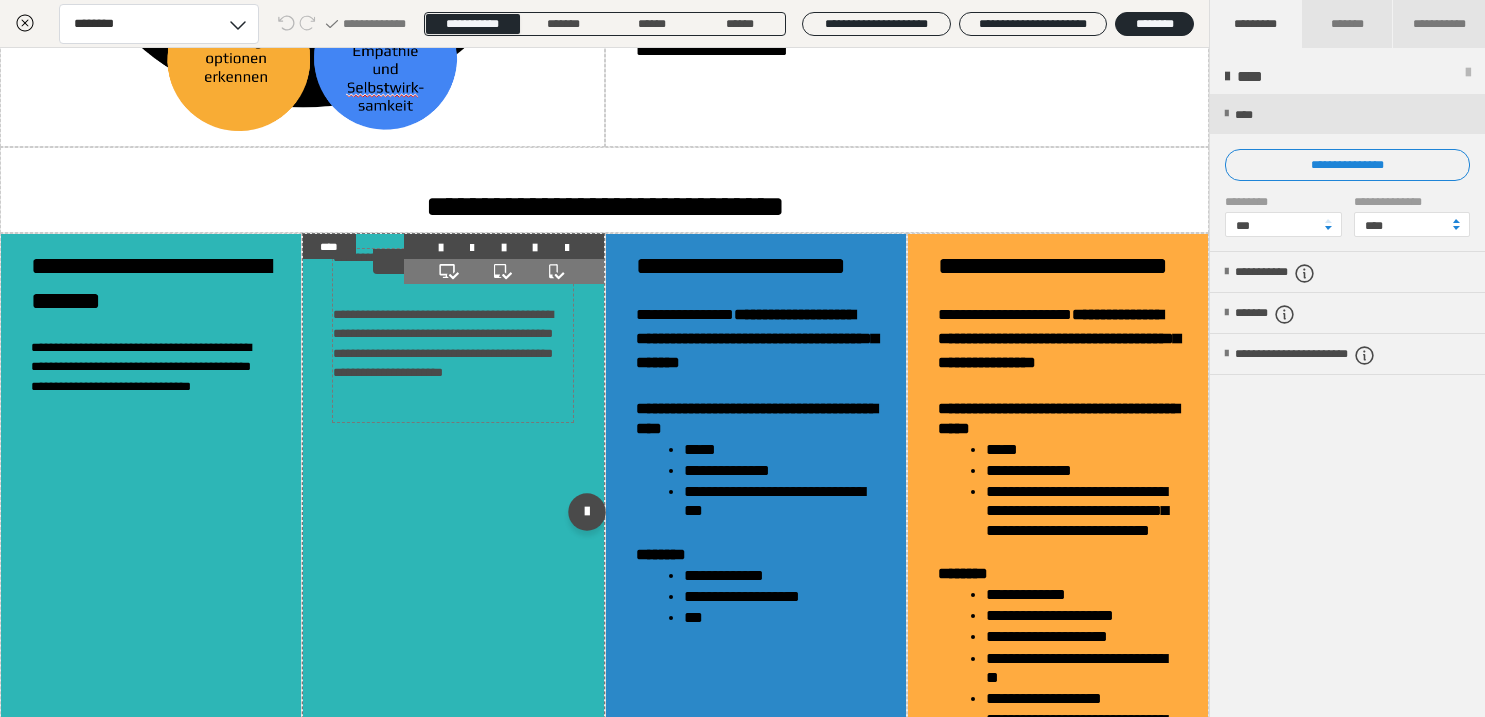 scroll, scrollTop: 1658, scrollLeft: 0, axis: vertical 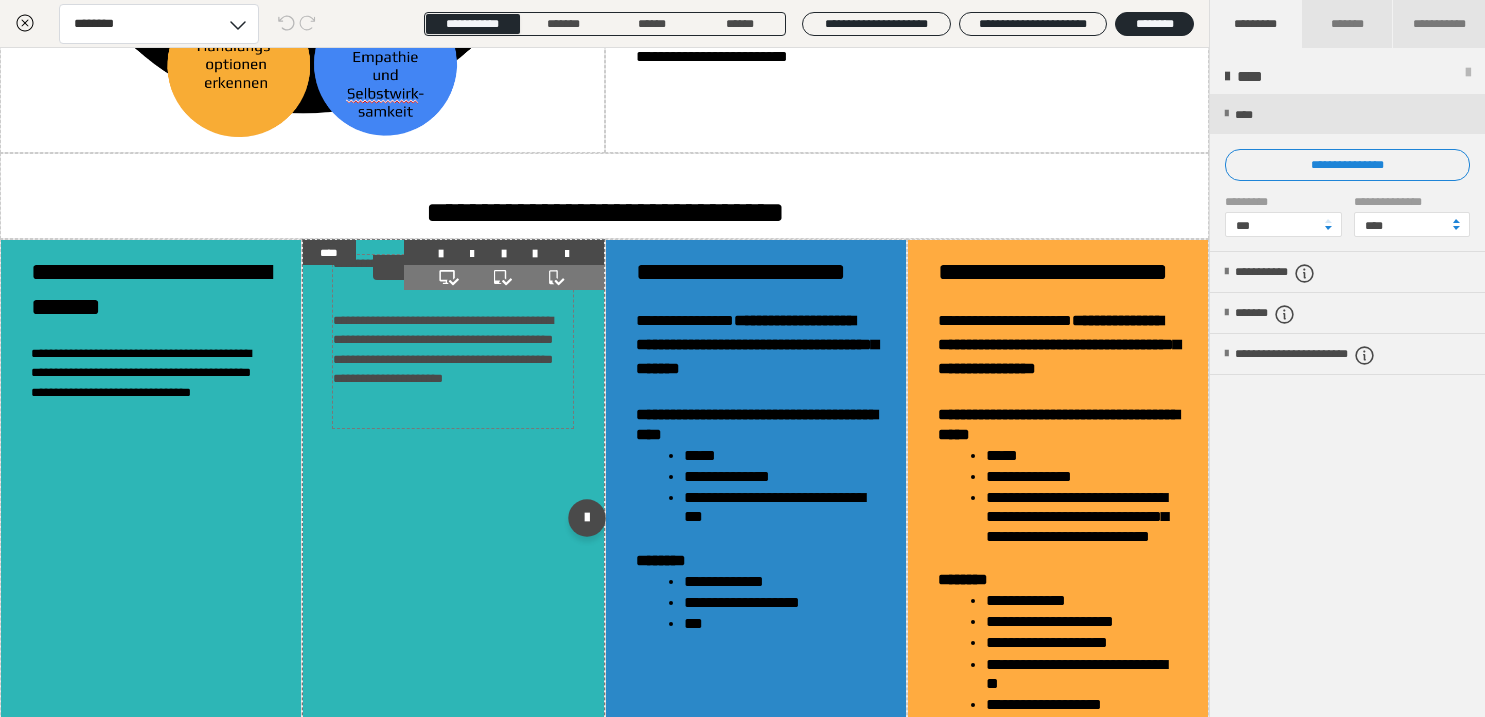 click on "**********" at bounding box center [453, 341] 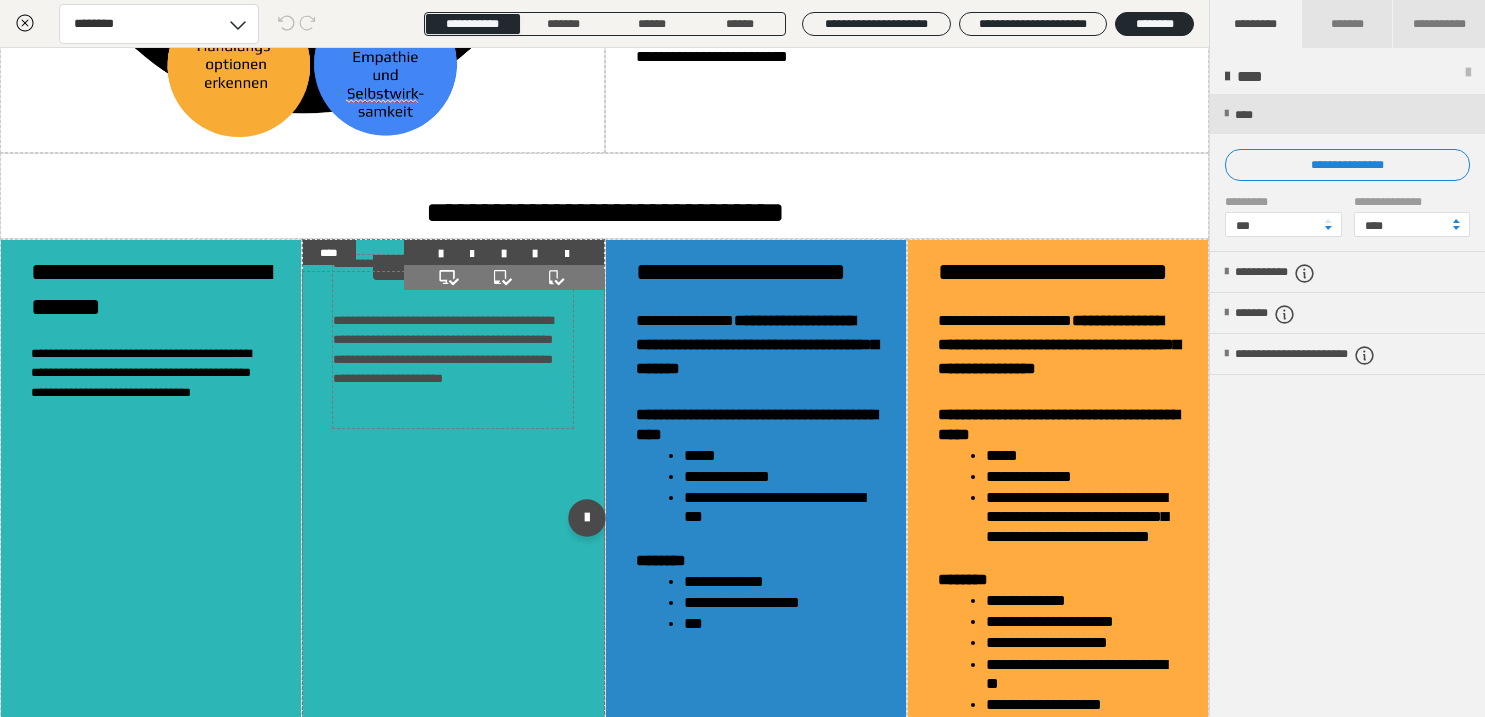 click on "**********" at bounding box center [453, 341] 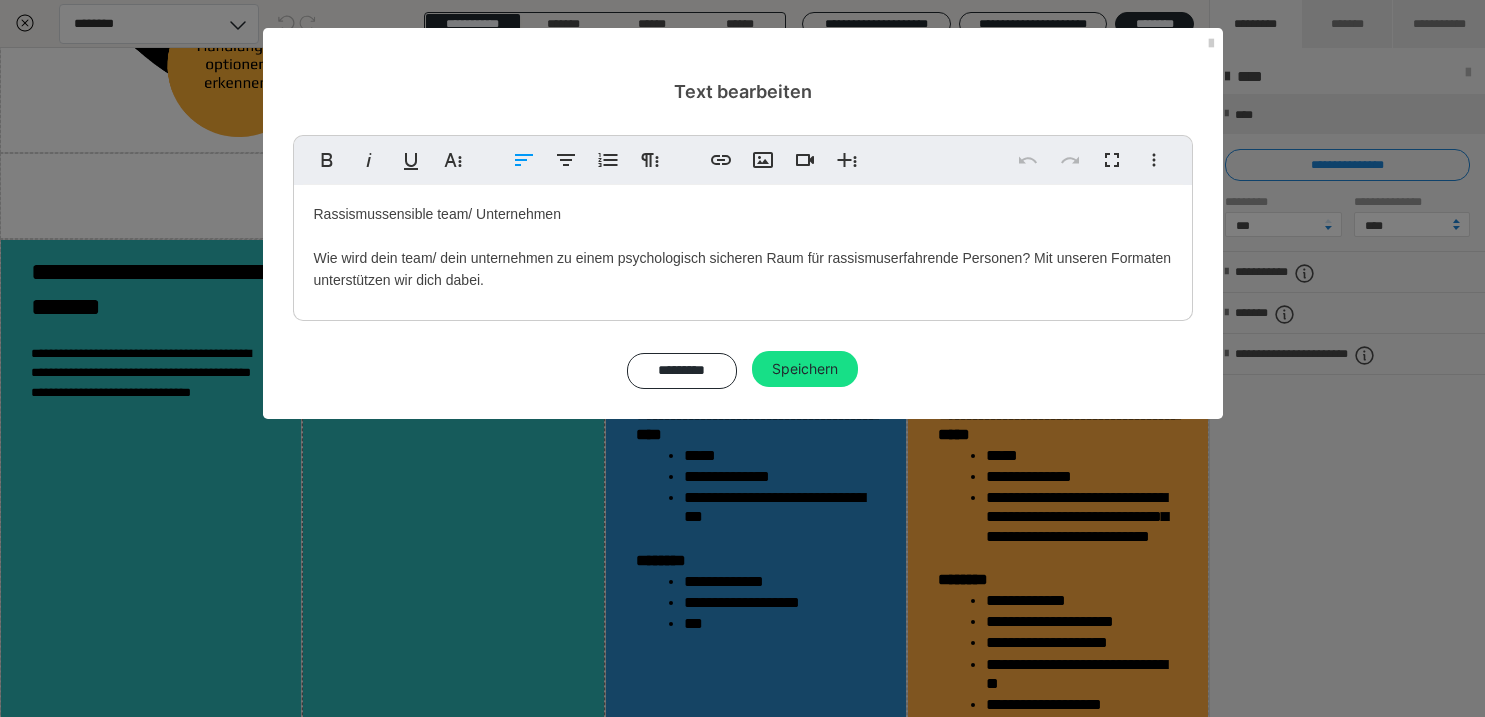 drag, startPoint x: 494, startPoint y: 283, endPoint x: 356, endPoint y: 272, distance: 138.43771 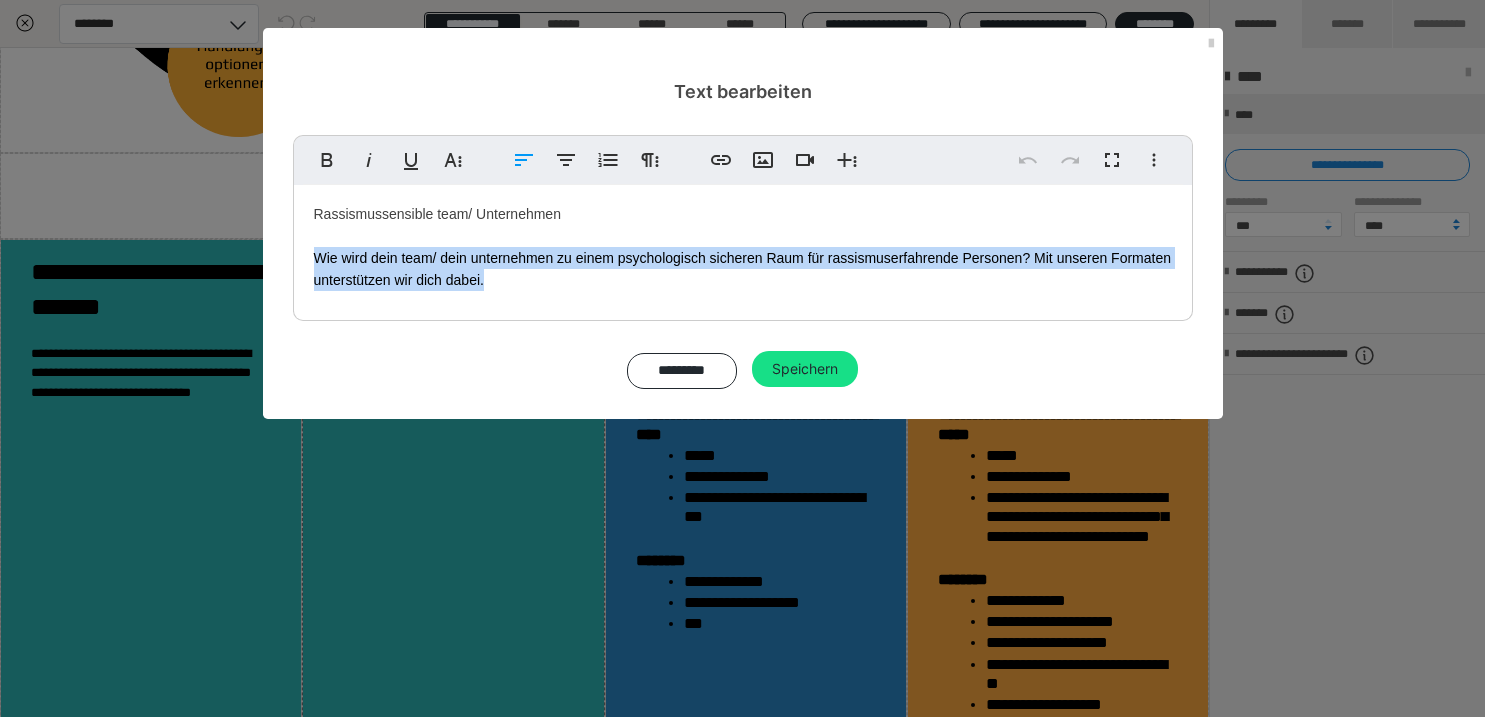 drag, startPoint x: 314, startPoint y: 256, endPoint x: 494, endPoint y: 301, distance: 185.53975 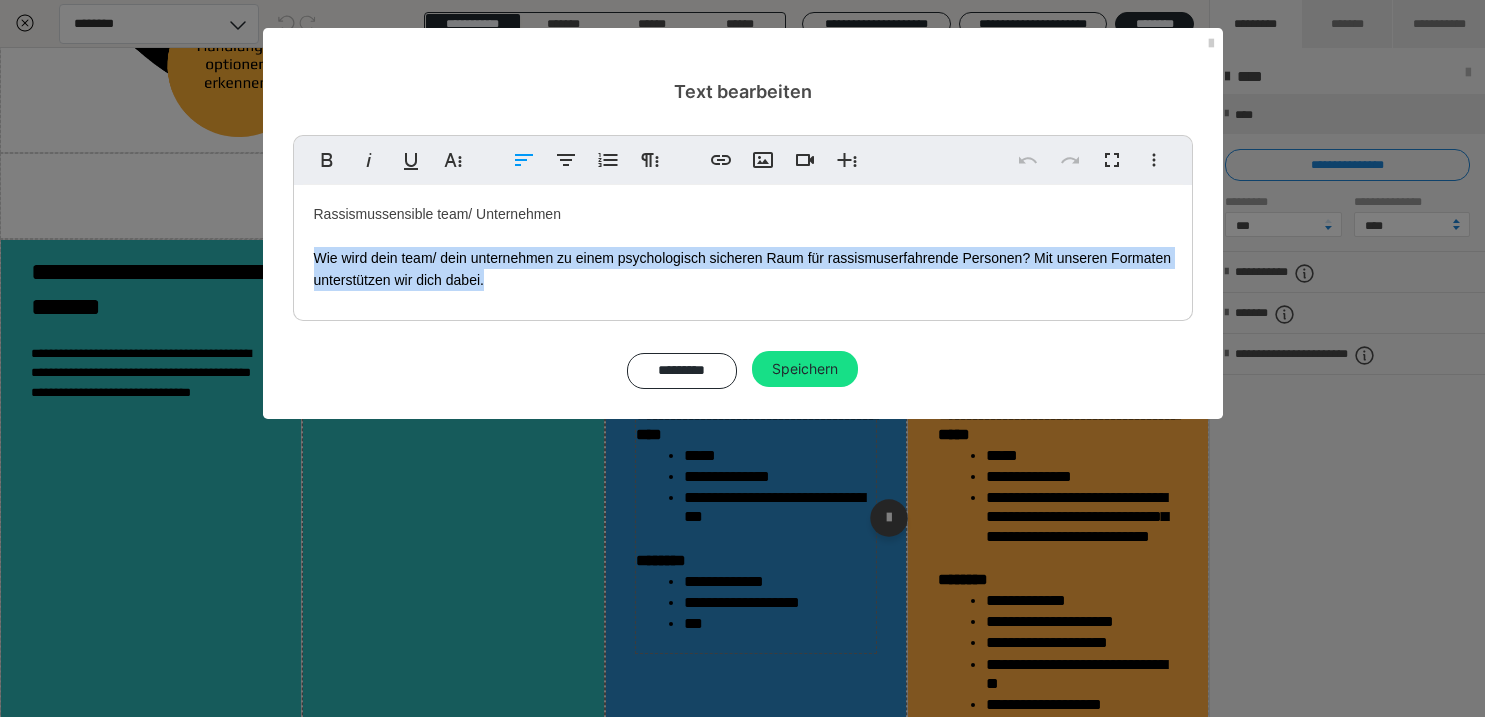 click on "Speichern" at bounding box center (805, 369) 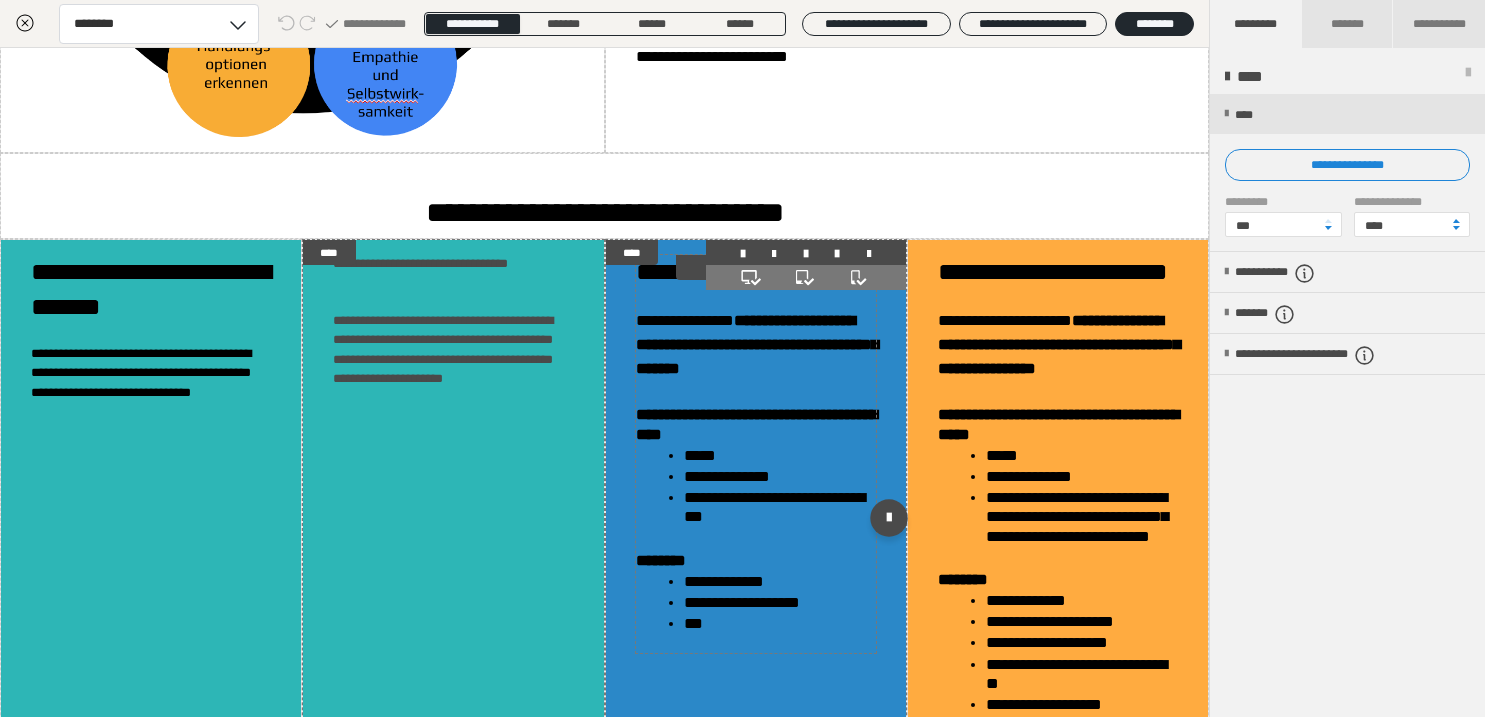 scroll, scrollTop: 1658, scrollLeft: 0, axis: vertical 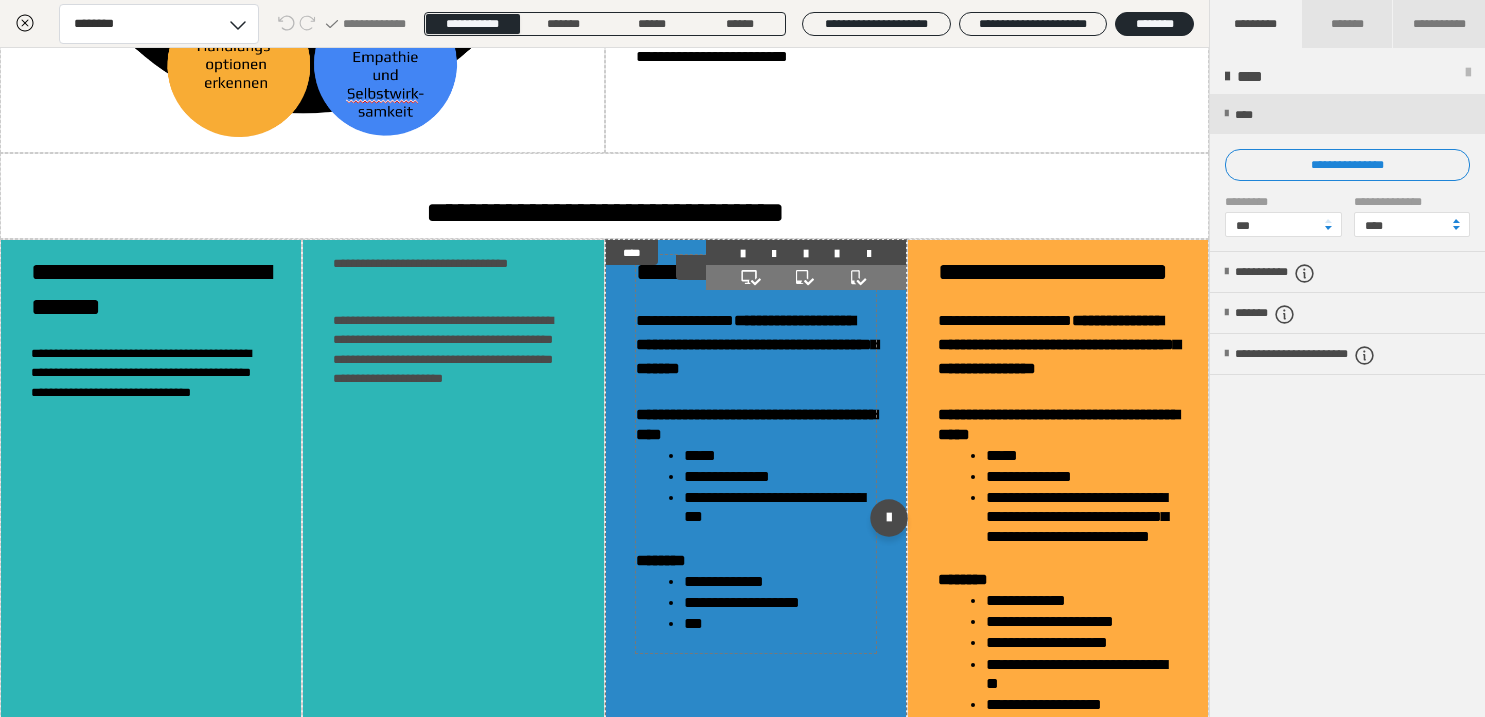 click on "**********" at bounding box center [757, 344] 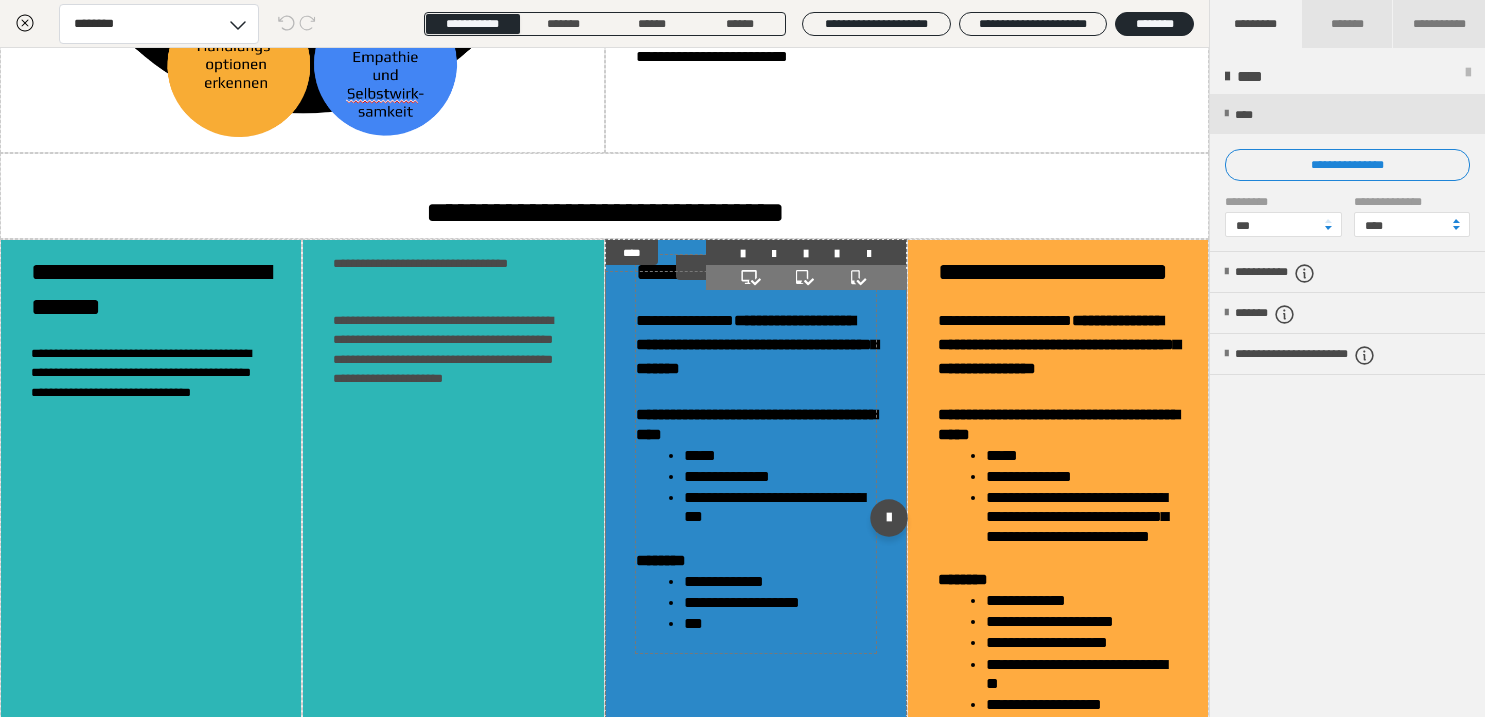 click on "**********" at bounding box center (757, 344) 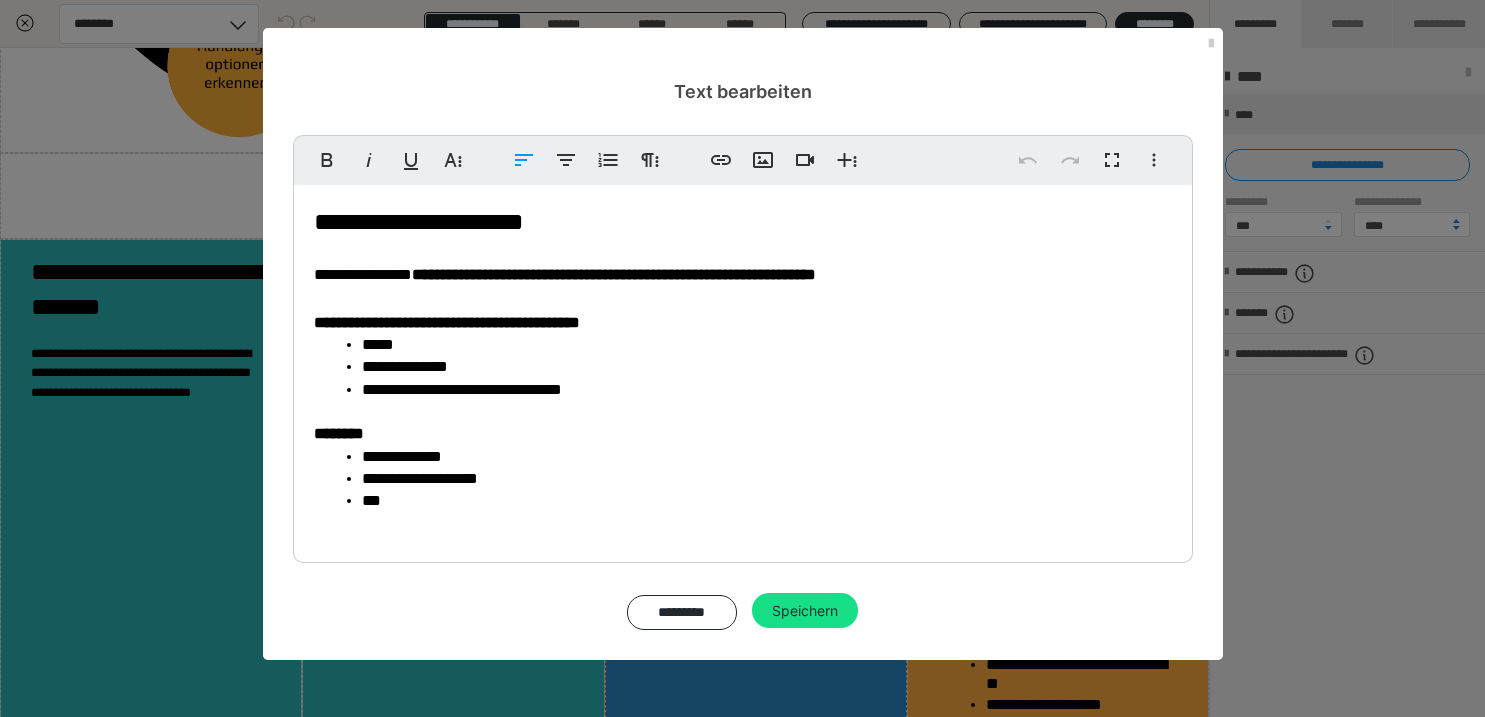 click on "*****" at bounding box center [767, 344] 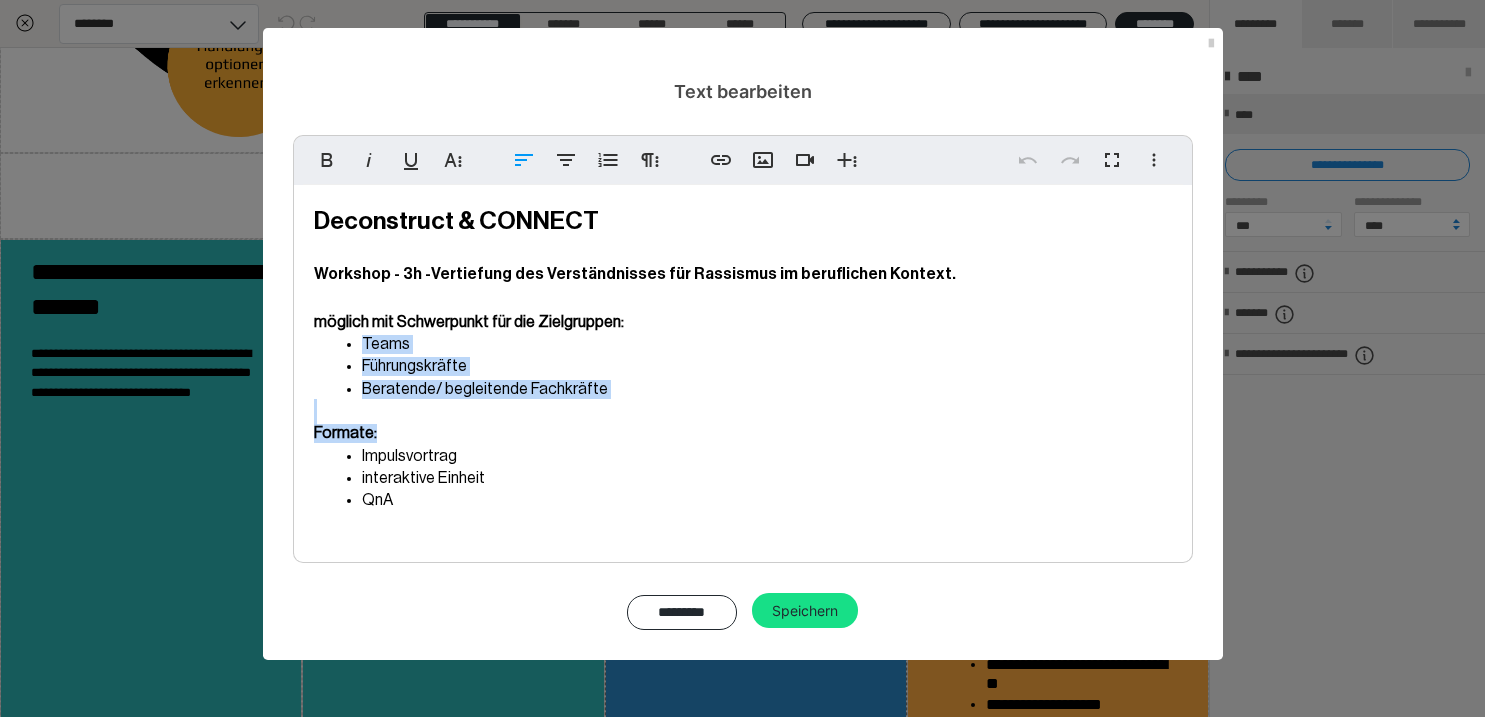 drag, startPoint x: 397, startPoint y: 512, endPoint x: 337, endPoint y: 344, distance: 178.39282 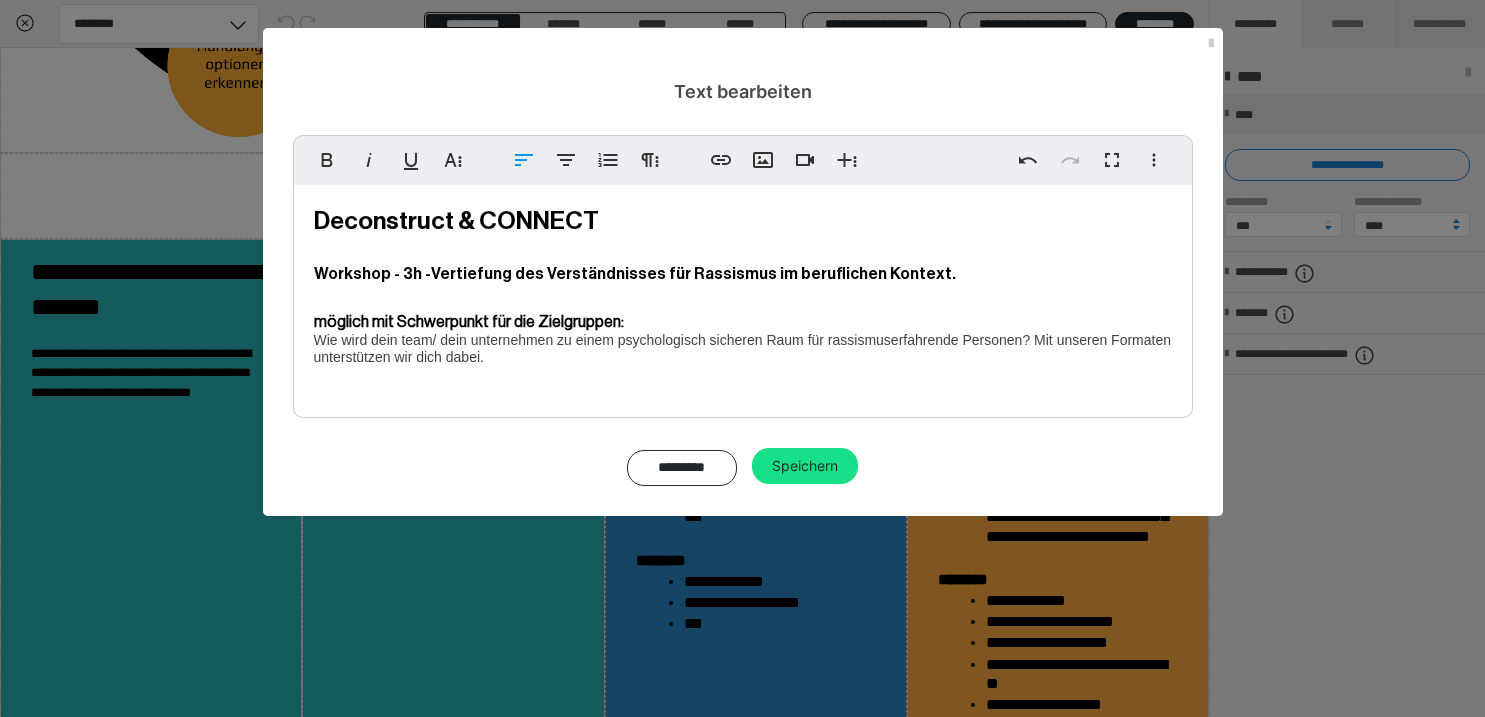 click on "Wie wird dein team/ dein unternehmen zu einem psychologisch sicheren Raum für rassismuserfahrende Personen? Mit unseren Formaten unterstützen wir dich dabei." at bounding box center [743, 349] 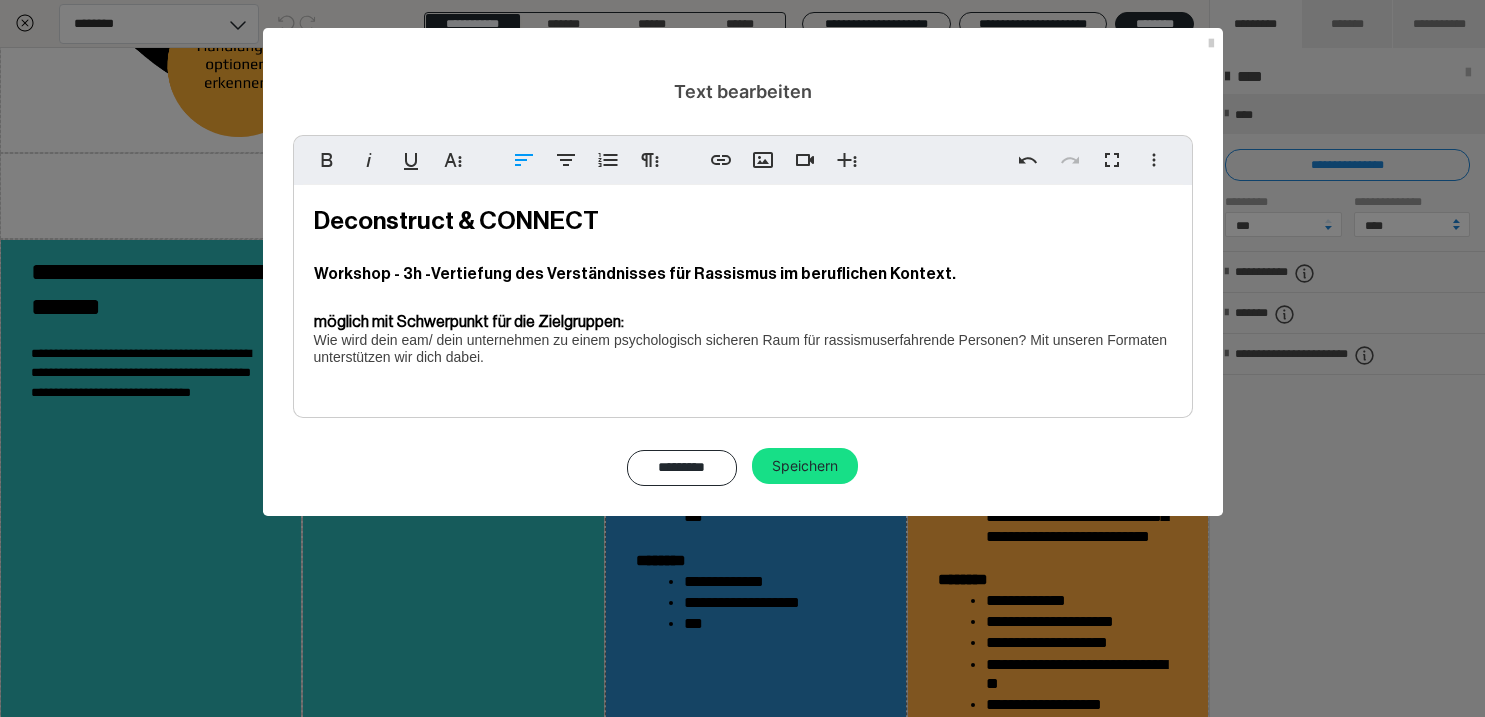 type 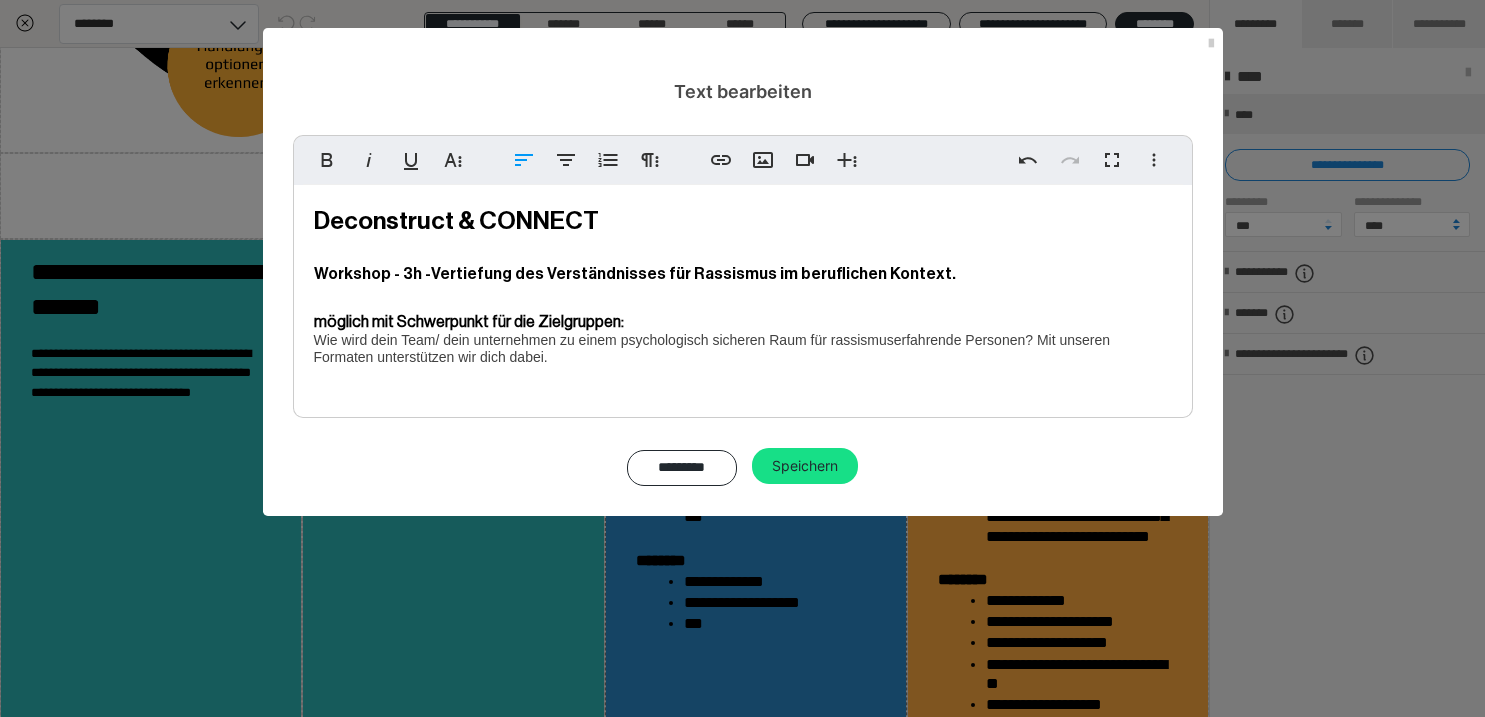 click on "Wie wird dein Team/ dein unternehmen zu einem psychologisch sicheren Raum für rassismuserfahrende Personen? Mit unseren Formaten unterstützen wir dich dabei." at bounding box center (743, 349) 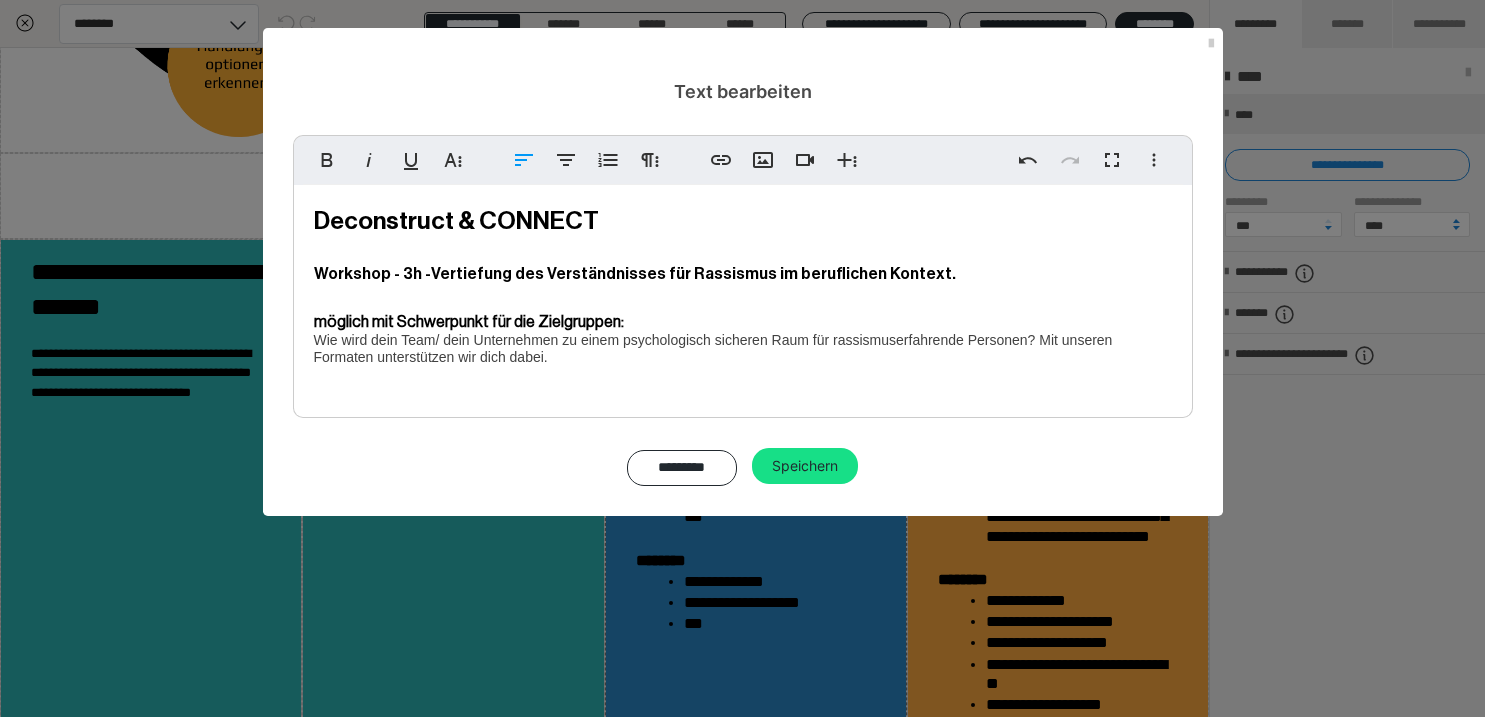 click on "Wie wird dein Team/ dein Unternehmen zu einem psychologisch sicheren Raum für rassismuserfahrende Personen? Mit unseren Formaten unterstützen wir dich dabei." at bounding box center (743, 349) 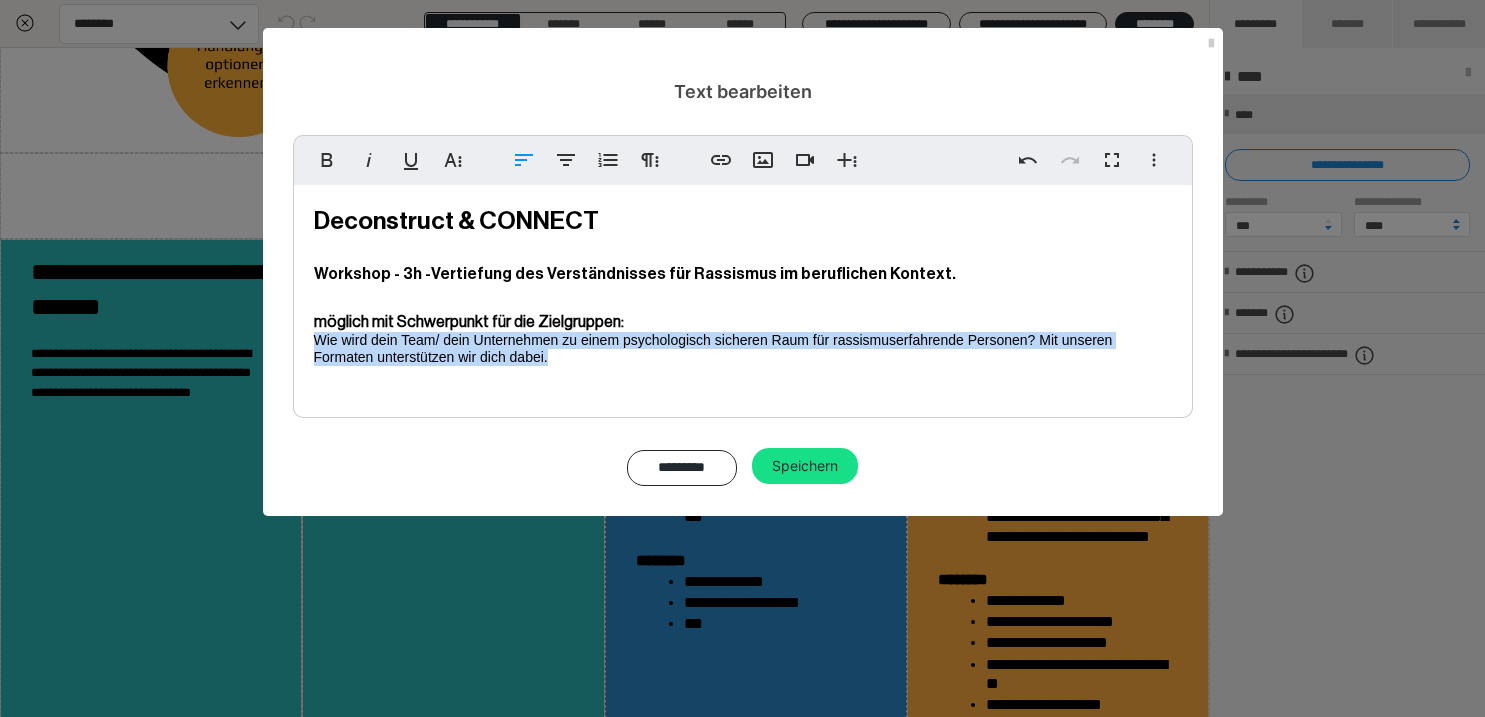 drag, startPoint x: 566, startPoint y: 356, endPoint x: 315, endPoint y: 333, distance: 252.05157 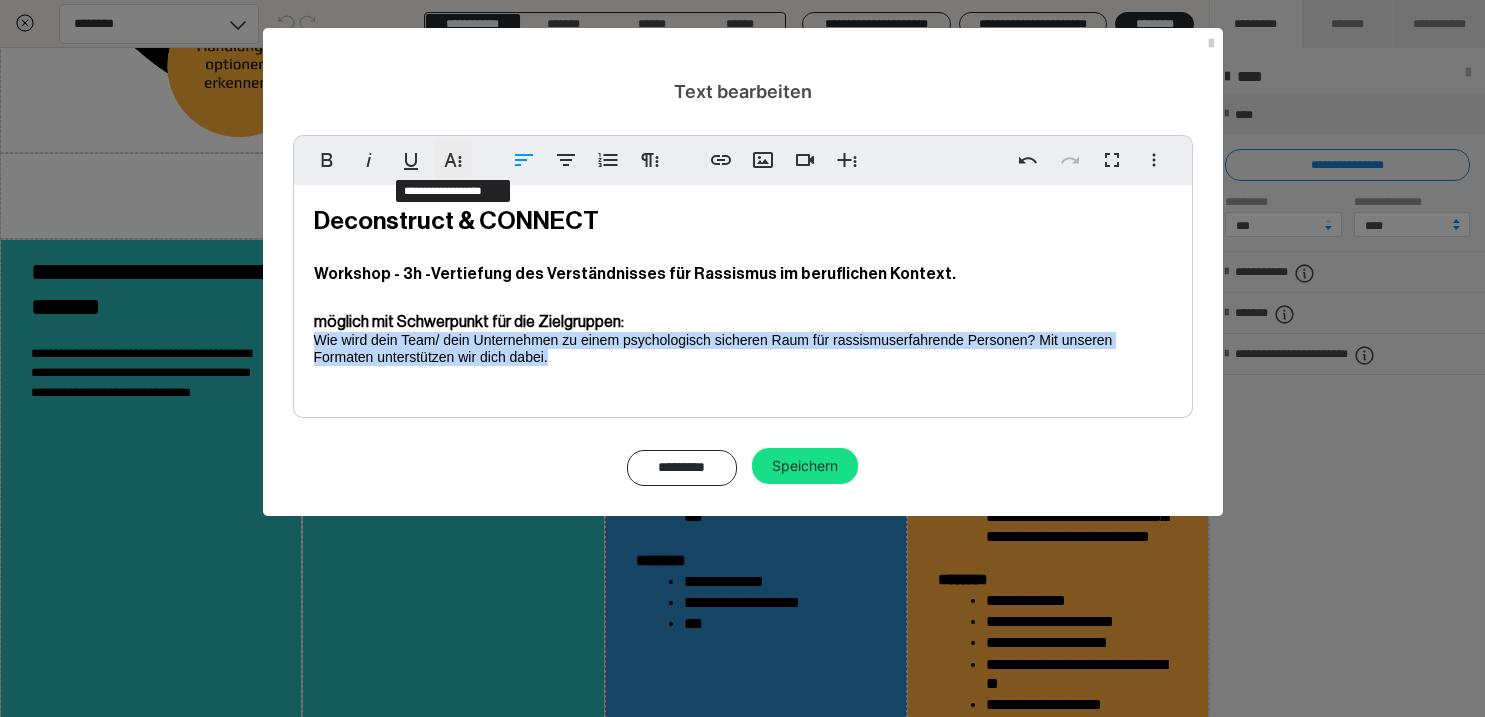 click 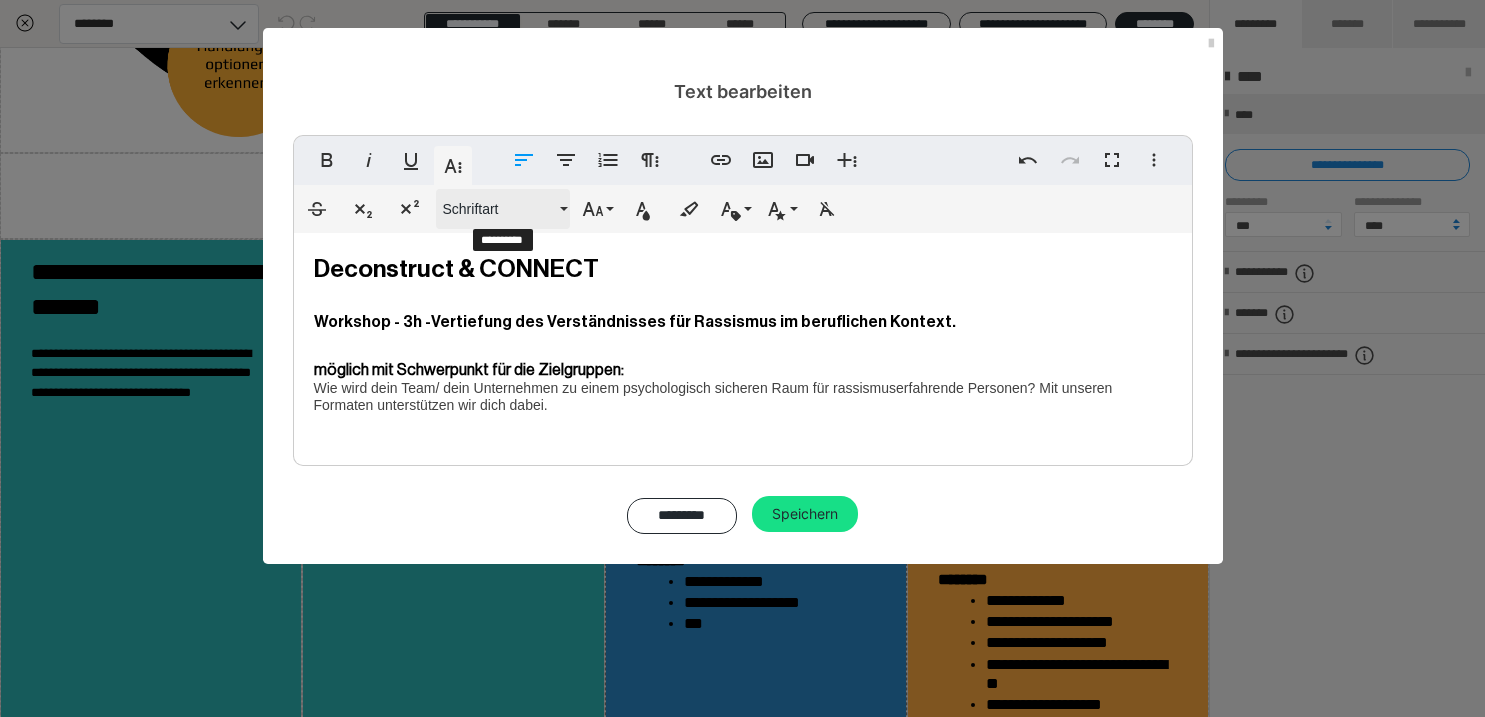 click on "Schriftart" at bounding box center [499, 209] 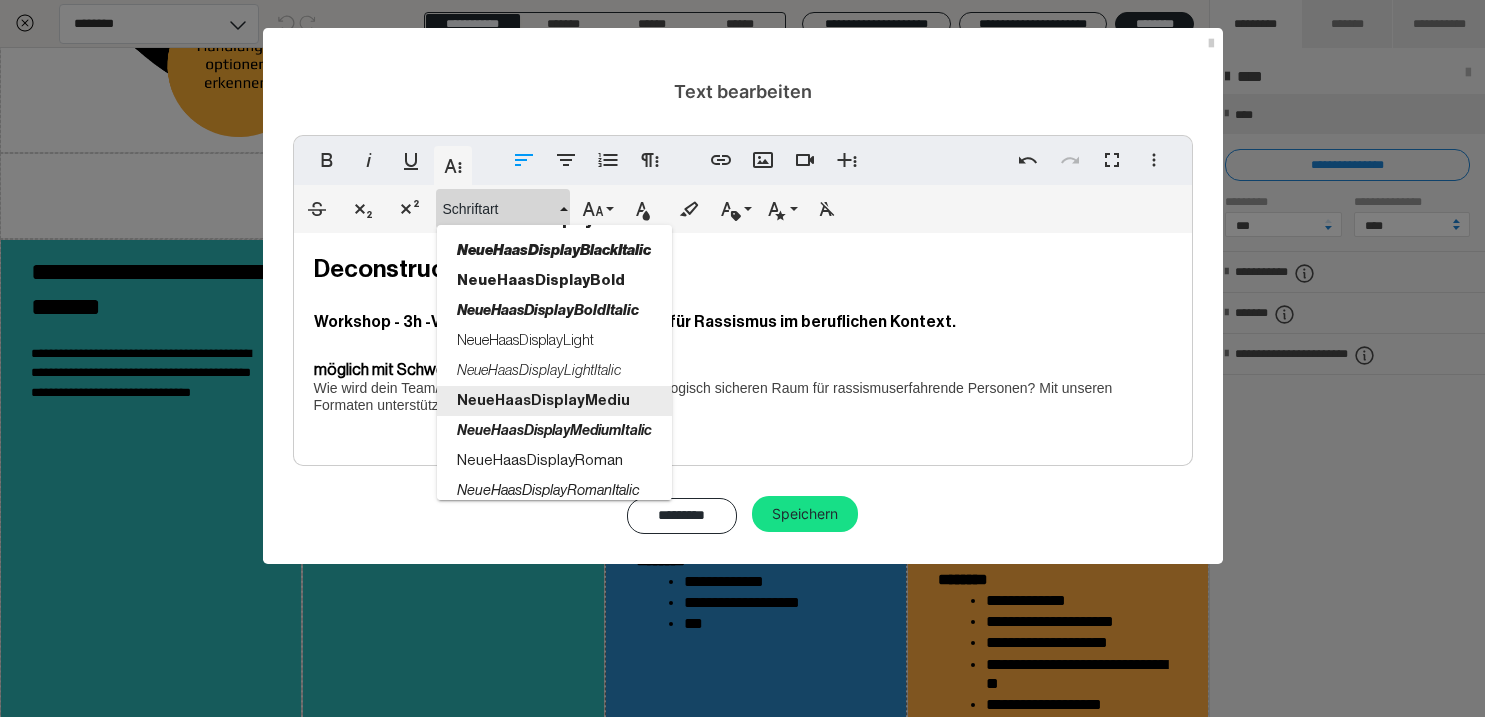 scroll, scrollTop: 2126, scrollLeft: 0, axis: vertical 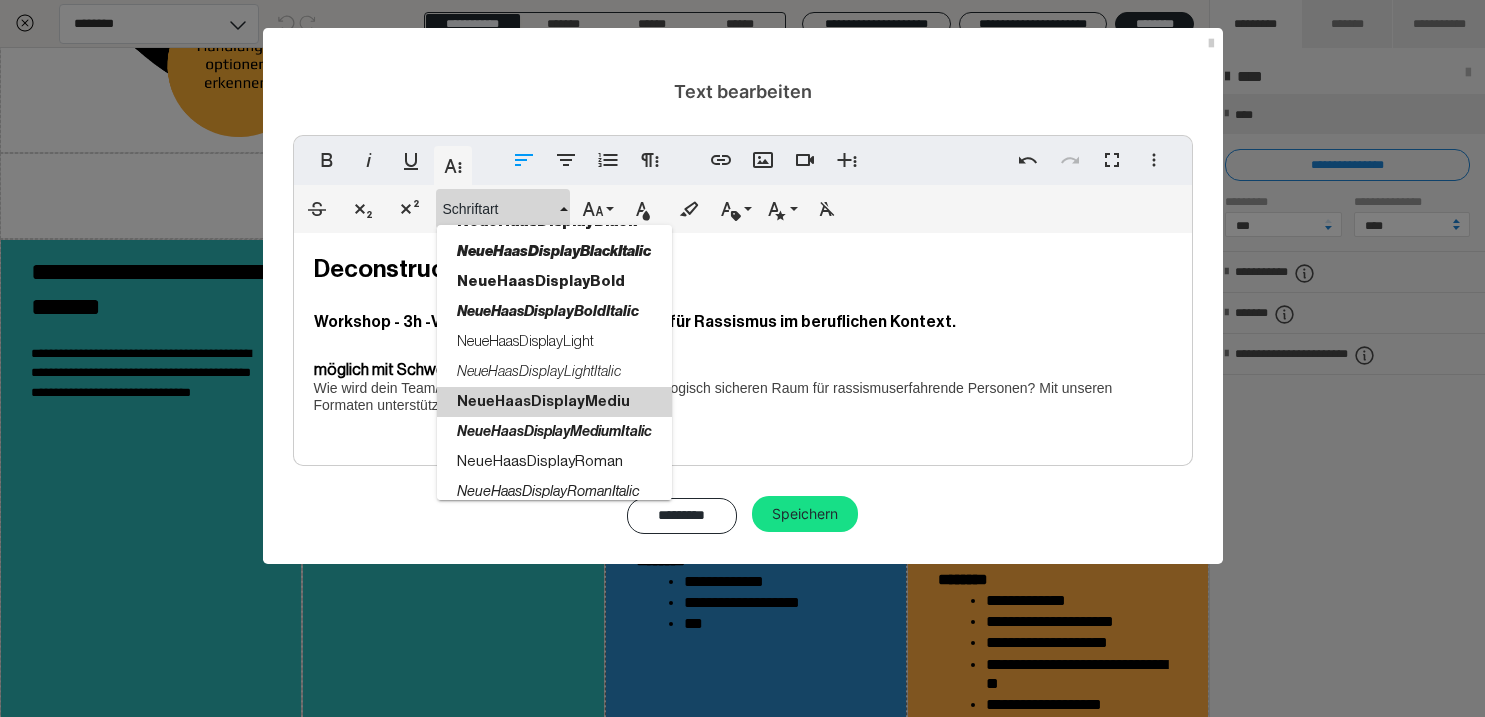click on "NeueHaasDisplayMediu" at bounding box center [554, 402] 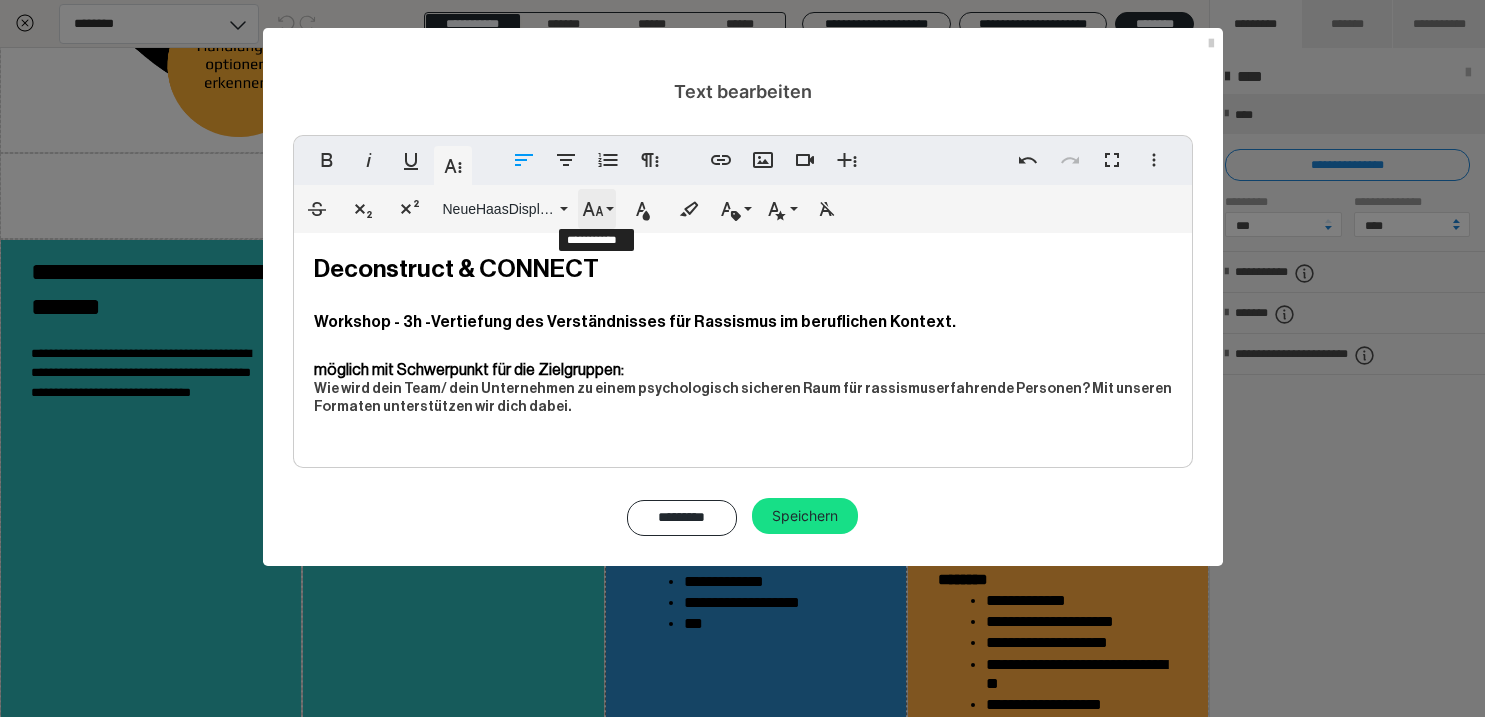 click on "Schriftgröße" at bounding box center [597, 209] 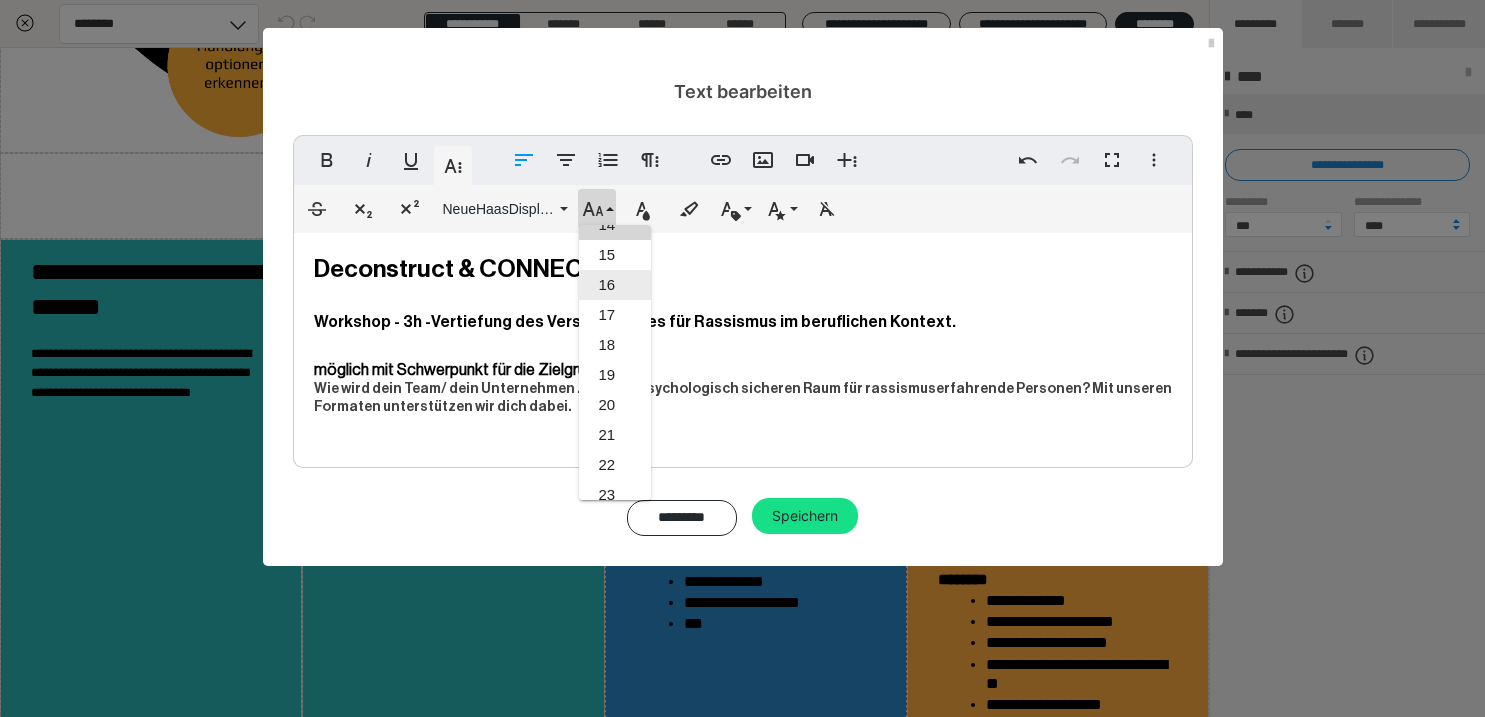 click on "16" at bounding box center [615, 285] 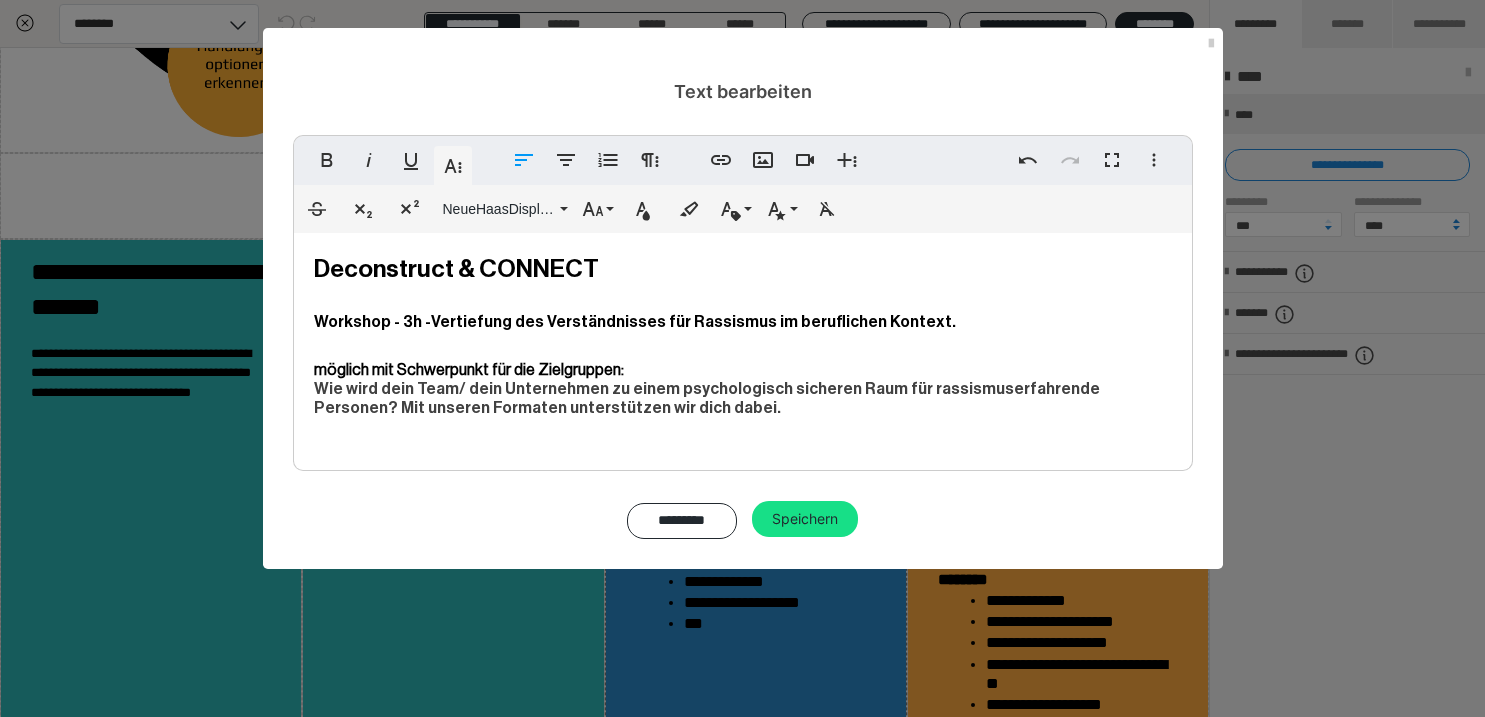 click on "möglich mit Schwerpunkt für die Zielgruppen:" at bounding box center (743, 370) 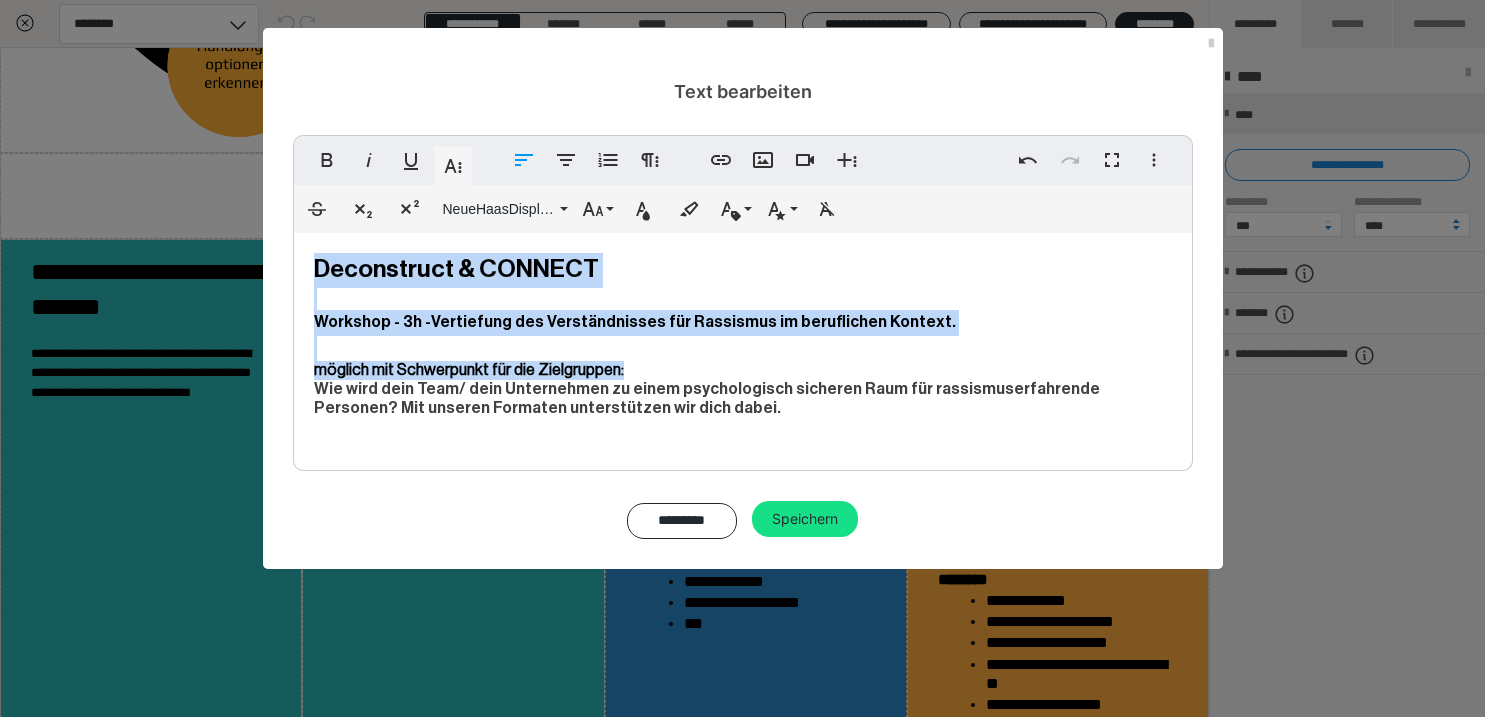 drag, startPoint x: 618, startPoint y: 365, endPoint x: 290, endPoint y: 293, distance: 335.80948 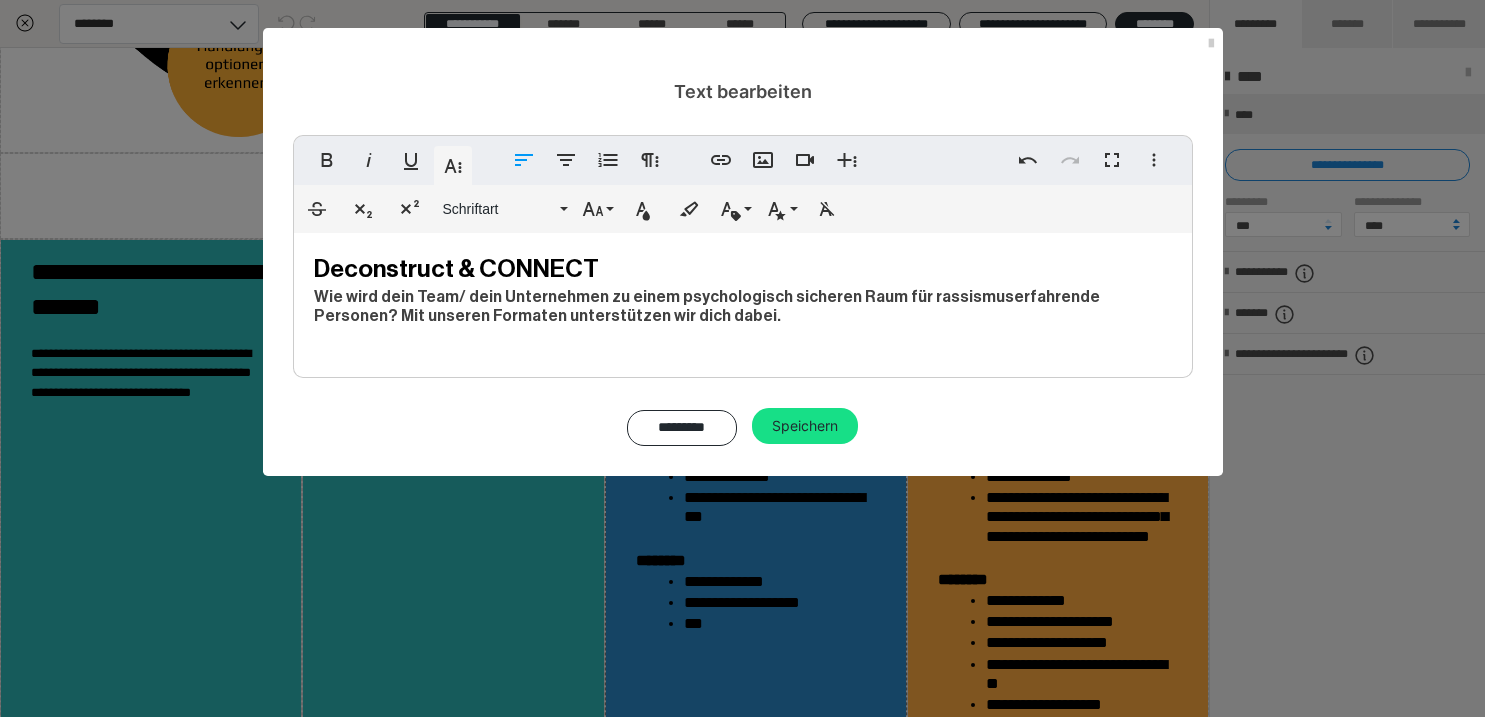 click on "Deconstruct & CONNECT" at bounding box center [456, 269] 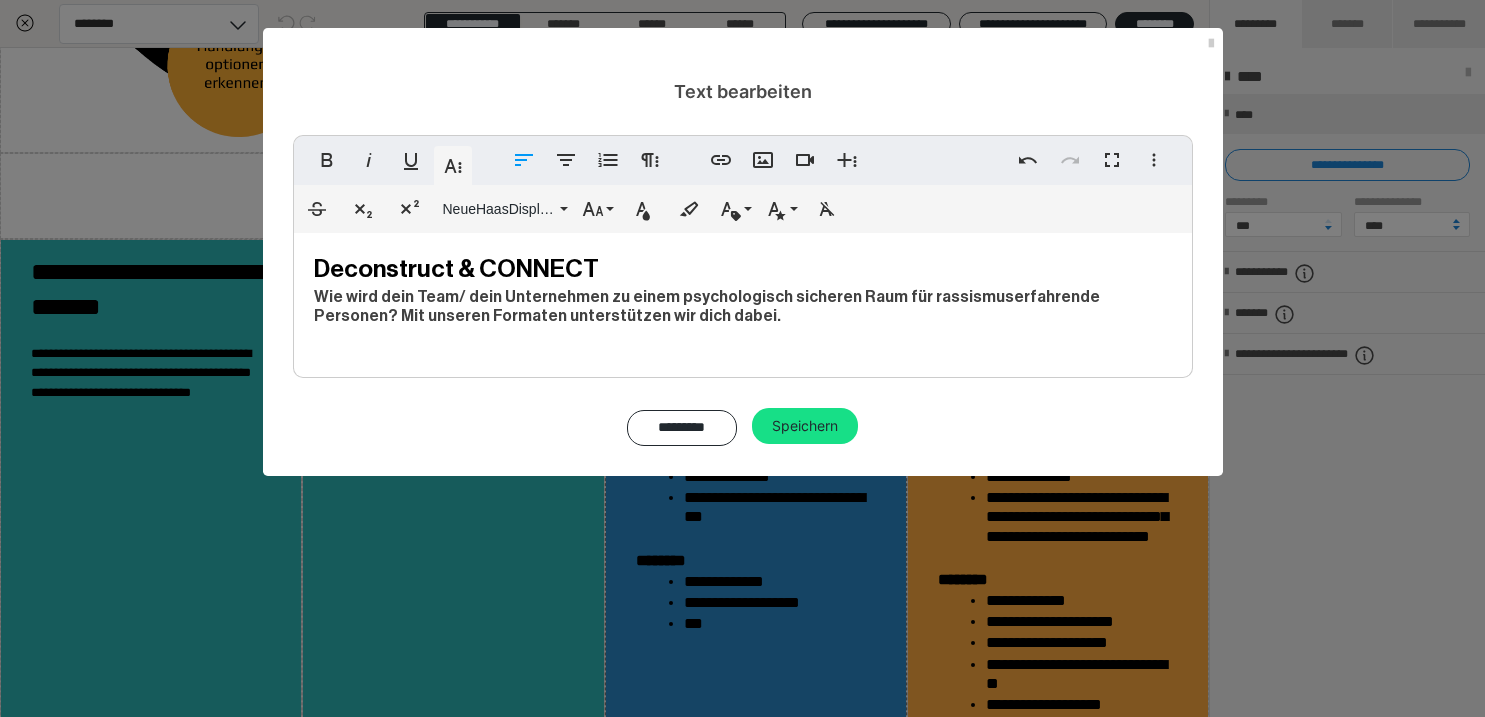 type 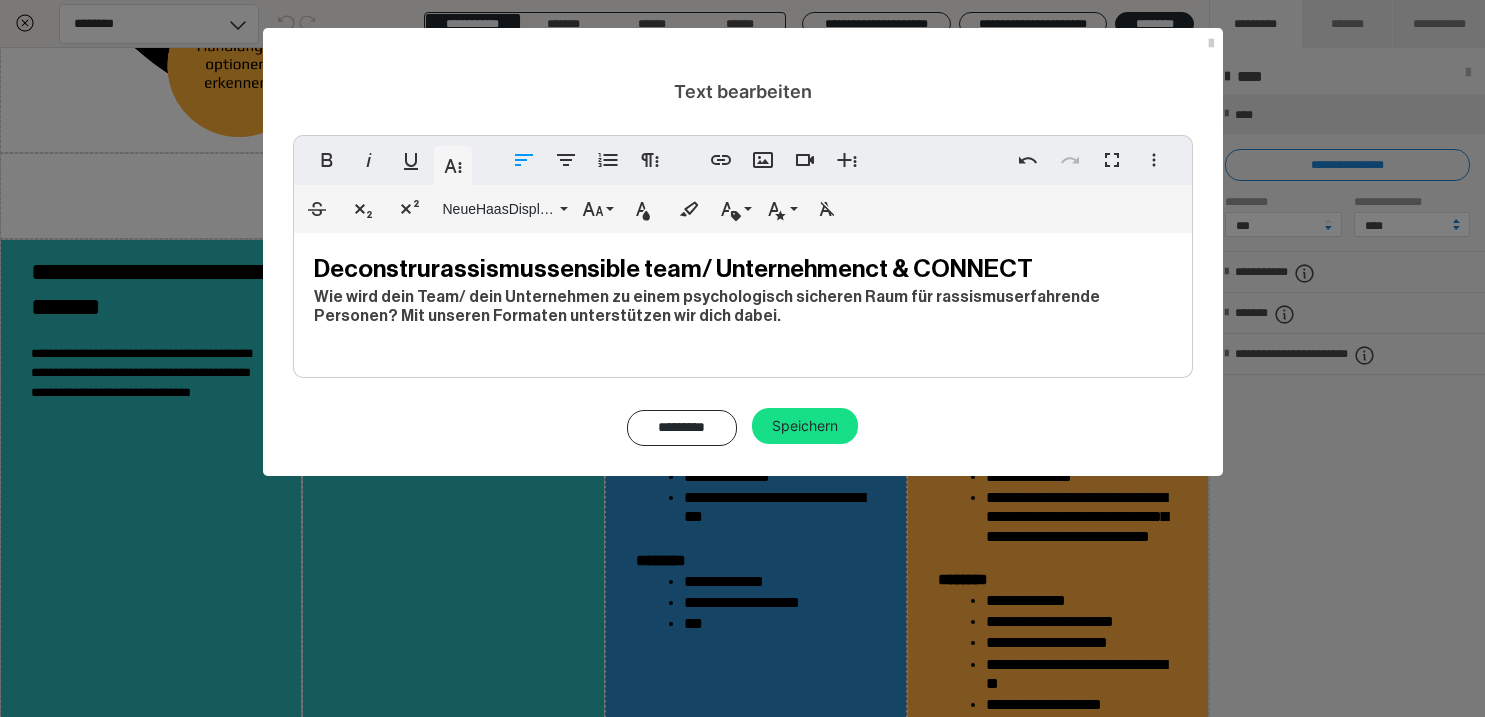 click on "Deconstrurassismussensible team/ Unternehmen ct & CONNECT" at bounding box center [673, 269] 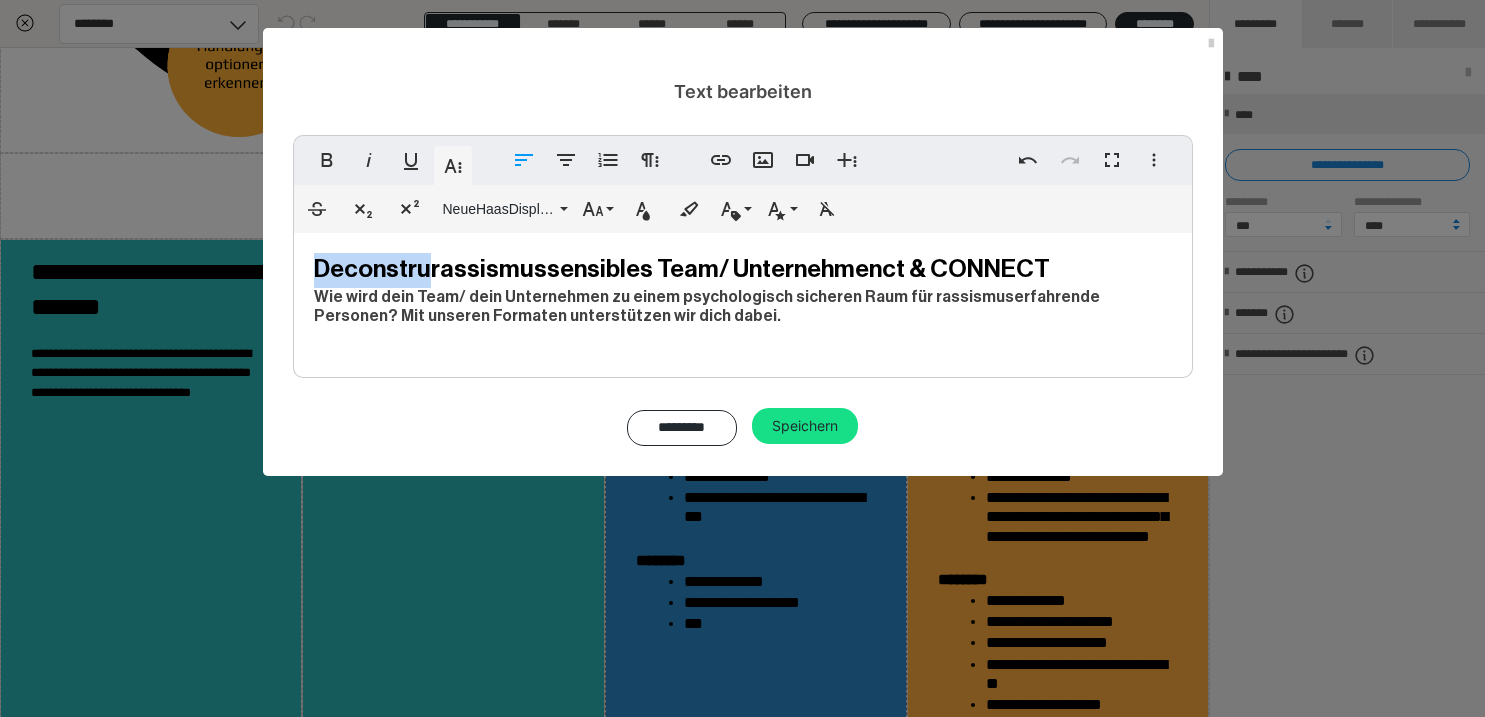 drag, startPoint x: 428, startPoint y: 272, endPoint x: 307, endPoint y: 272, distance: 121 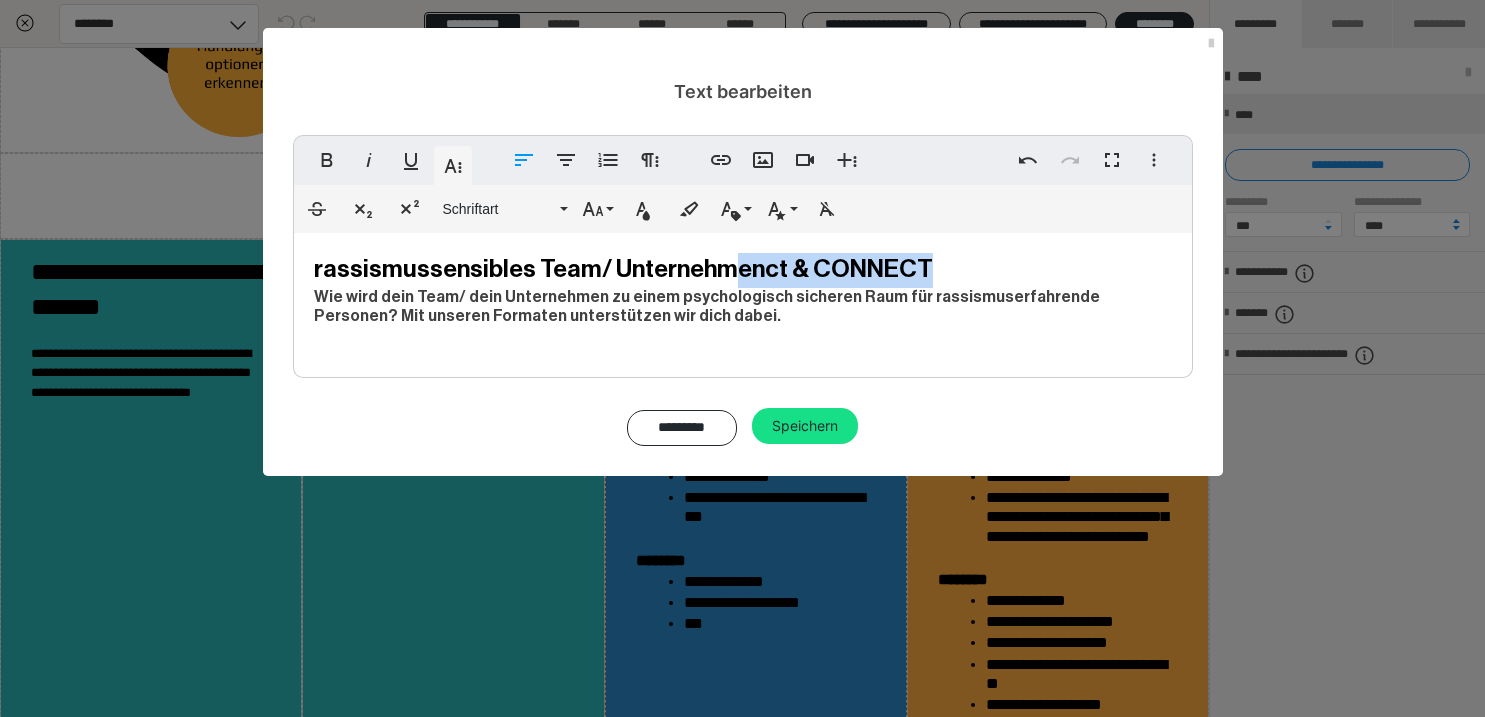 drag, startPoint x: 726, startPoint y: 269, endPoint x: 931, endPoint y: 269, distance: 205 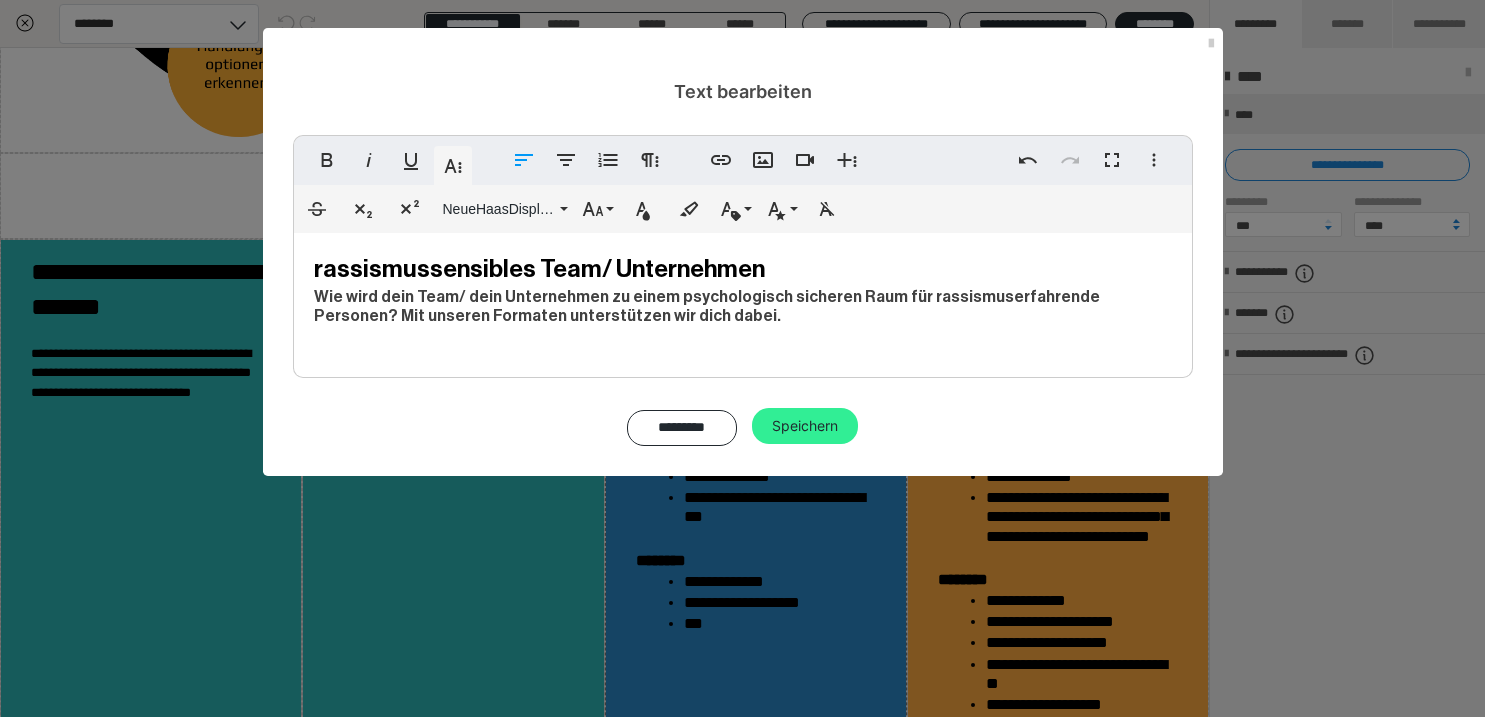 click on "Speichern" at bounding box center [805, 426] 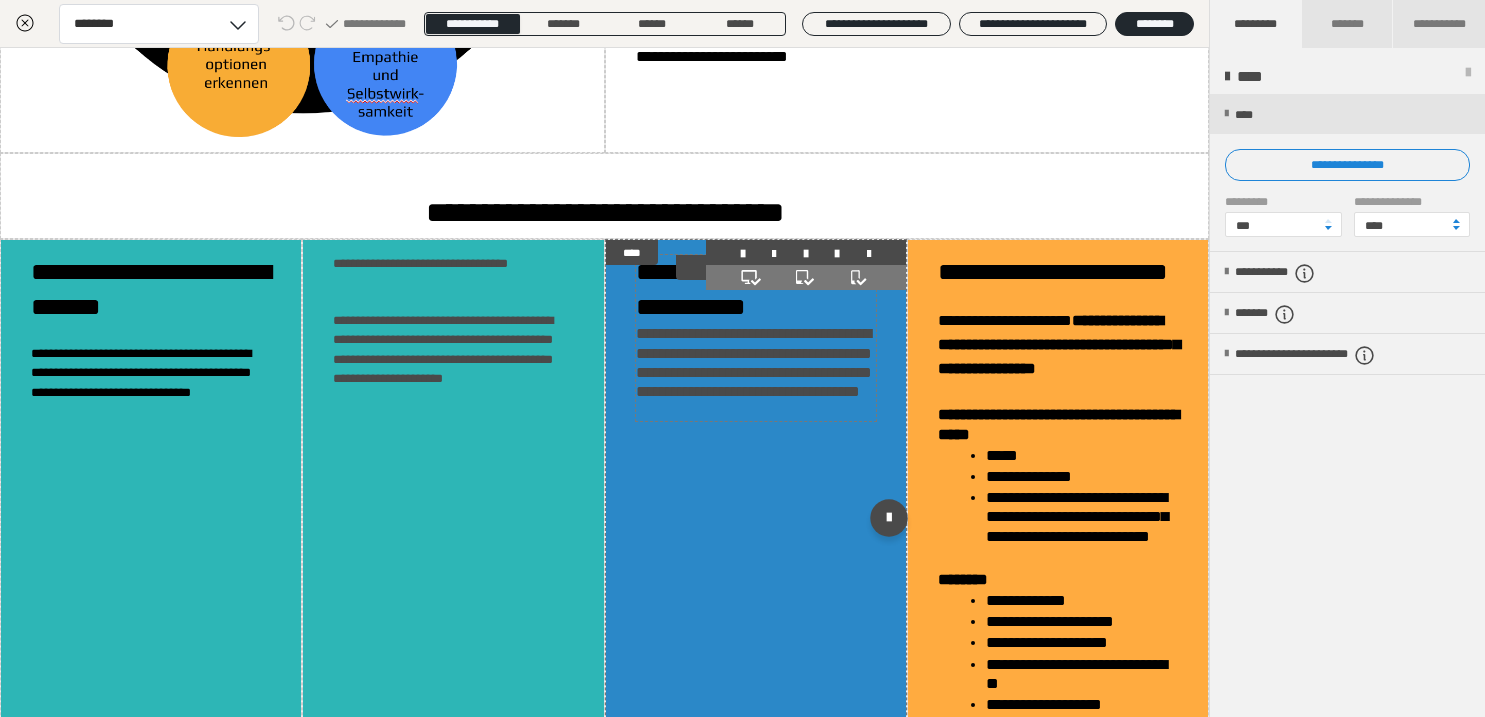 click on "**********" at bounding box center [754, 362] 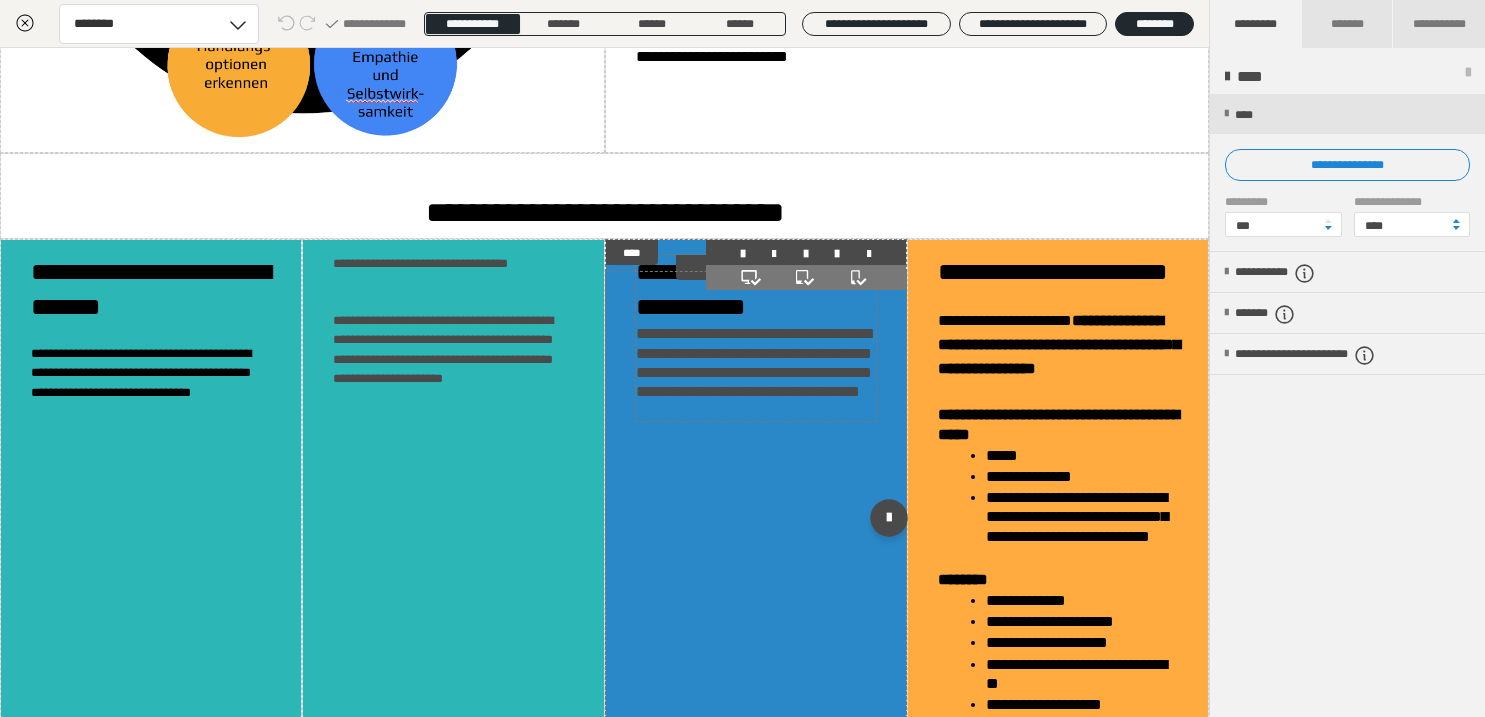 click on "**********" at bounding box center (754, 362) 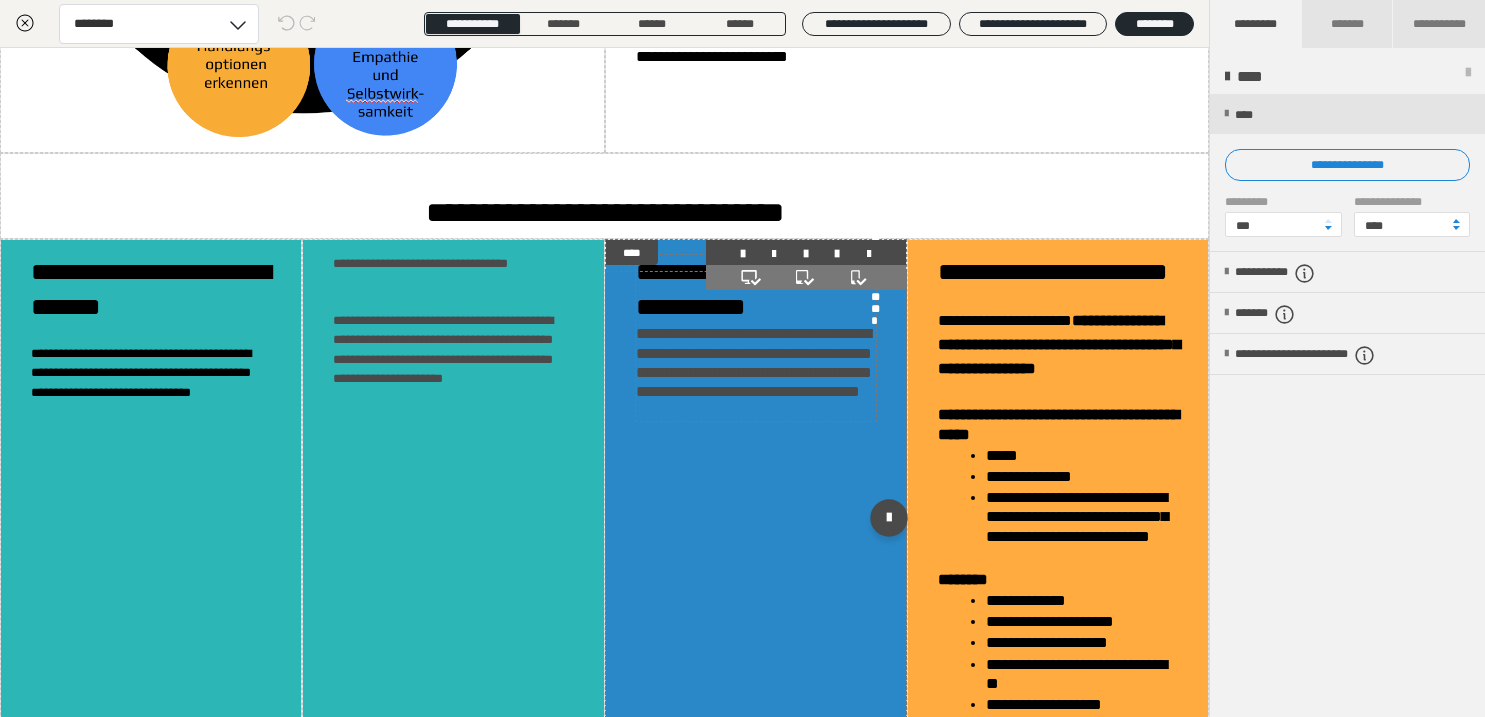 click on "**********" at bounding box center (742, 358) 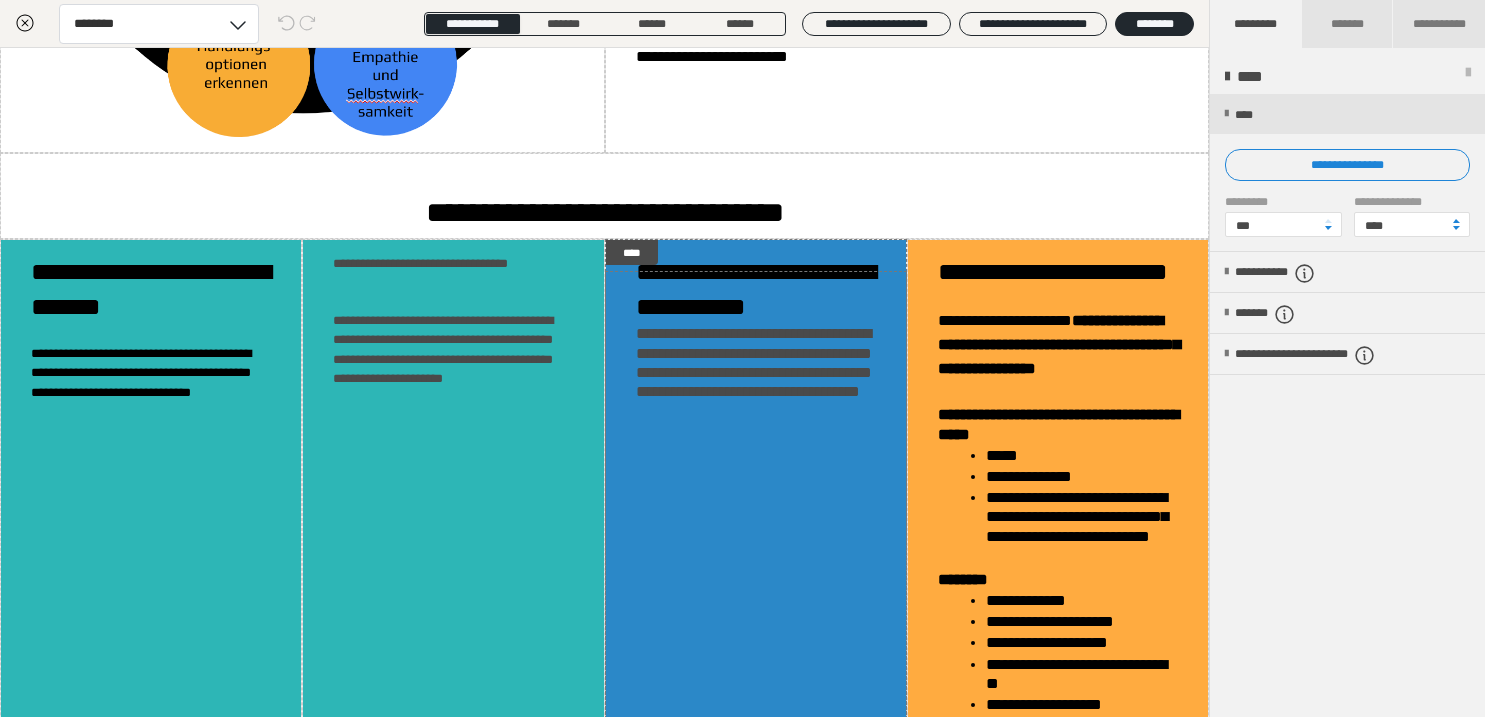 click on "**********" at bounding box center [742, 358] 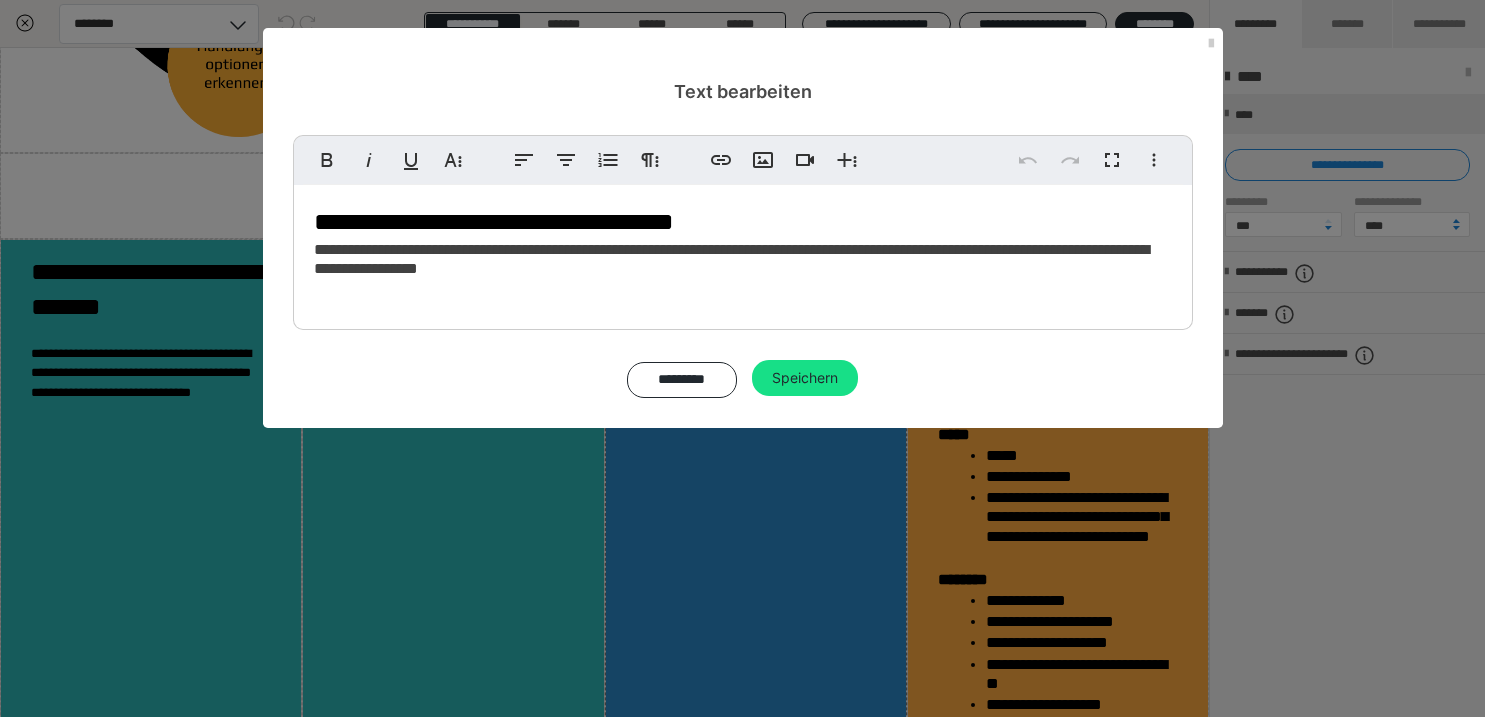 click on "**********" at bounding box center [743, 259] 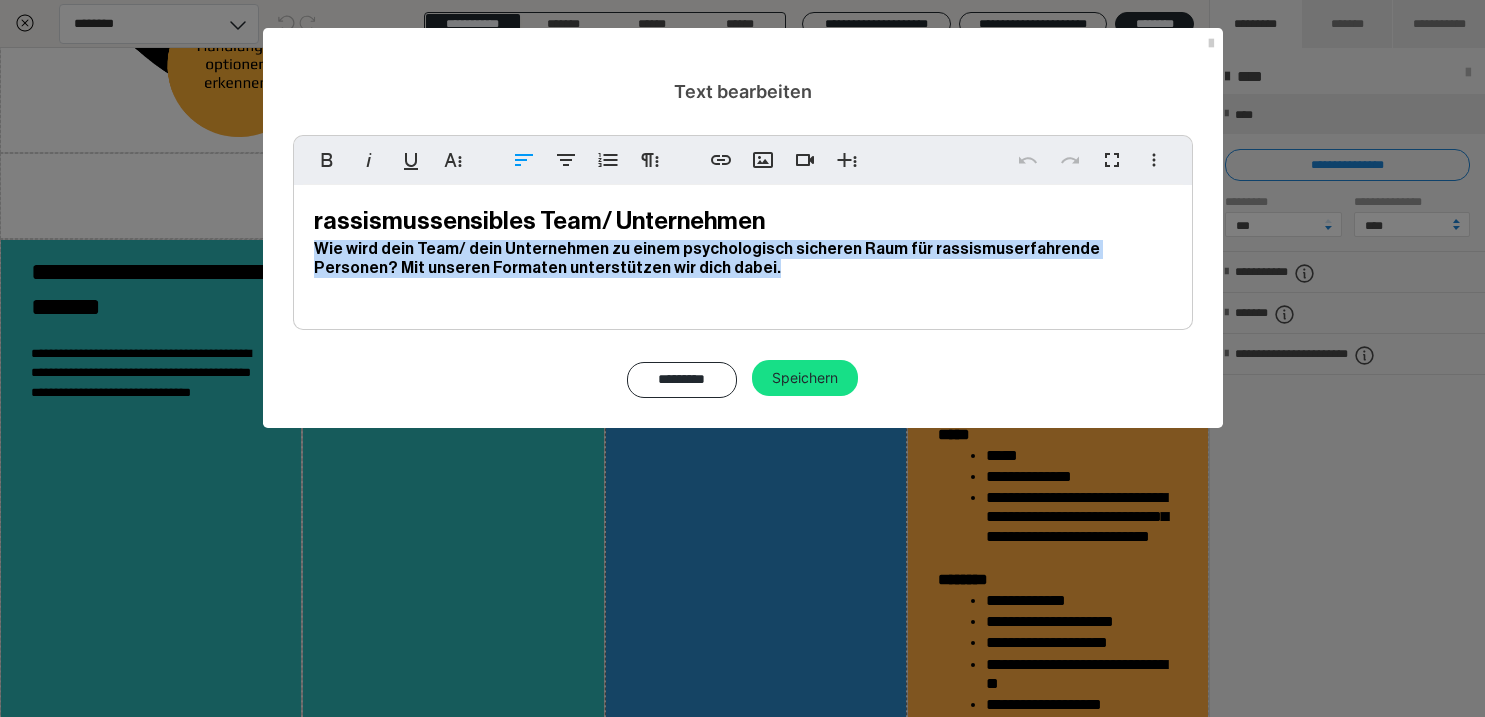 drag, startPoint x: 419, startPoint y: 251, endPoint x: 324, endPoint y: 229, distance: 97.5141 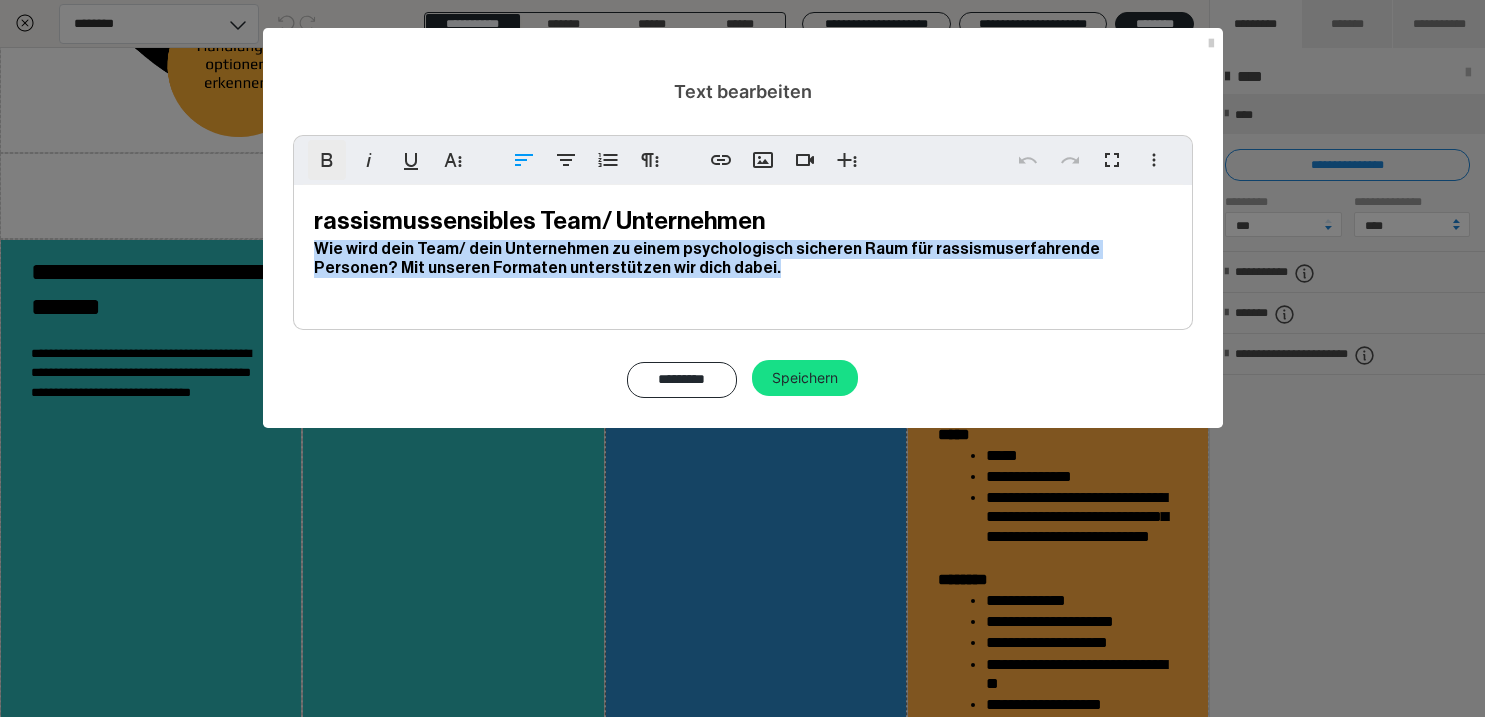 click 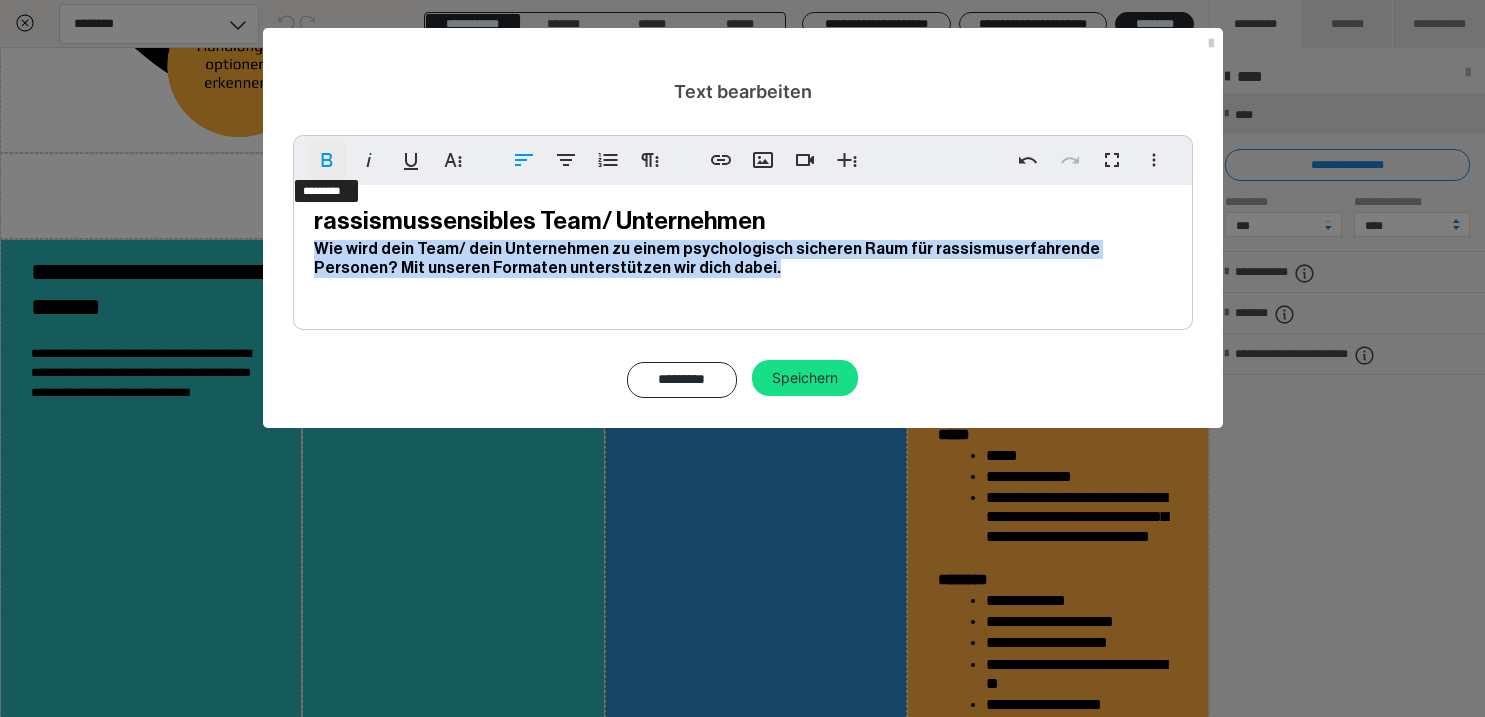 click 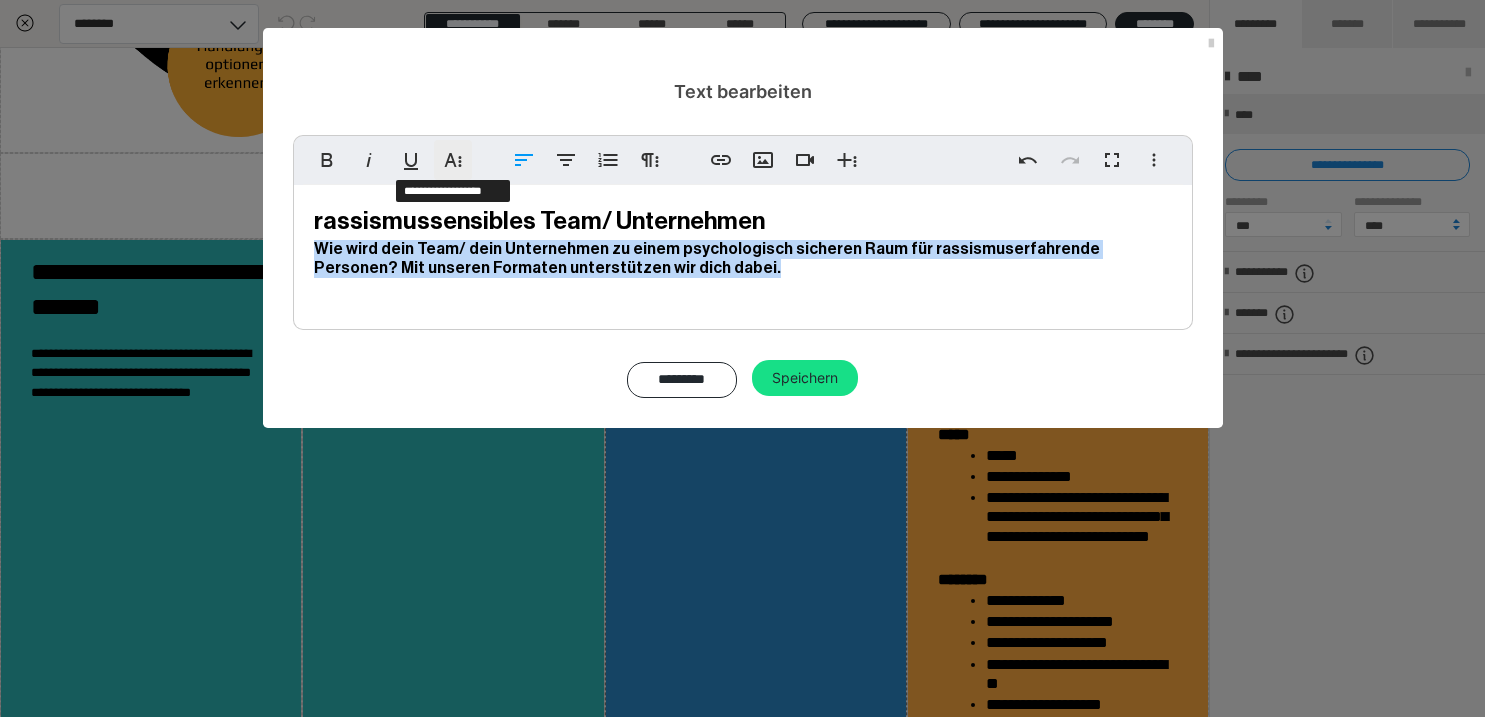 click 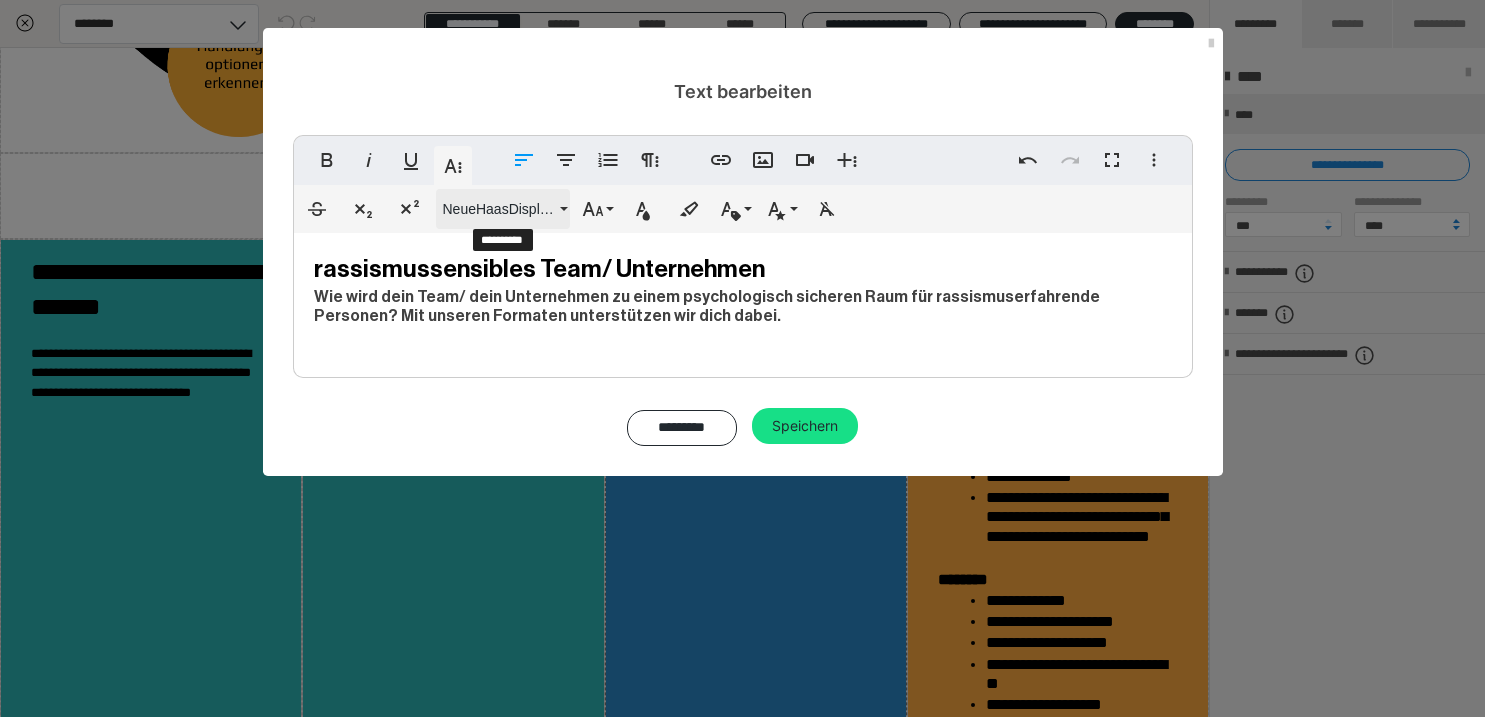 click on "NeueHaasDisplayMediu" at bounding box center [503, 209] 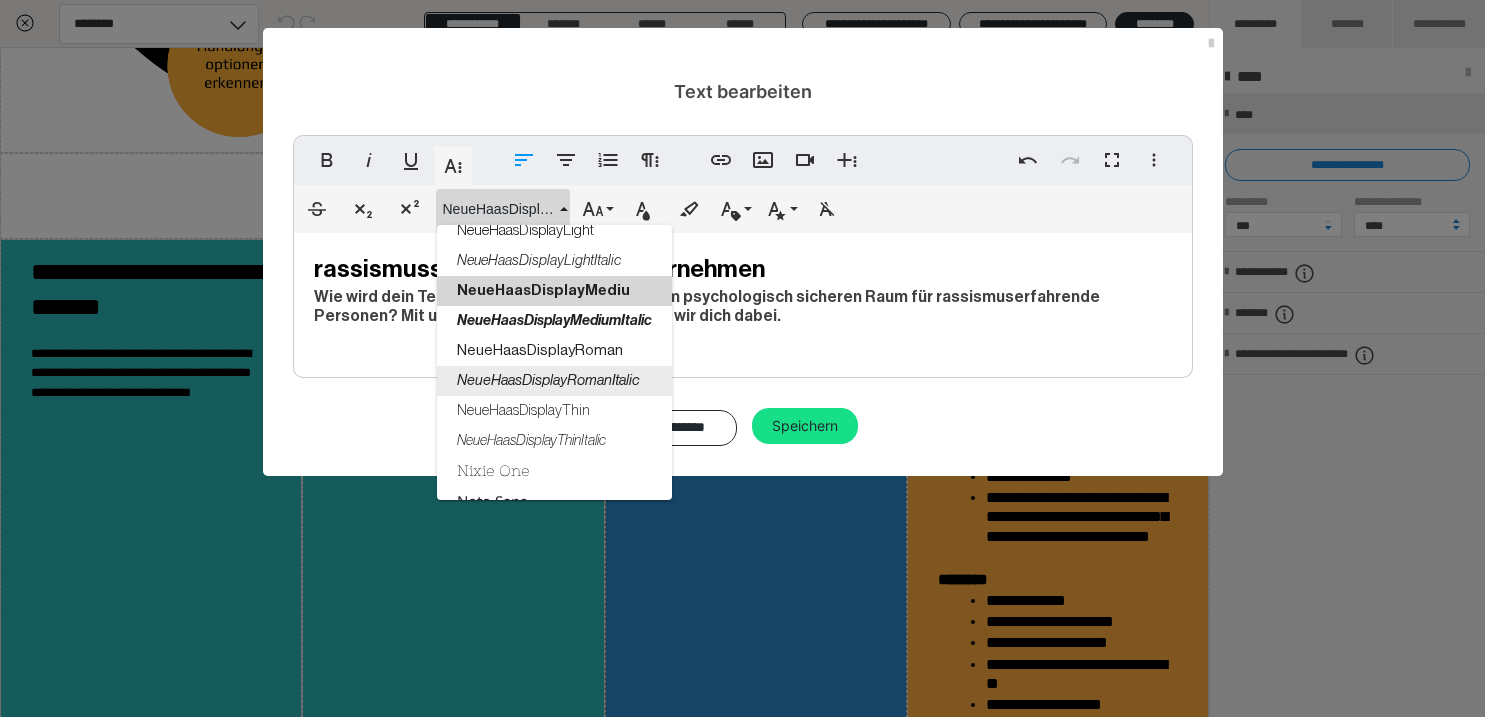 scroll, scrollTop: 2229, scrollLeft: 0, axis: vertical 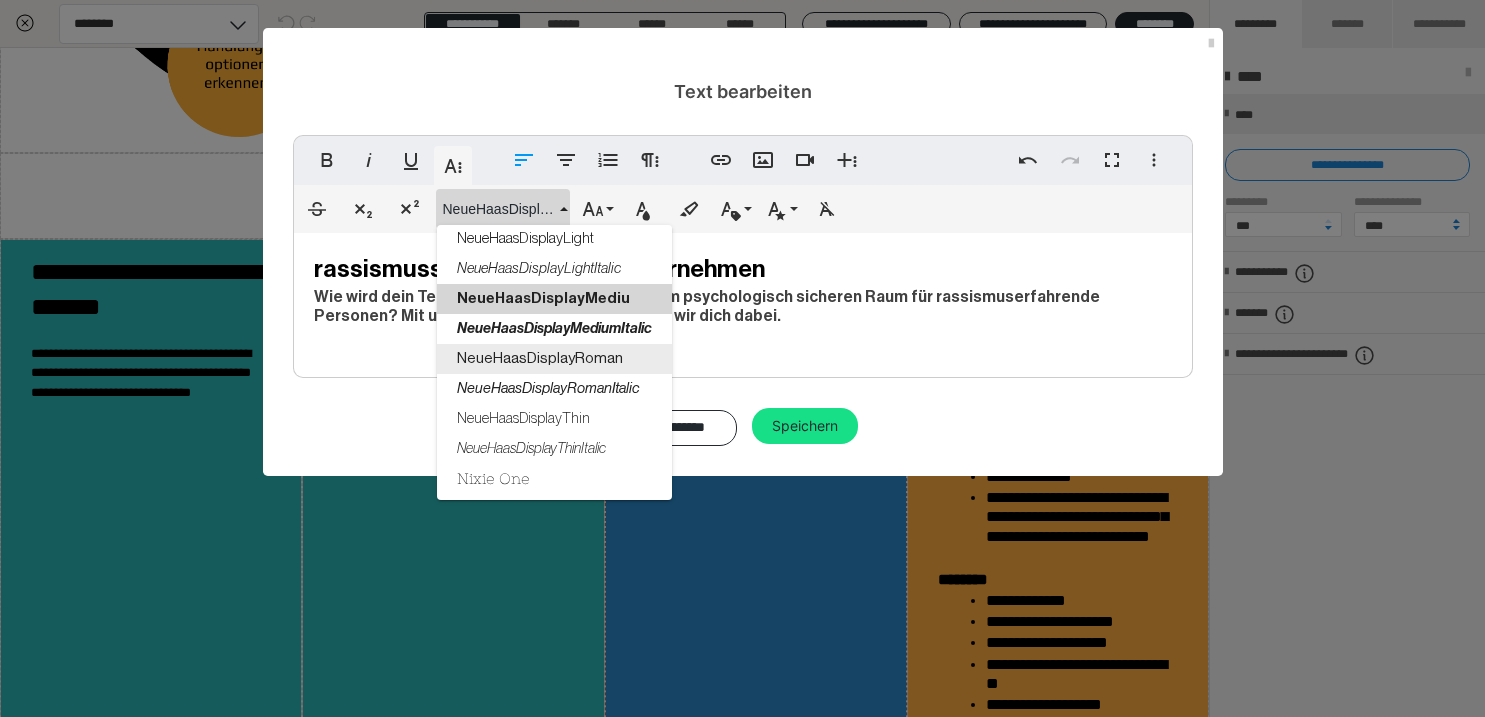click on "NeueHaasDisplayRoman" at bounding box center [554, 359] 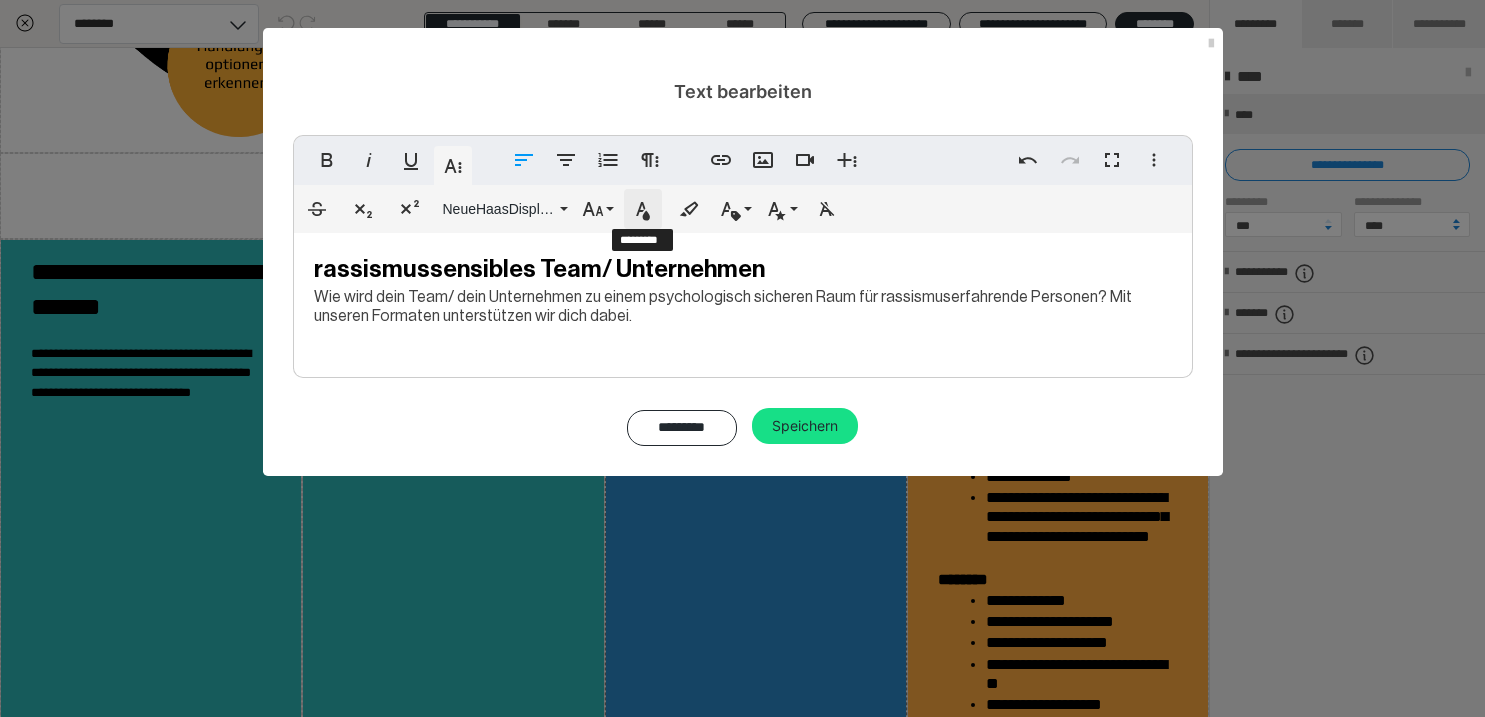 click on "Textfarbe" at bounding box center (643, 209) 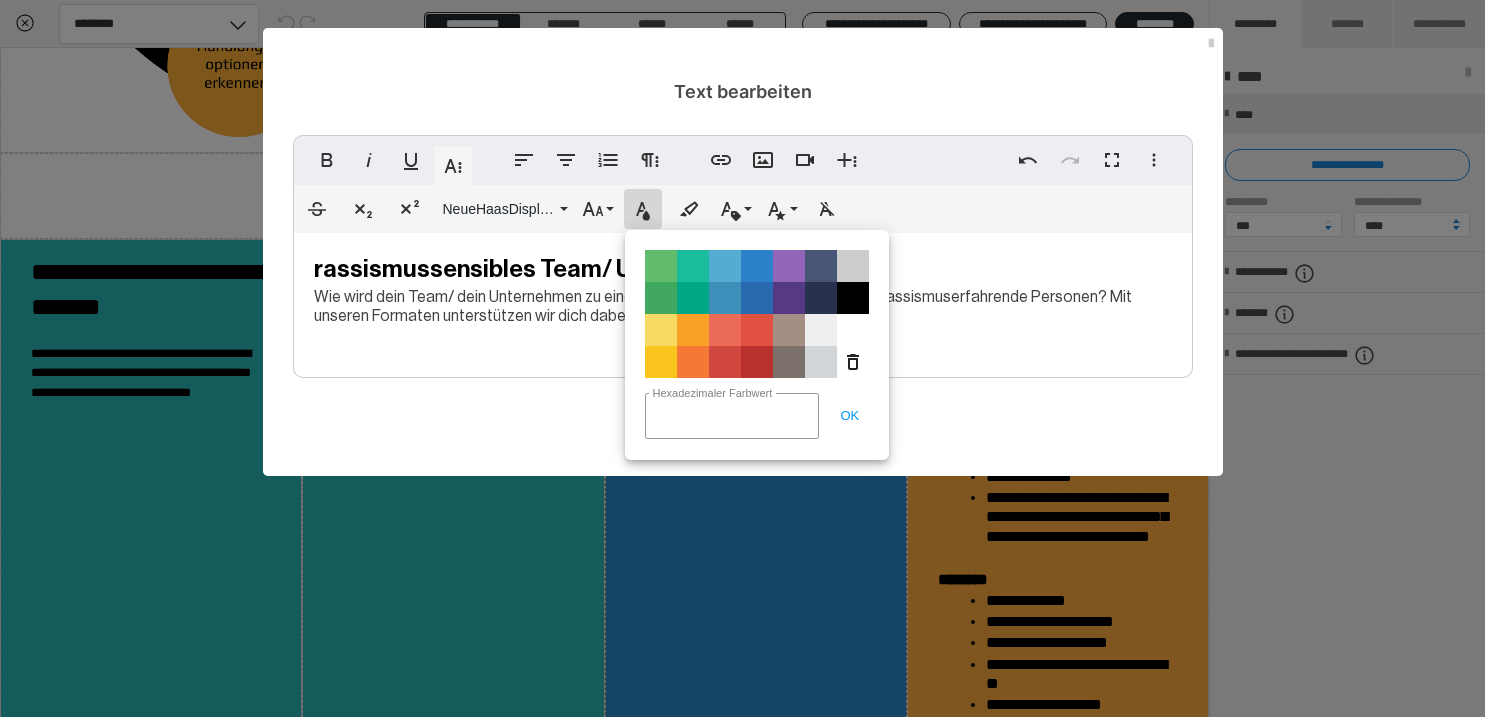 click on "Color#000000" at bounding box center [853, 298] 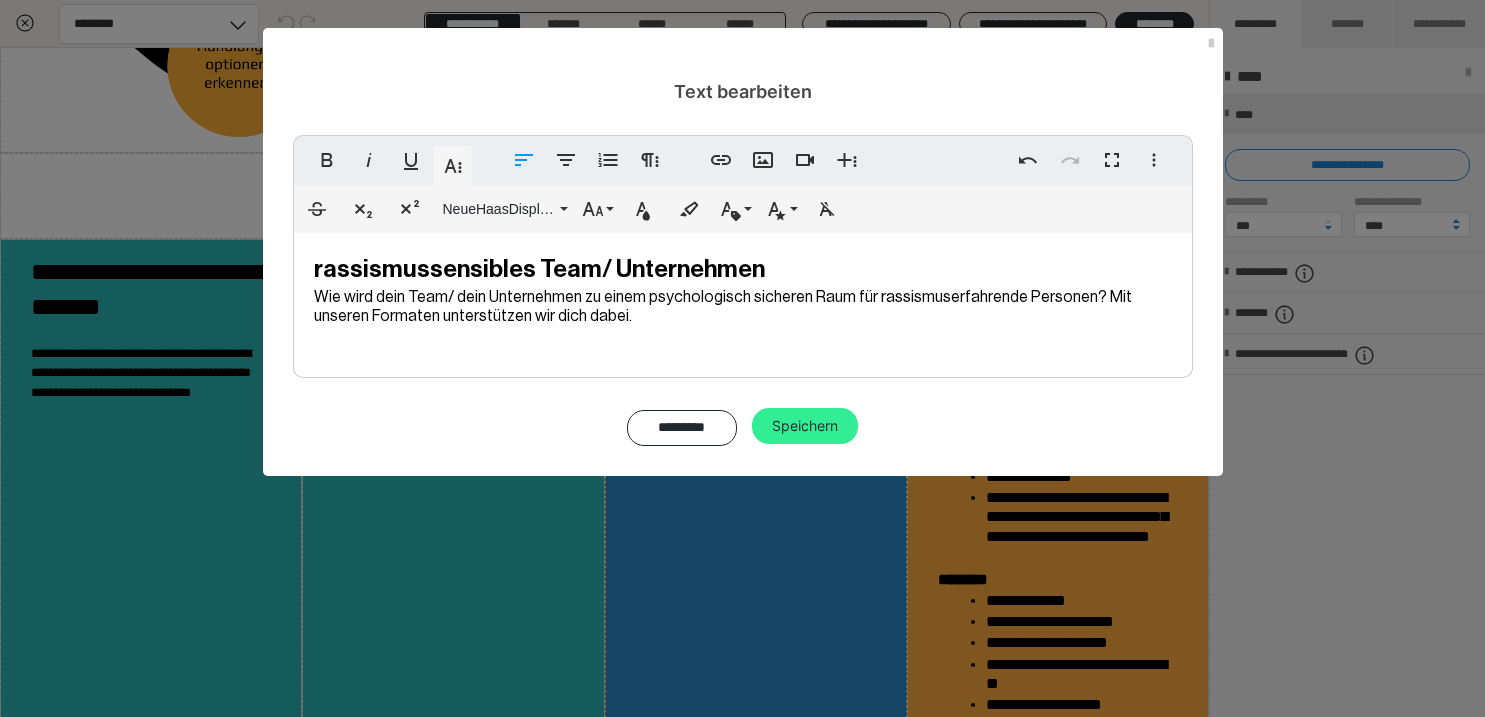 click on "Speichern" at bounding box center (805, 426) 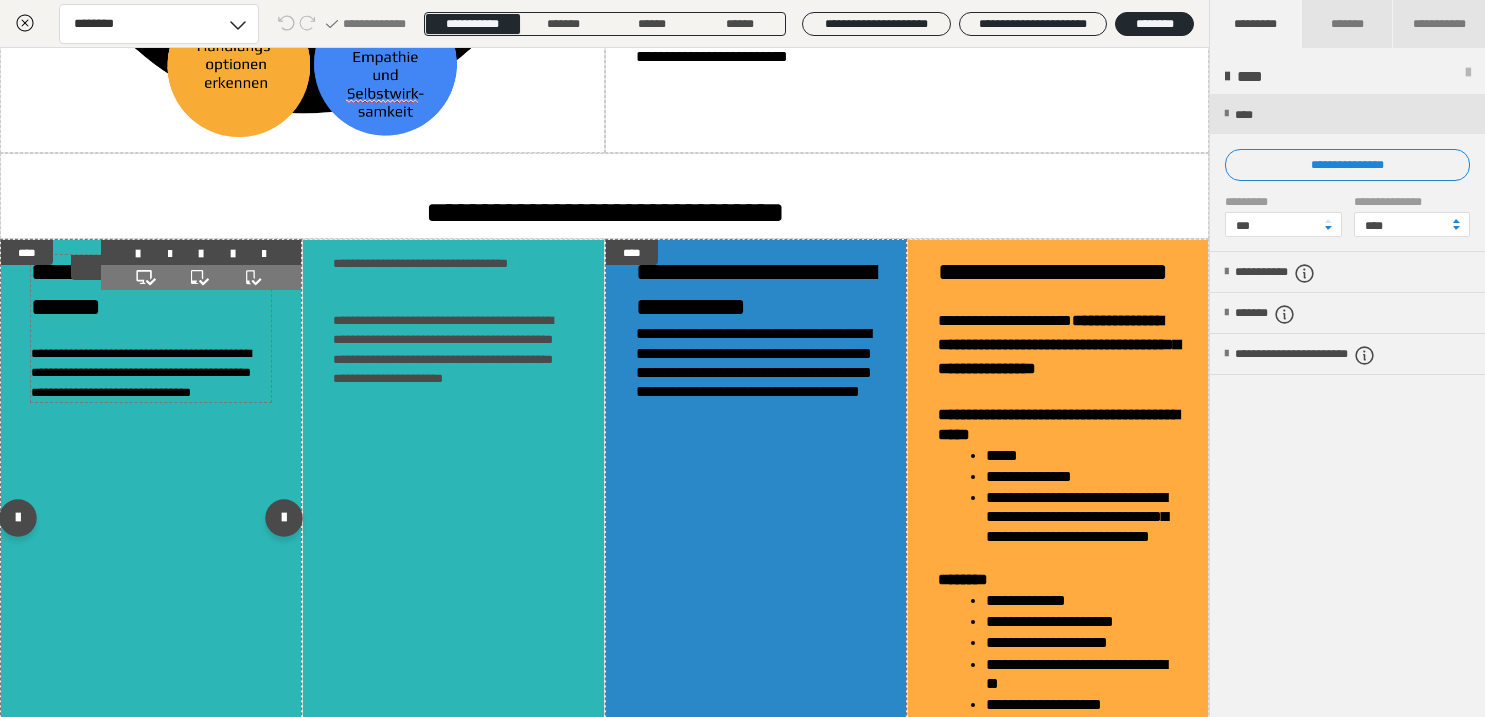 click on "**********" at bounding box center [151, 328] 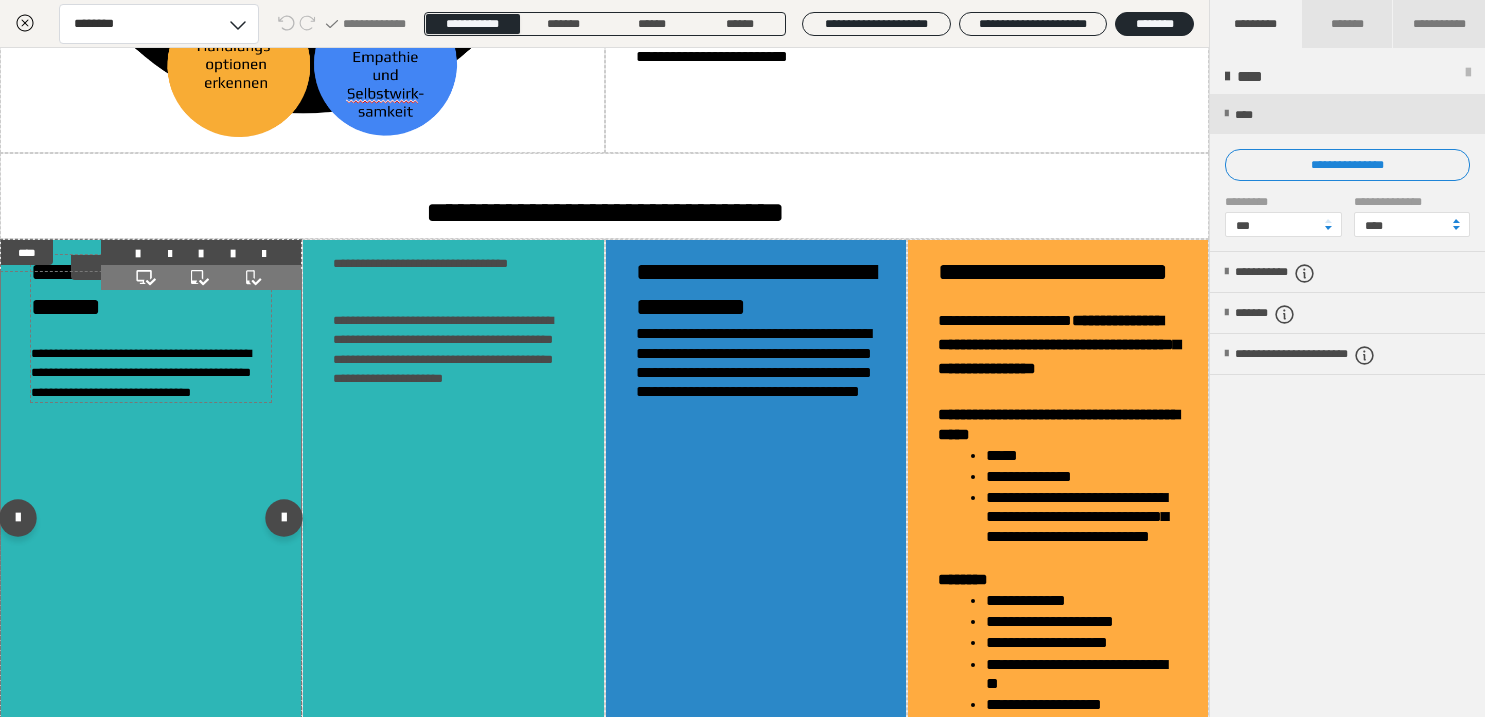click on "**********" at bounding box center (151, 328) 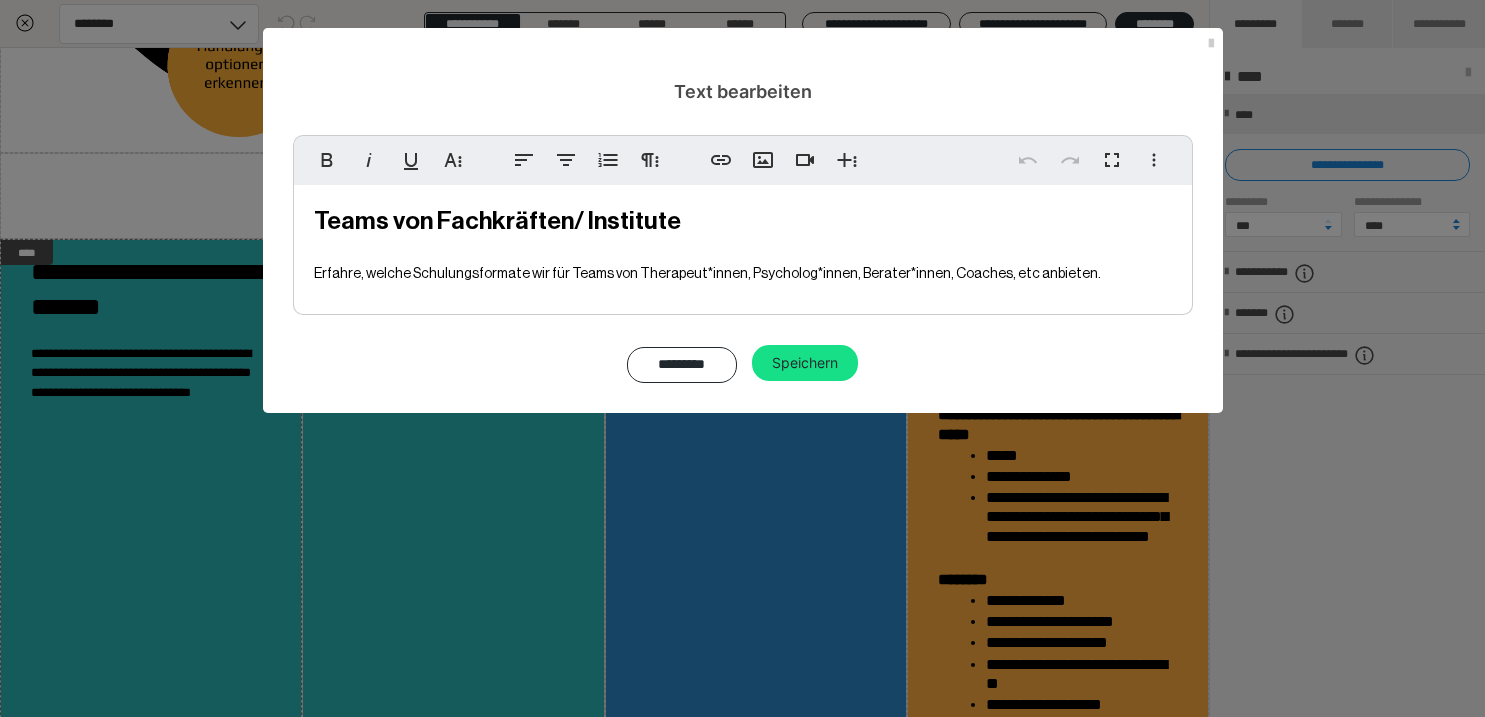 click on "Erfahre, welche Schulungsformate wir für Teams von Therapeut*innen, Psycholog*innen, Berater*innen, Coaches, etc anbieten." at bounding box center (707, 274) 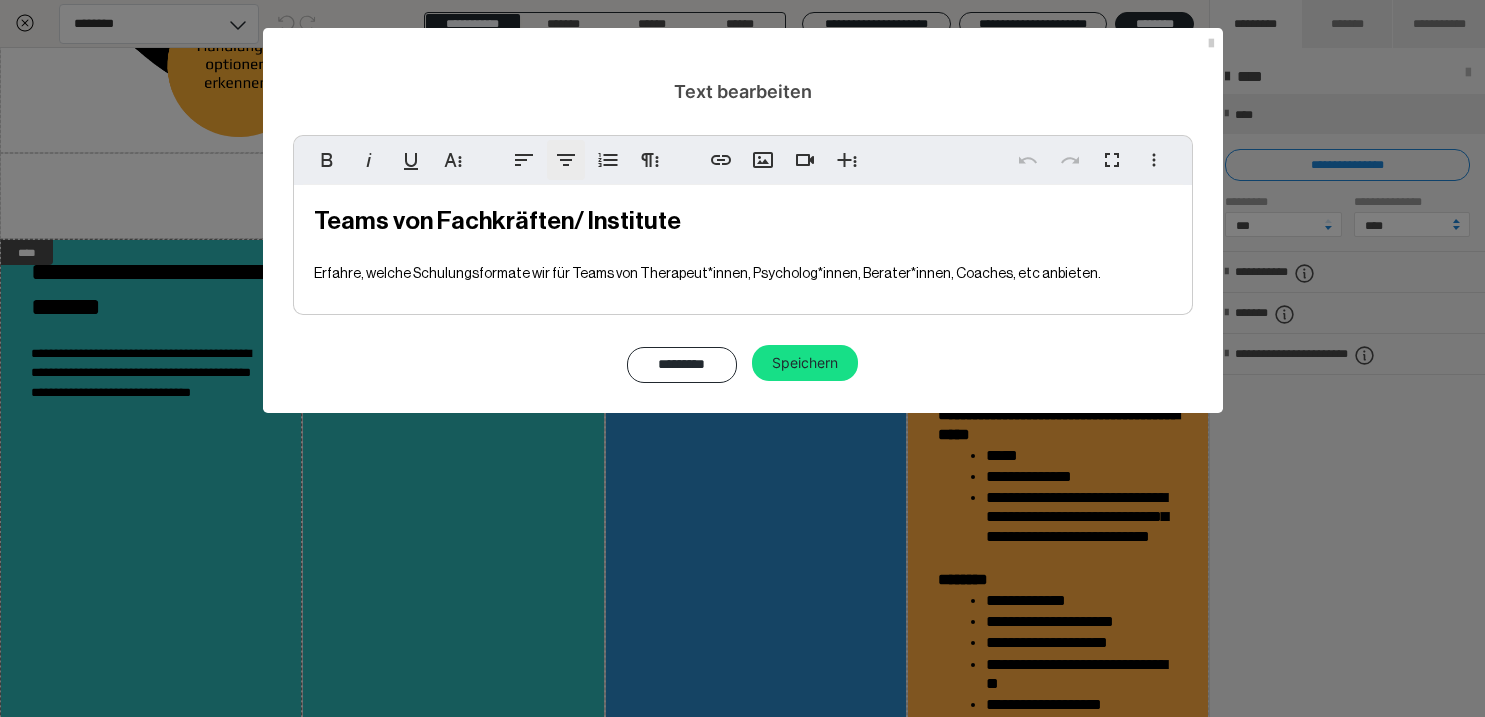 click on "Erfahre, welche Schulungsformate wir für Teams von Therapeut*innen, Psycholog*innen, Berater*innen, Coaches, etc anbieten." at bounding box center (707, 274) 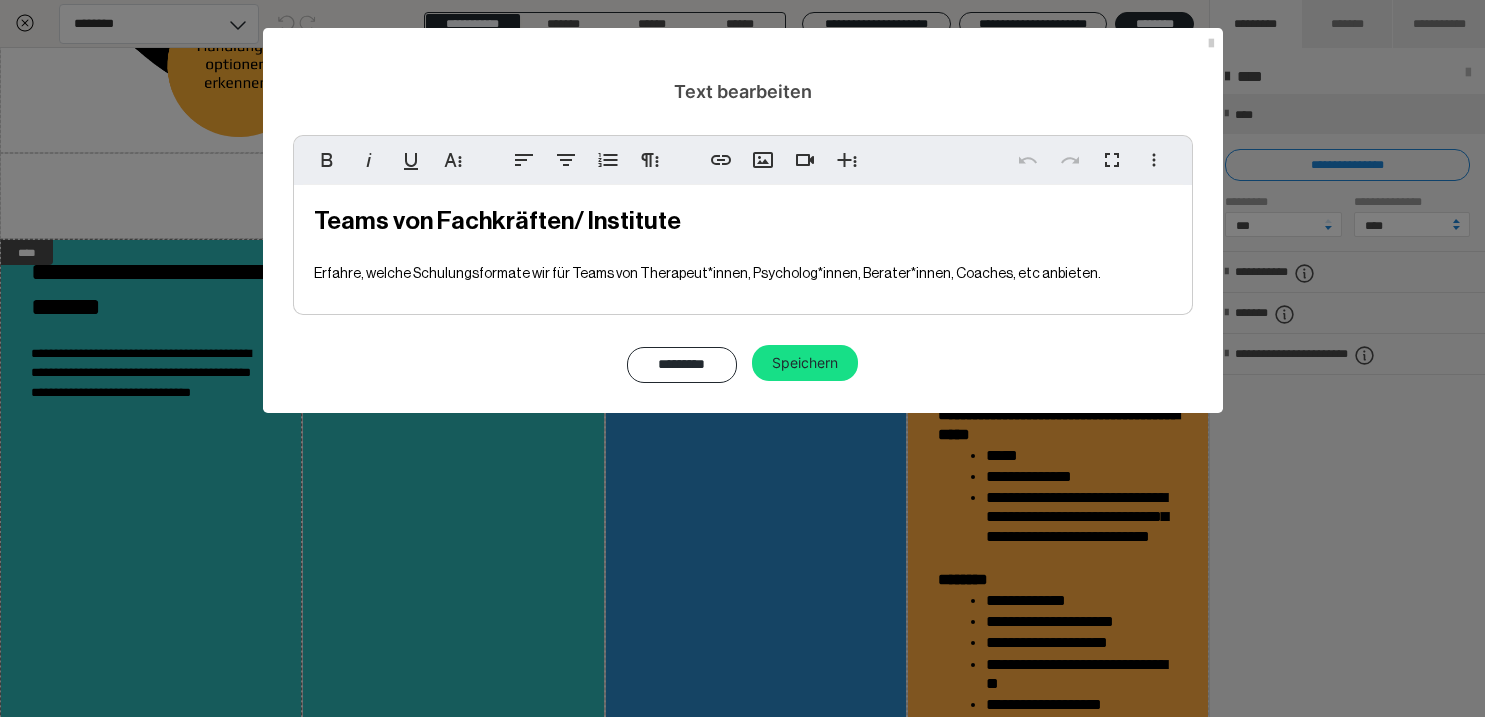 click on "Teams von Fachkräften/ Institute Erfahre, welche Schulungsformate wir für Teams von Therapeut*innen, Psycholog*innen, Berater*innen, Coaches, etc anbieten." at bounding box center (743, 245) 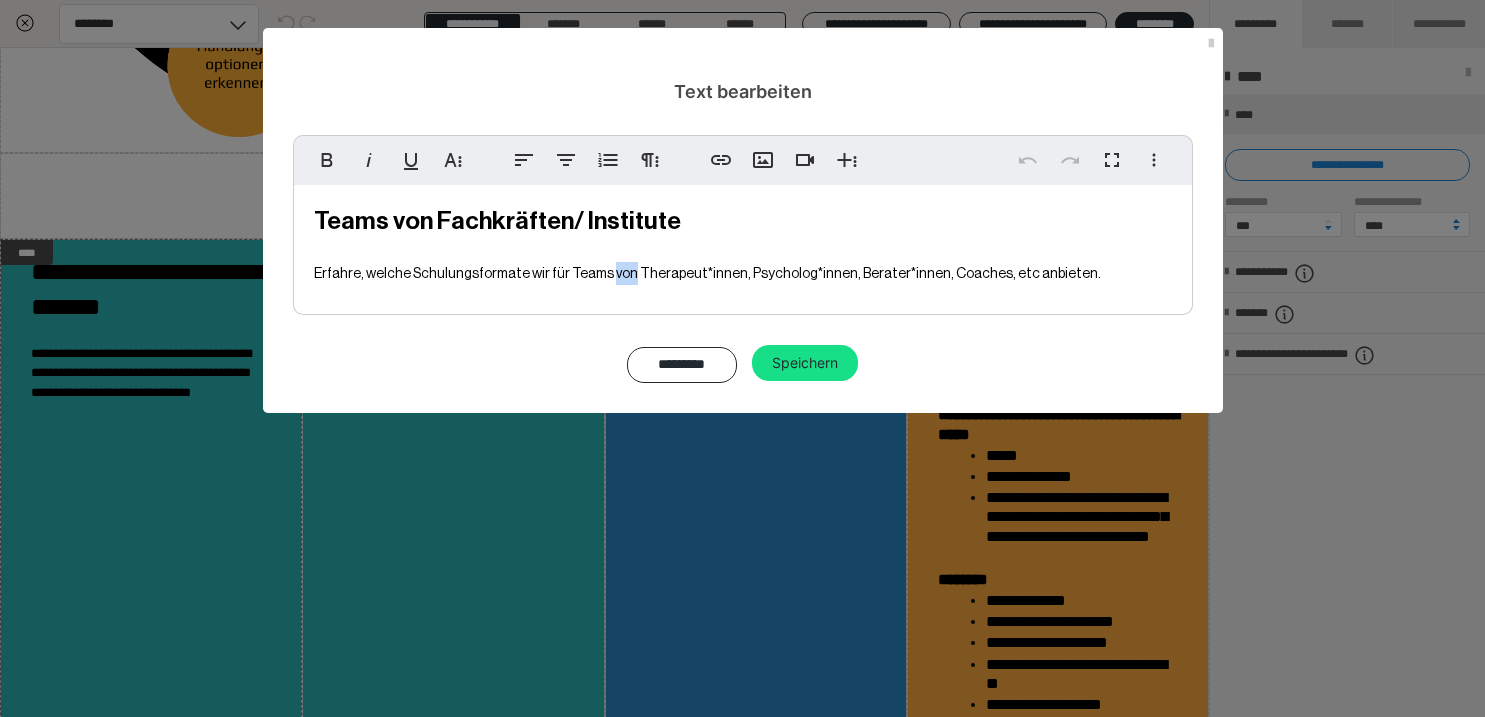 click on "Teams von Fachkräften/ Institute Erfahre, welche Schulungsformate wir für Teams von Therapeut*innen, Psycholog*innen, Berater*innen, Coaches, etc anbieten." at bounding box center [743, 245] 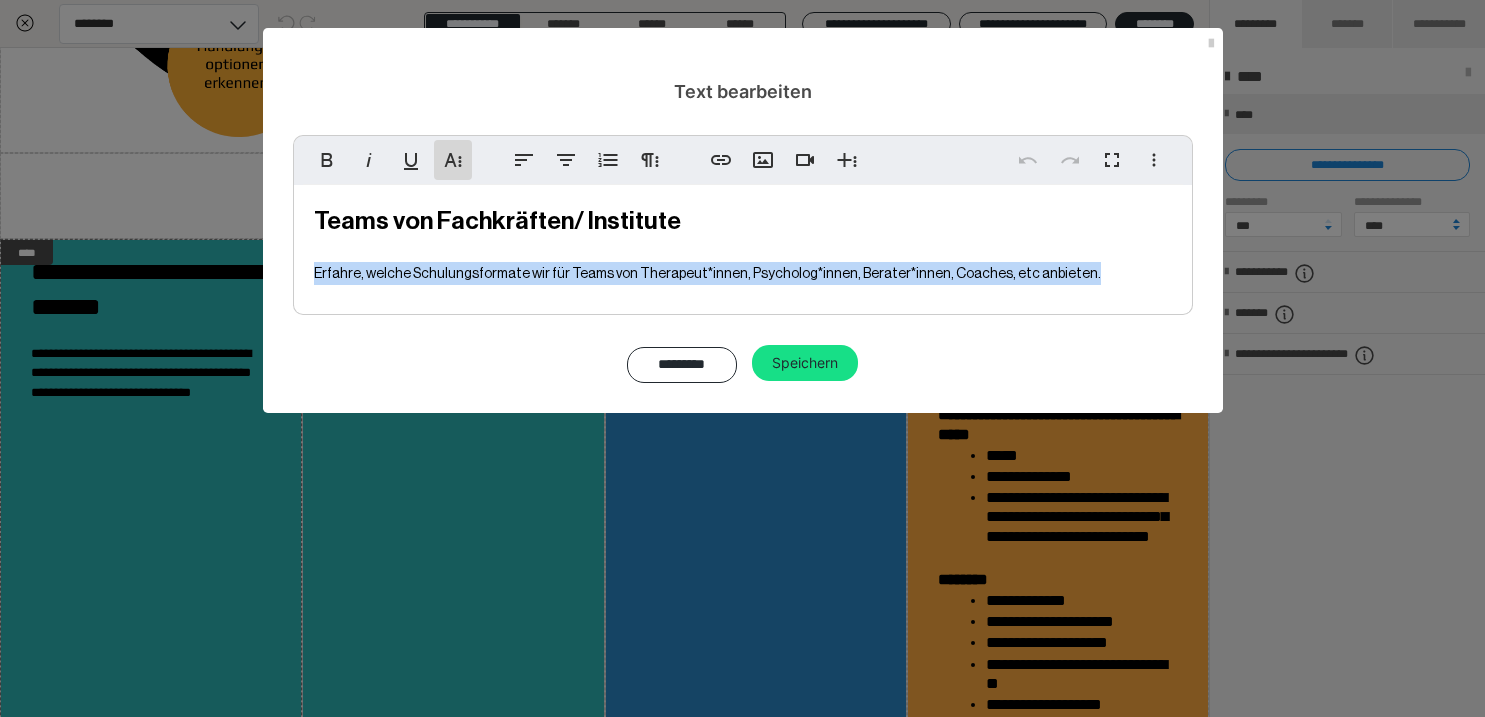 click 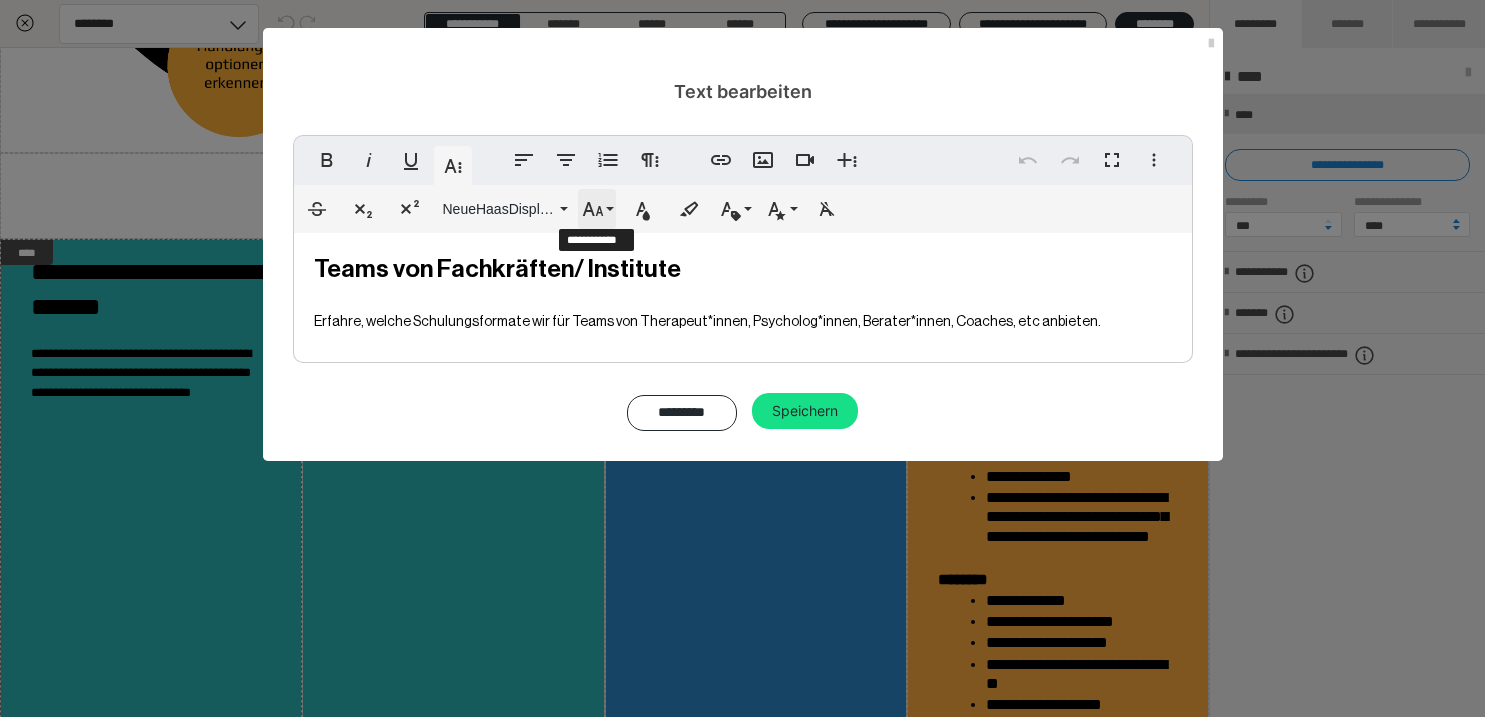 click 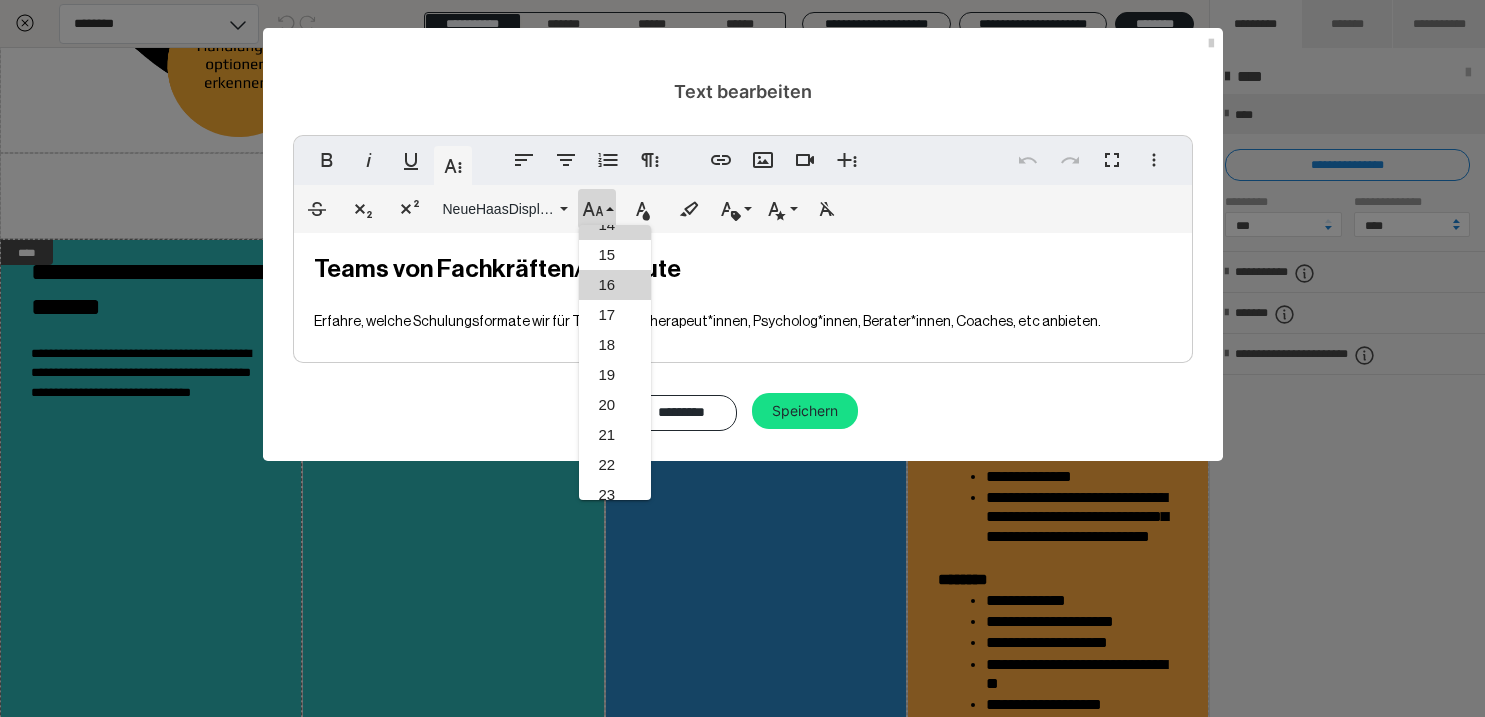 click on "16" at bounding box center [615, 285] 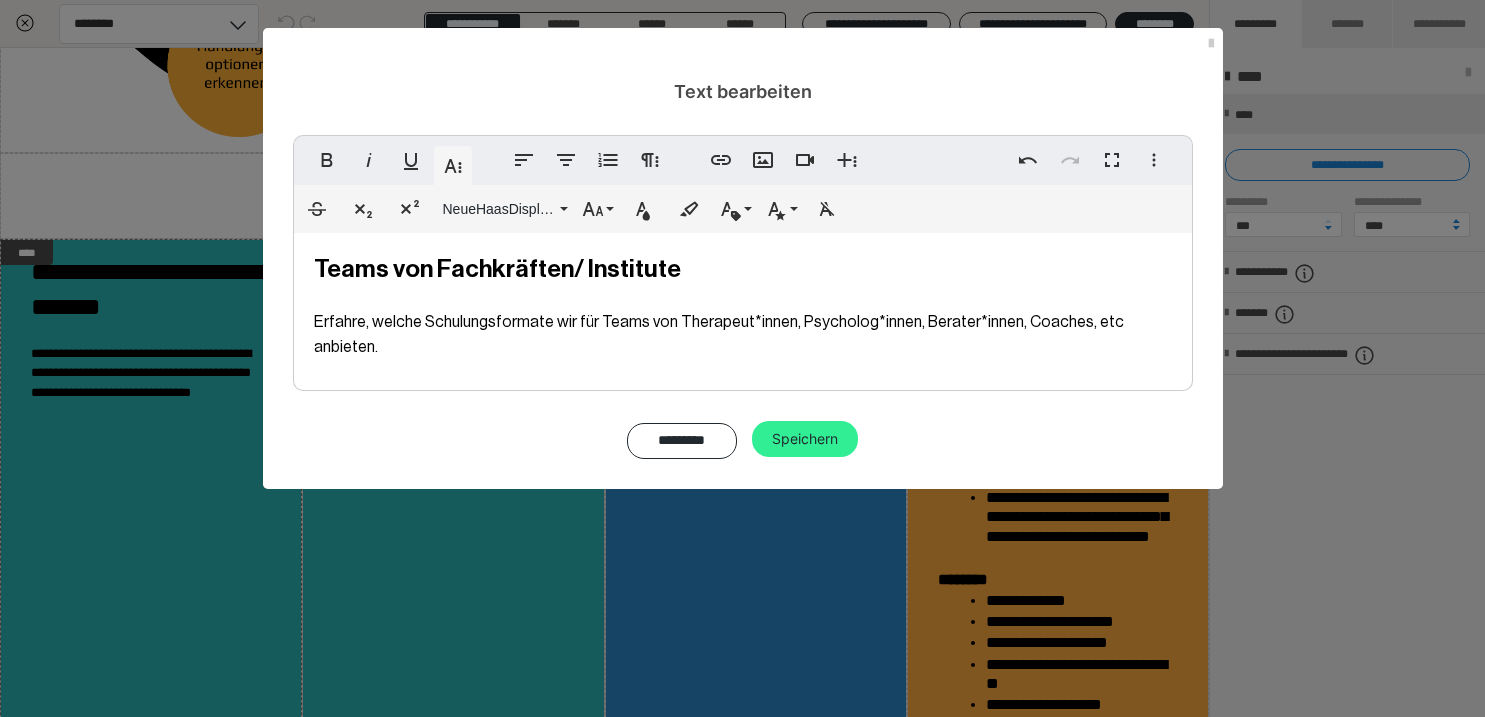 click on "Speichern" at bounding box center (805, 439) 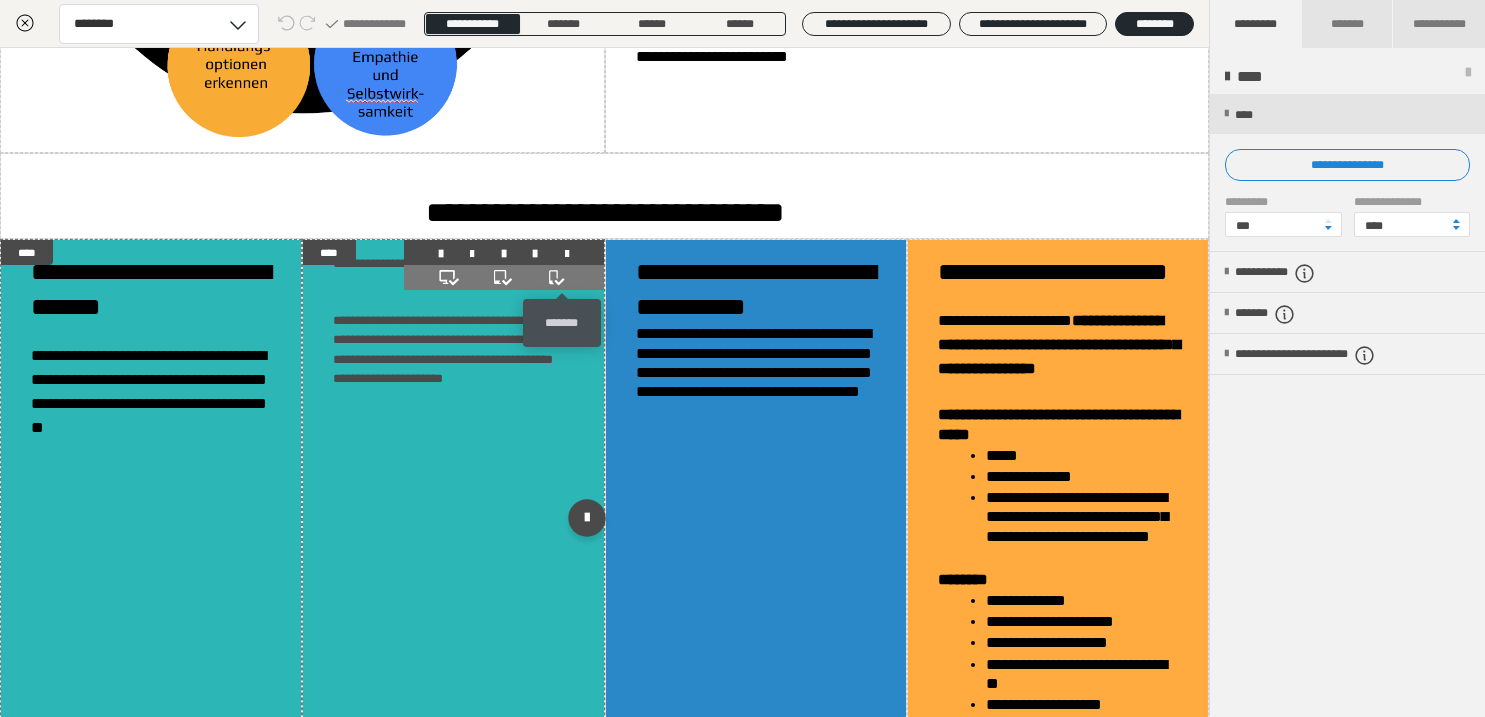 click at bounding box center [567, 254] 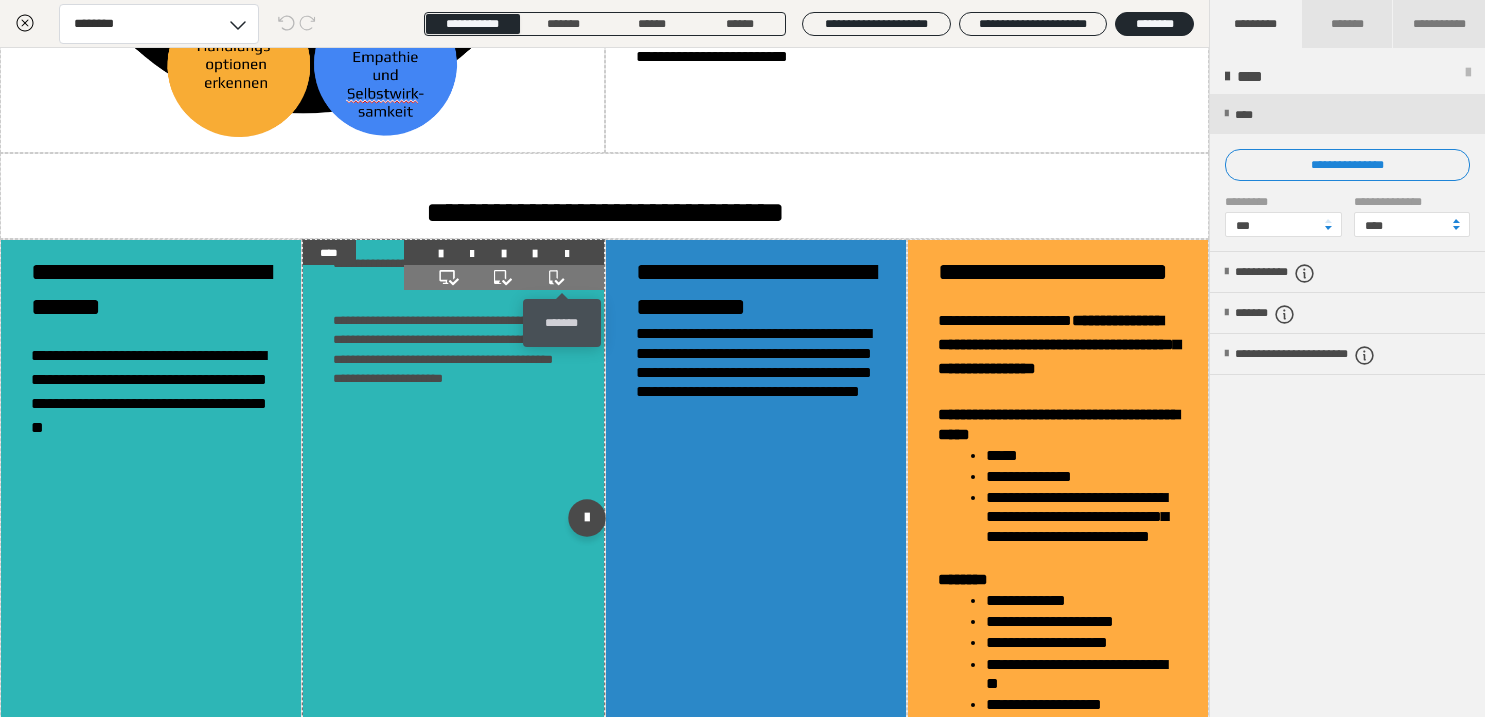click at bounding box center (567, 254) 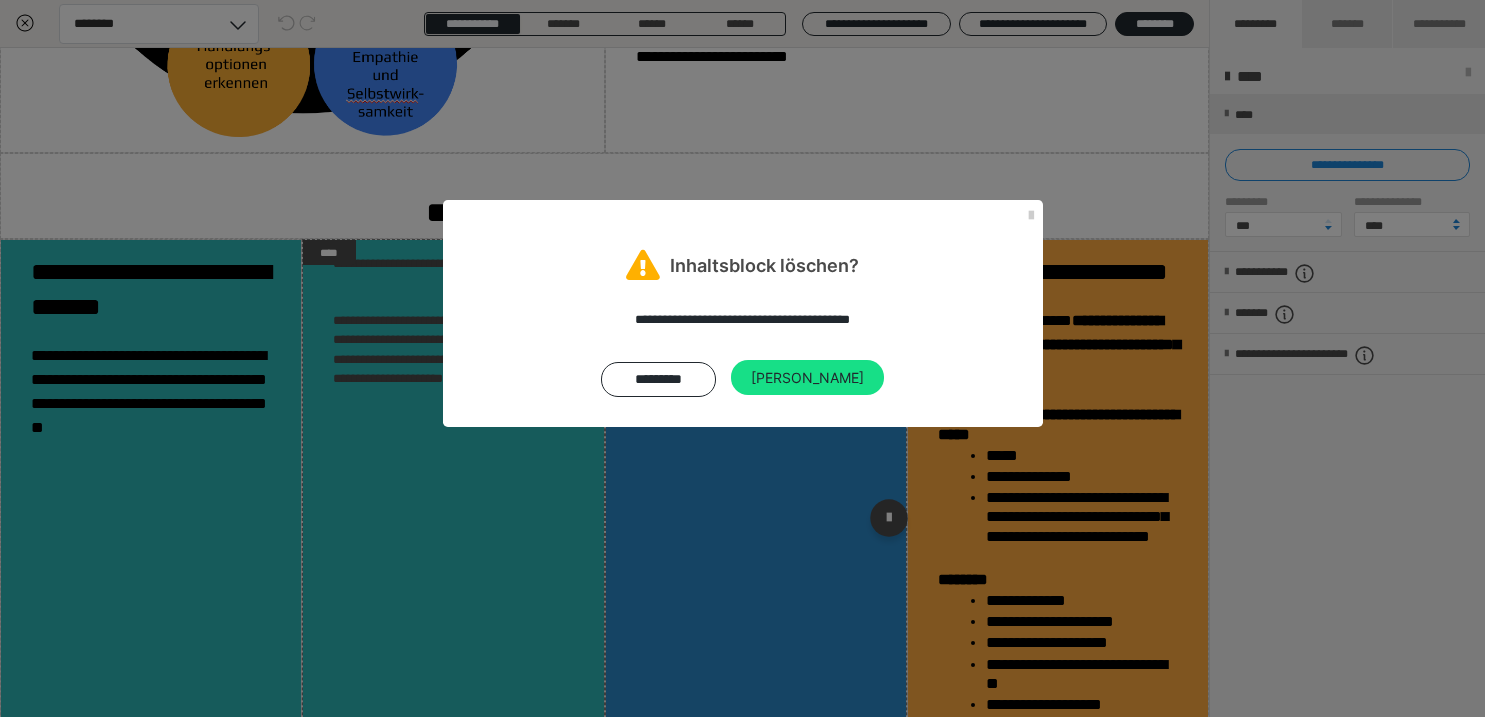 click on "[PERSON_NAME]" at bounding box center [807, 378] 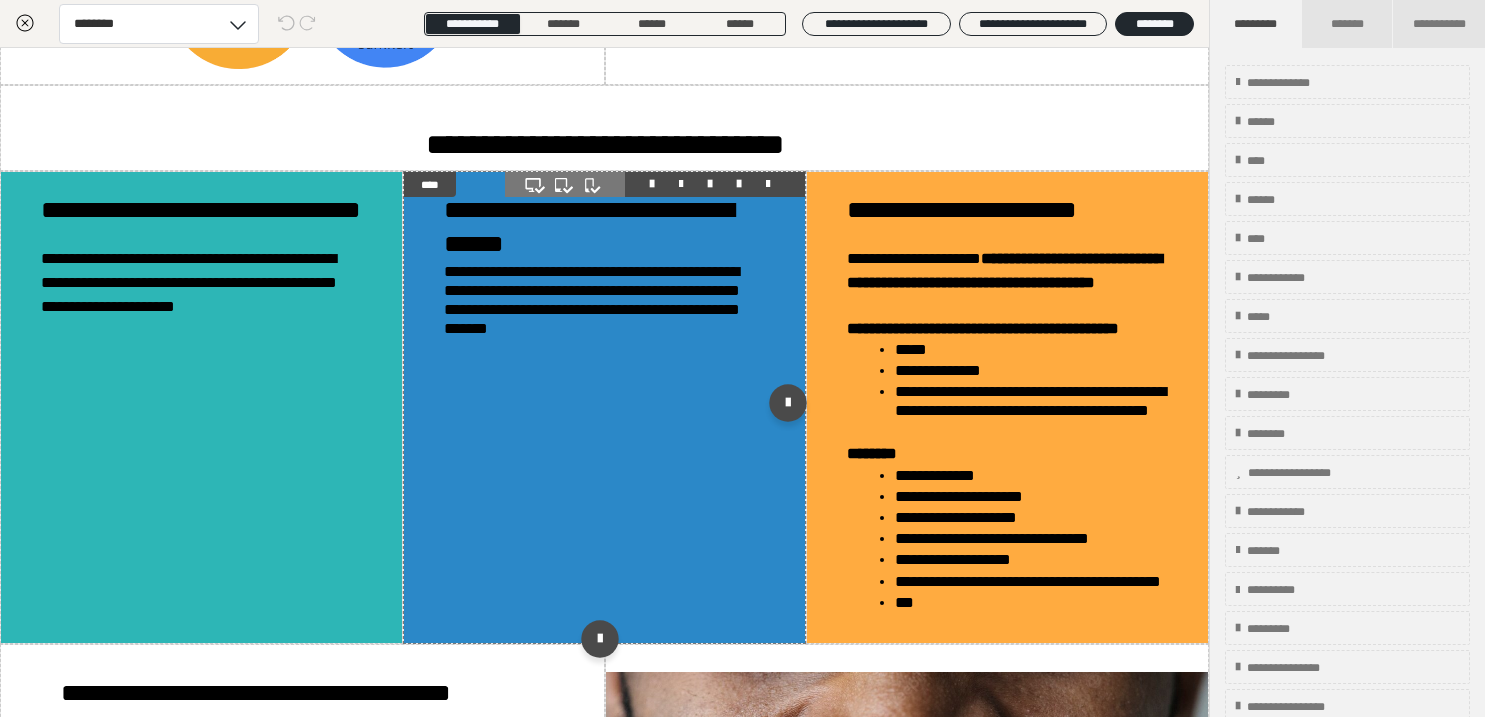 scroll, scrollTop: 1715, scrollLeft: 0, axis: vertical 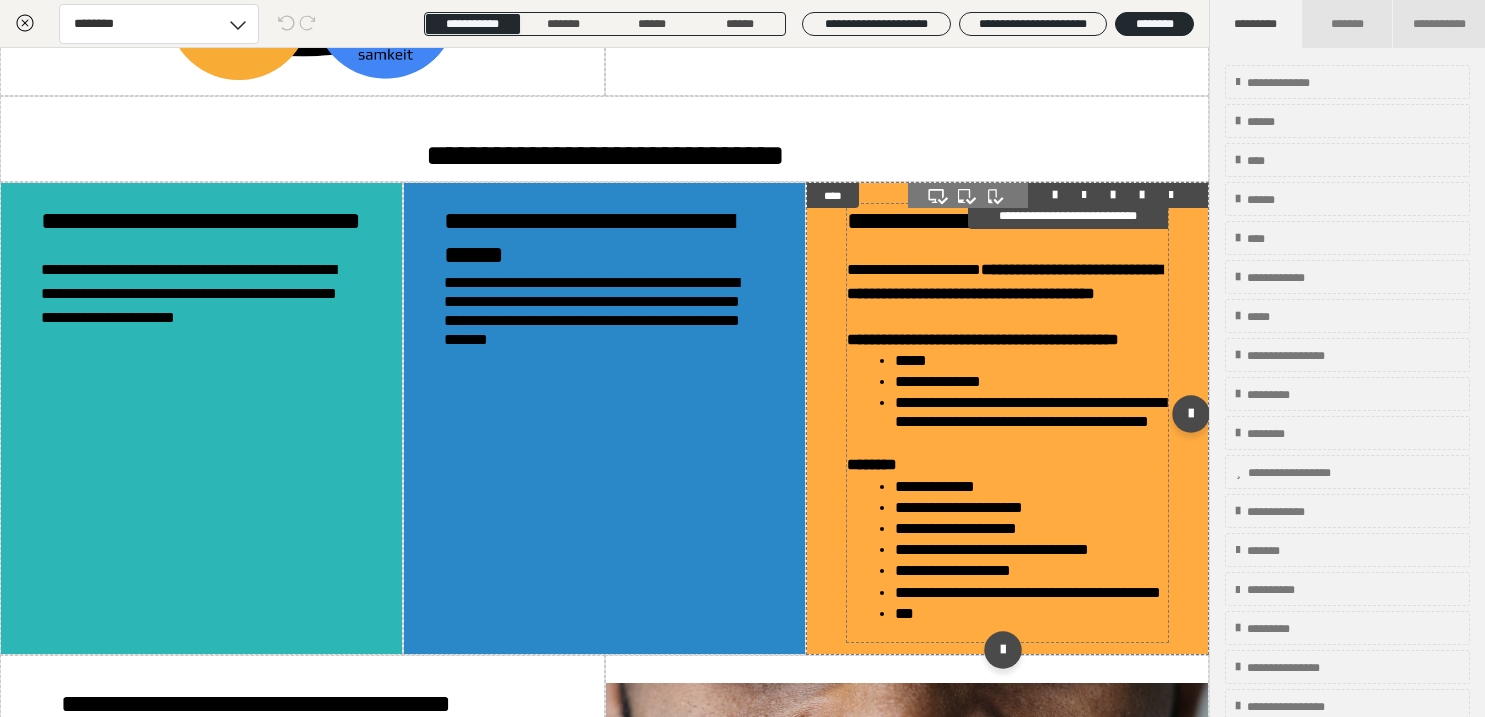 click on "**********" at bounding box center (962, 220) 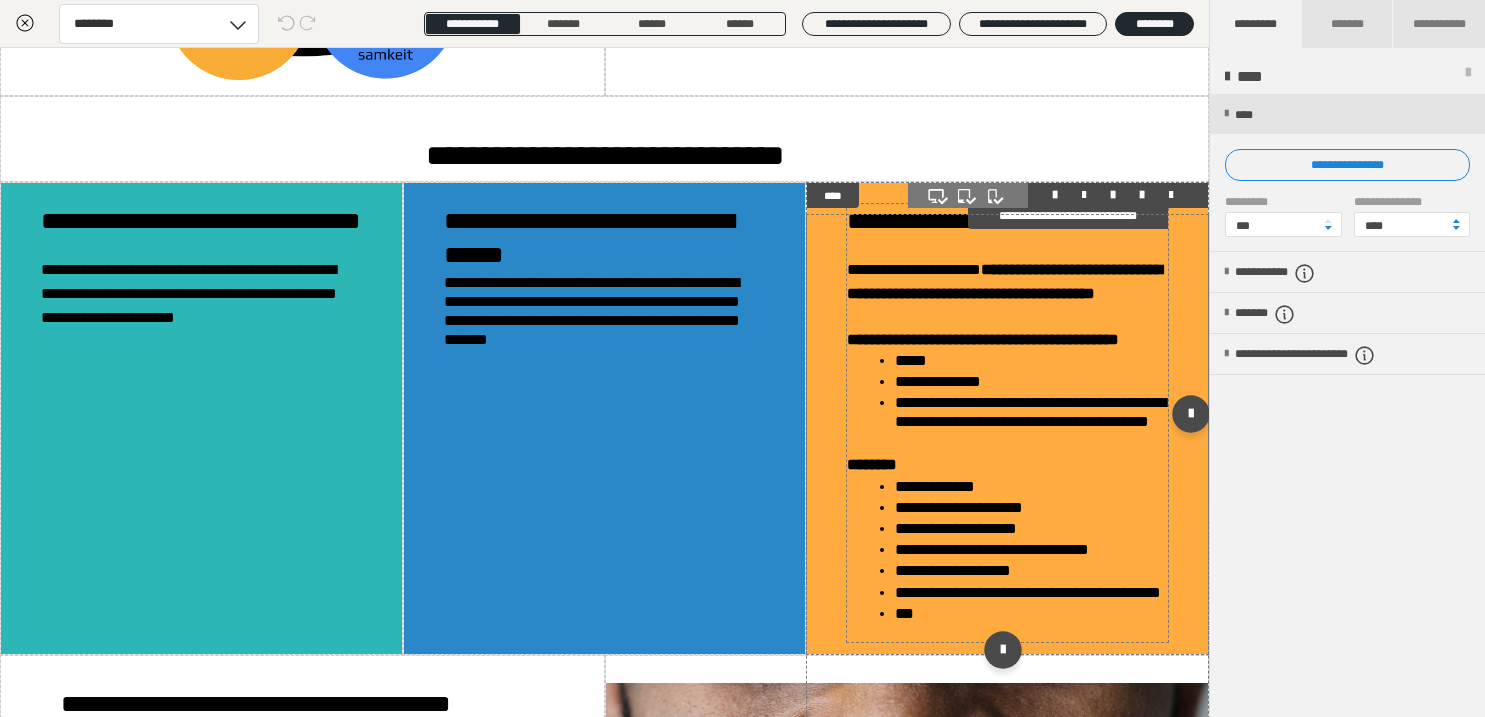 click on "**********" at bounding box center (962, 220) 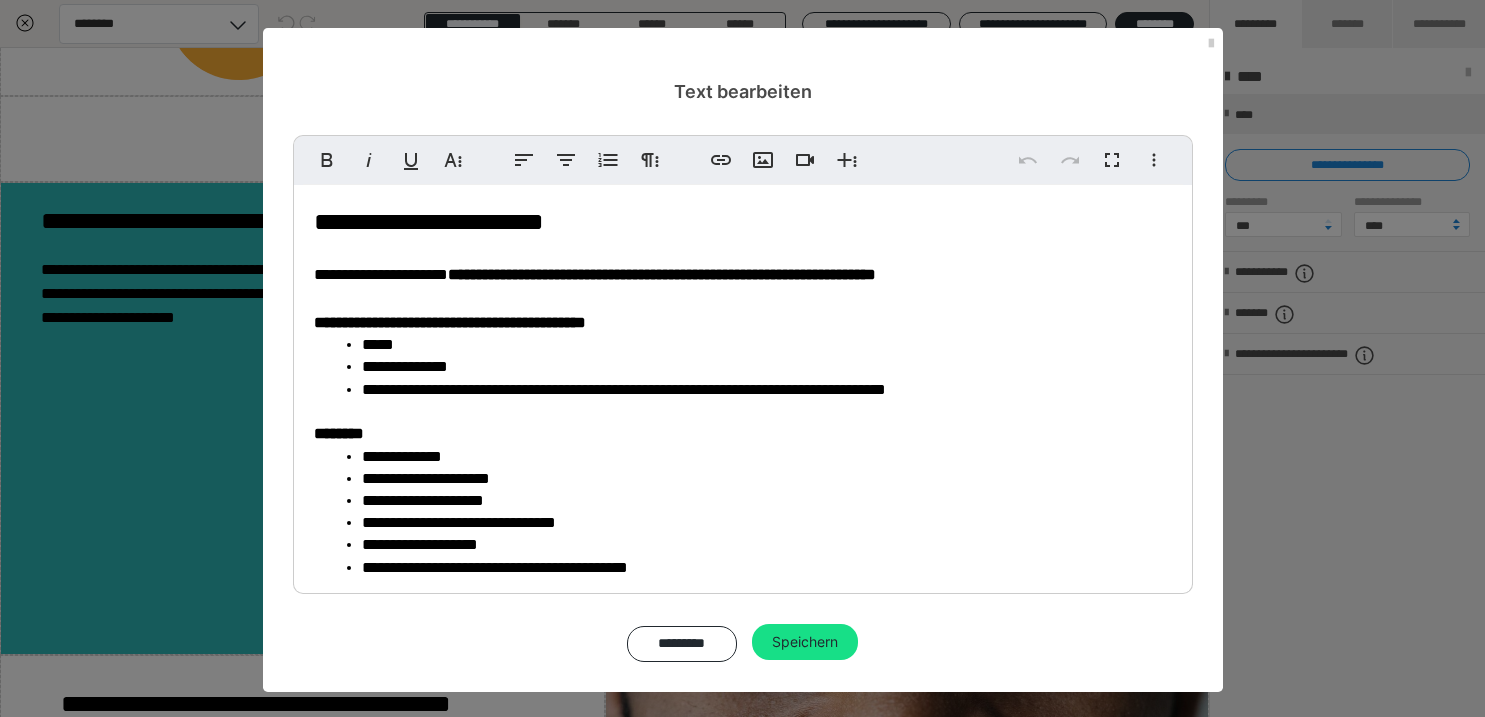 click on "**********" at bounding box center [429, 221] 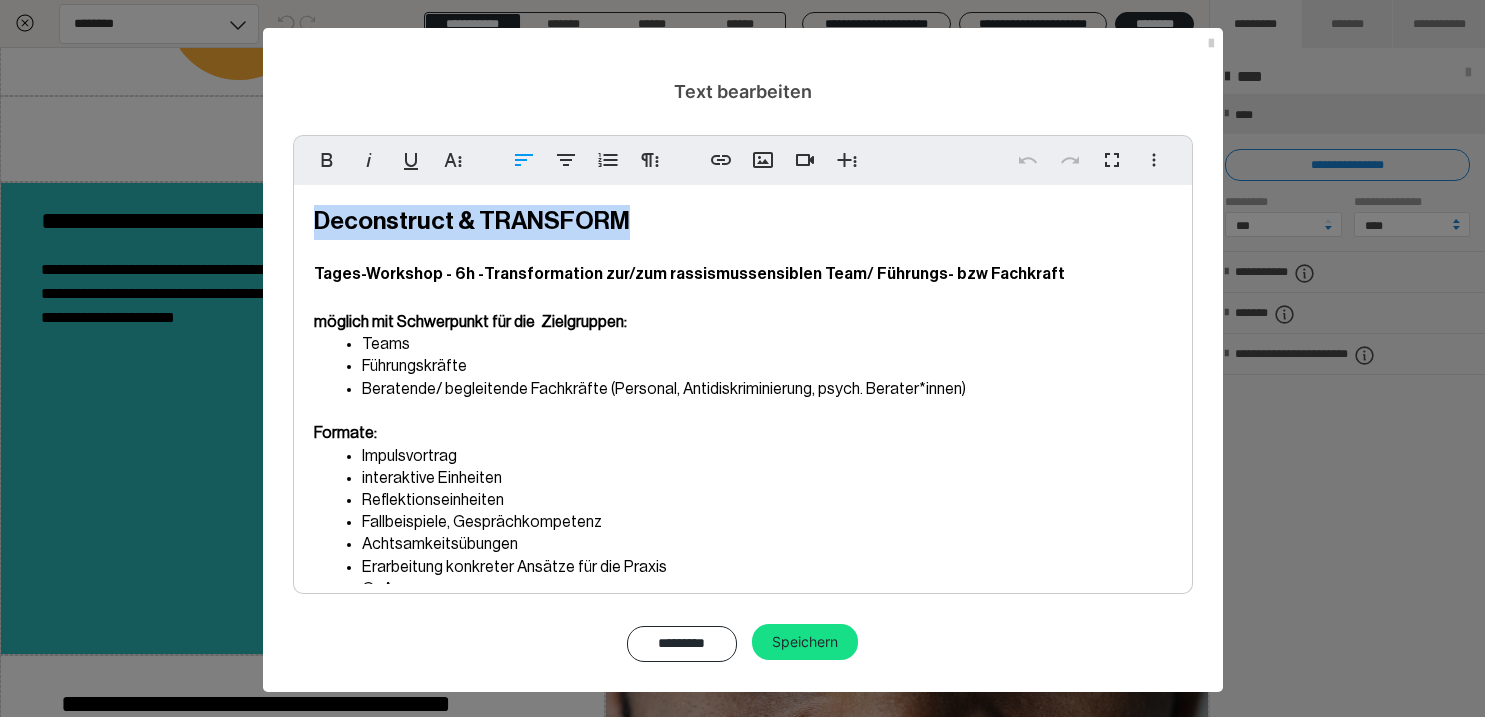 drag, startPoint x: 619, startPoint y: 219, endPoint x: 311, endPoint y: 224, distance: 308.0406 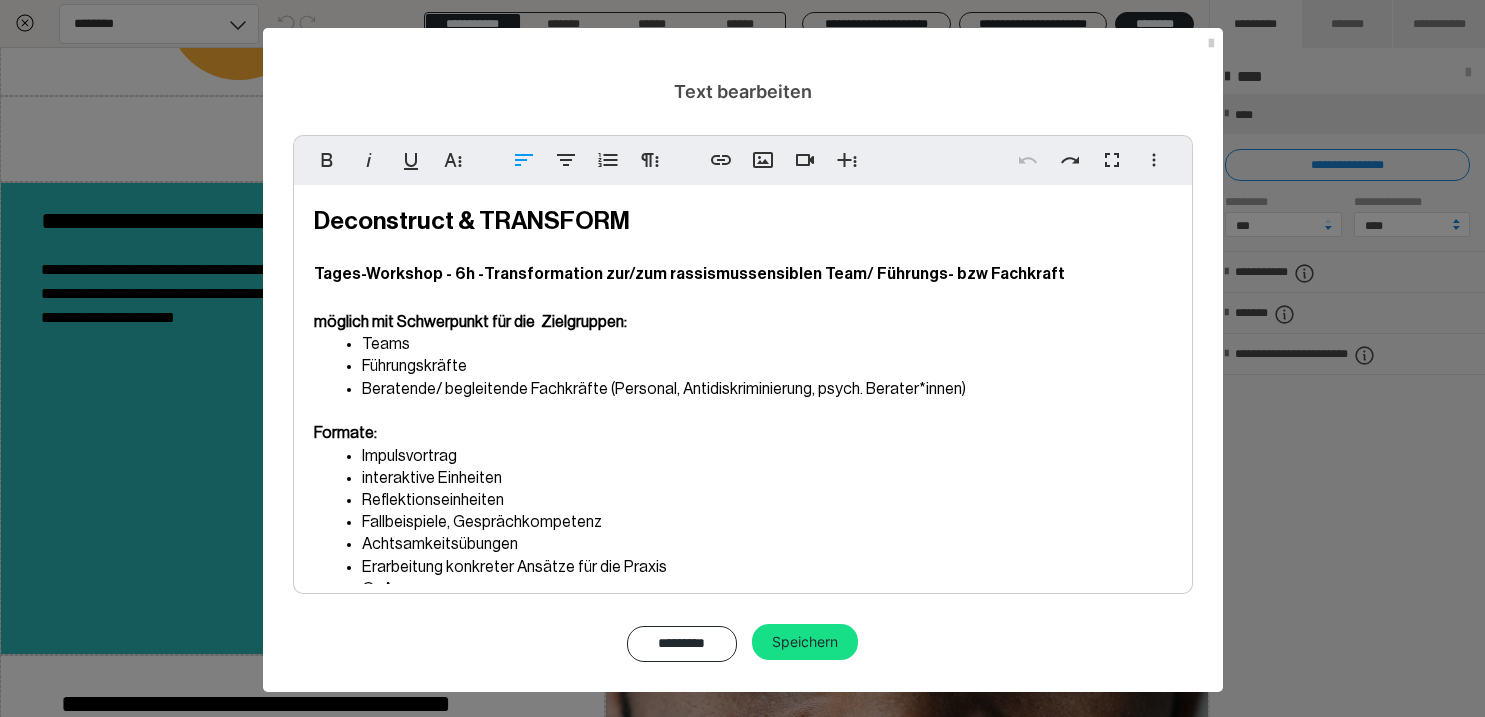 click on "Deconstruct & TRANSFORM" at bounding box center (472, 221) 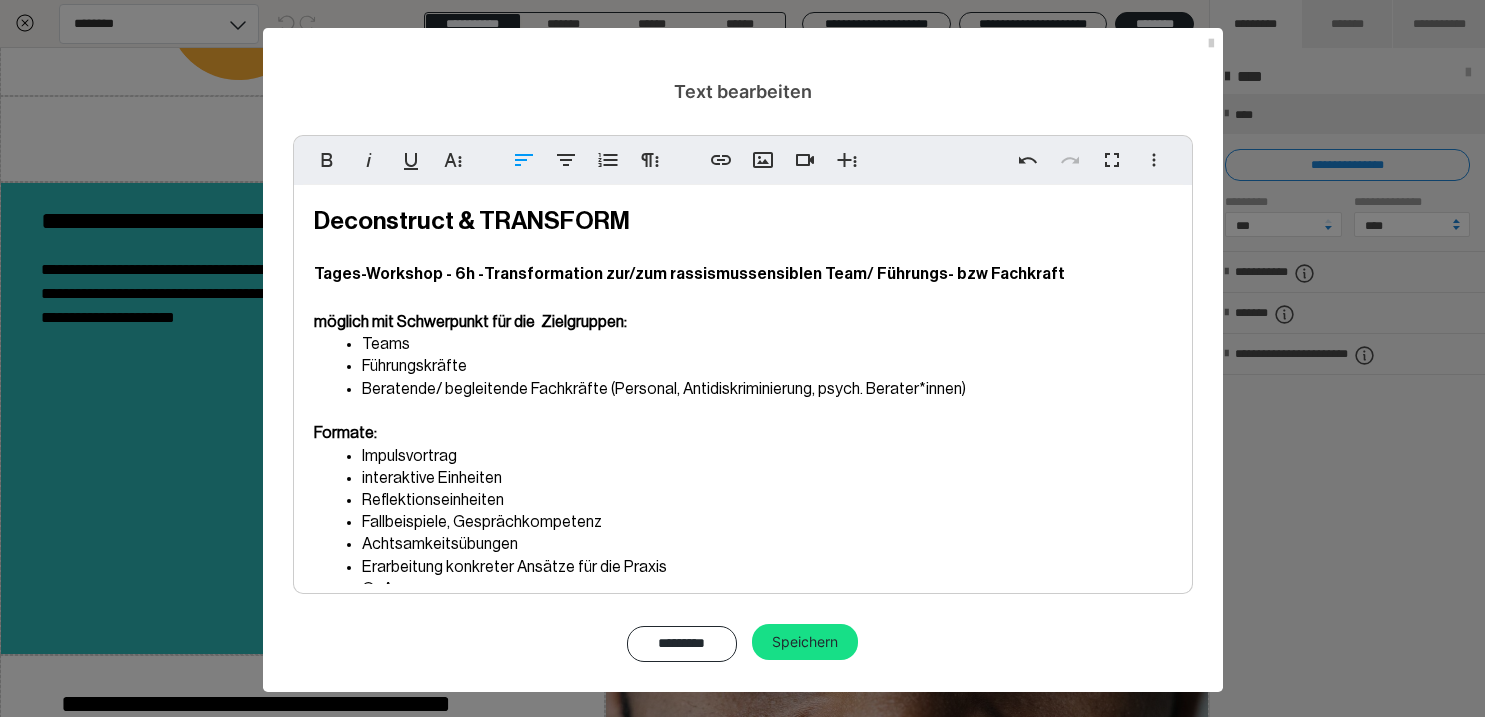click on "*********" at bounding box center [682, 644] 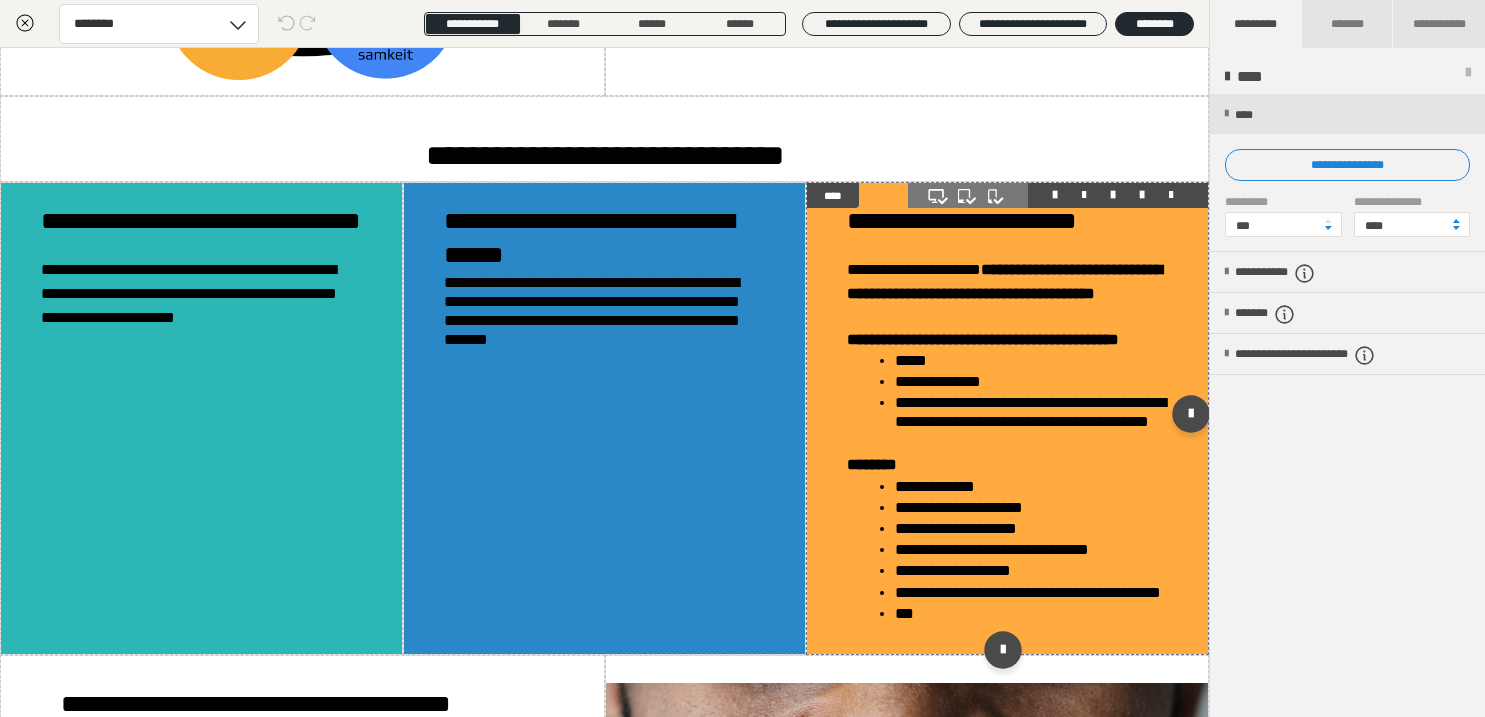 click at bounding box center [1171, 195] 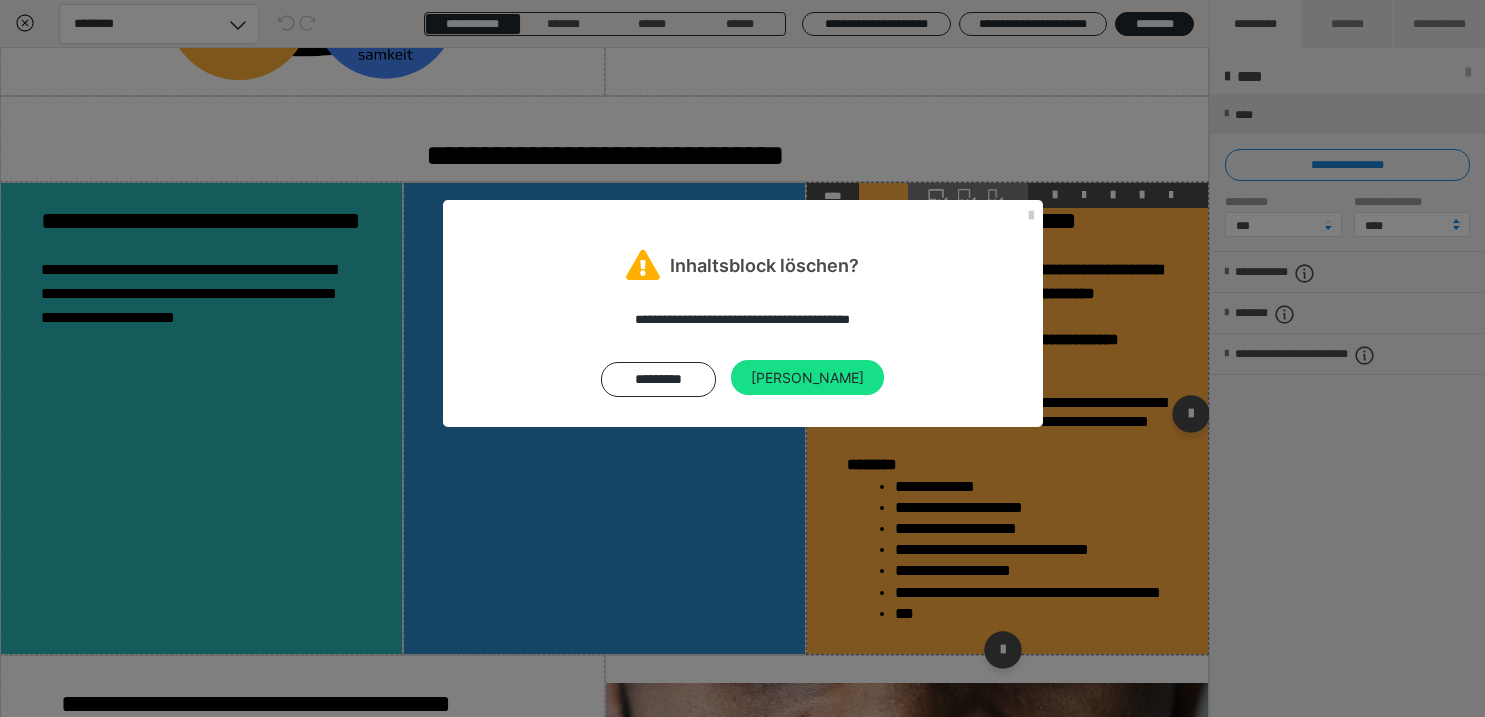 click on "[PERSON_NAME]" at bounding box center (807, 378) 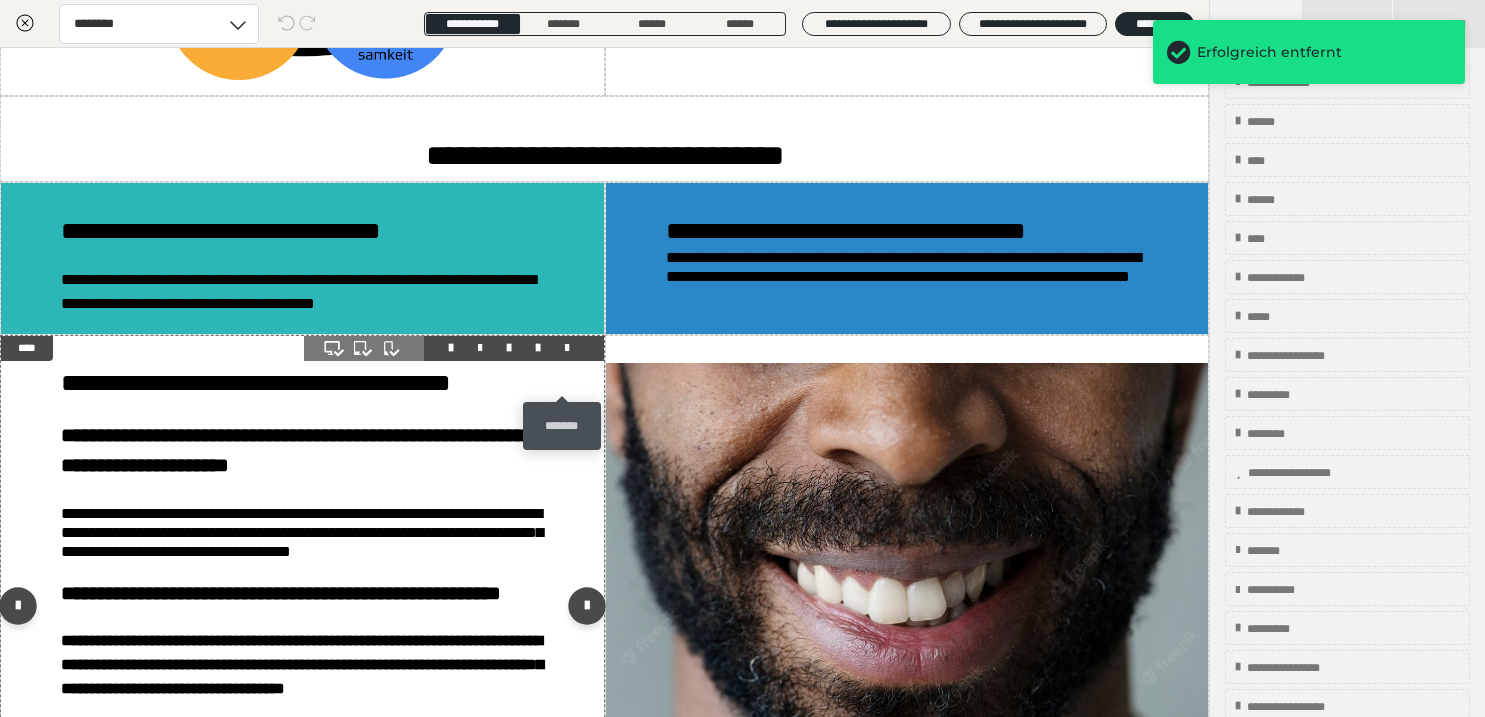 click at bounding box center (567, 348) 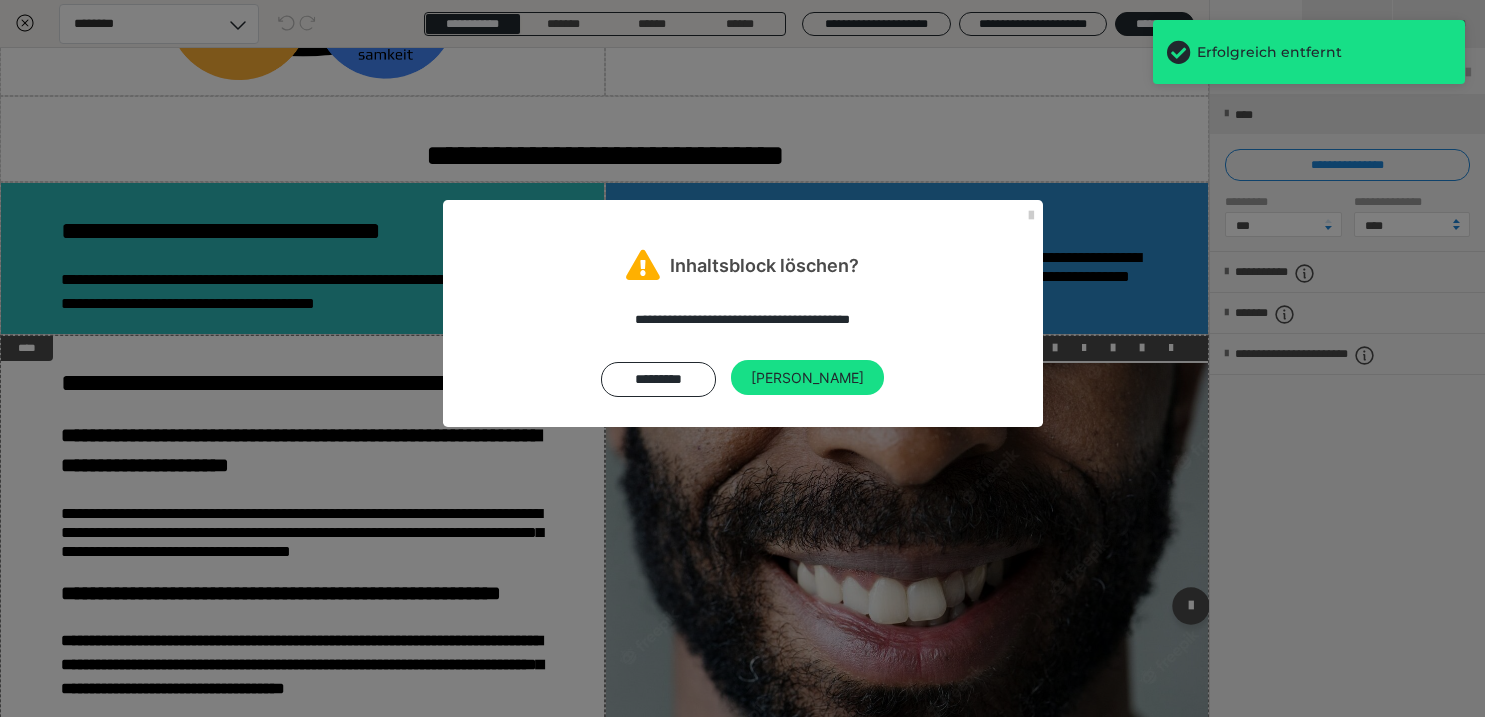 click on "*********" at bounding box center [658, 380] 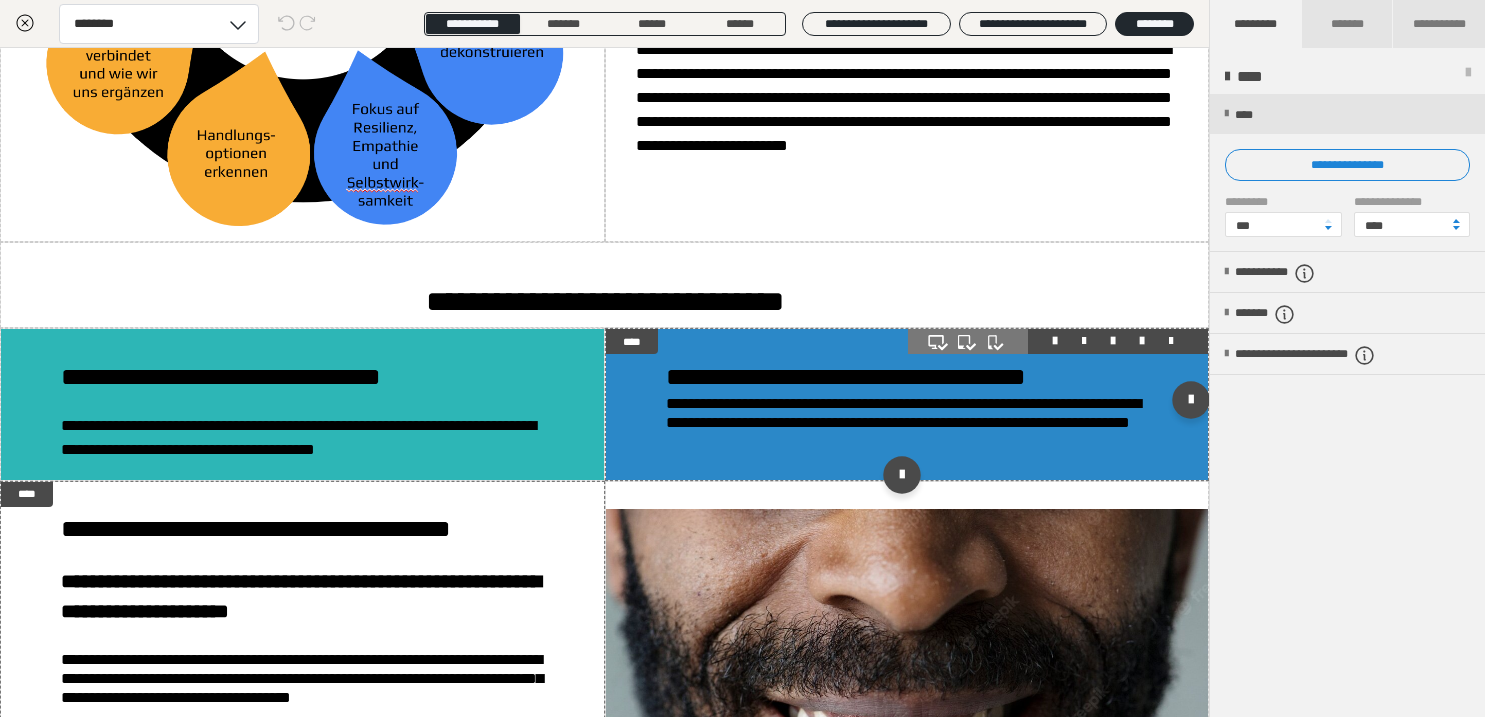 scroll, scrollTop: 1568, scrollLeft: 0, axis: vertical 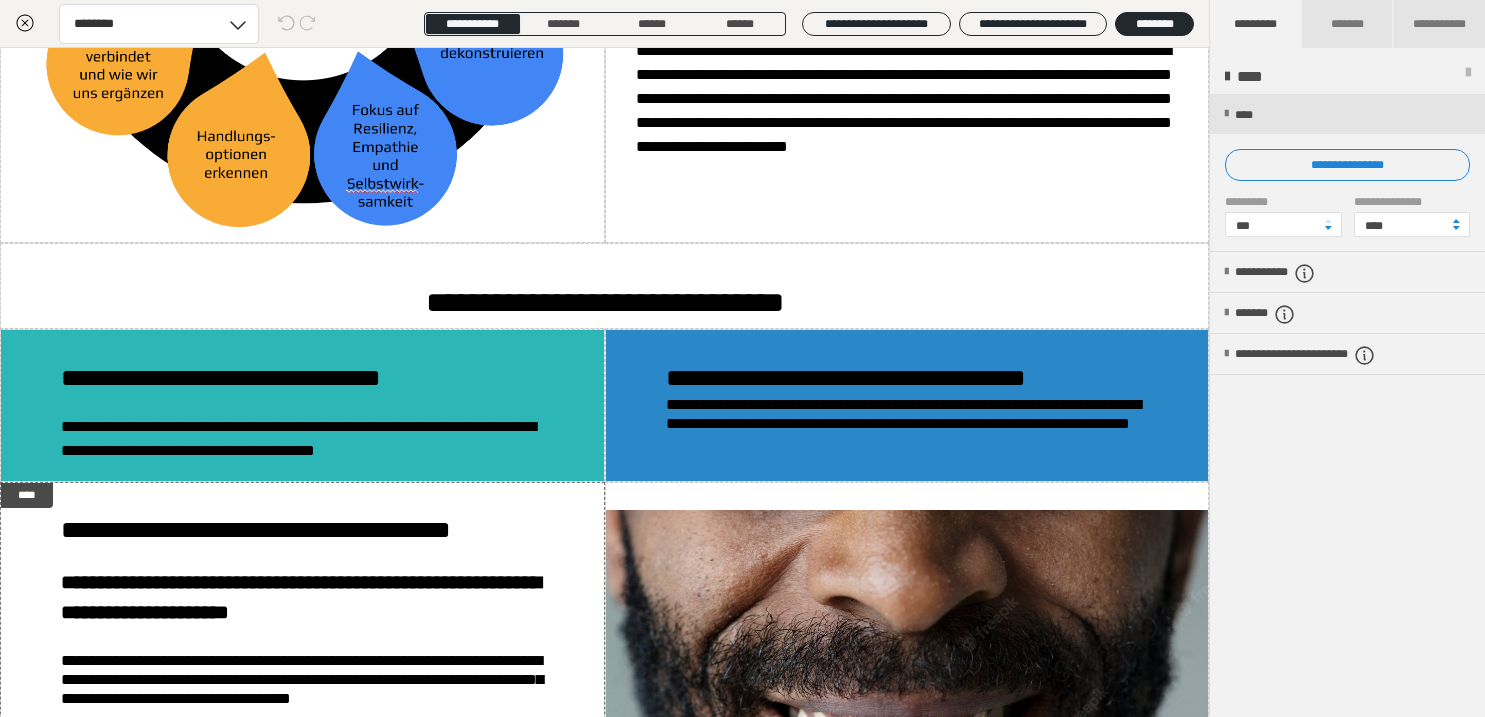 click at bounding box center (1468, 77) 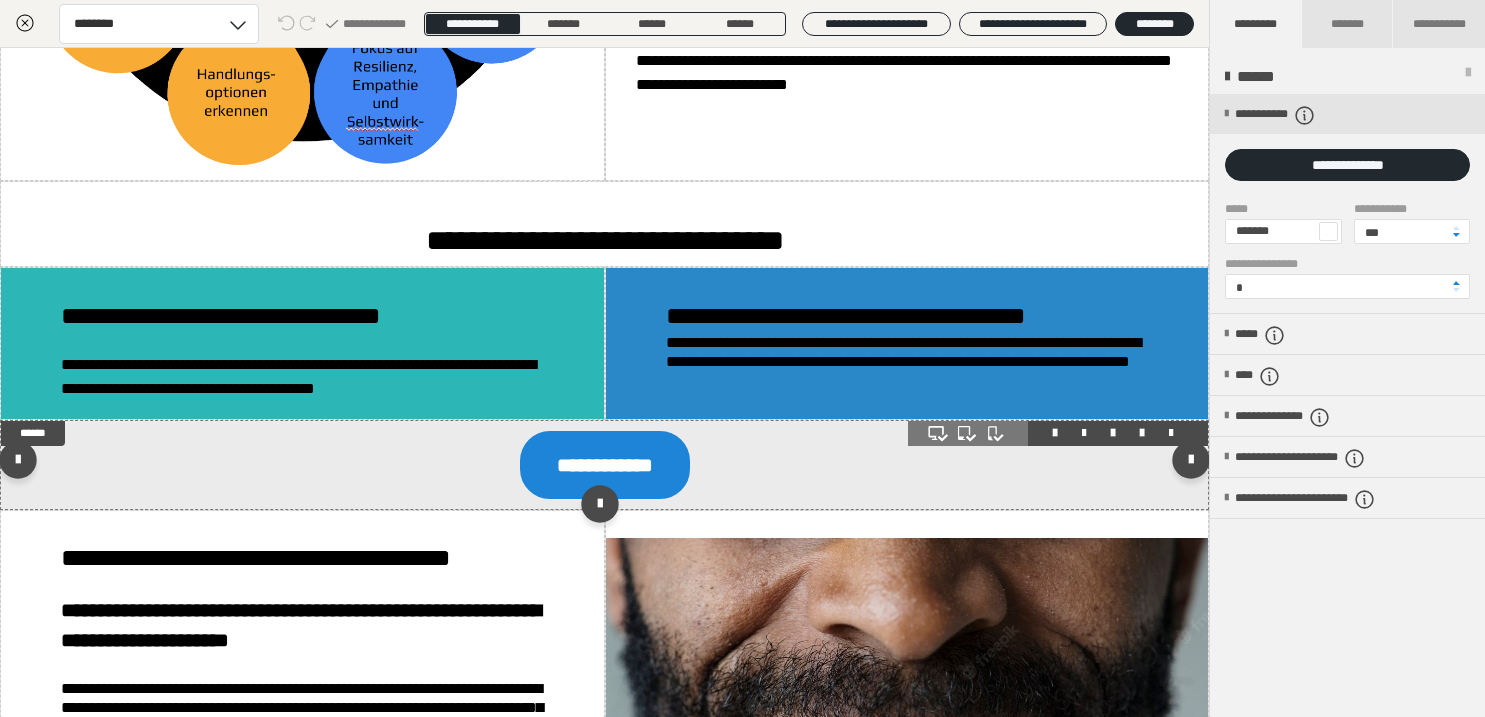 scroll, scrollTop: 1640, scrollLeft: 0, axis: vertical 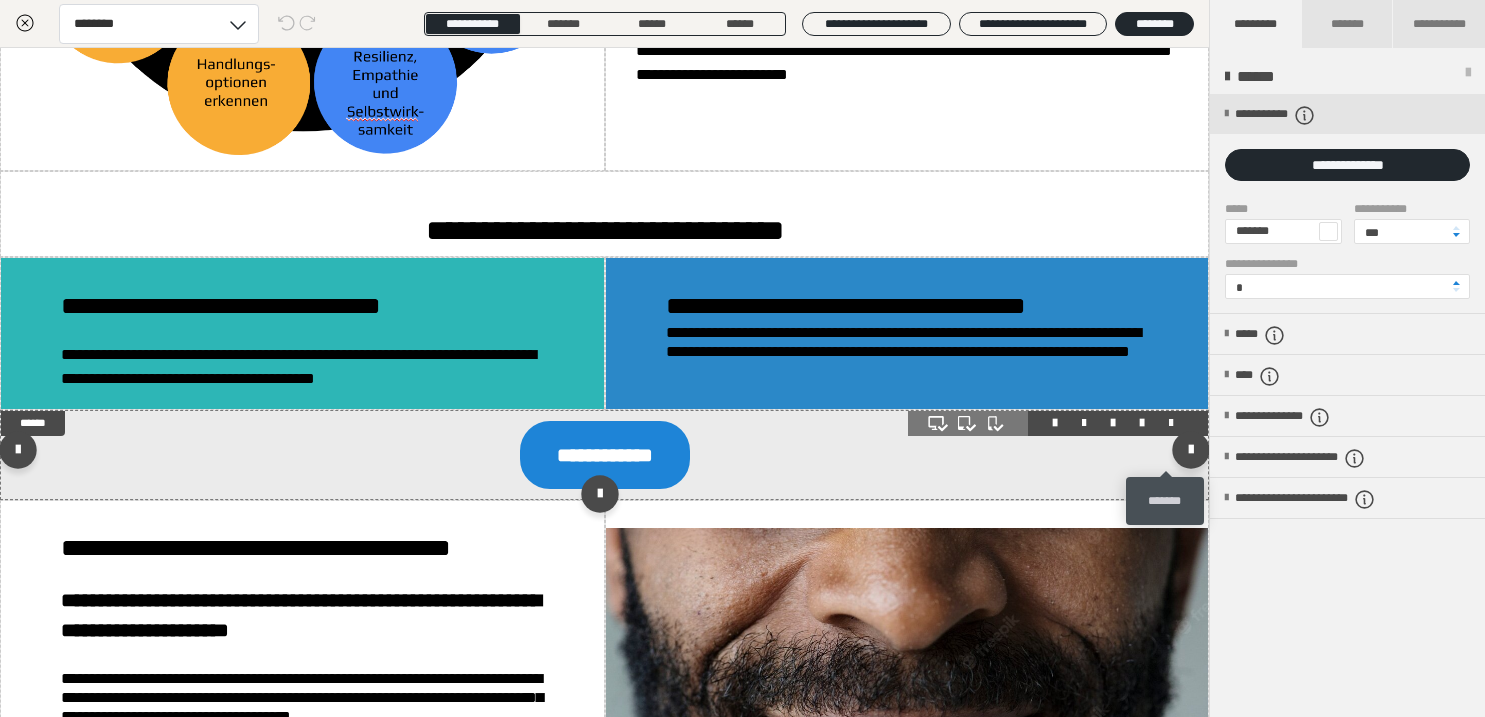 click at bounding box center [1171, 423] 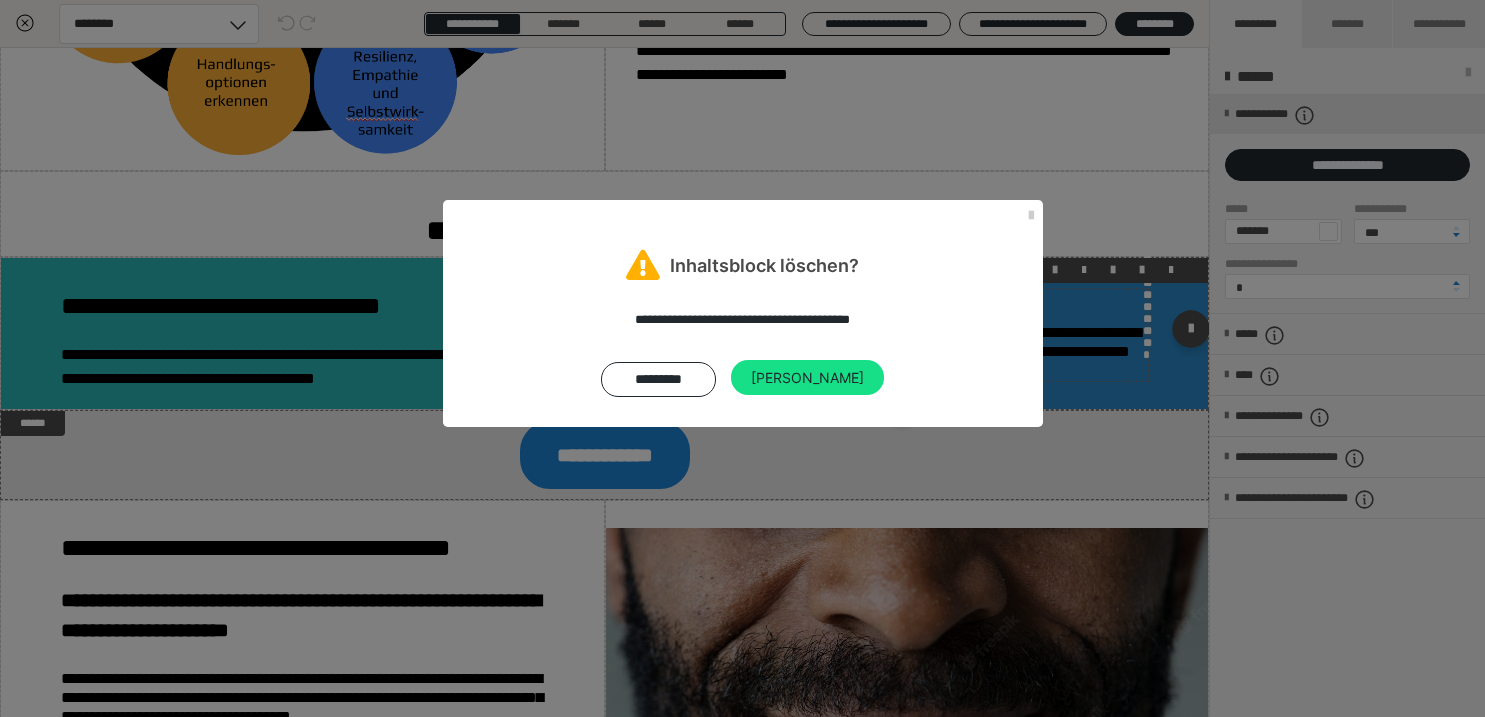 click on "[PERSON_NAME]" at bounding box center [807, 378] 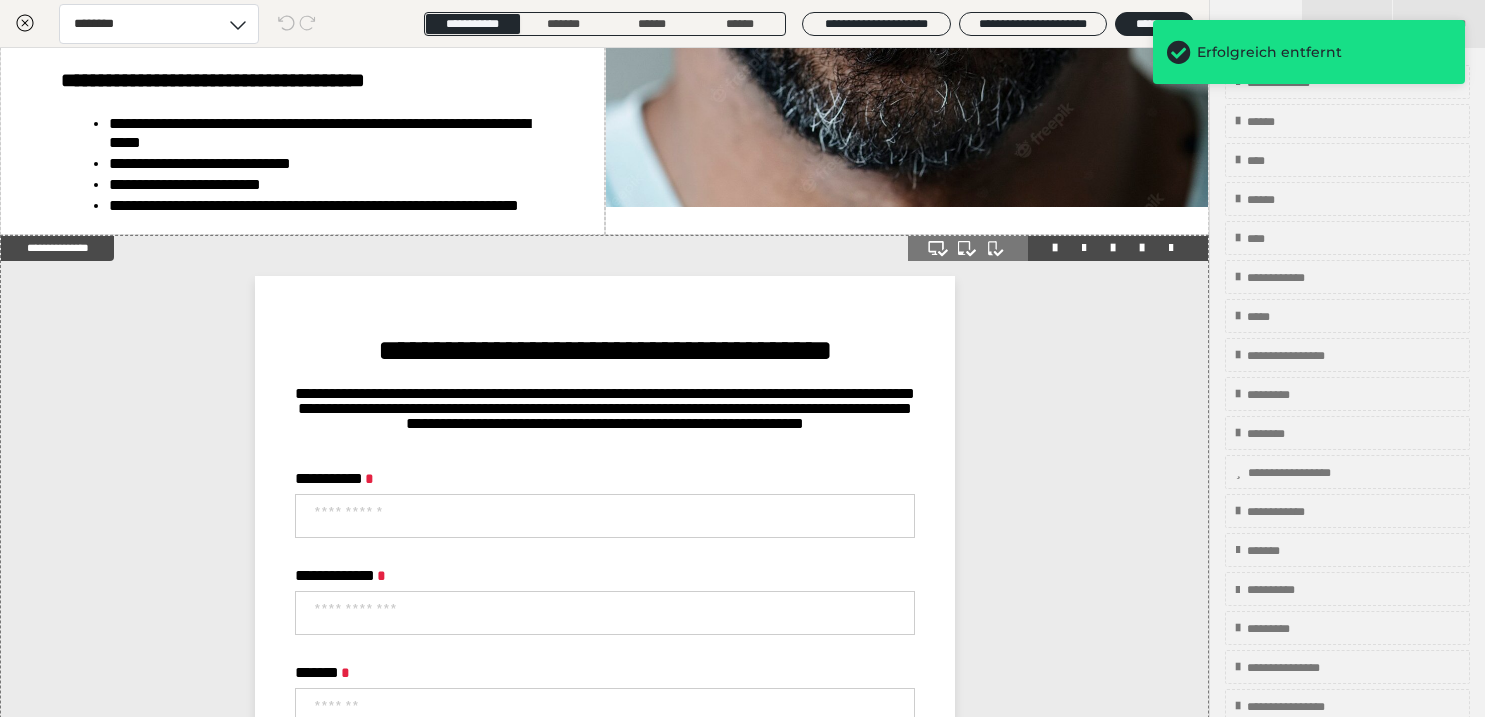 scroll, scrollTop: 2410, scrollLeft: 0, axis: vertical 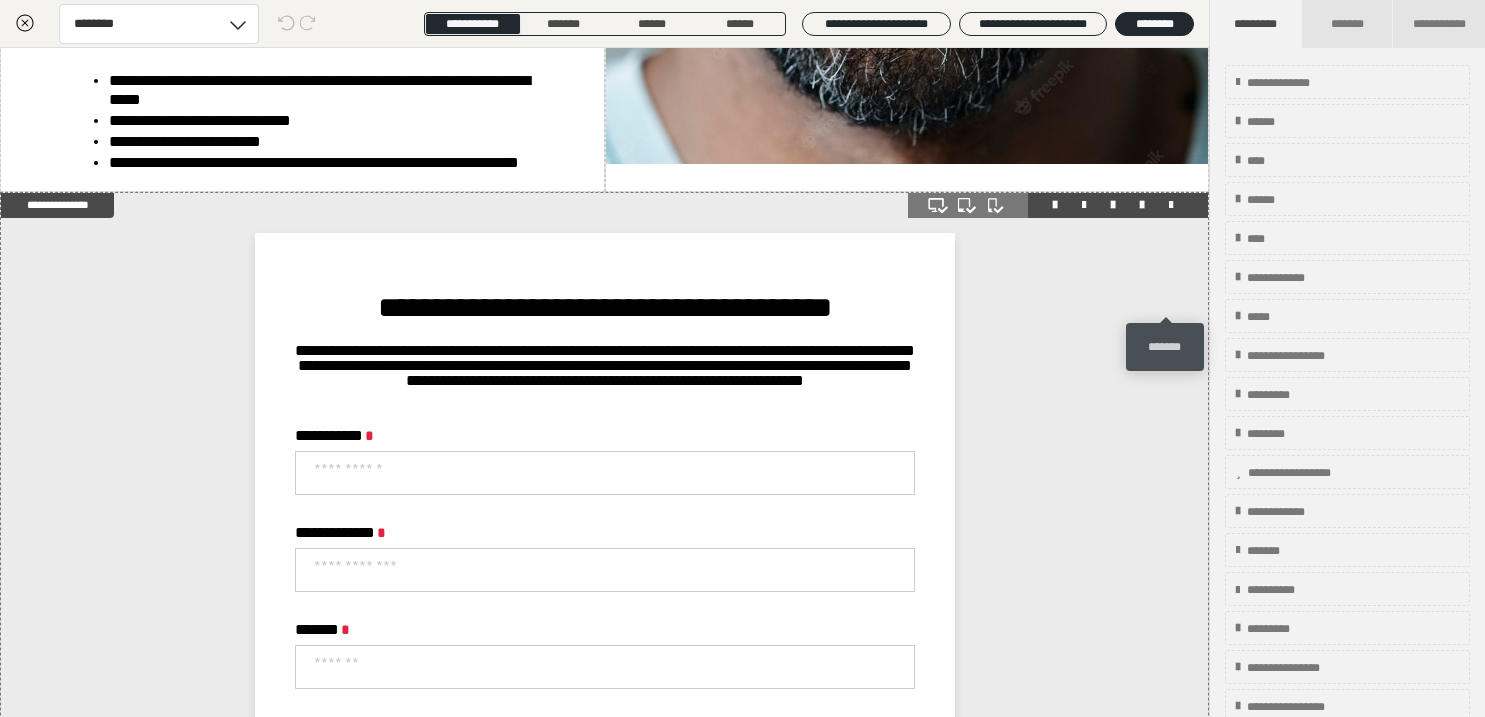 click at bounding box center (1171, 205) 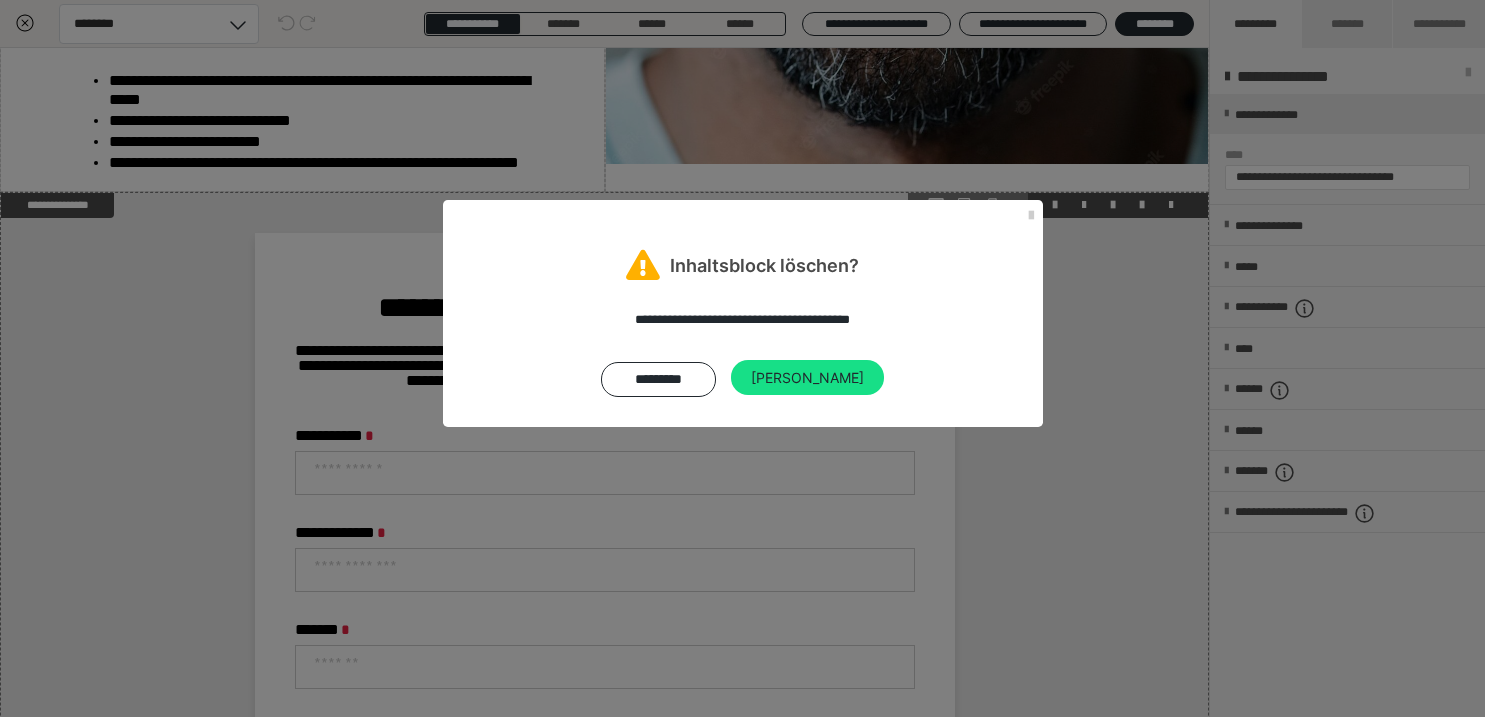 click on "[PERSON_NAME]" at bounding box center [807, 378] 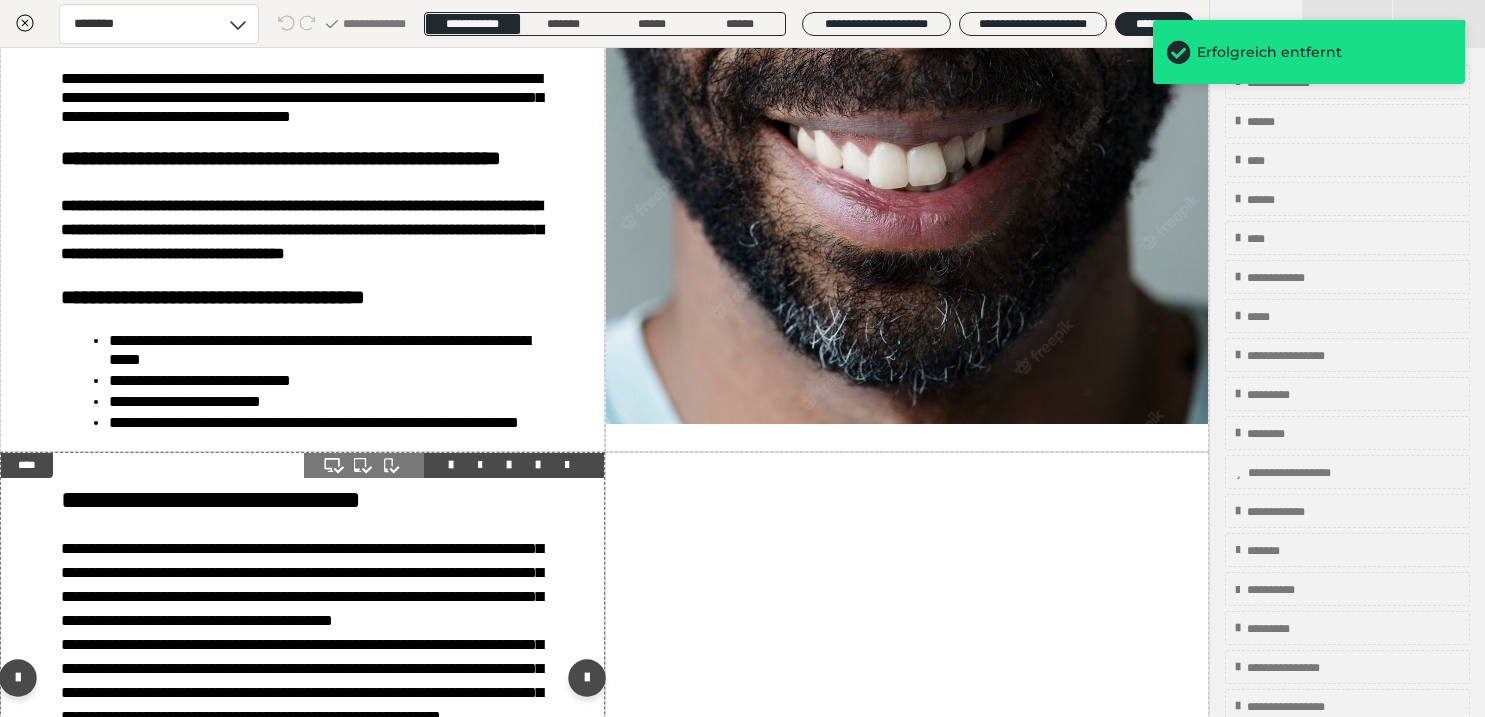 scroll, scrollTop: 2130, scrollLeft: 0, axis: vertical 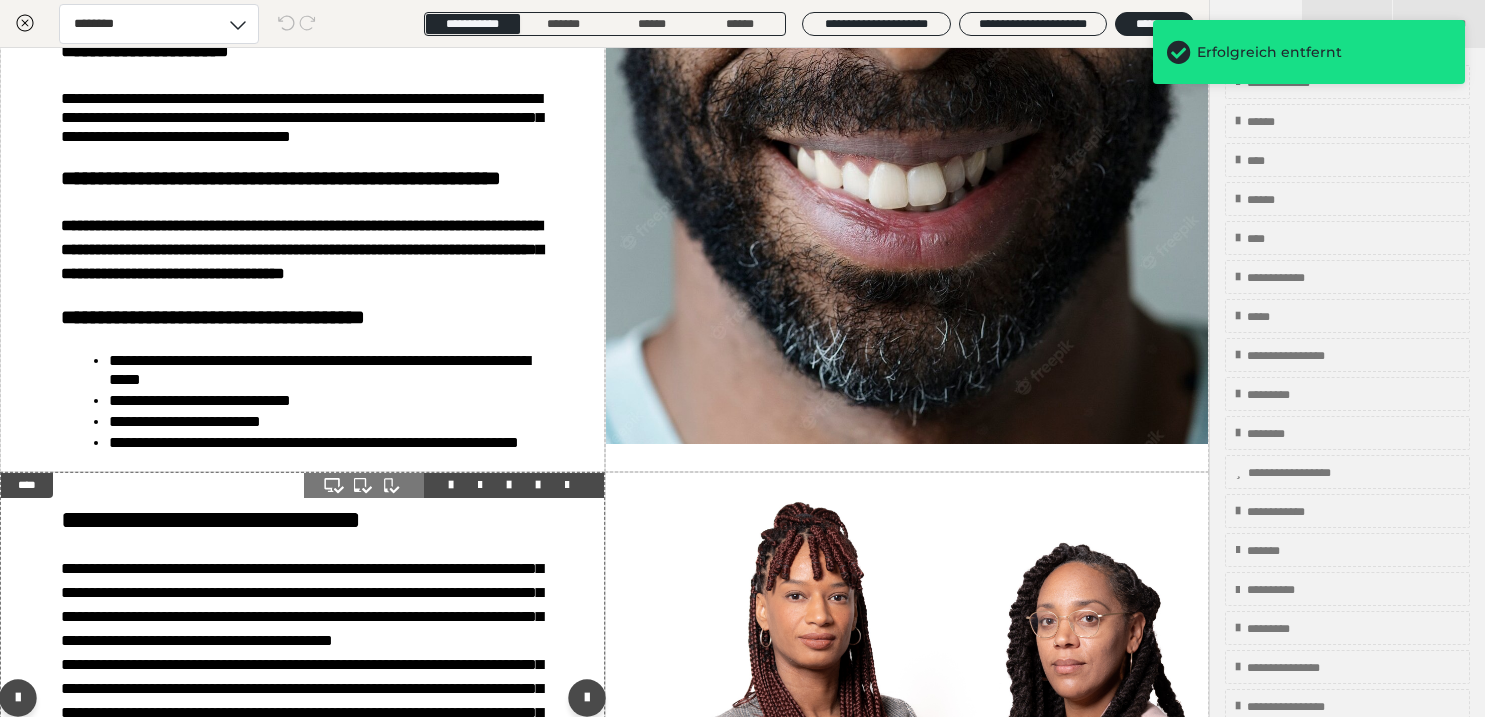 click at bounding box center [567, 485] 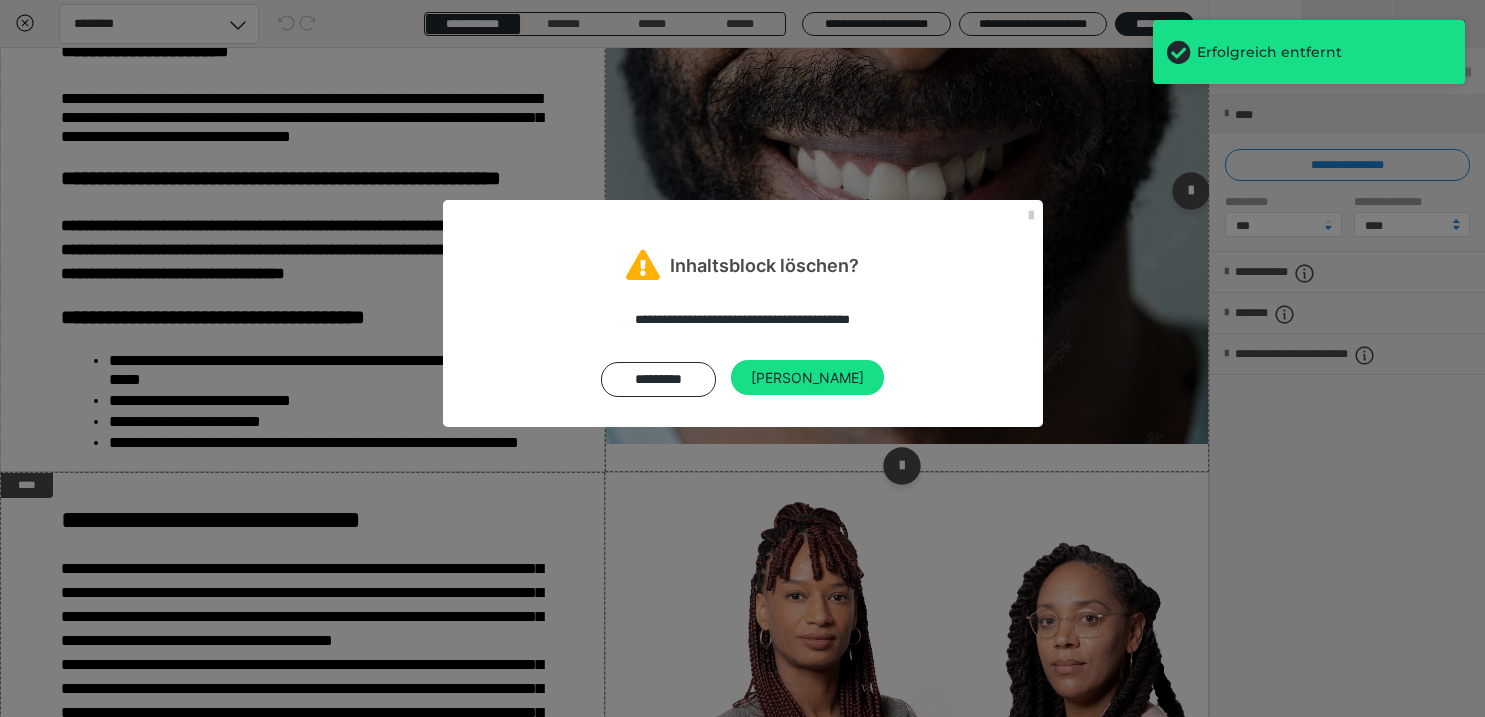 click on "*********" at bounding box center (658, 380) 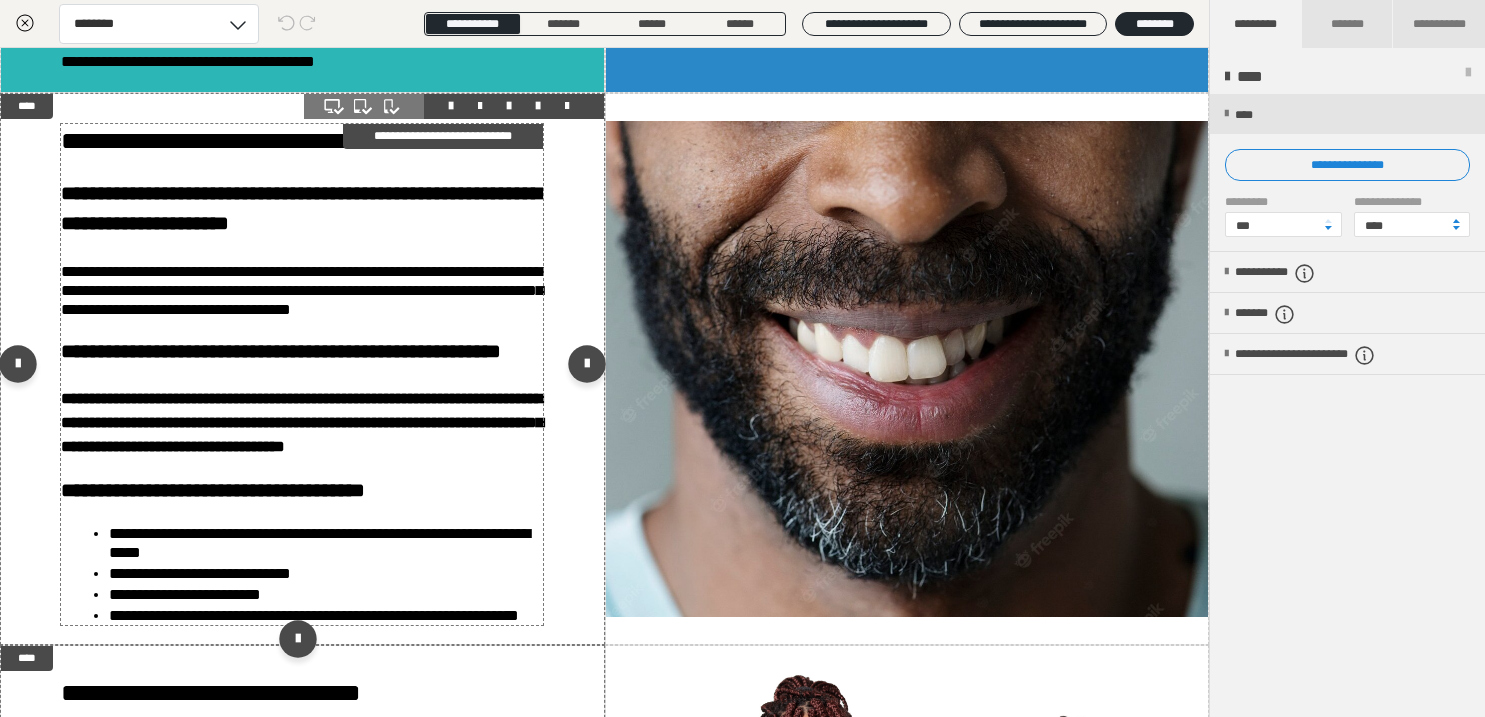 scroll, scrollTop: 1954, scrollLeft: 0, axis: vertical 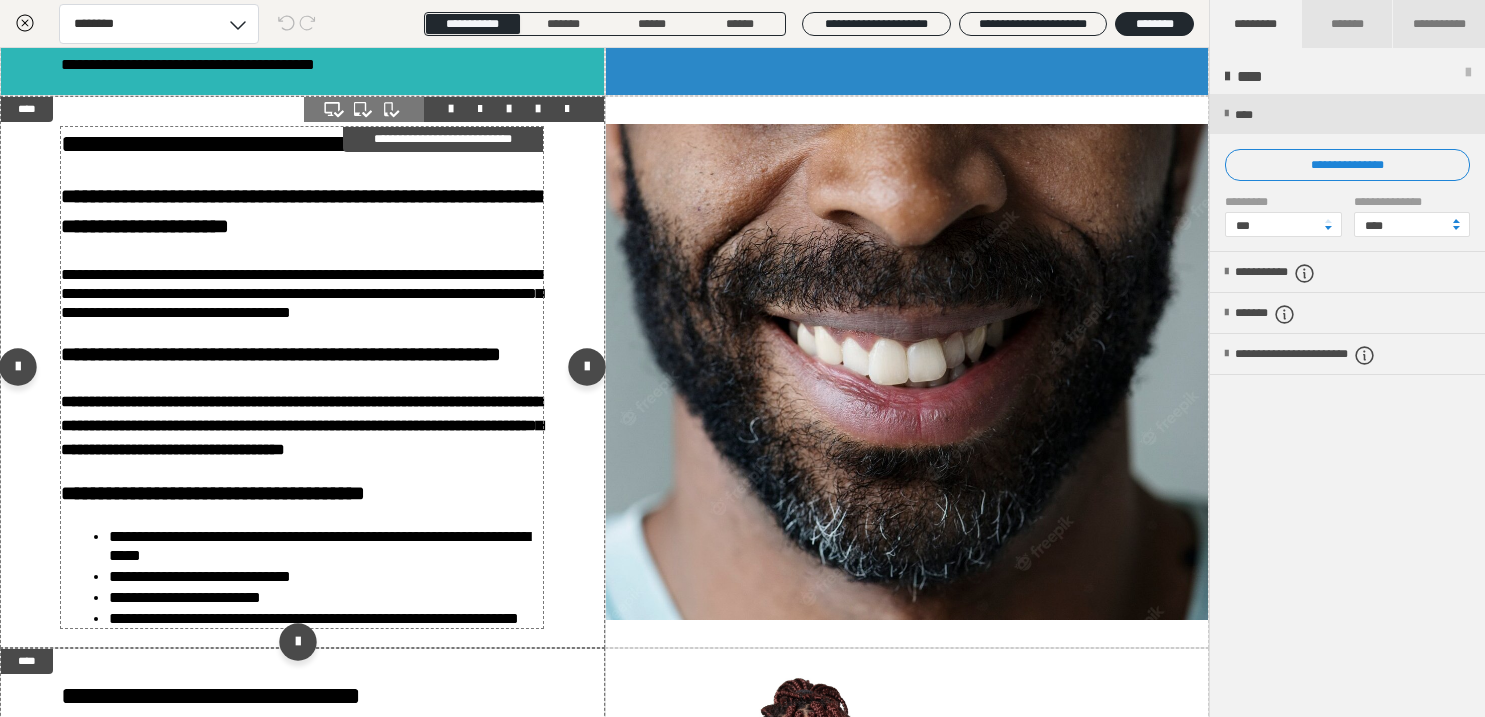 click on "**********" at bounding box center [302, 425] 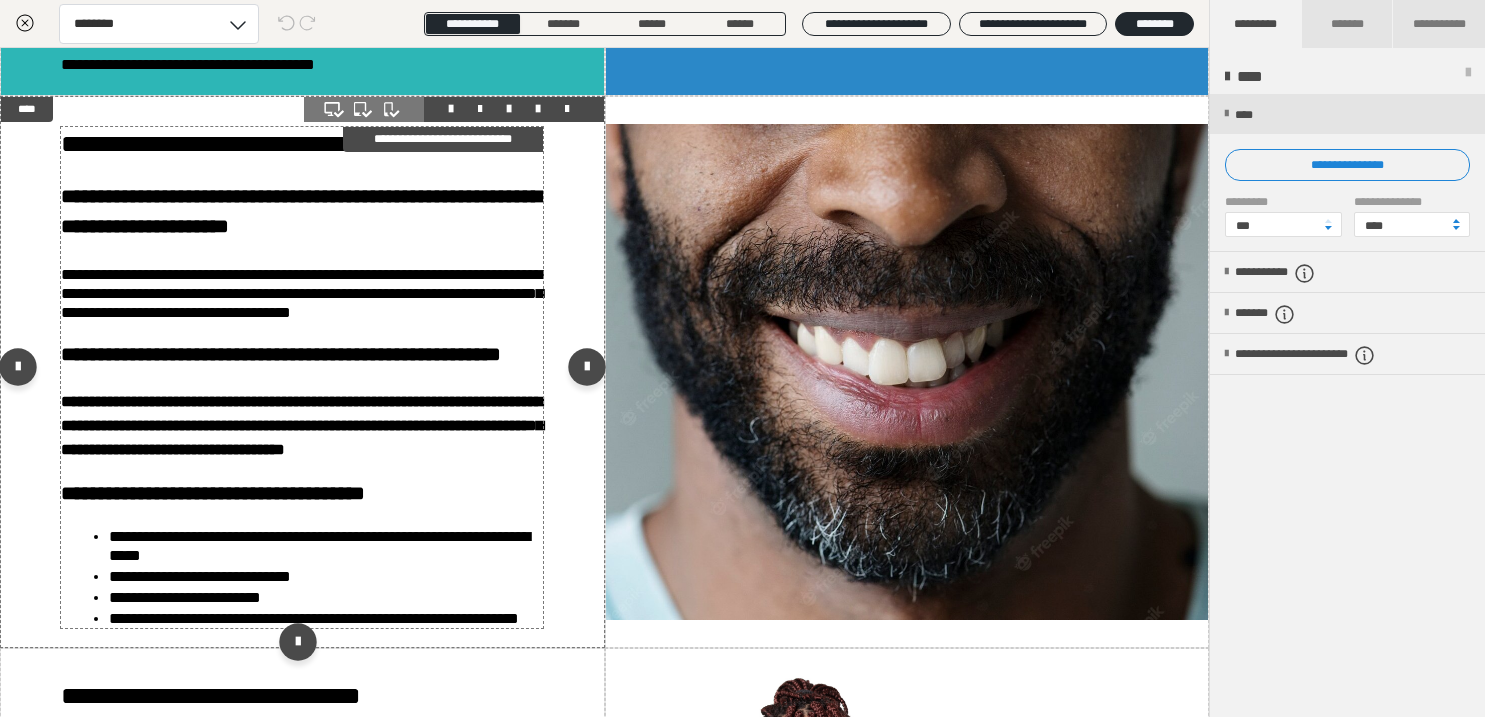 click on "**********" at bounding box center [302, 425] 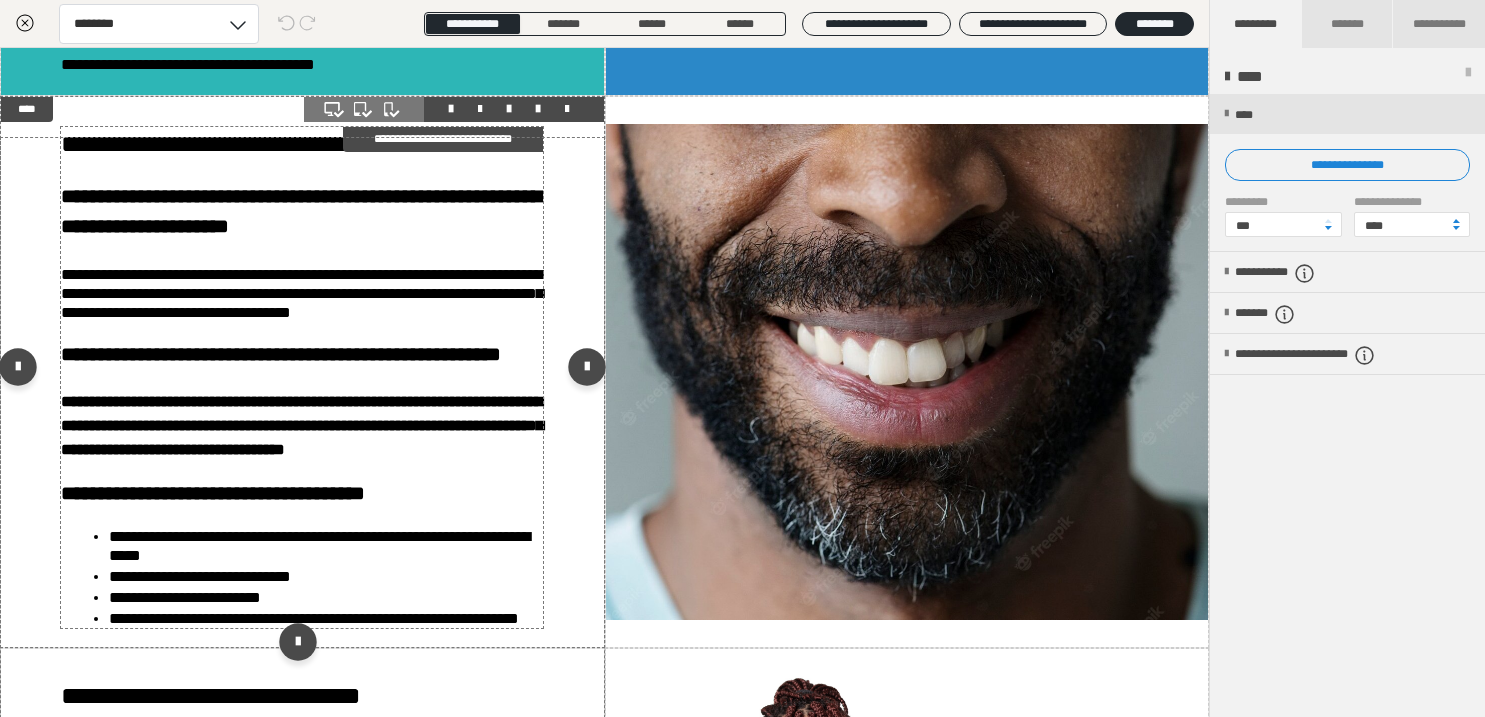 click on "**********" at bounding box center (302, 425) 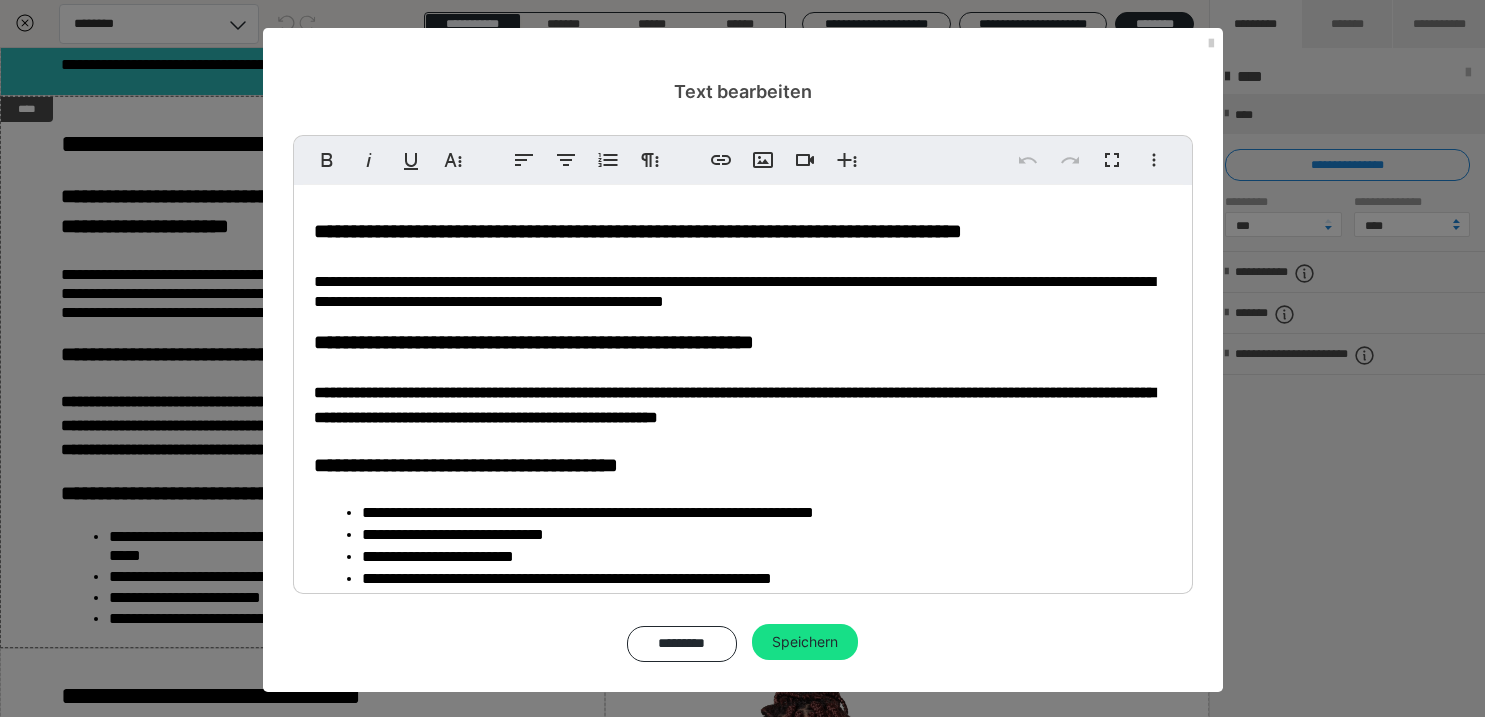 scroll, scrollTop: 46, scrollLeft: 0, axis: vertical 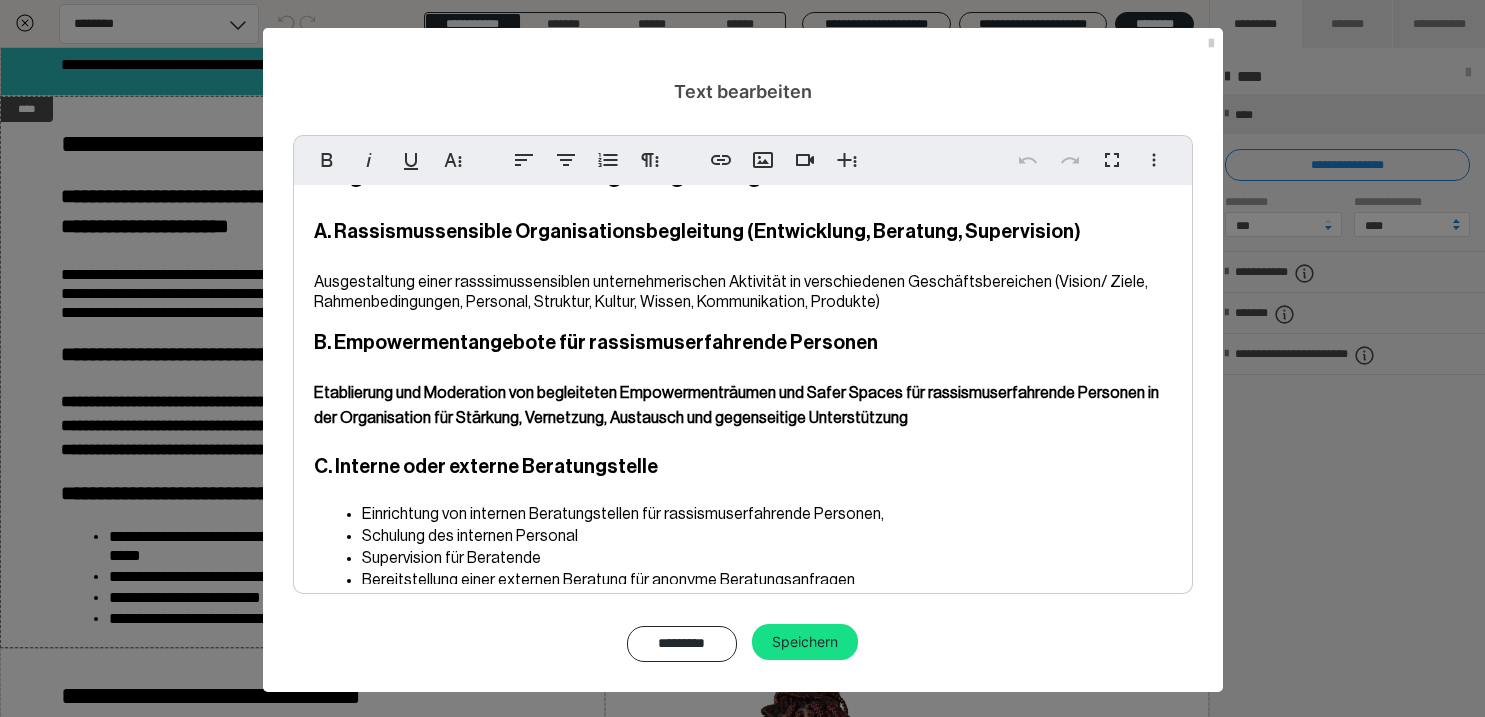 click on "A. Rassismussensible Organisationsbegleitung (Entwicklung, Beratung, Supervision)" at bounding box center [697, 232] 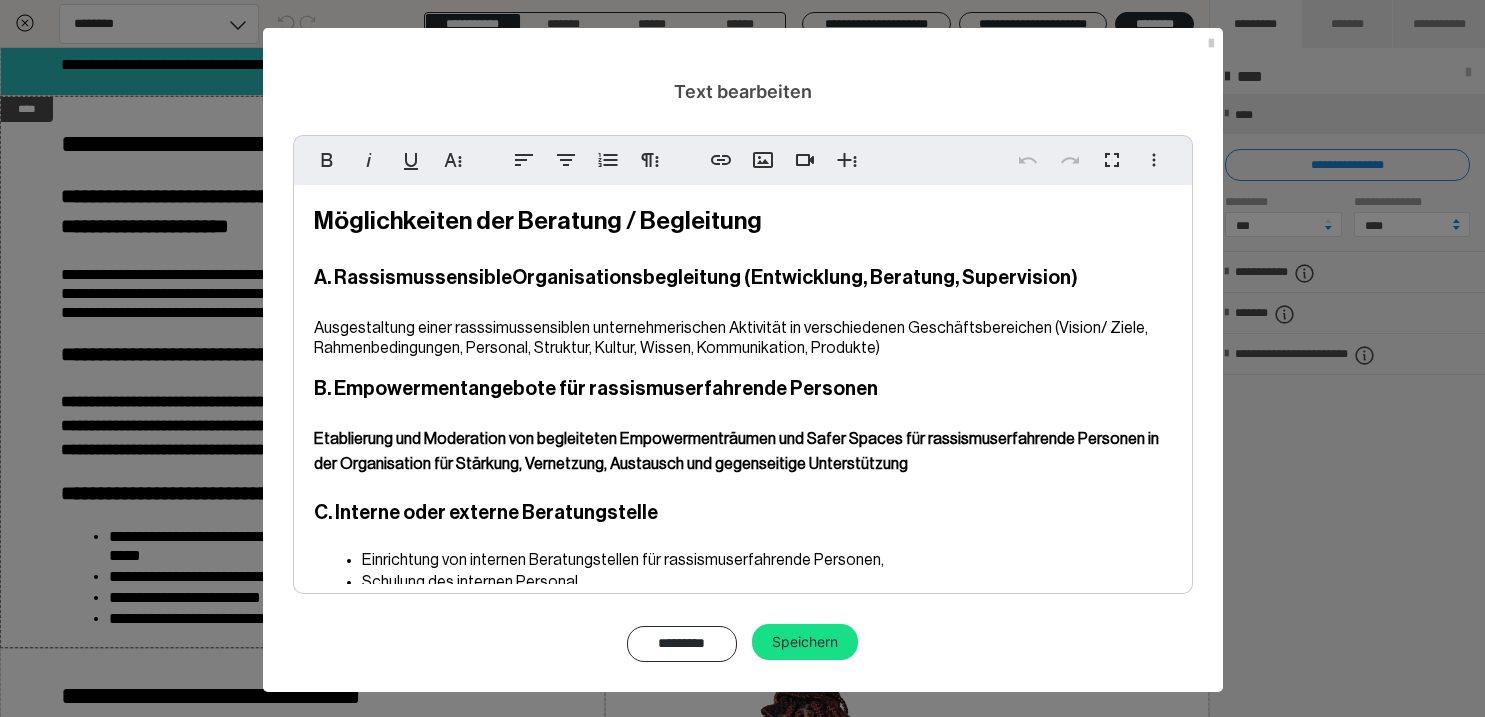 type 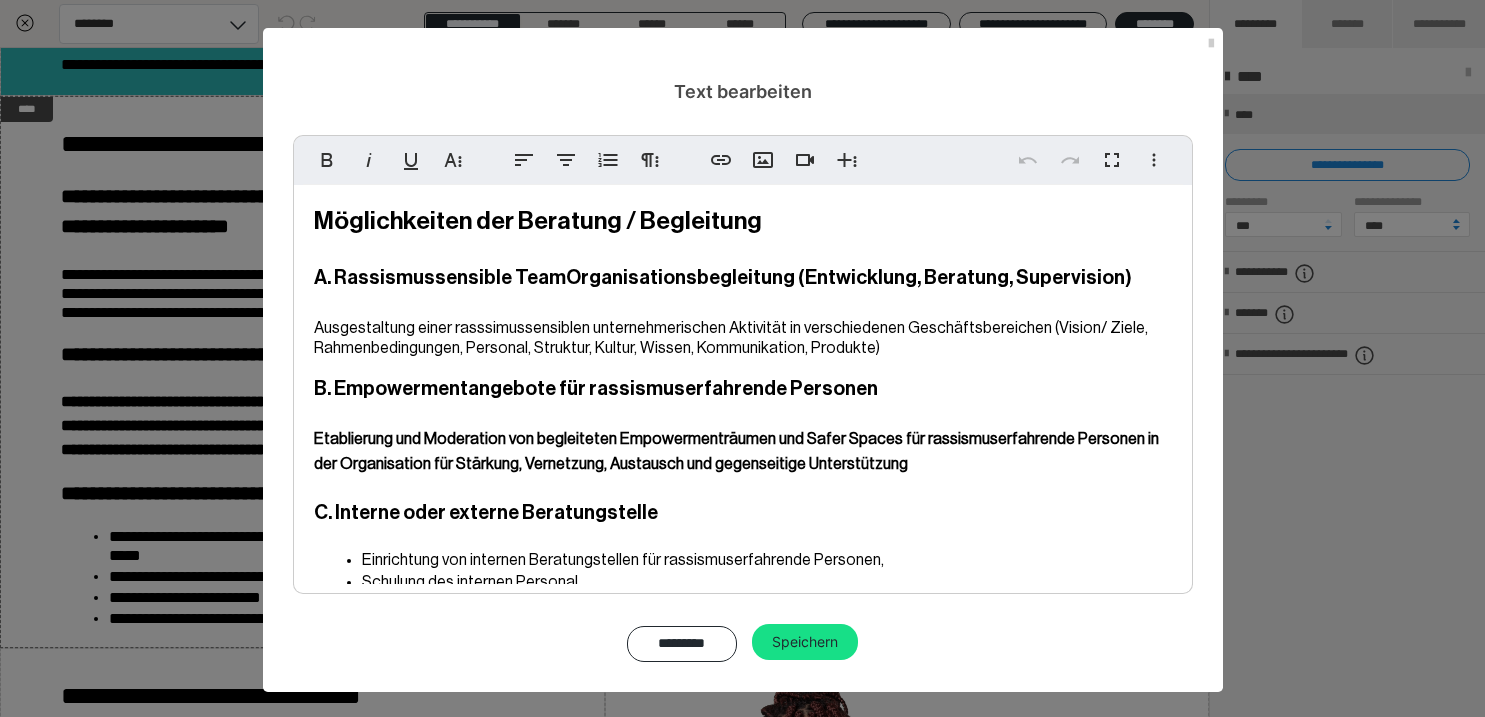 scroll, scrollTop: 46, scrollLeft: 0, axis: vertical 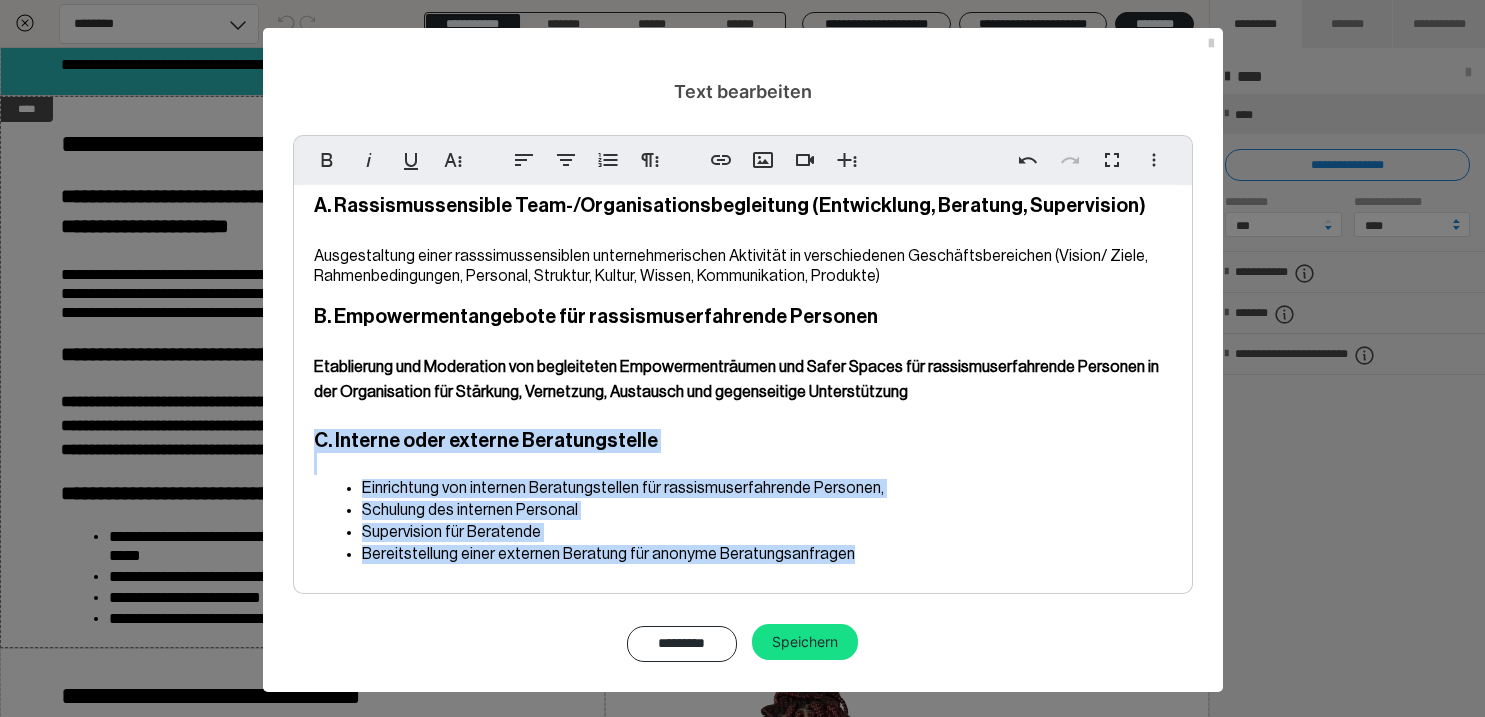 drag, startPoint x: 318, startPoint y: 461, endPoint x: 404, endPoint y: 594, distance: 158.38245 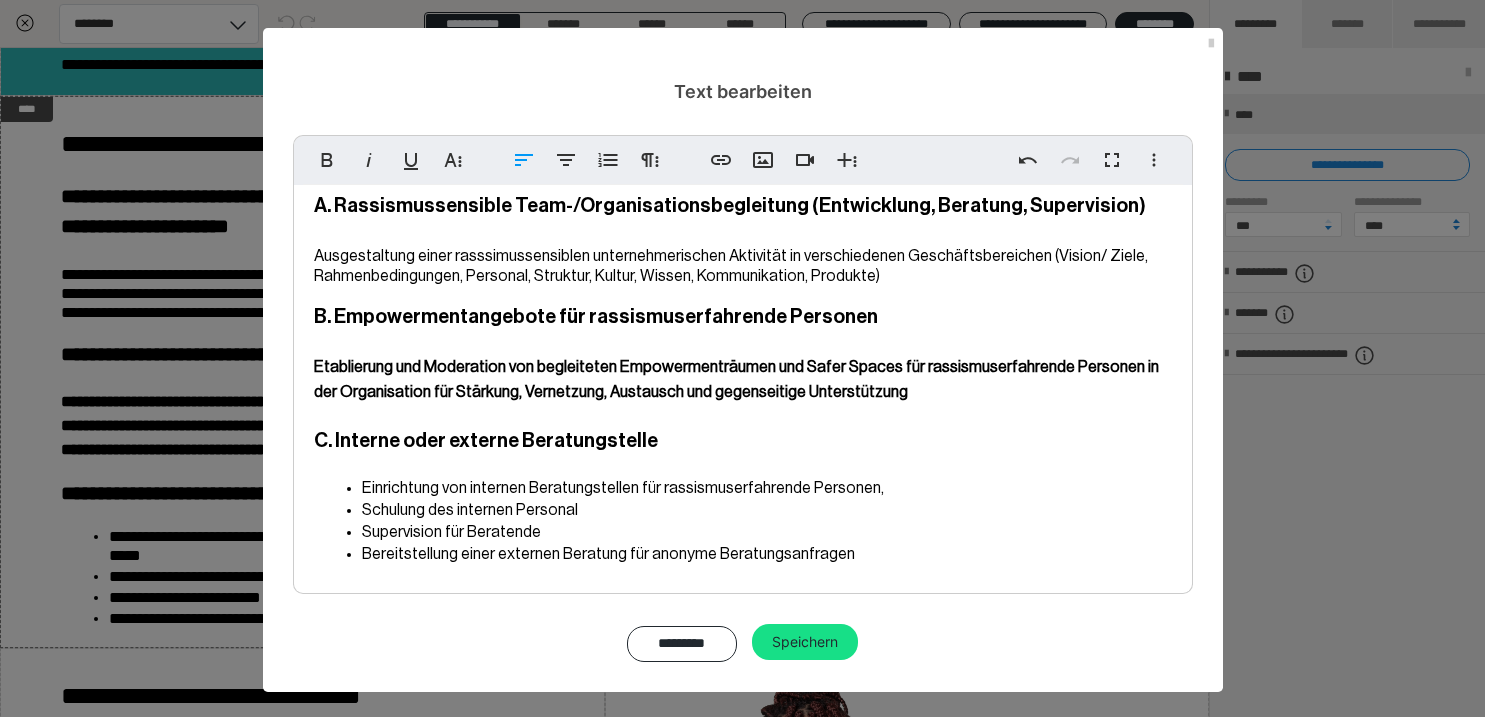 click on "C. Interne oder externe Beratungstelle" at bounding box center [538, 149] 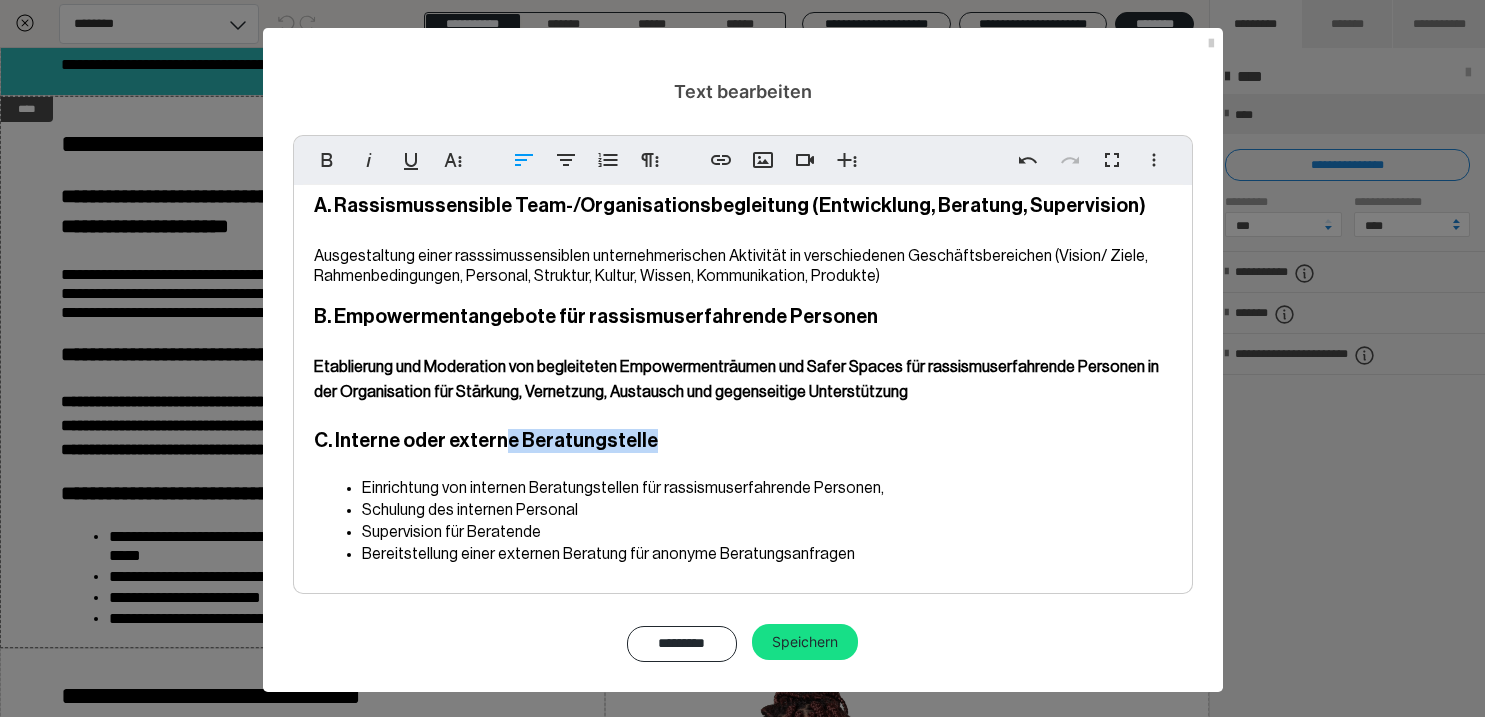 drag, startPoint x: 645, startPoint y: 439, endPoint x: 495, endPoint y: 435, distance: 150.05333 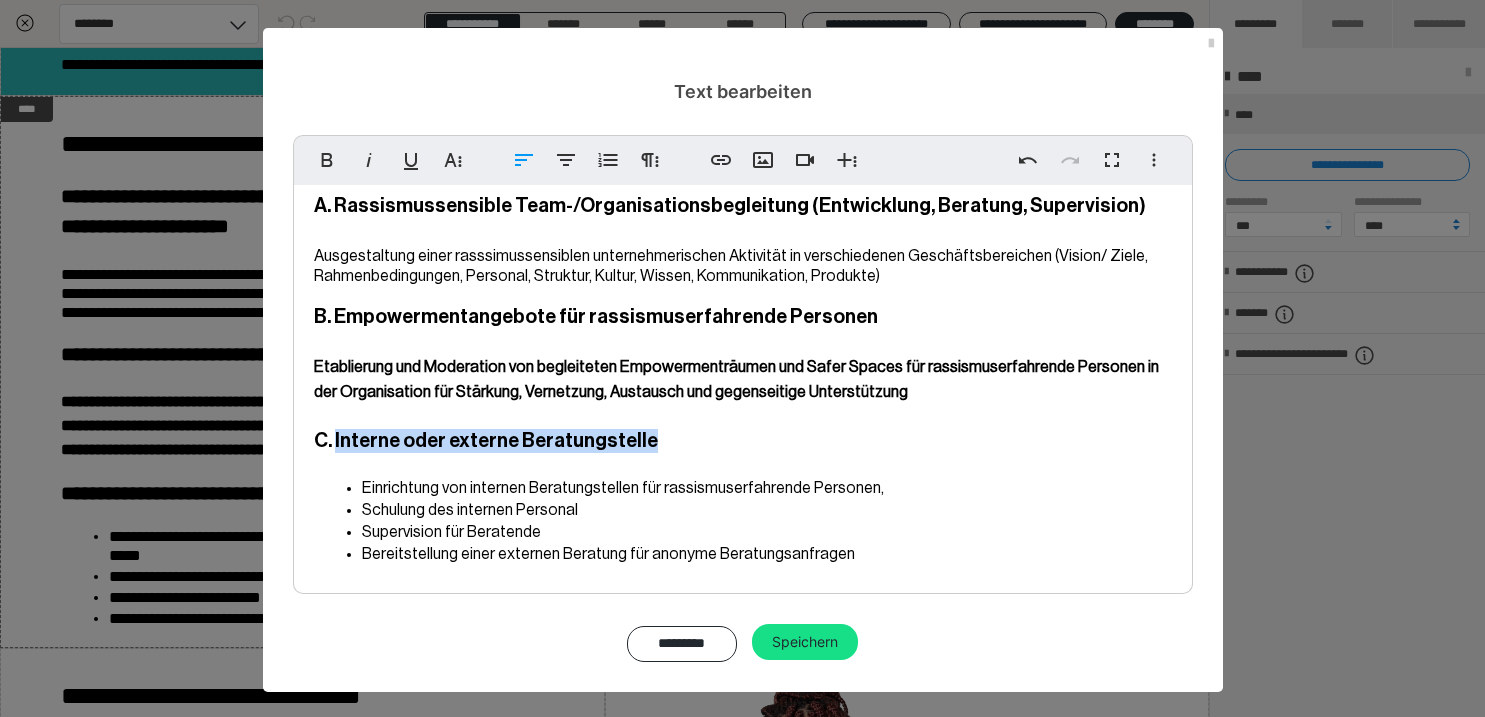 drag, startPoint x: 648, startPoint y: 439, endPoint x: 337, endPoint y: 437, distance: 311.00644 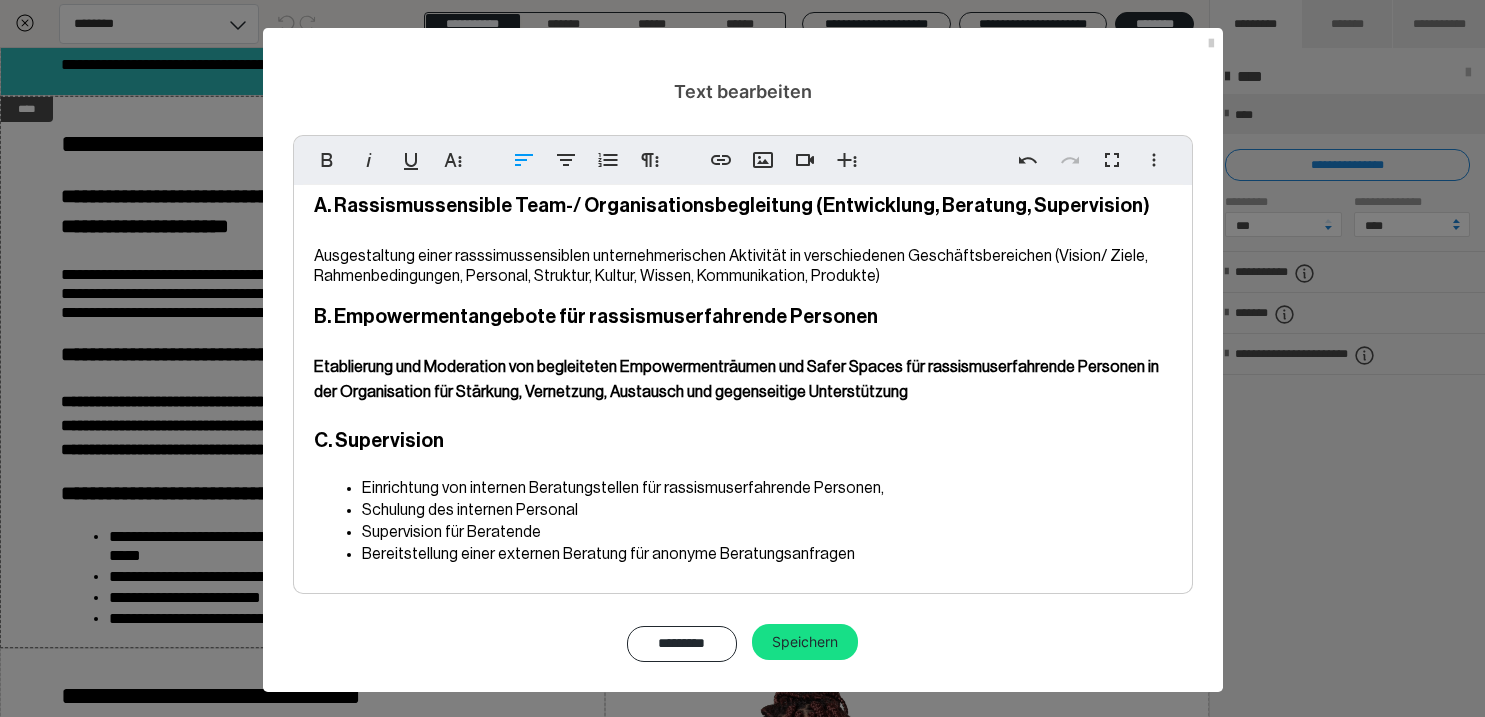 drag, startPoint x: 561, startPoint y: 496, endPoint x: 538, endPoint y: 492, distance: 23.345236 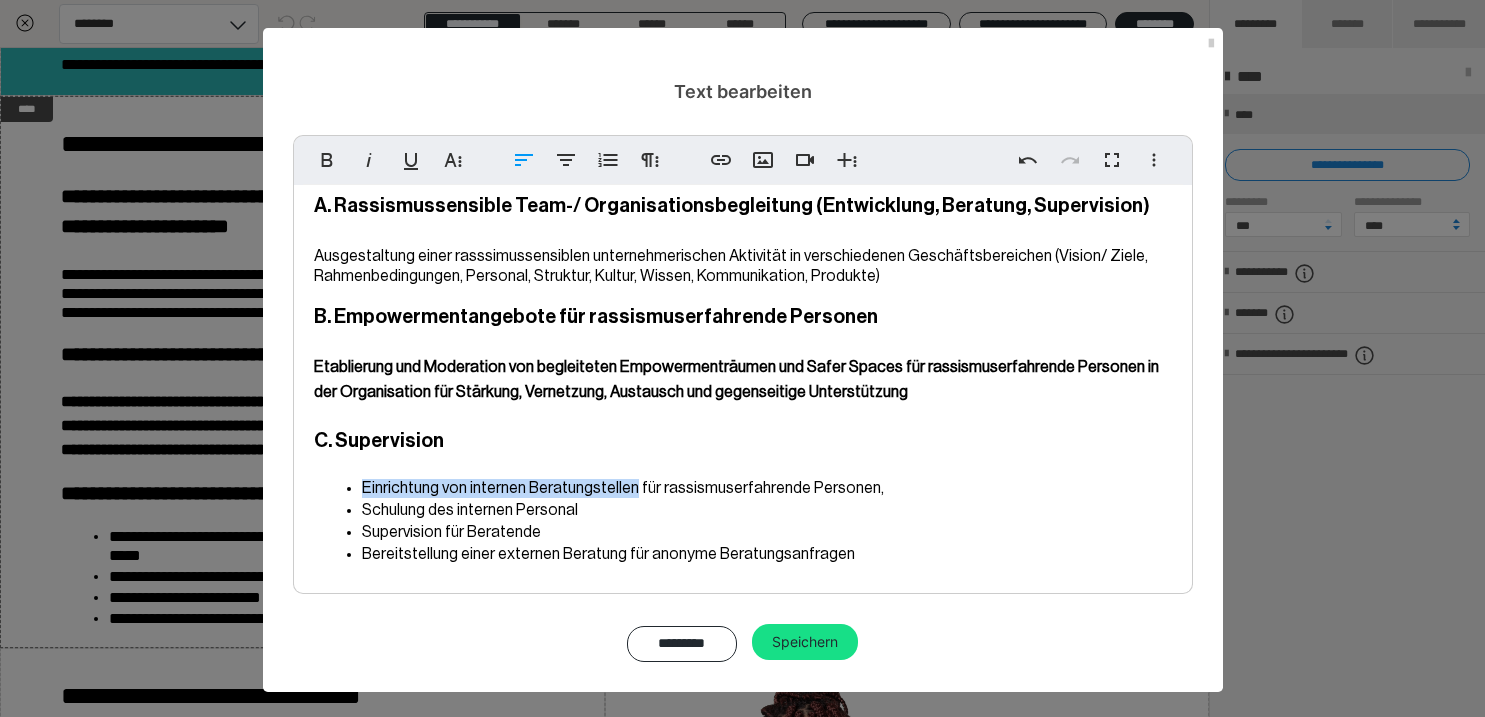 drag, startPoint x: 632, startPoint y: 488, endPoint x: 362, endPoint y: 484, distance: 270.02963 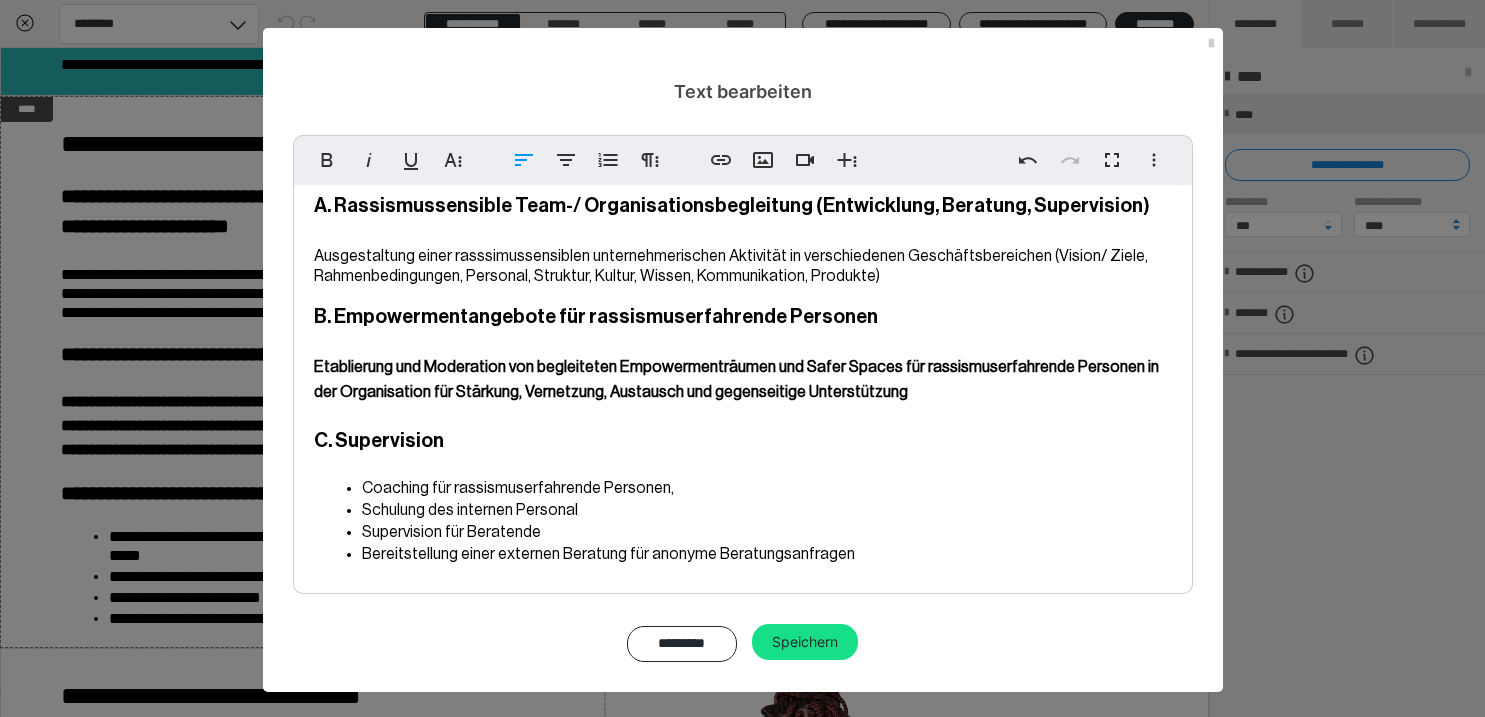 click on "C. Supervision" at bounding box center (743, 441) 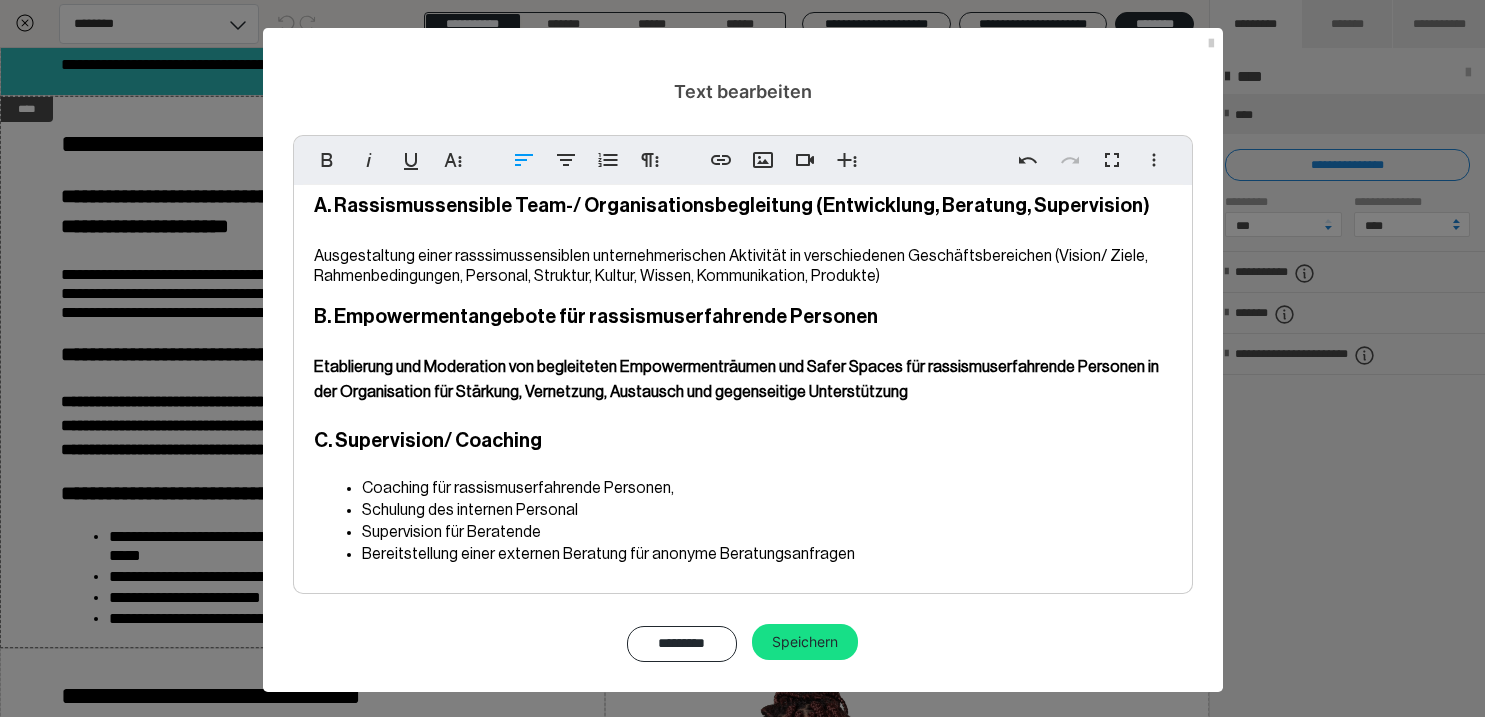 click on "Schulung des internen Personal" at bounding box center [767, 510] 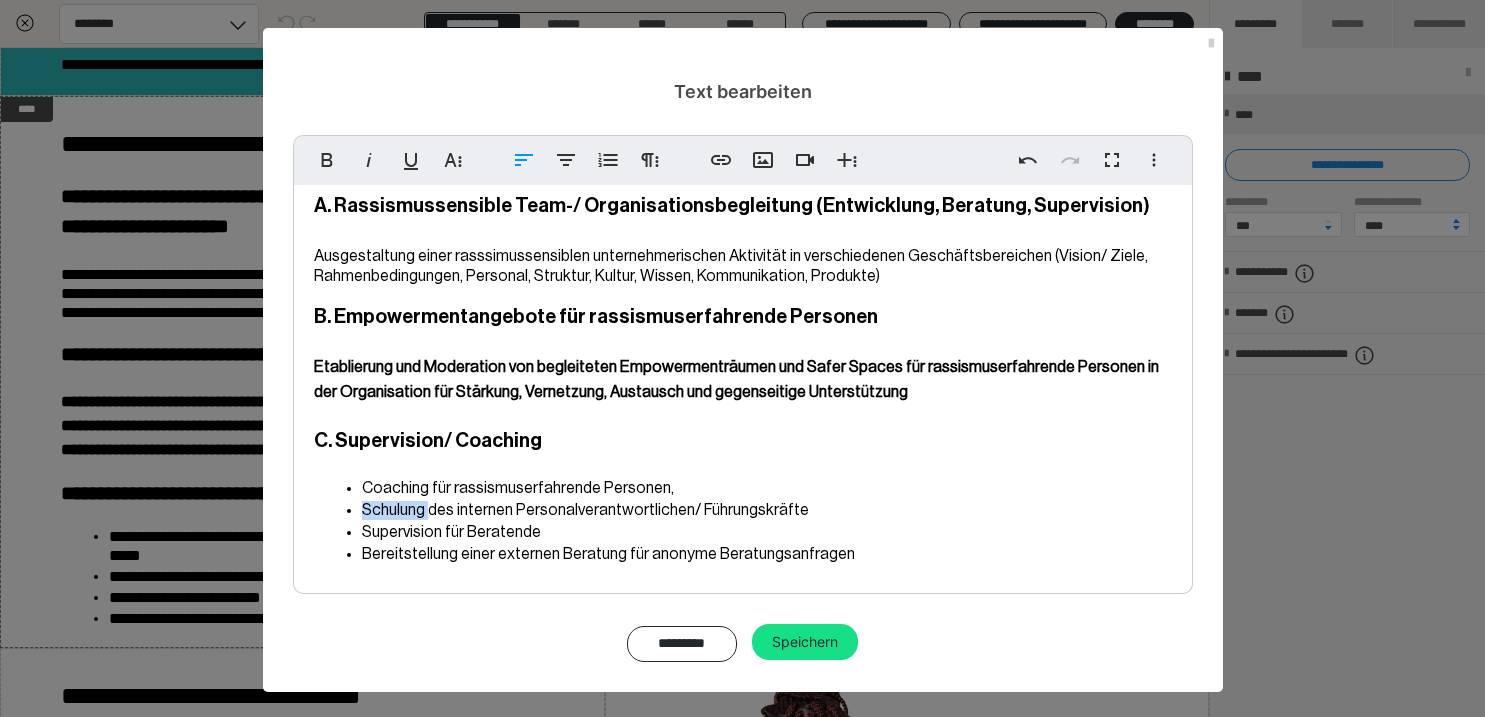 drag, startPoint x: 426, startPoint y: 511, endPoint x: 361, endPoint y: 511, distance: 65 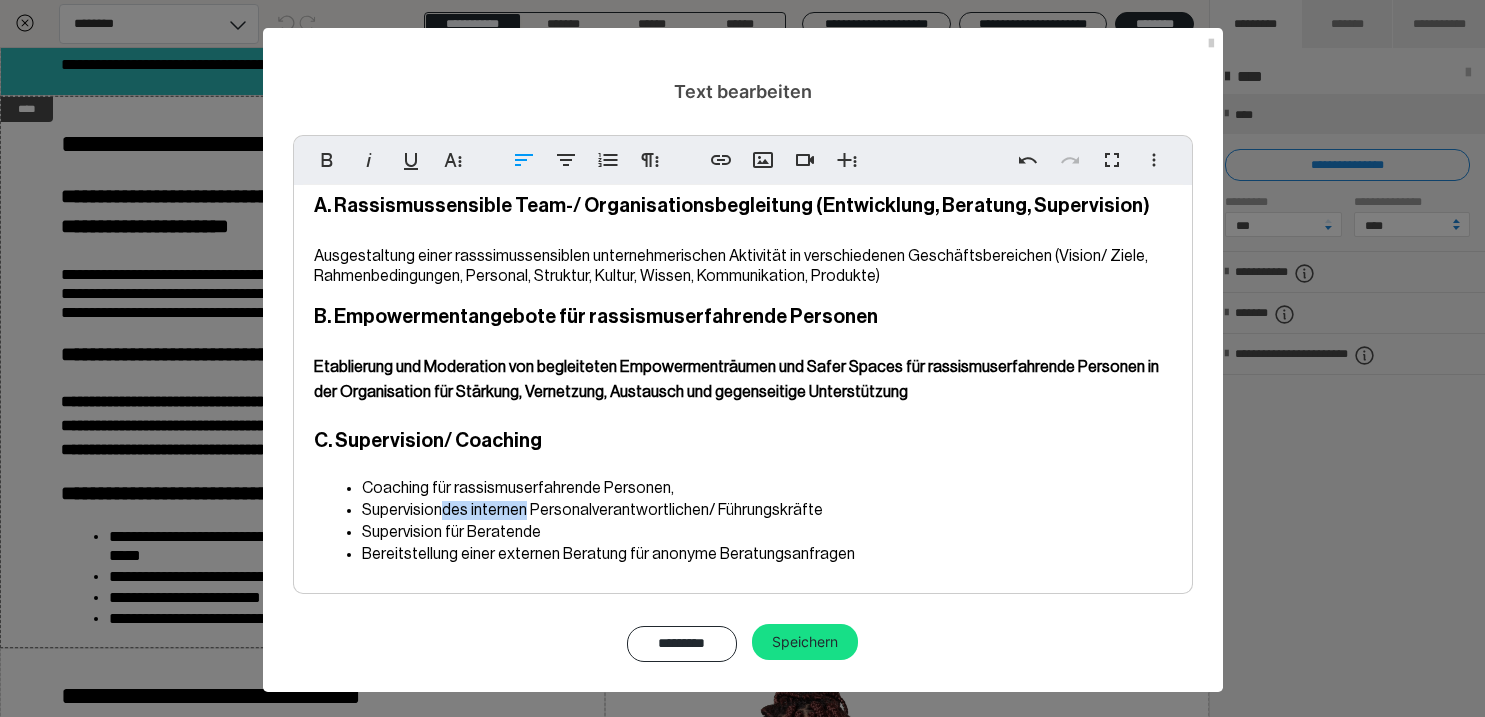 drag, startPoint x: 527, startPoint y: 511, endPoint x: 447, endPoint y: 512, distance: 80.00625 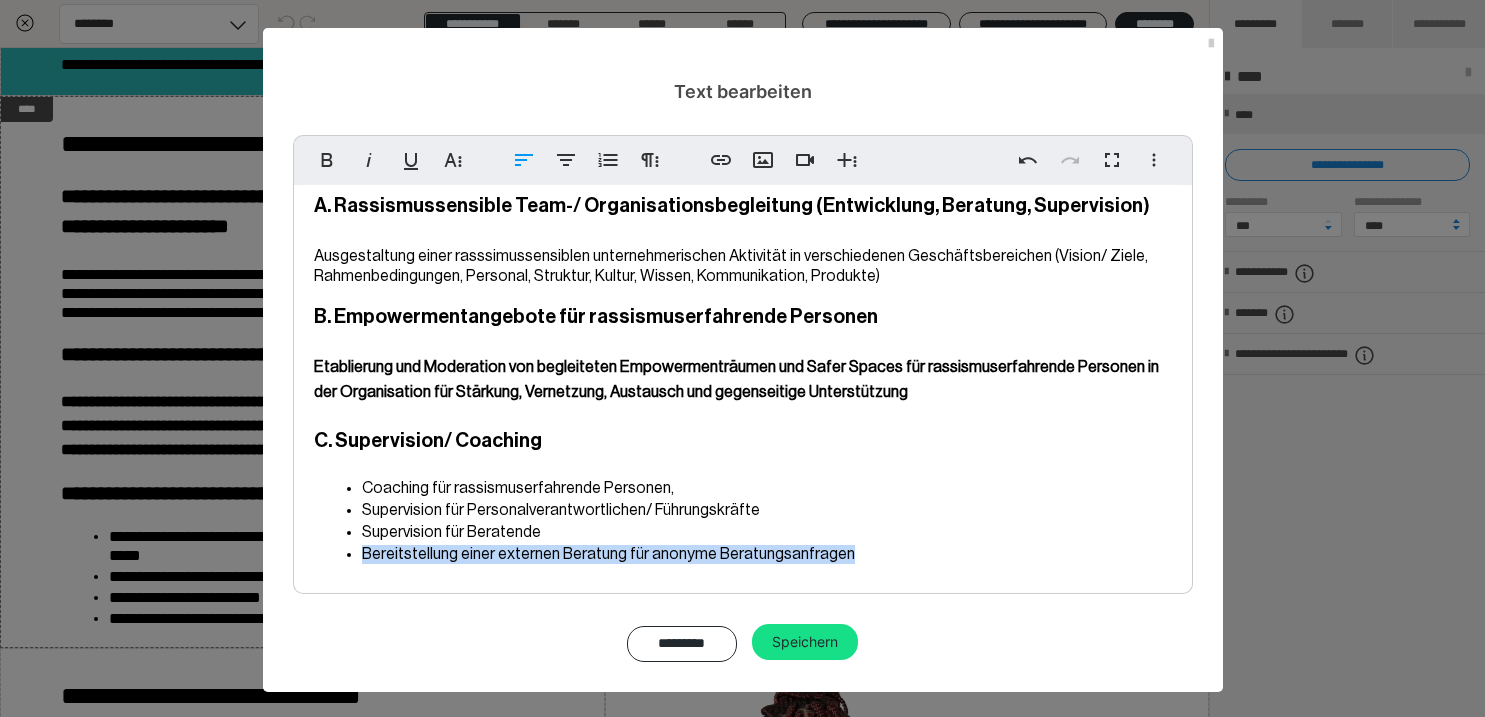 drag, startPoint x: 851, startPoint y: 558, endPoint x: 365, endPoint y: 559, distance: 486.00104 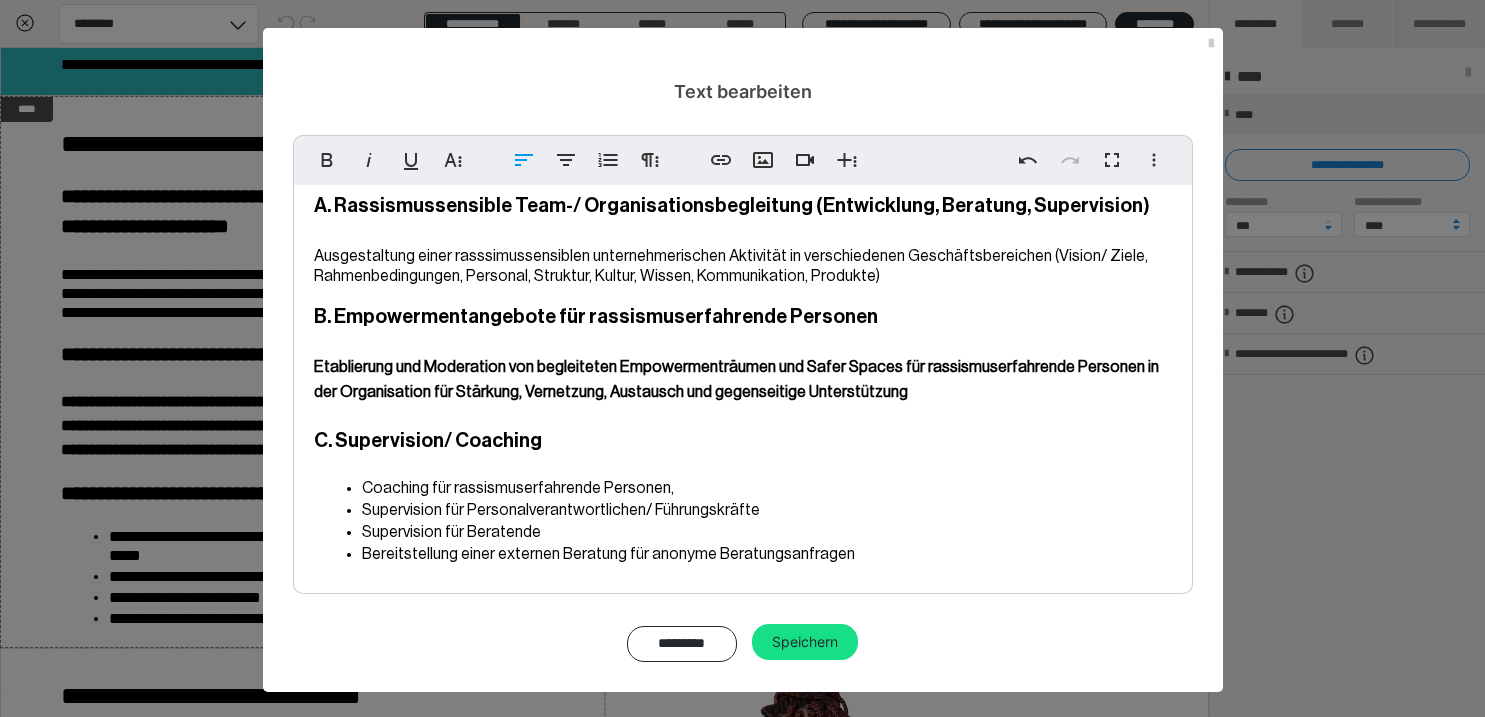 click on "Coaching für rassismuserfahrende Personen," at bounding box center (518, 488) 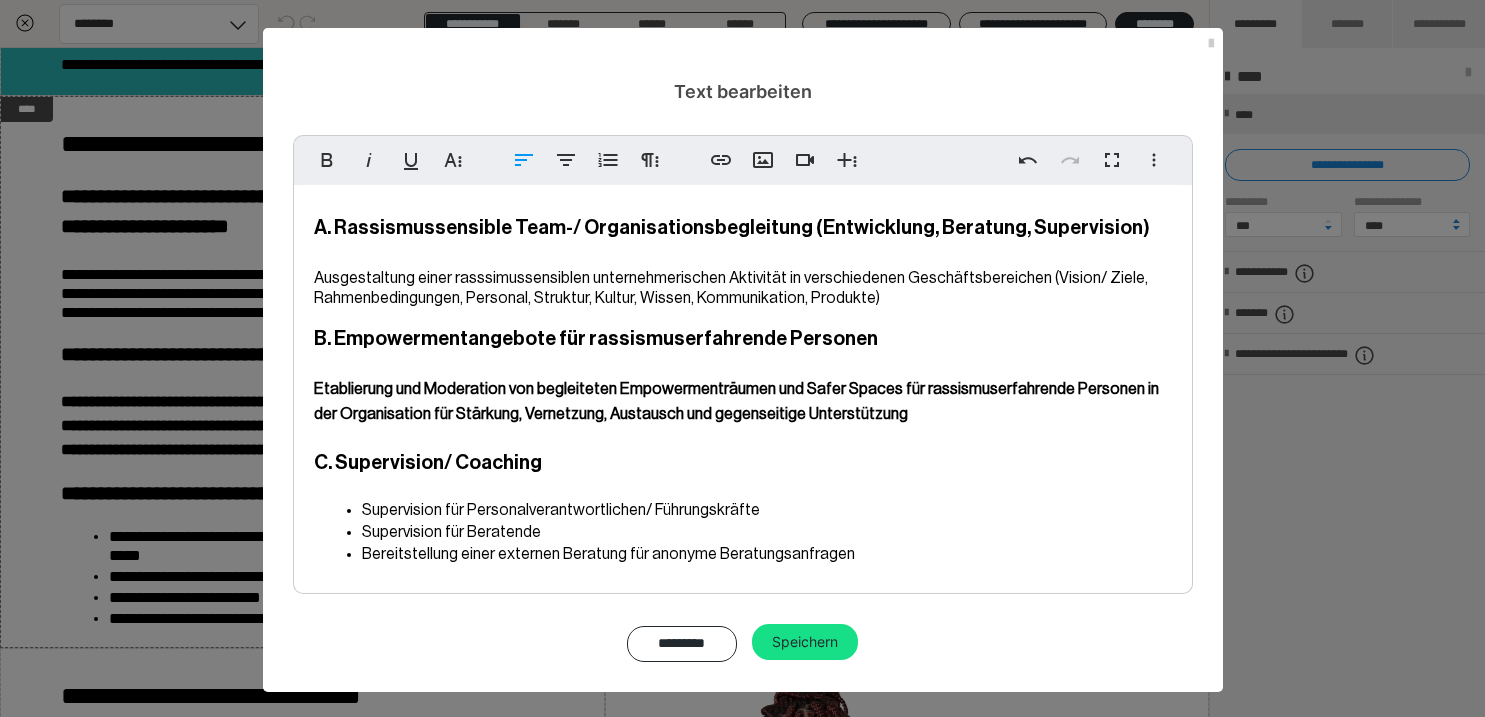 scroll, scrollTop: 49, scrollLeft: 0, axis: vertical 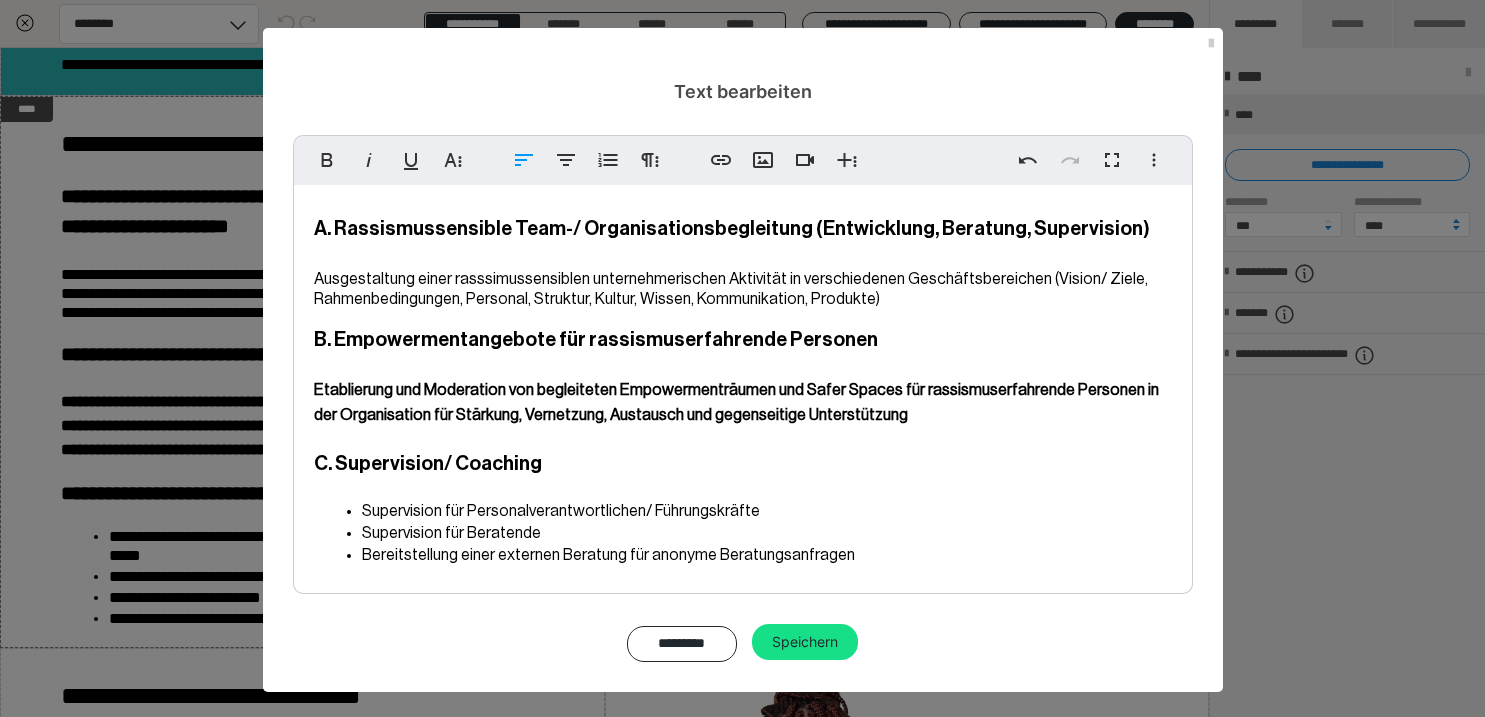 click on "Ausgestaltung einer rasssimussensiblen unternehmerischen Aktivität in verschiedenen Geschäftsbereichen (Vision/ Ziele, Rahmenbedingungen, Personal, Struktur, Kultur, Wissen, Kommunikation, Produkte)" at bounding box center (732, 288) 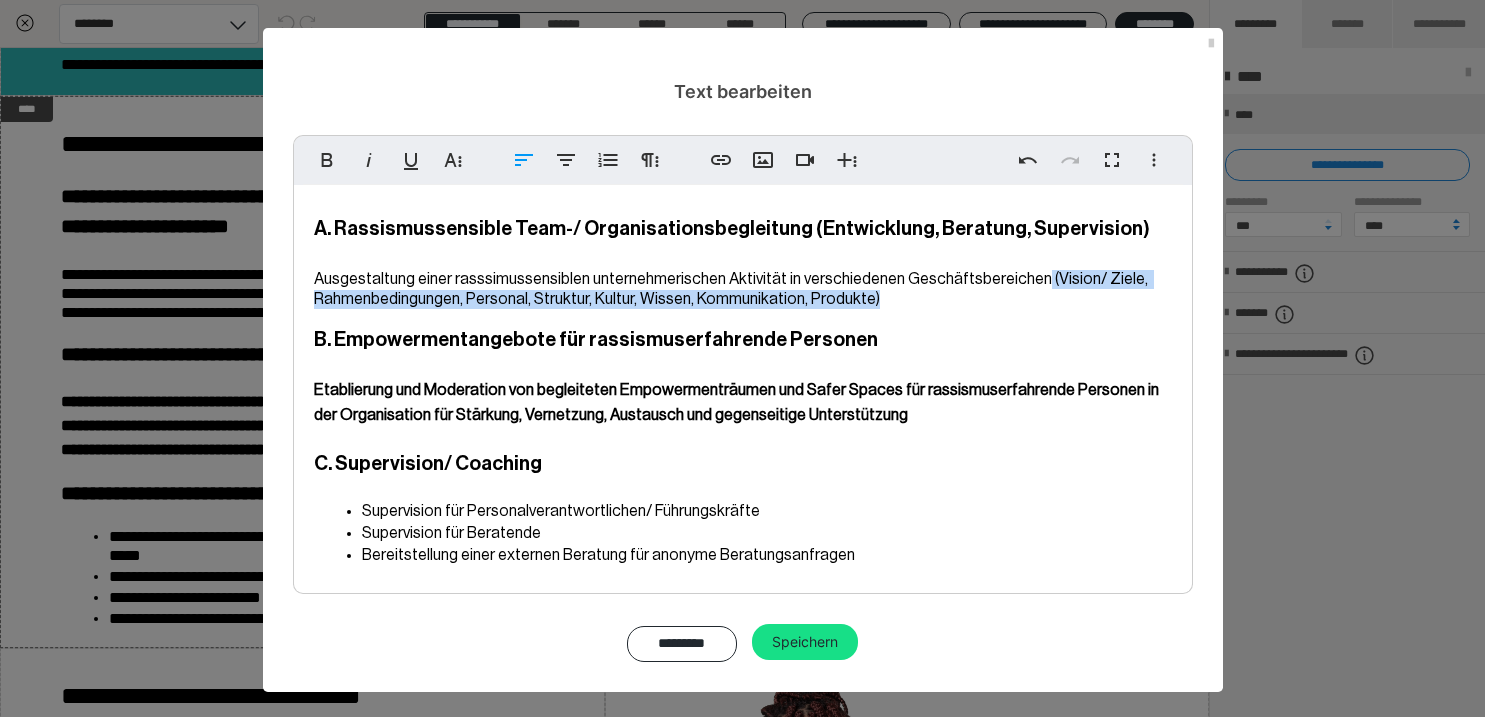 drag, startPoint x: 886, startPoint y: 303, endPoint x: 1029, endPoint y: 282, distance: 144.53374 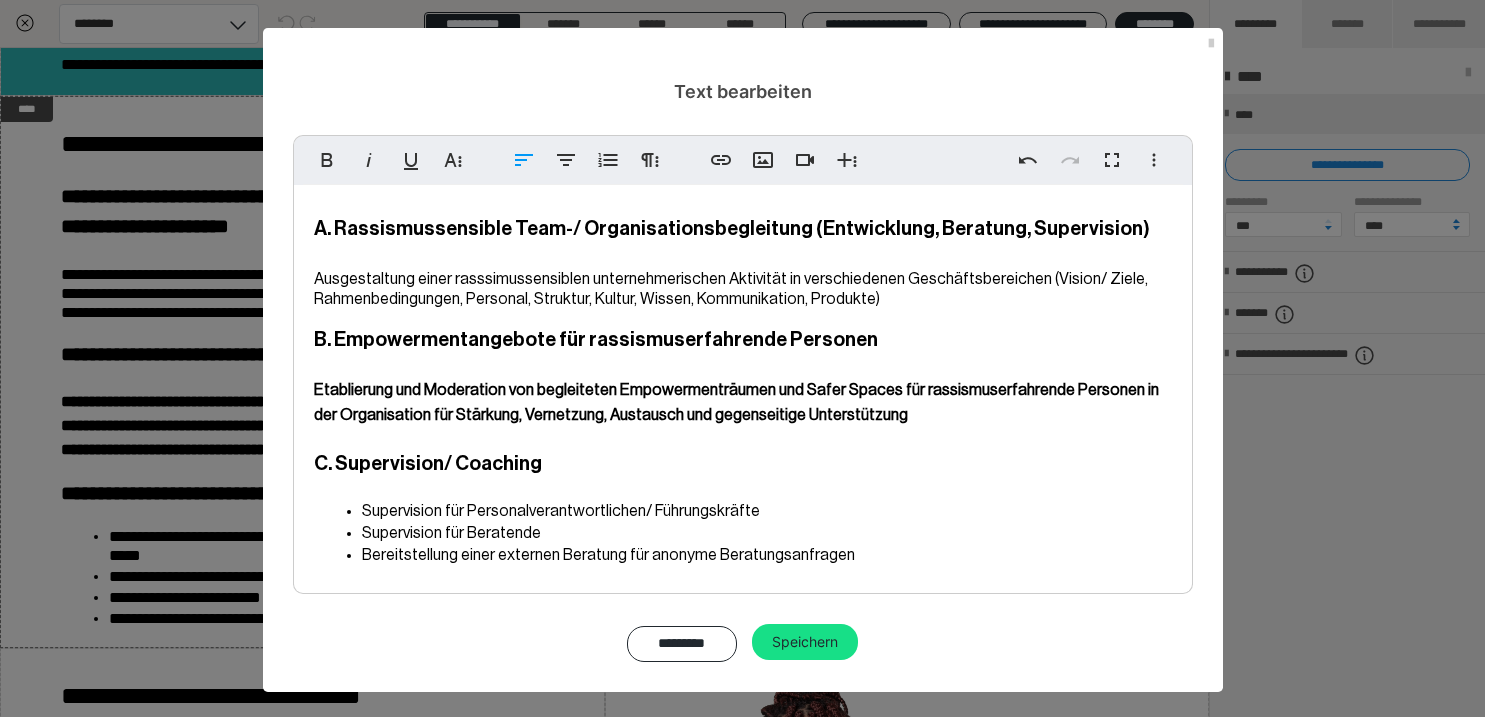 scroll, scrollTop: 30, scrollLeft: 0, axis: vertical 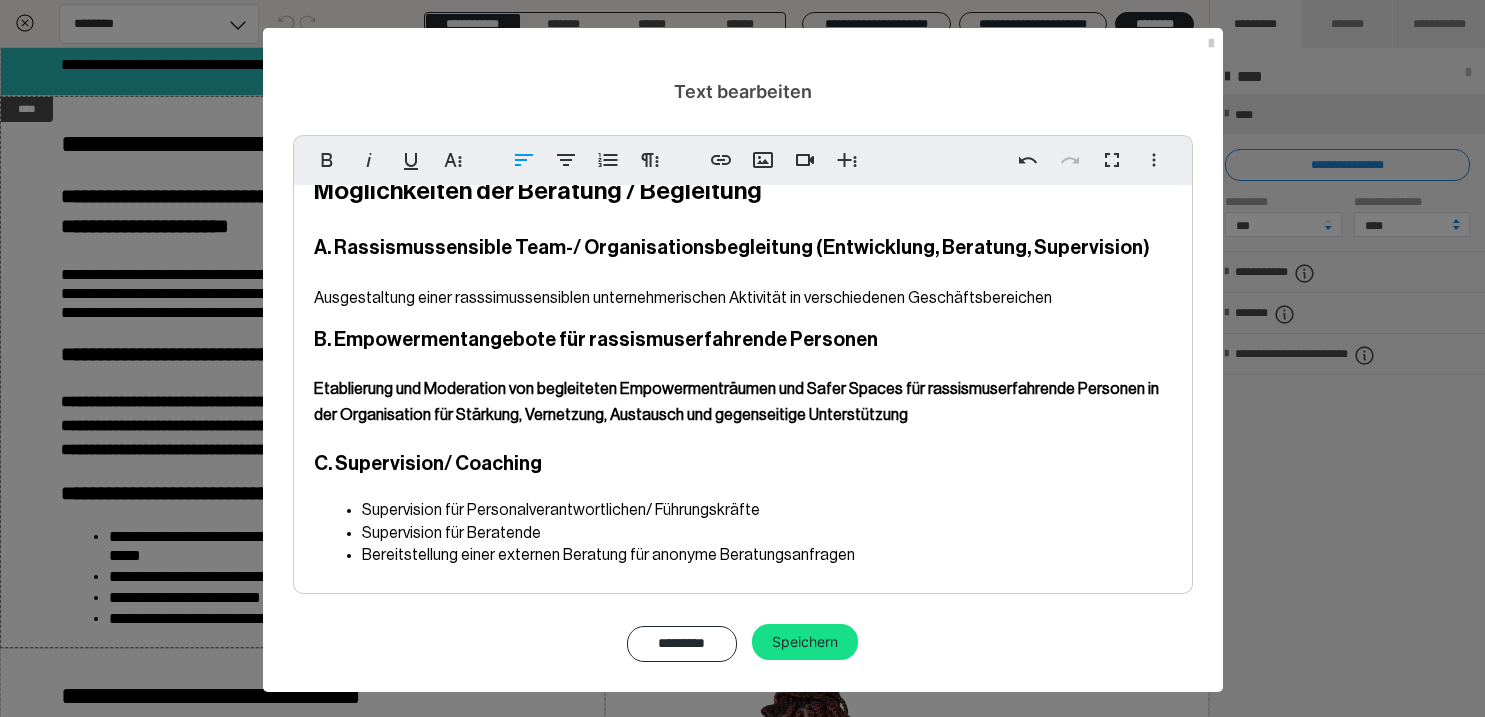 click on "Speichern" at bounding box center (805, 642) 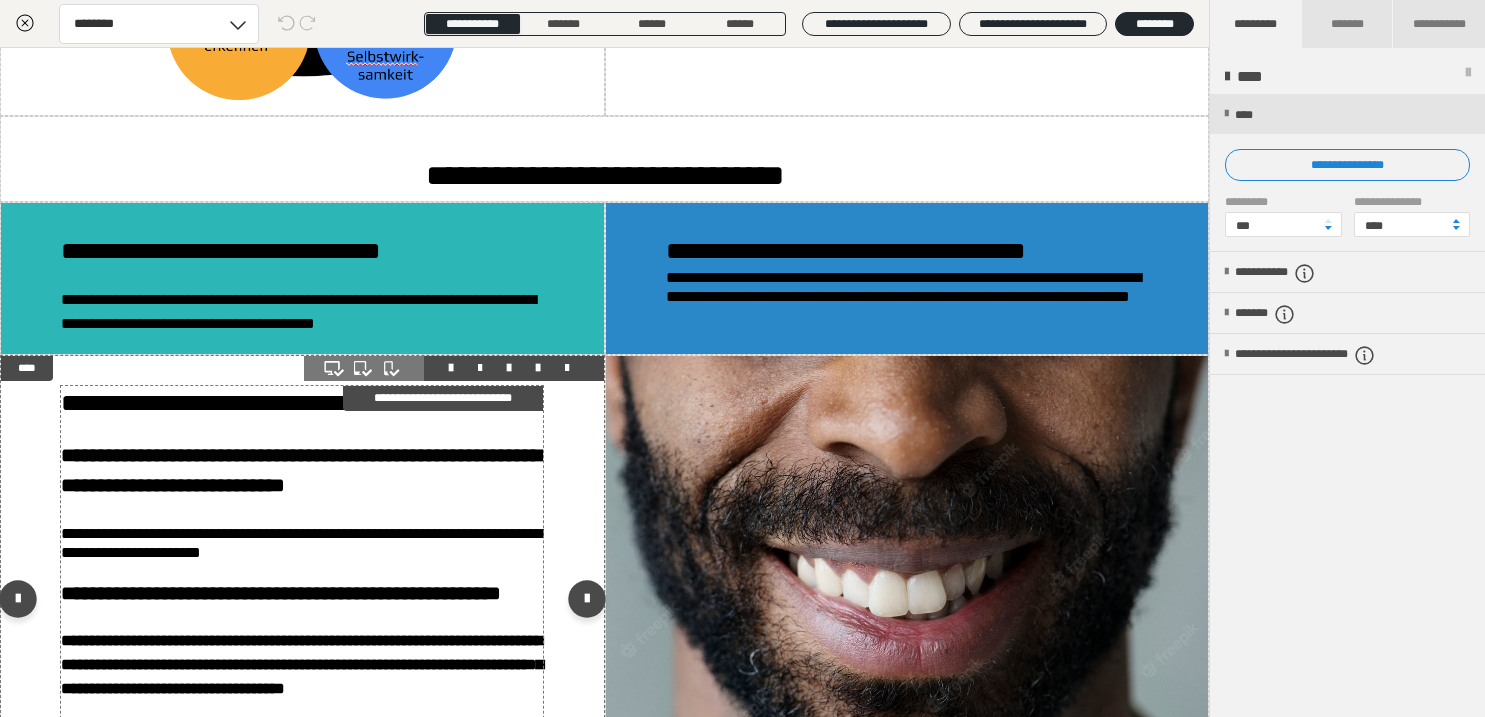 scroll, scrollTop: 1695, scrollLeft: 0, axis: vertical 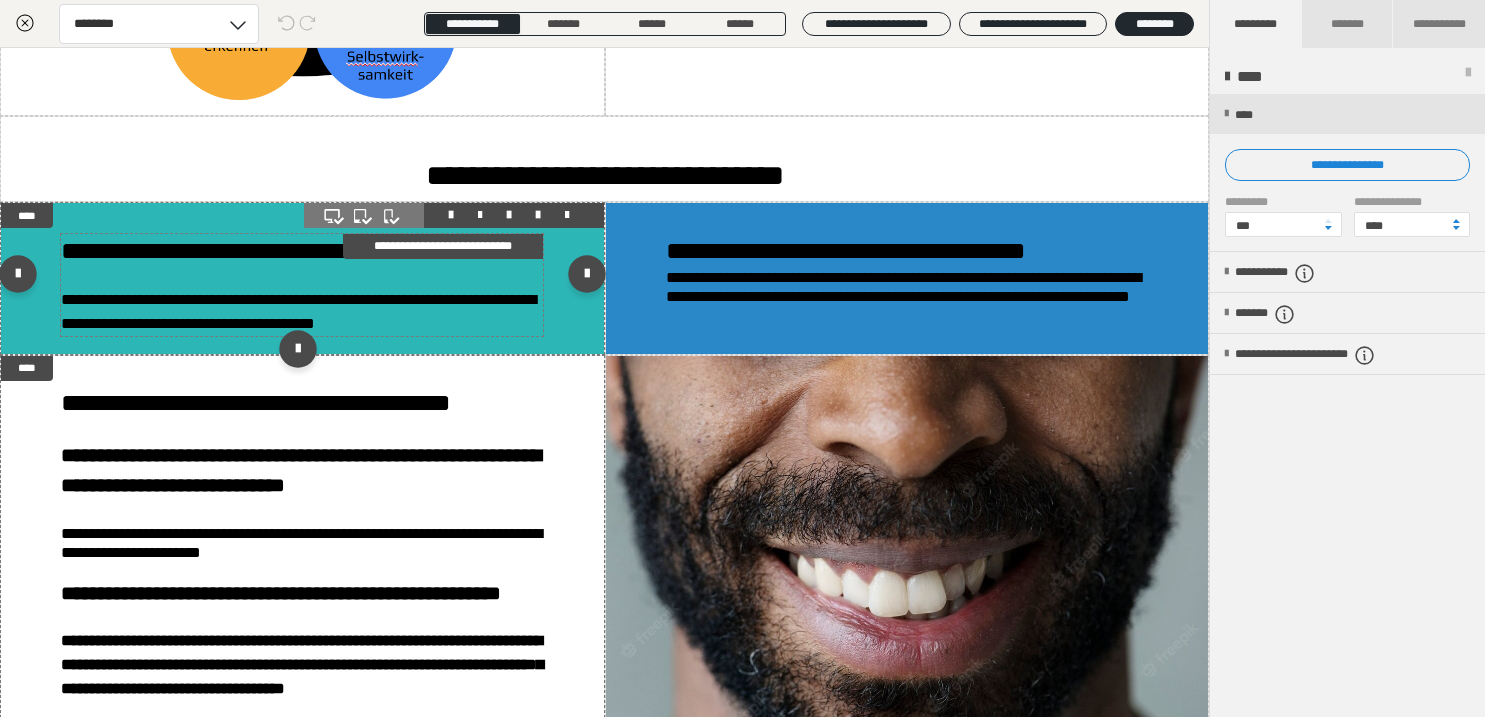 click on "**********" at bounding box center (302, 285) 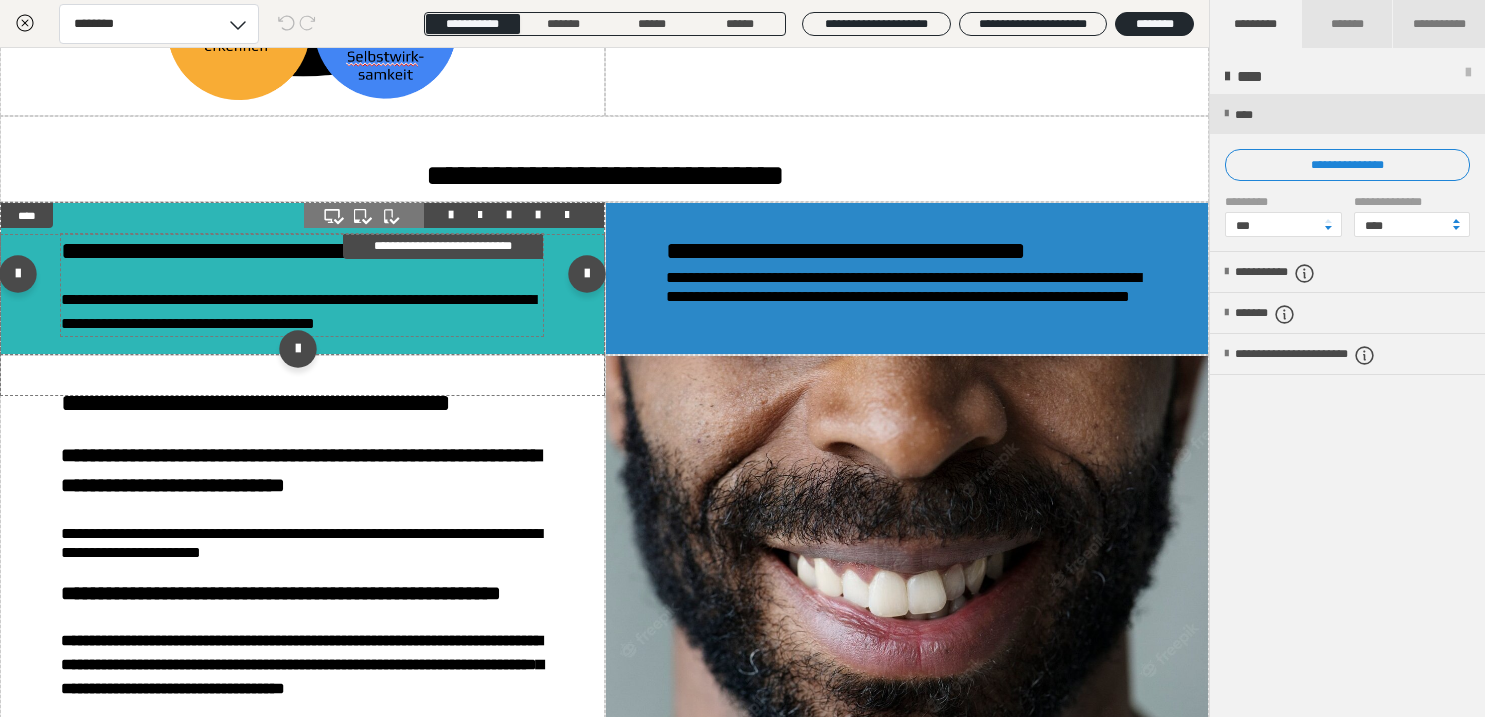 click on "**********" at bounding box center (302, 285) 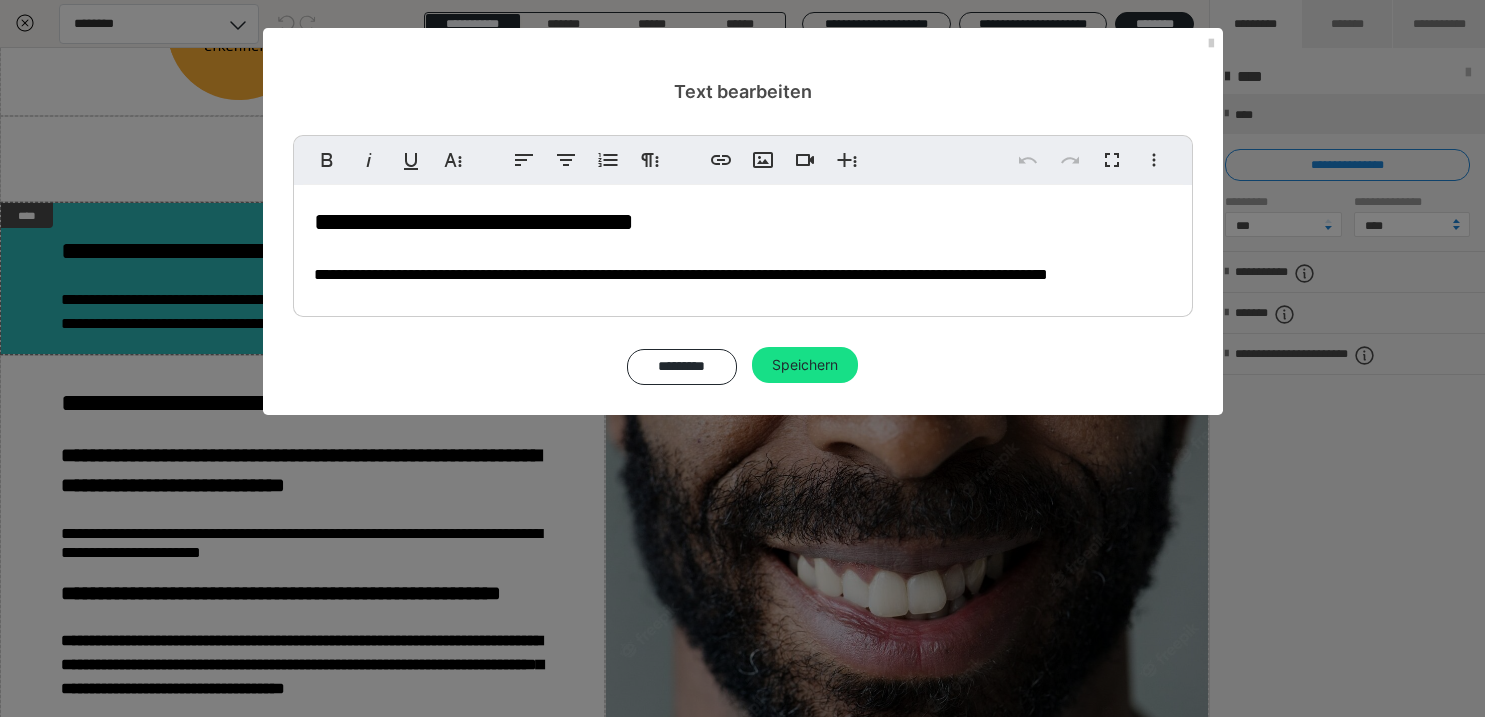 click on "**********" at bounding box center [743, 246] 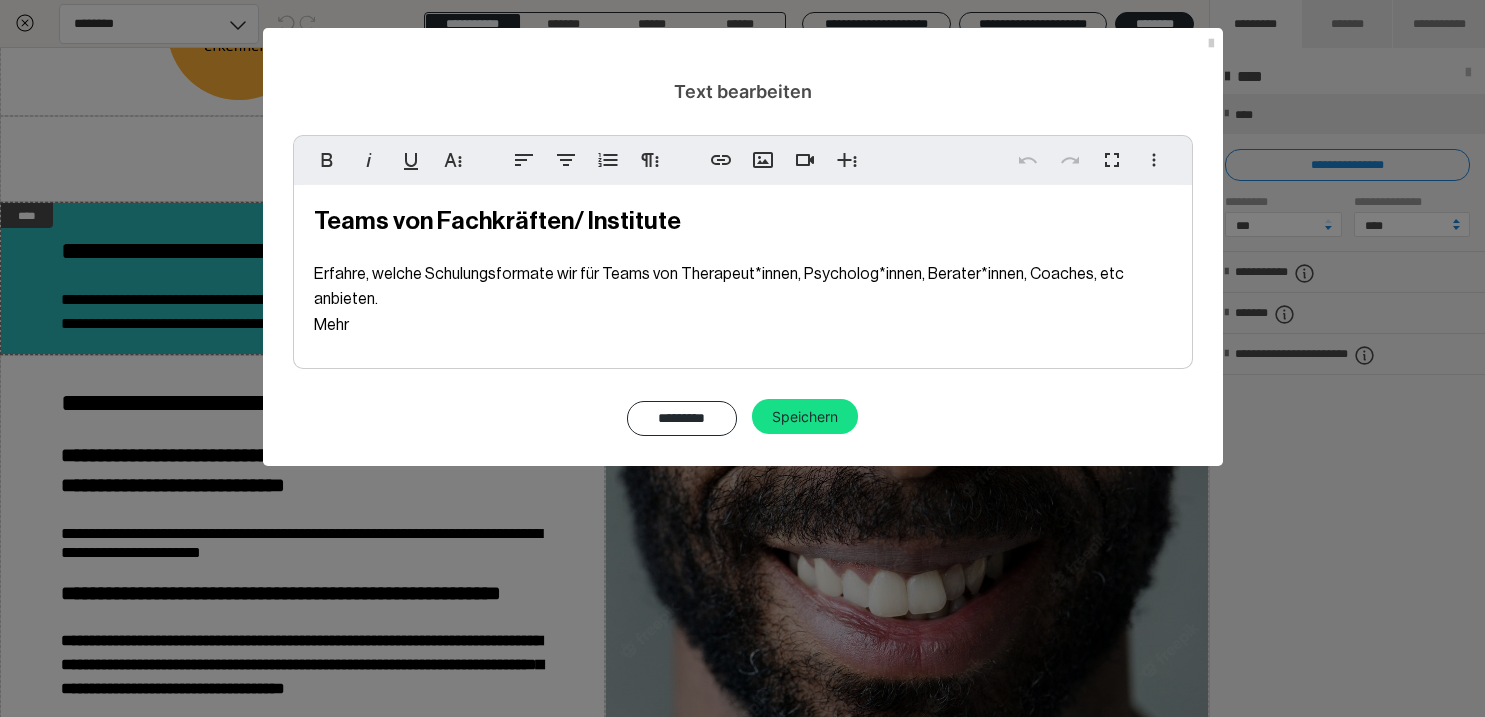 type 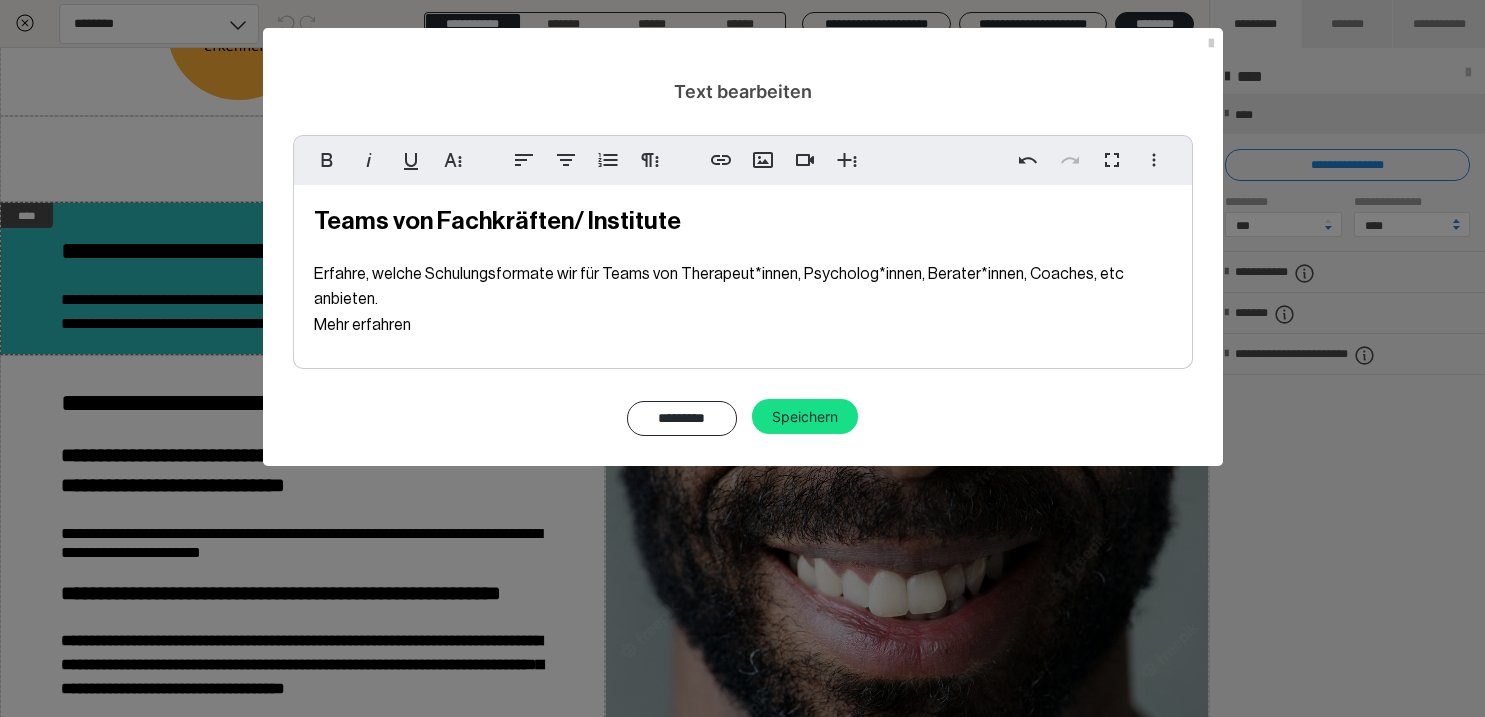 click on "Teams von Fachkräften/ Institute Erfahre, welche Schulungsformate wir für Teams von Therapeut*innen, Psycholog*innen, Berater*innen, Coaches, etc anbieten. Mehr erfahren" at bounding box center (743, 272) 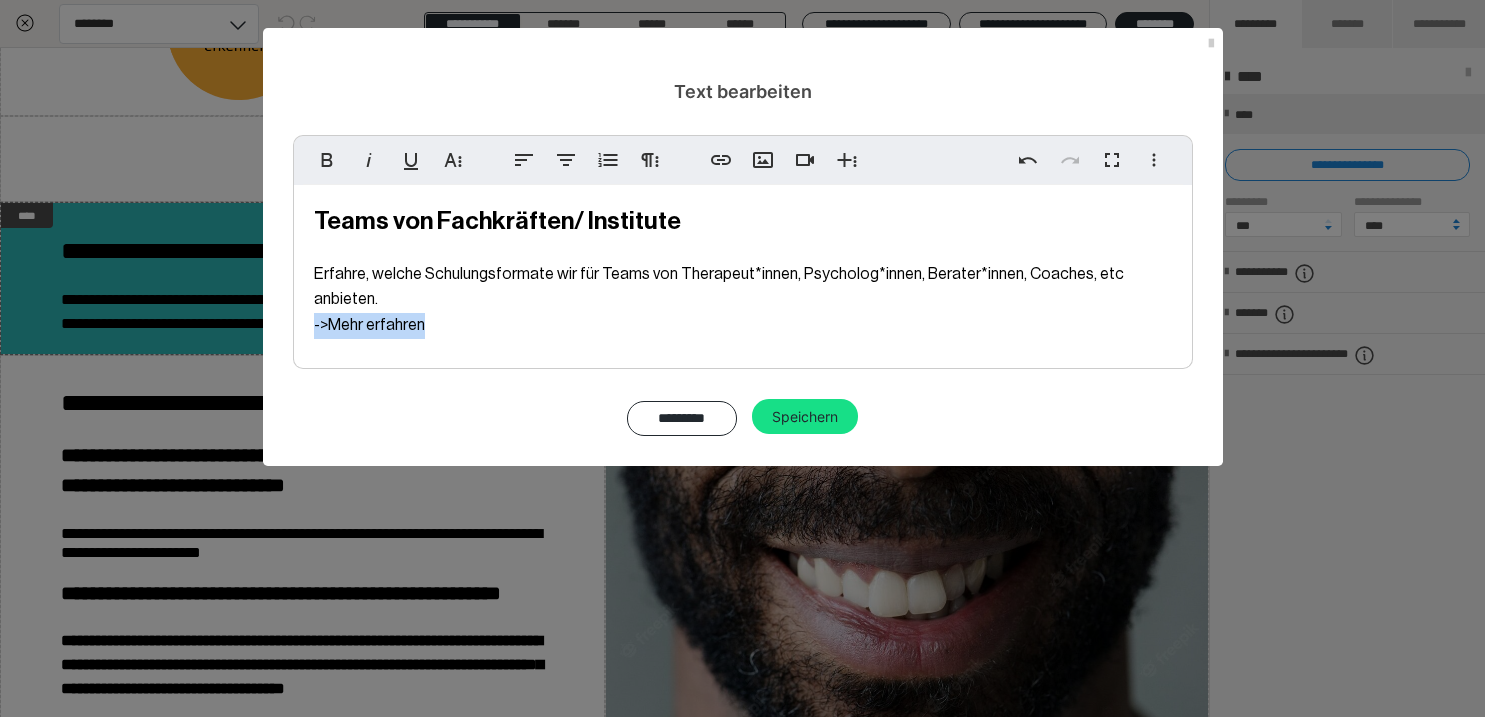 drag, startPoint x: 420, startPoint y: 302, endPoint x: 279, endPoint y: 302, distance: 141 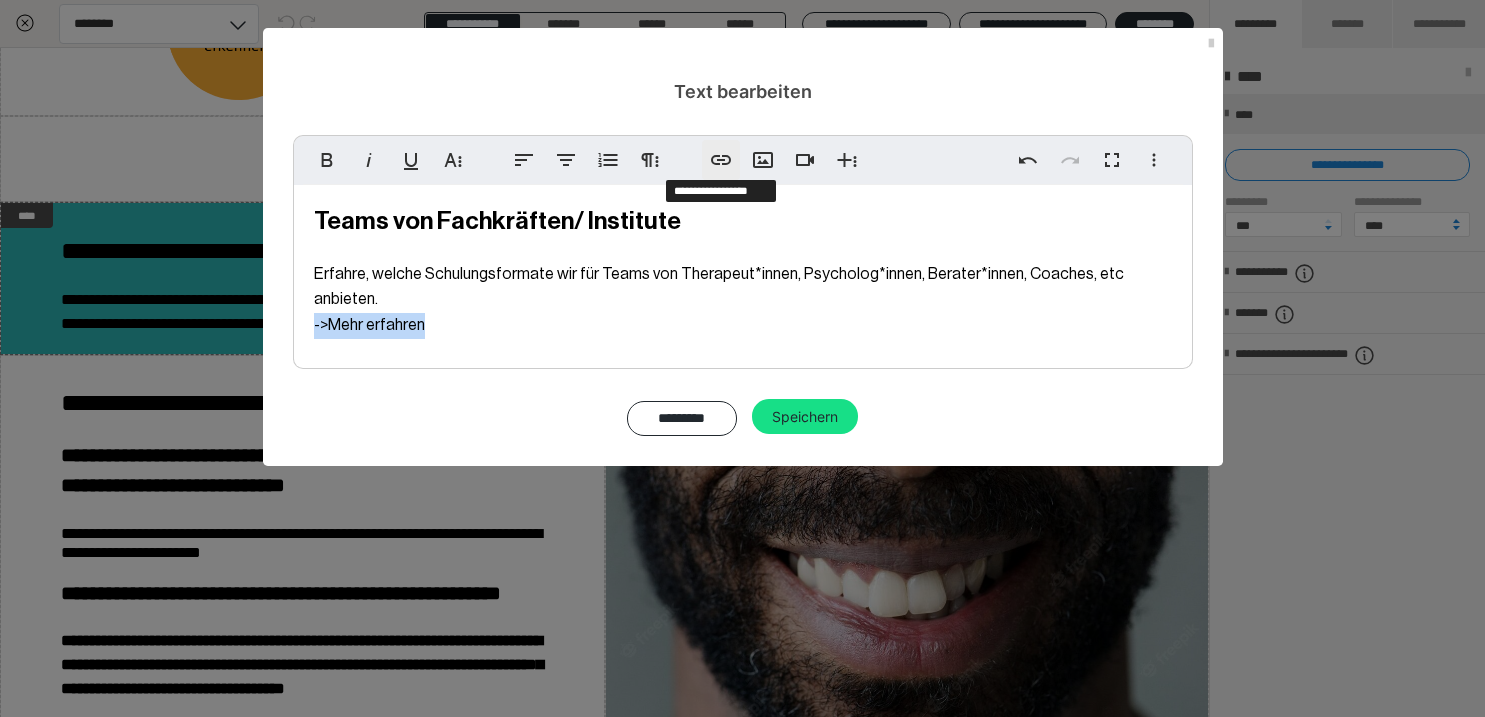 click 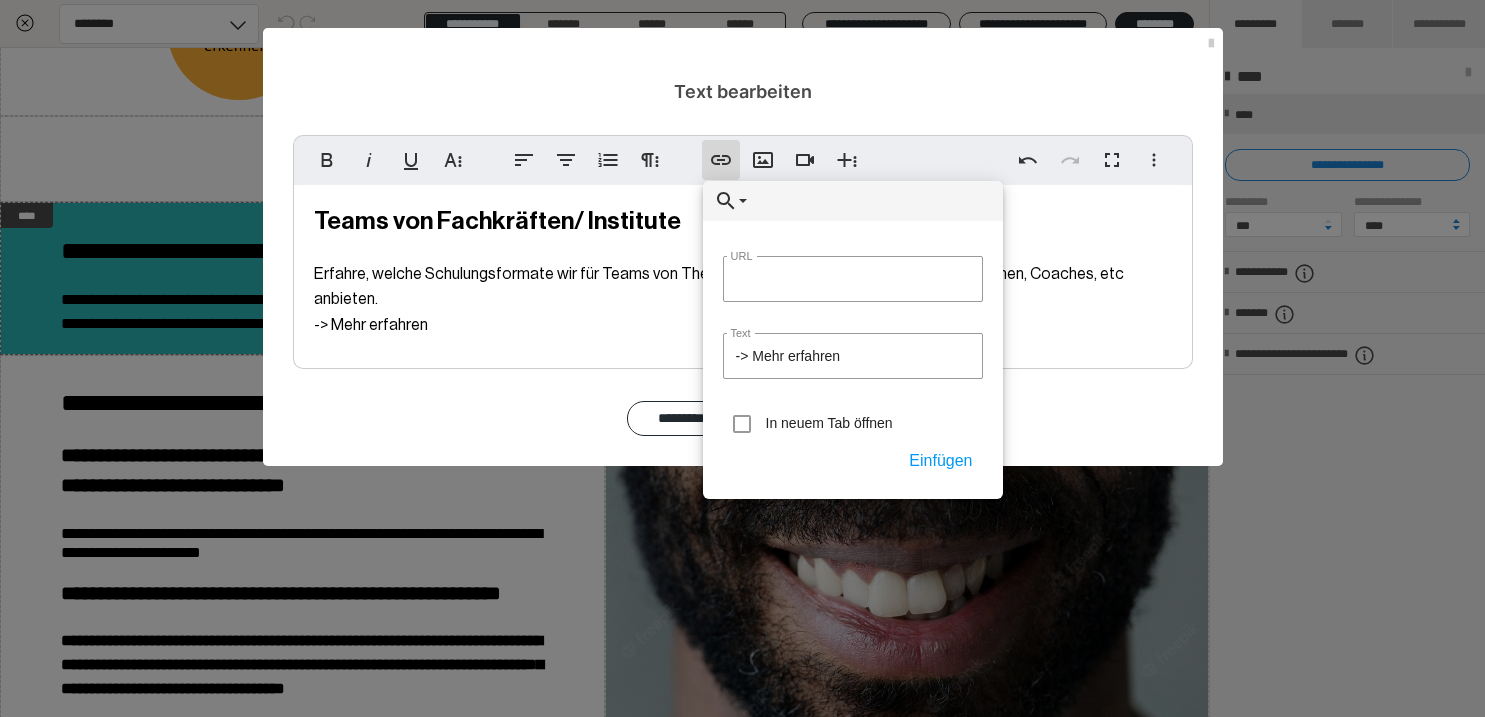 type on "[URL][DOMAIN_NAME]" 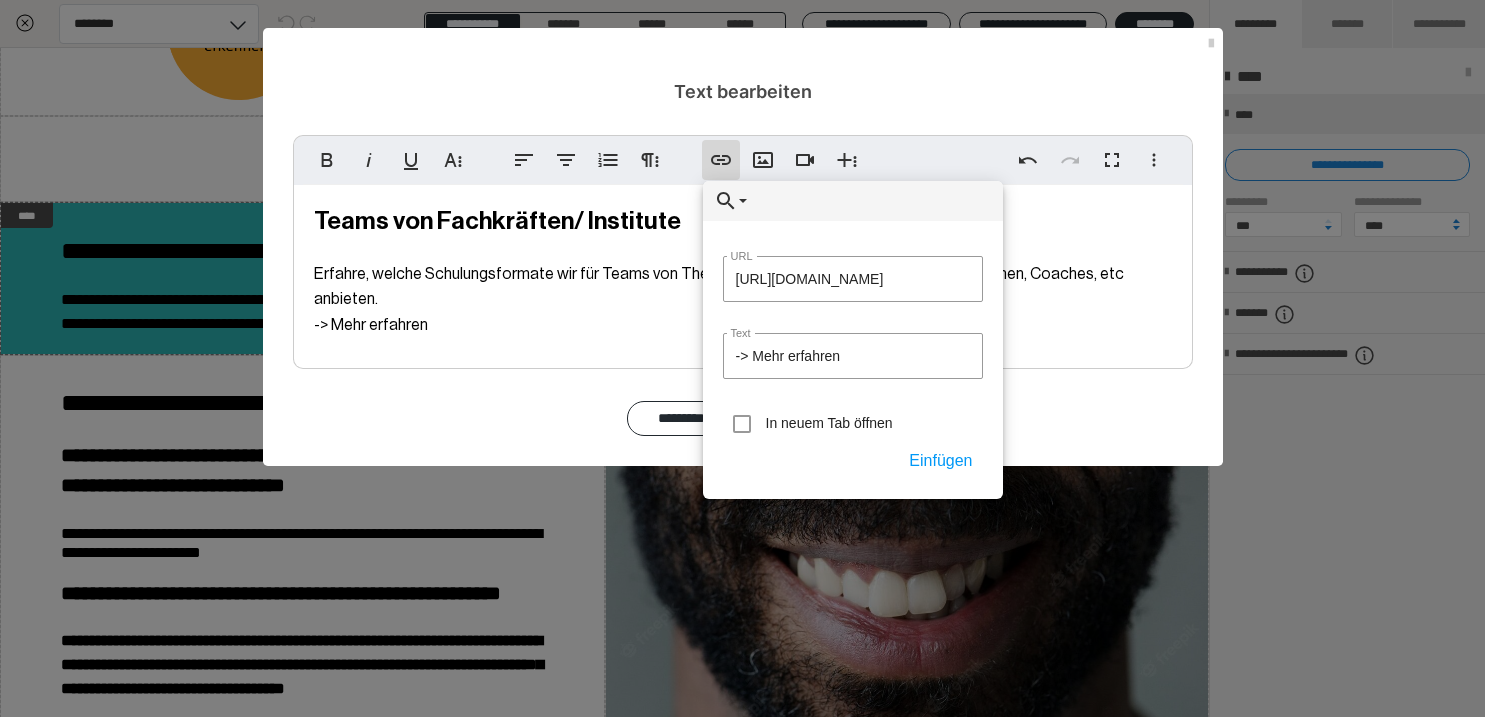 scroll, scrollTop: 0, scrollLeft: 194, axis: horizontal 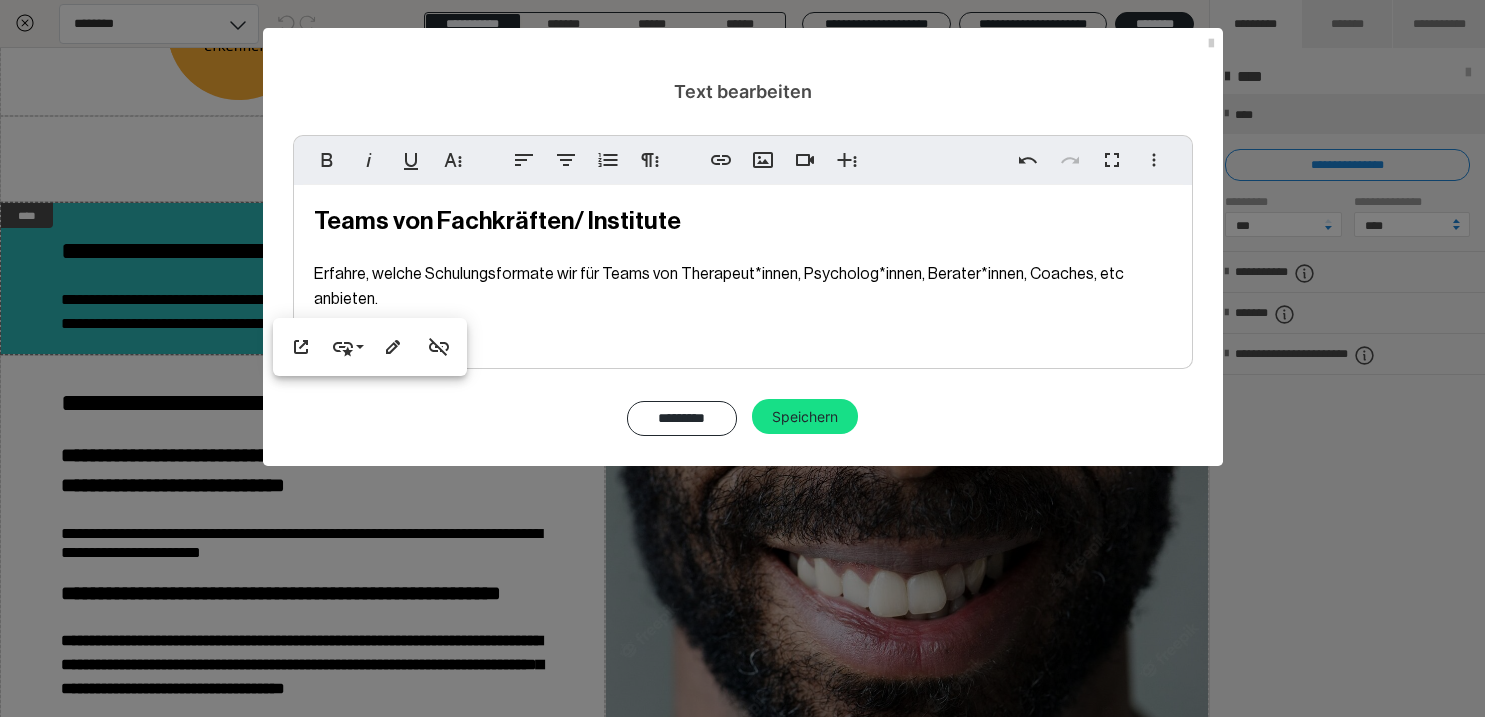 click on "Speichern" at bounding box center (805, 417) 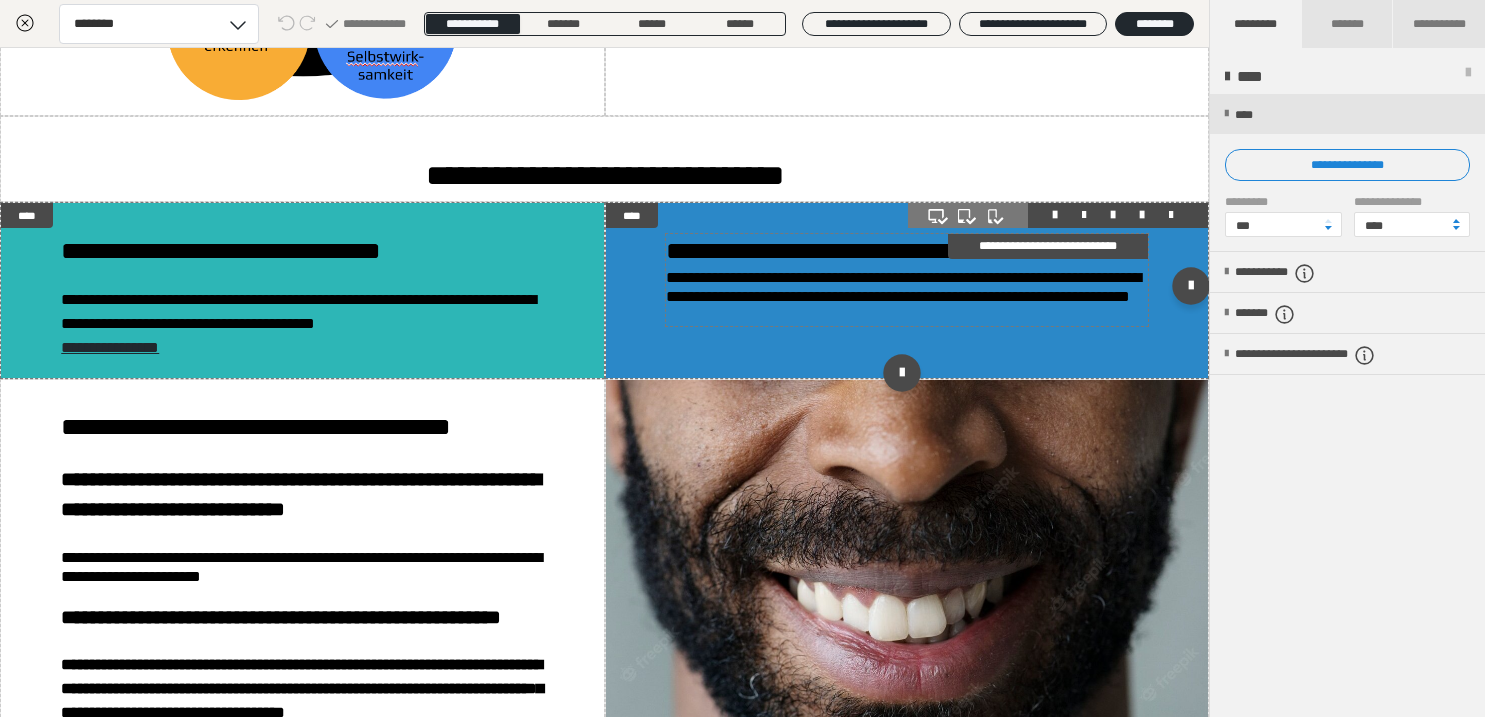 click on "**********" at bounding box center (903, 287) 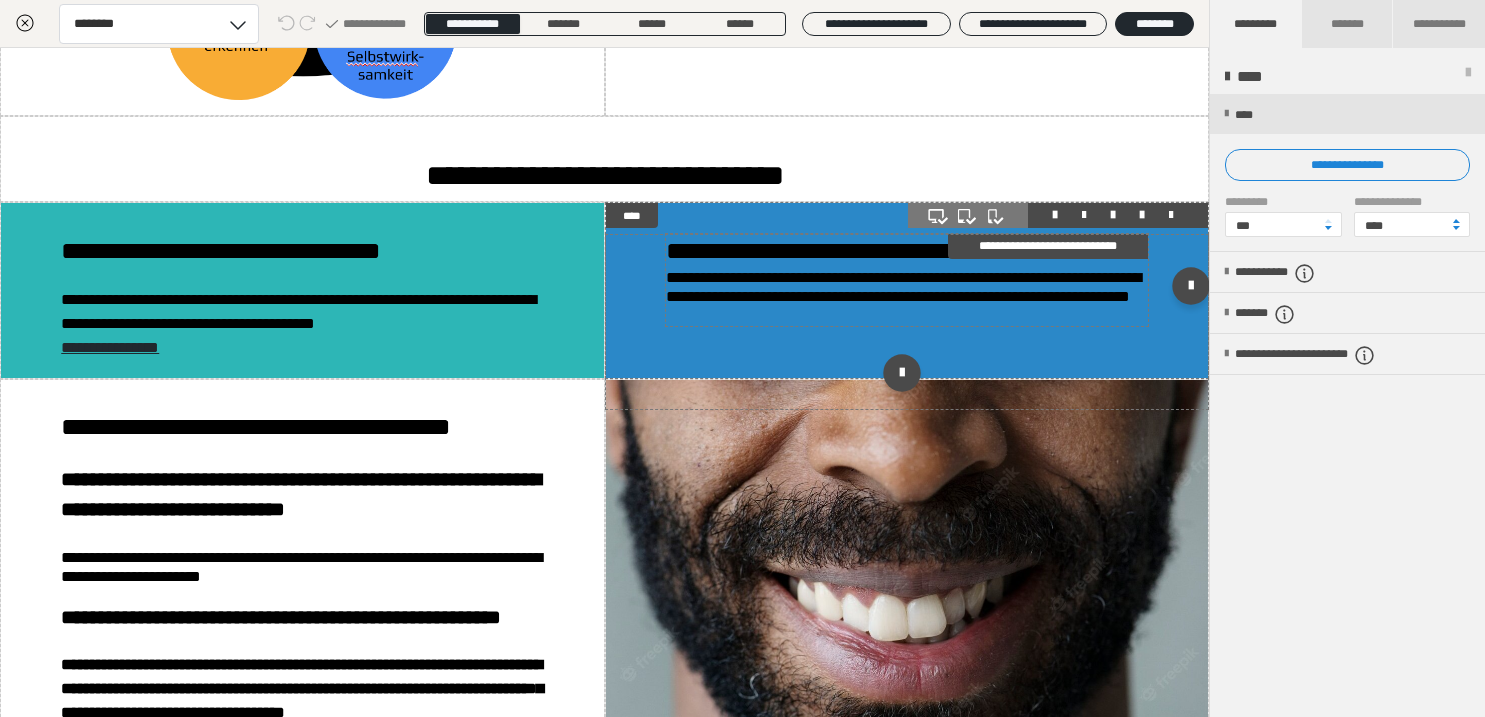 click on "**********" at bounding box center [903, 287] 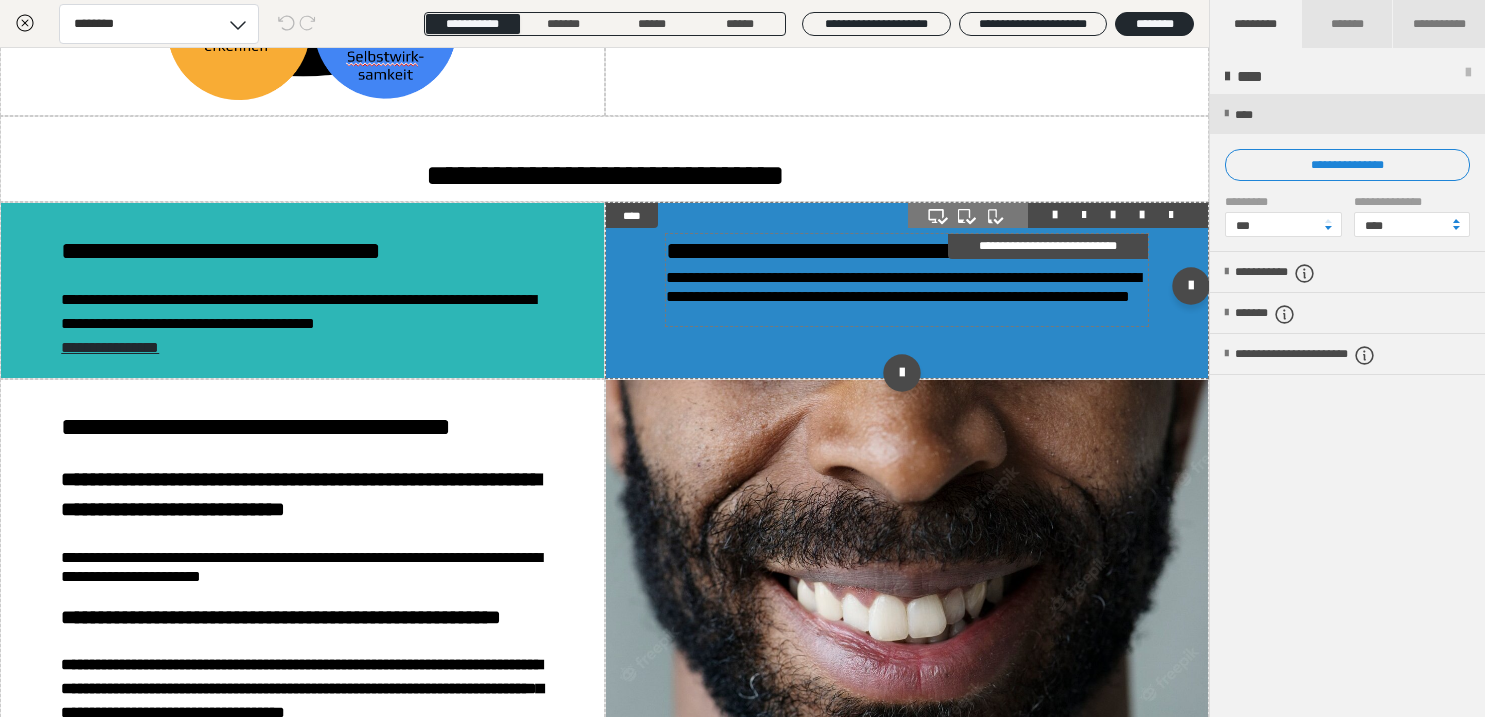 click on "**********" at bounding box center (903, 287) 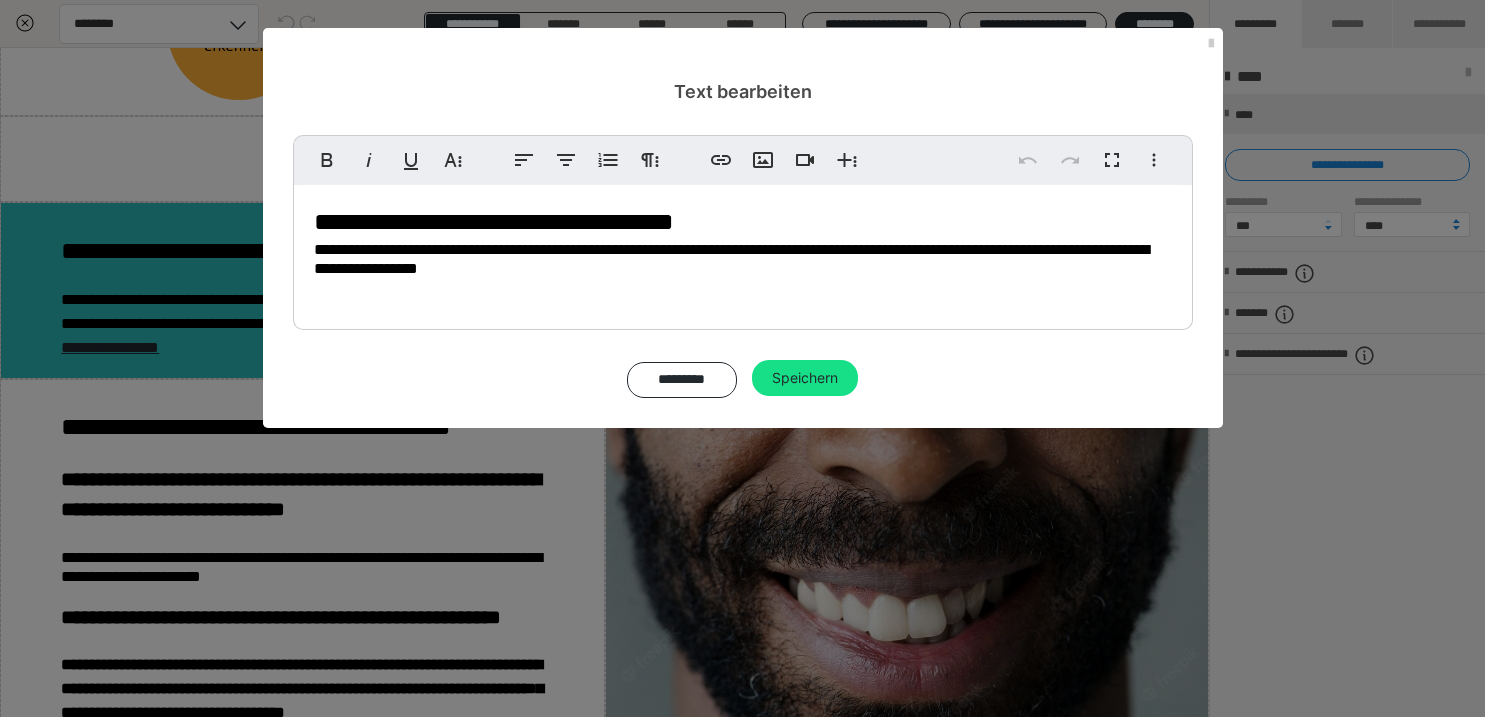 click on "**********" at bounding box center [743, 259] 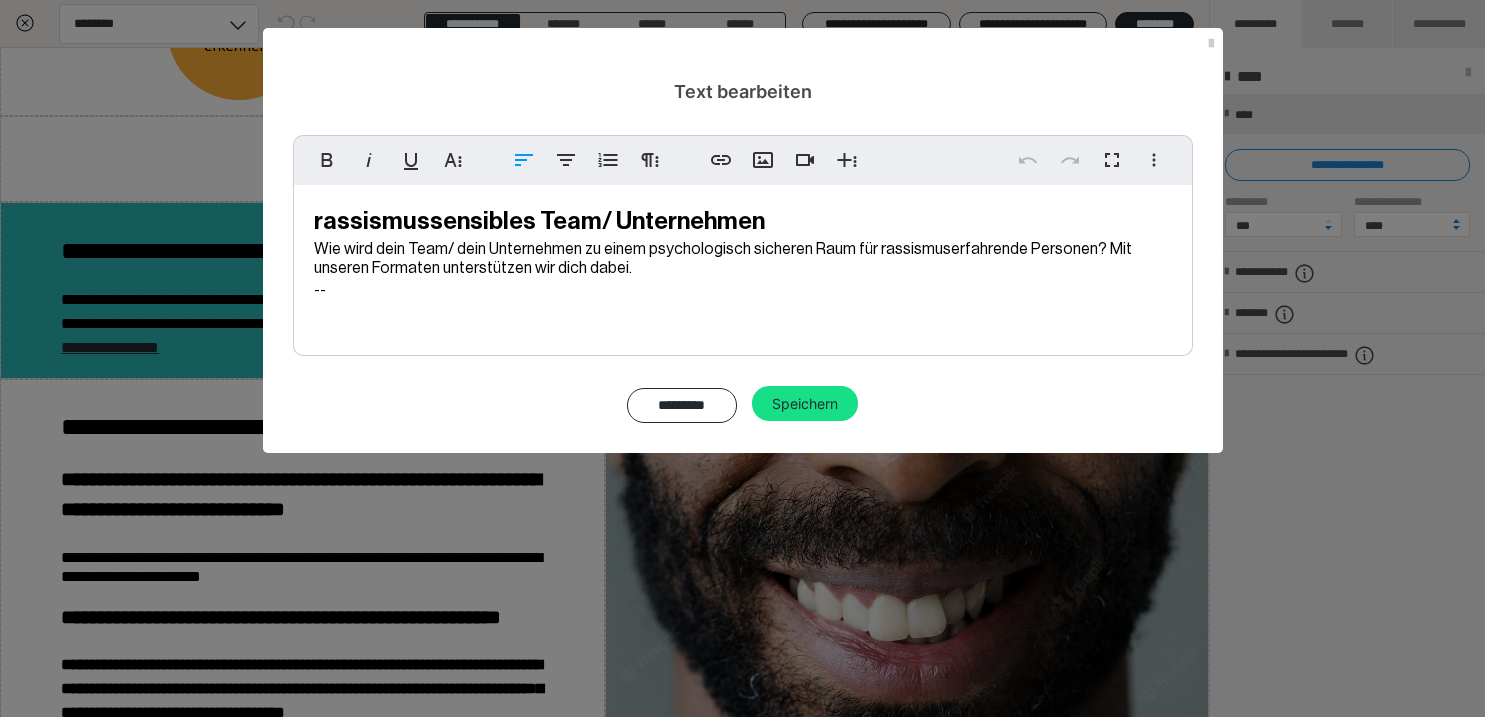 type 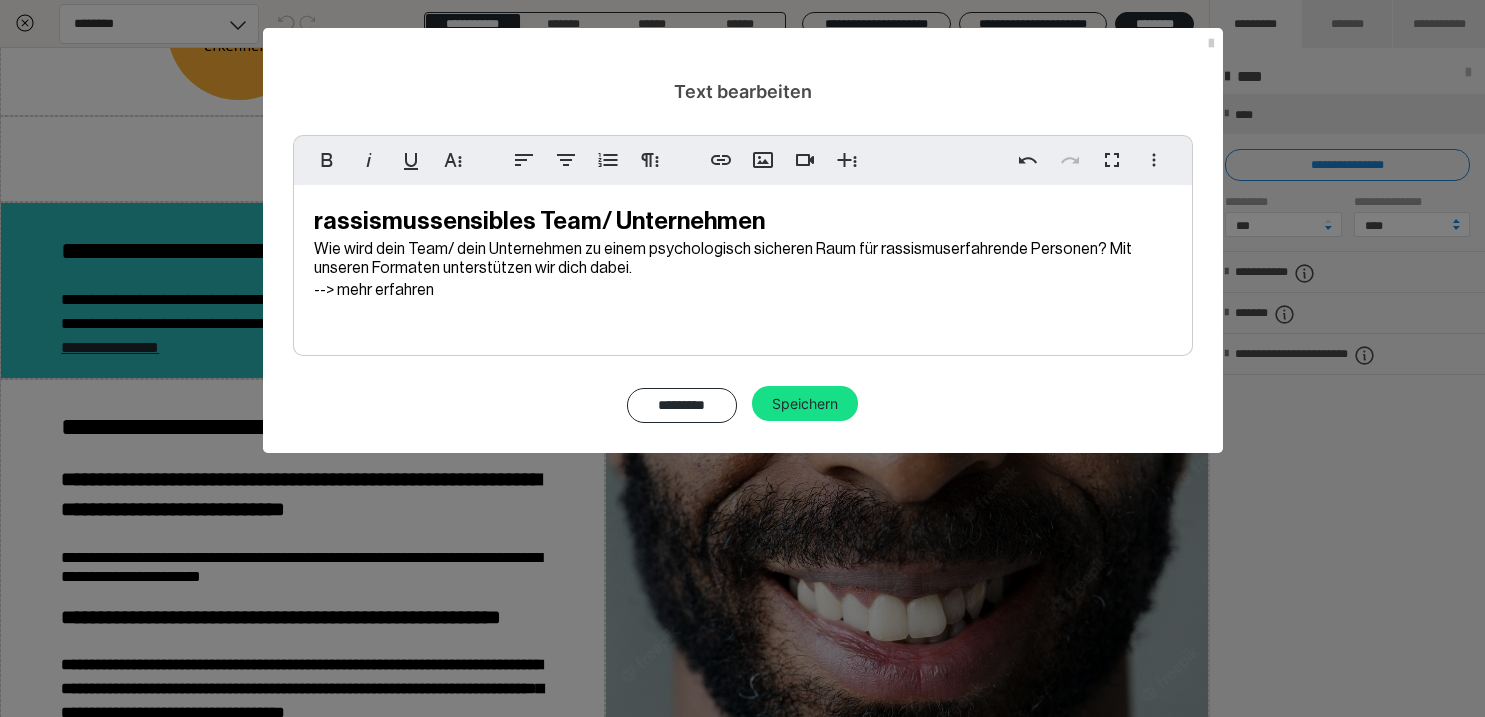 click on "--> mehr erfahren" at bounding box center (374, 290) 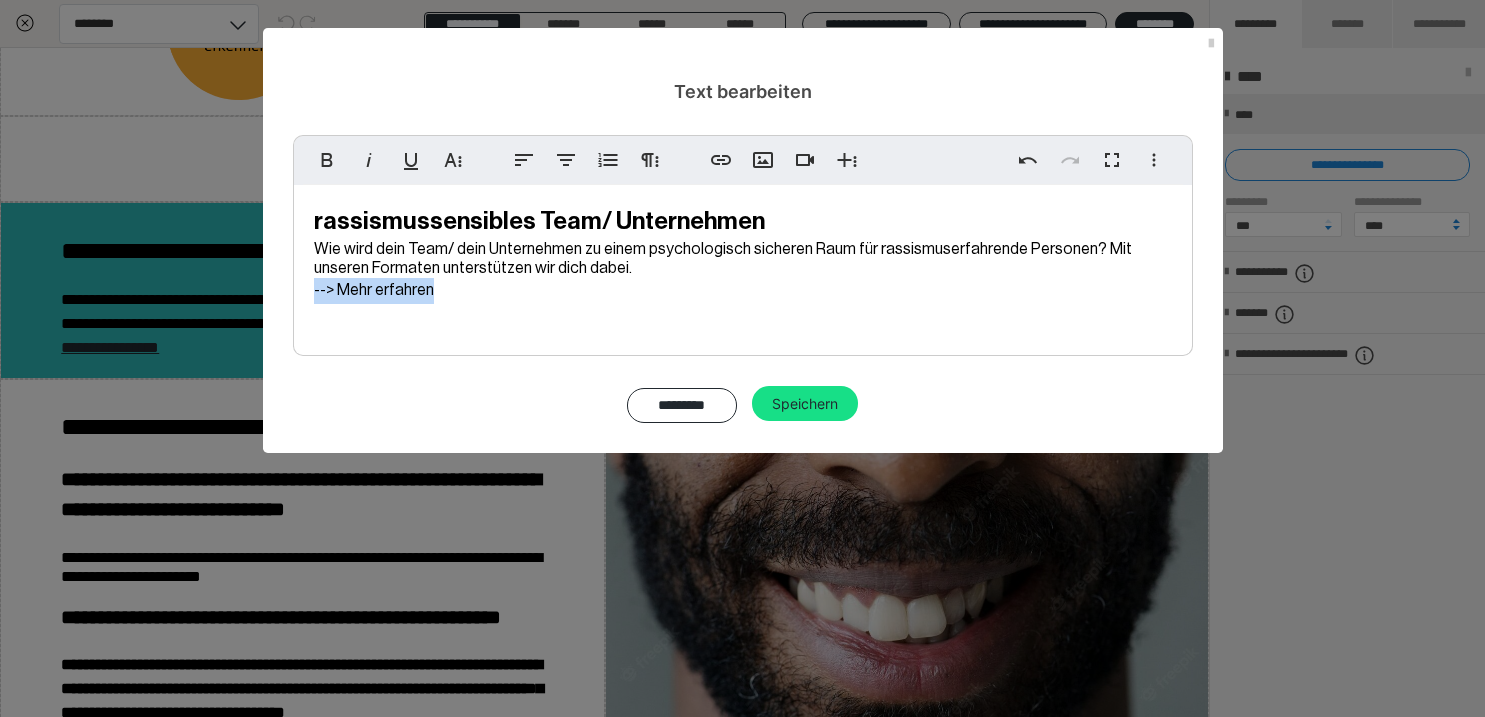 drag, startPoint x: 436, startPoint y: 292, endPoint x: 370, endPoint y: 258, distance: 74.24284 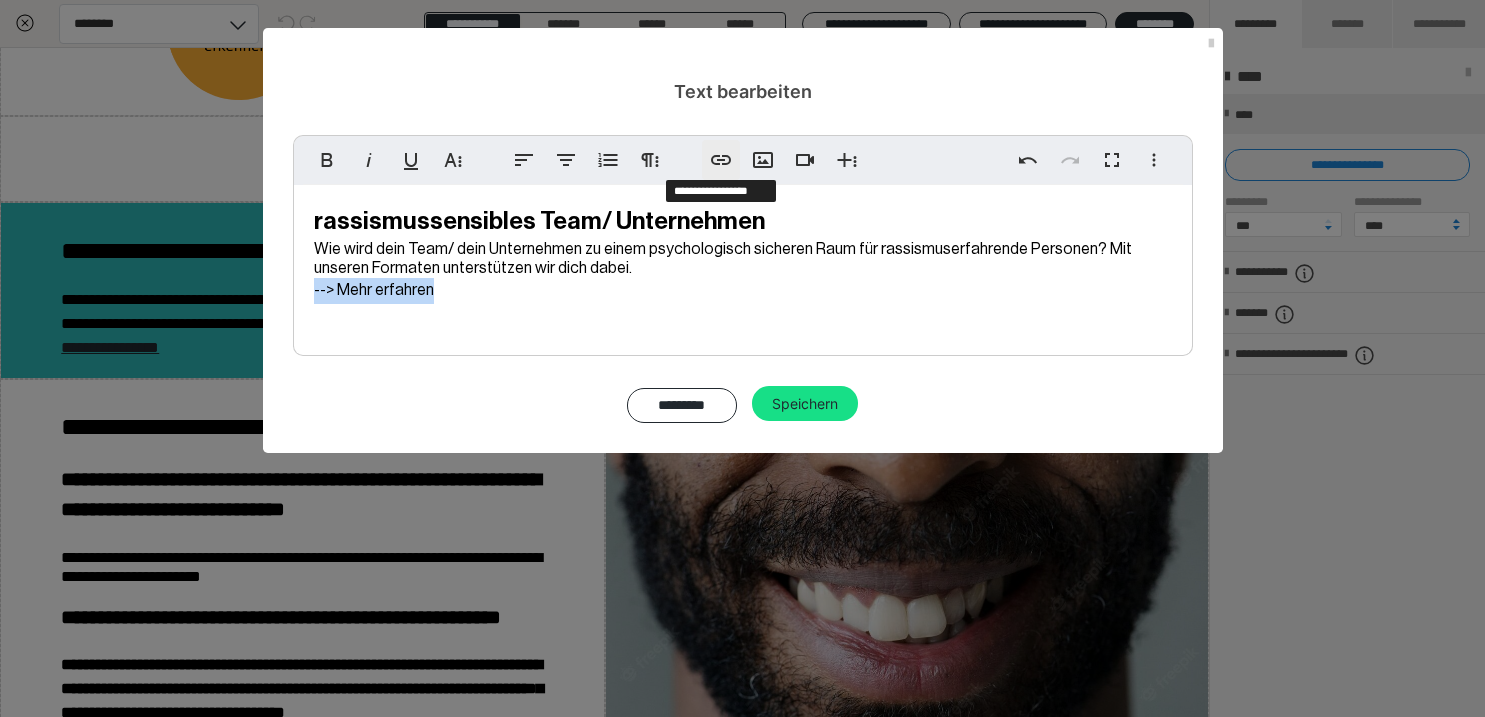 click 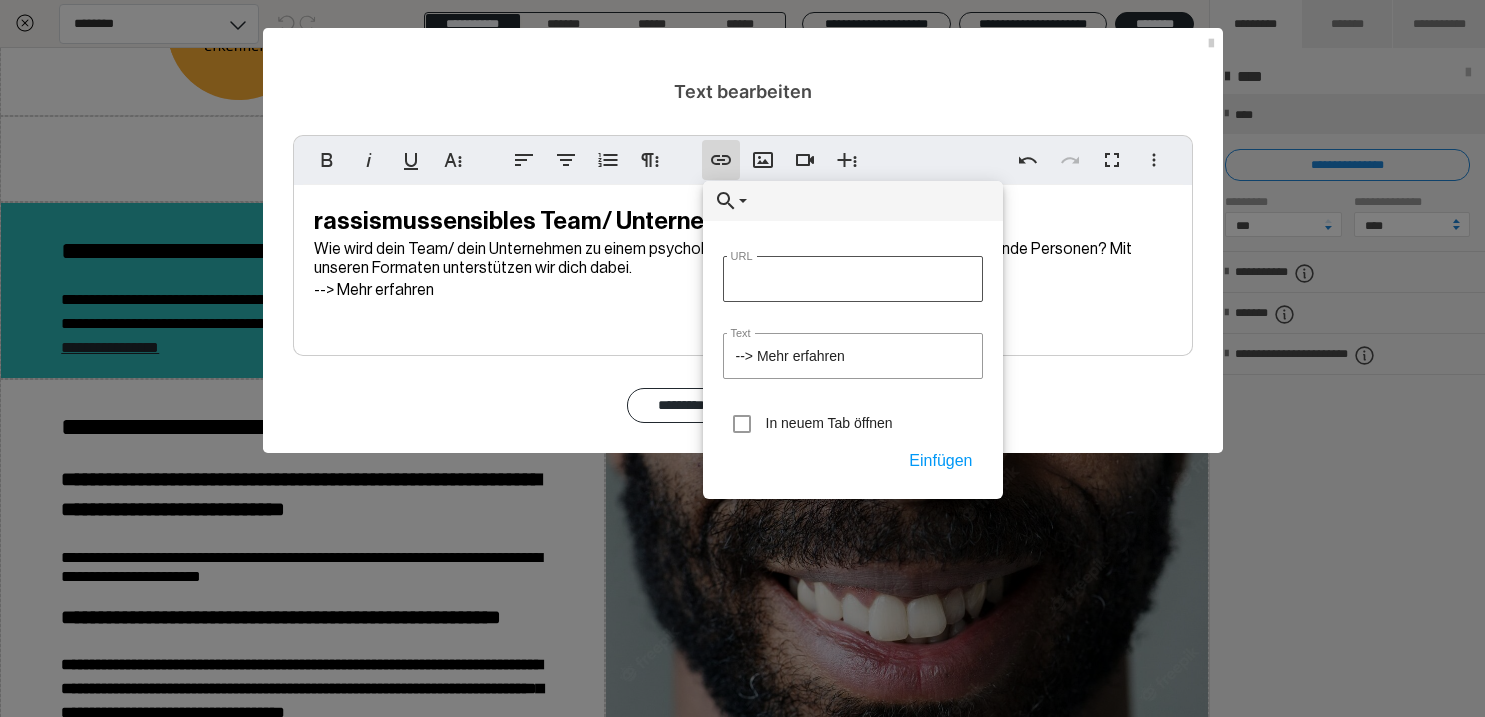 type on "[URL][DOMAIN_NAME]" 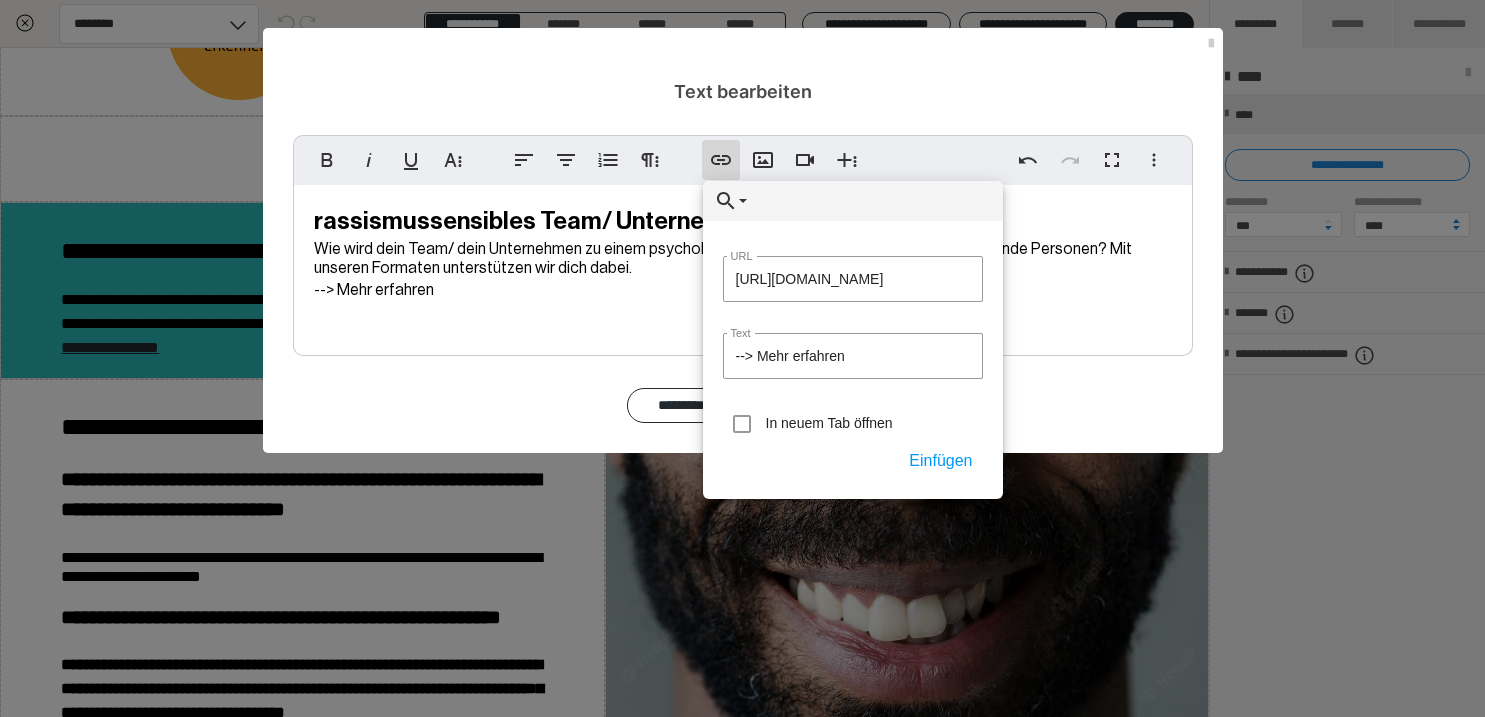 scroll, scrollTop: 0, scrollLeft: 161, axis: horizontal 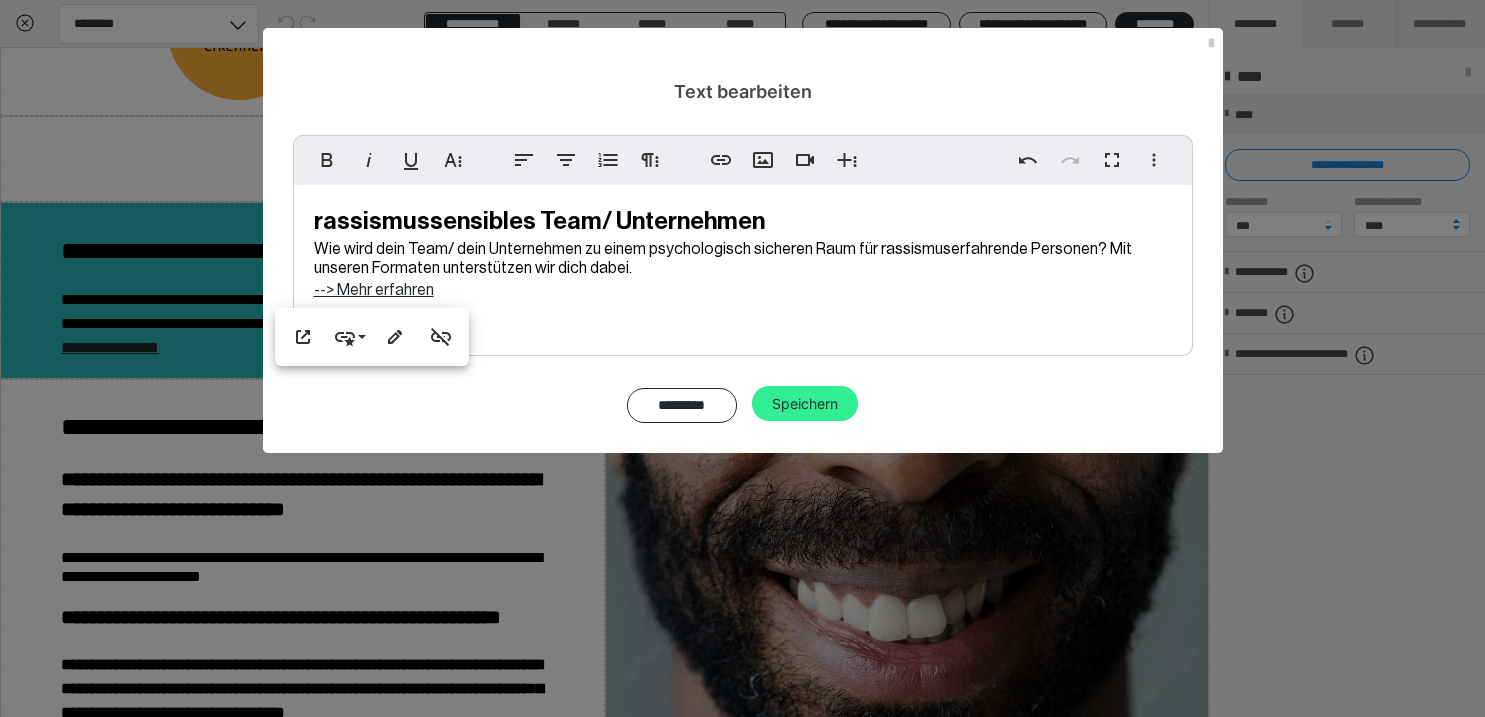 click on "Speichern" at bounding box center (805, 404) 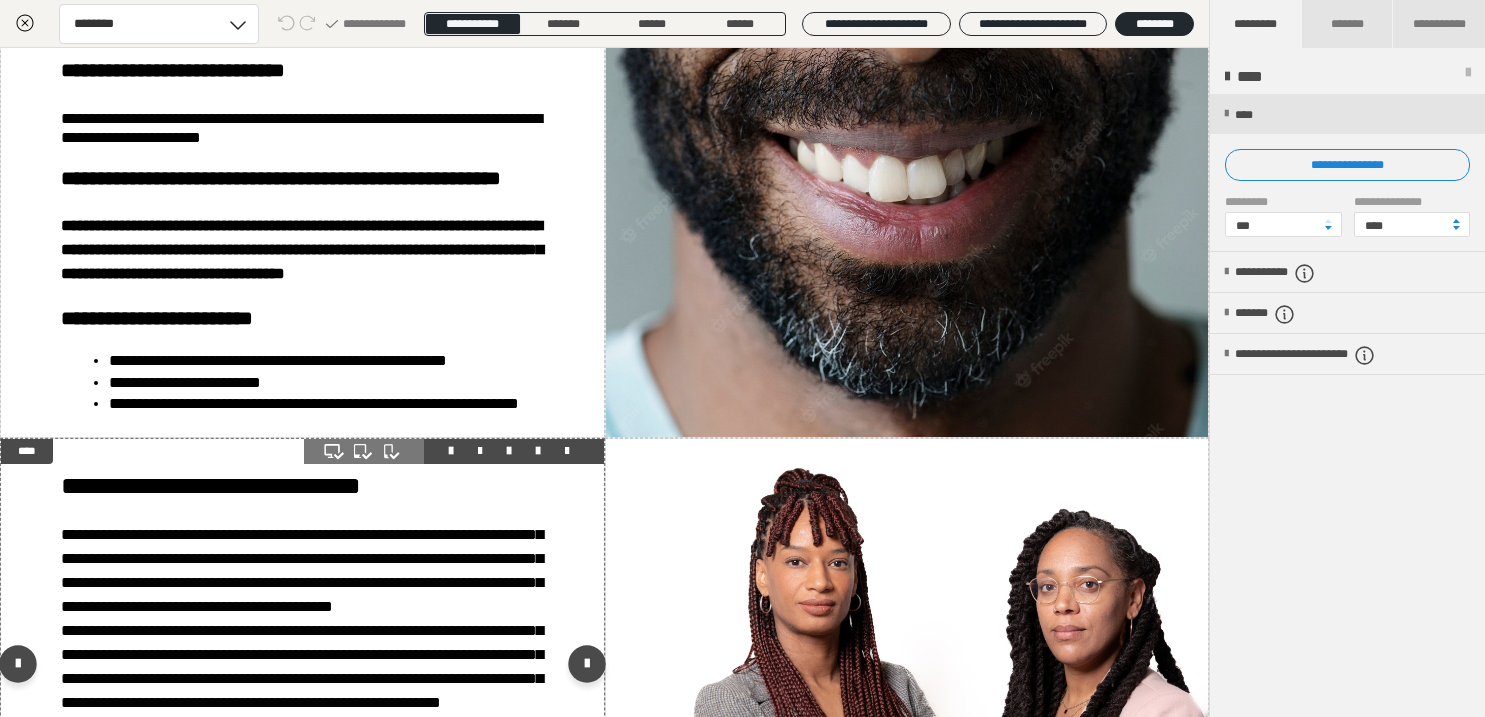 scroll, scrollTop: 2174, scrollLeft: 0, axis: vertical 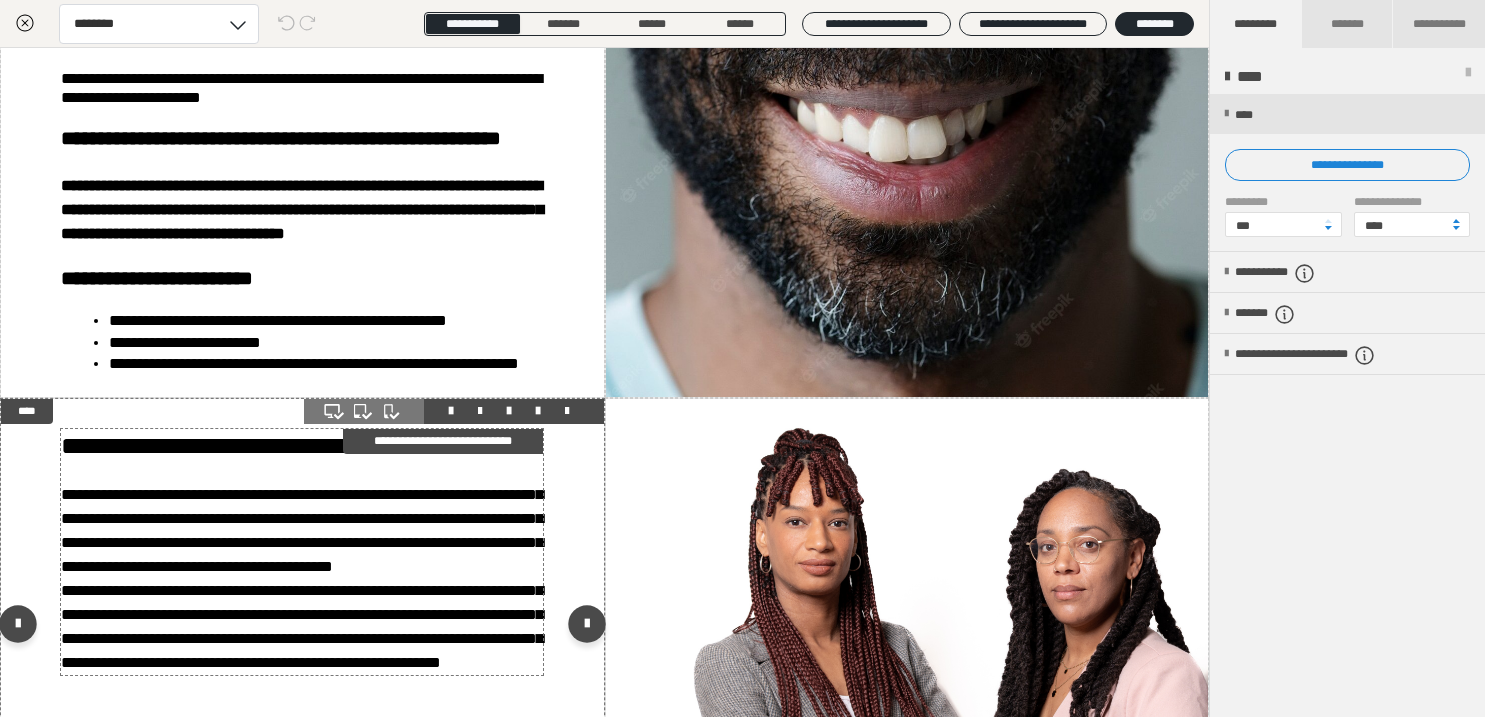 click on "**********" at bounding box center [302, 530] 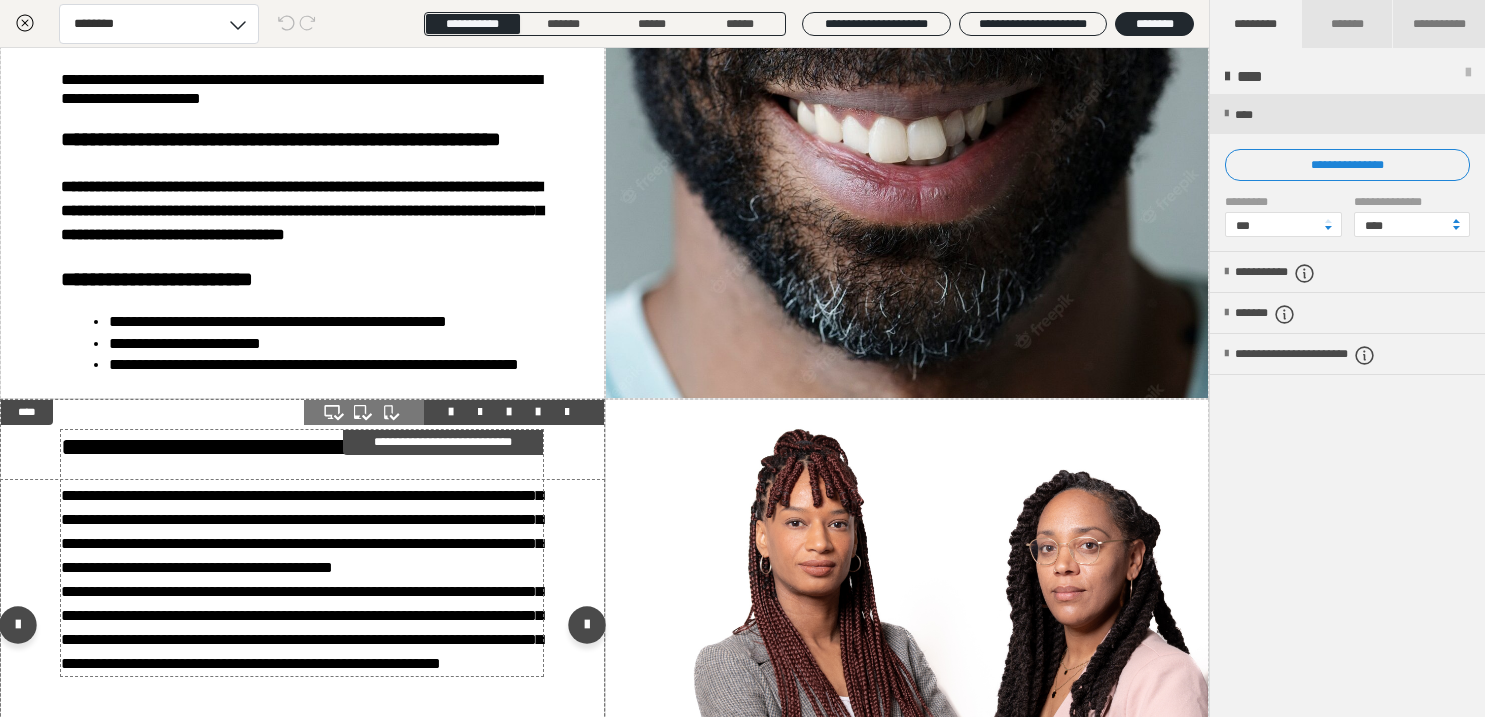 click on "**********" at bounding box center [302, 553] 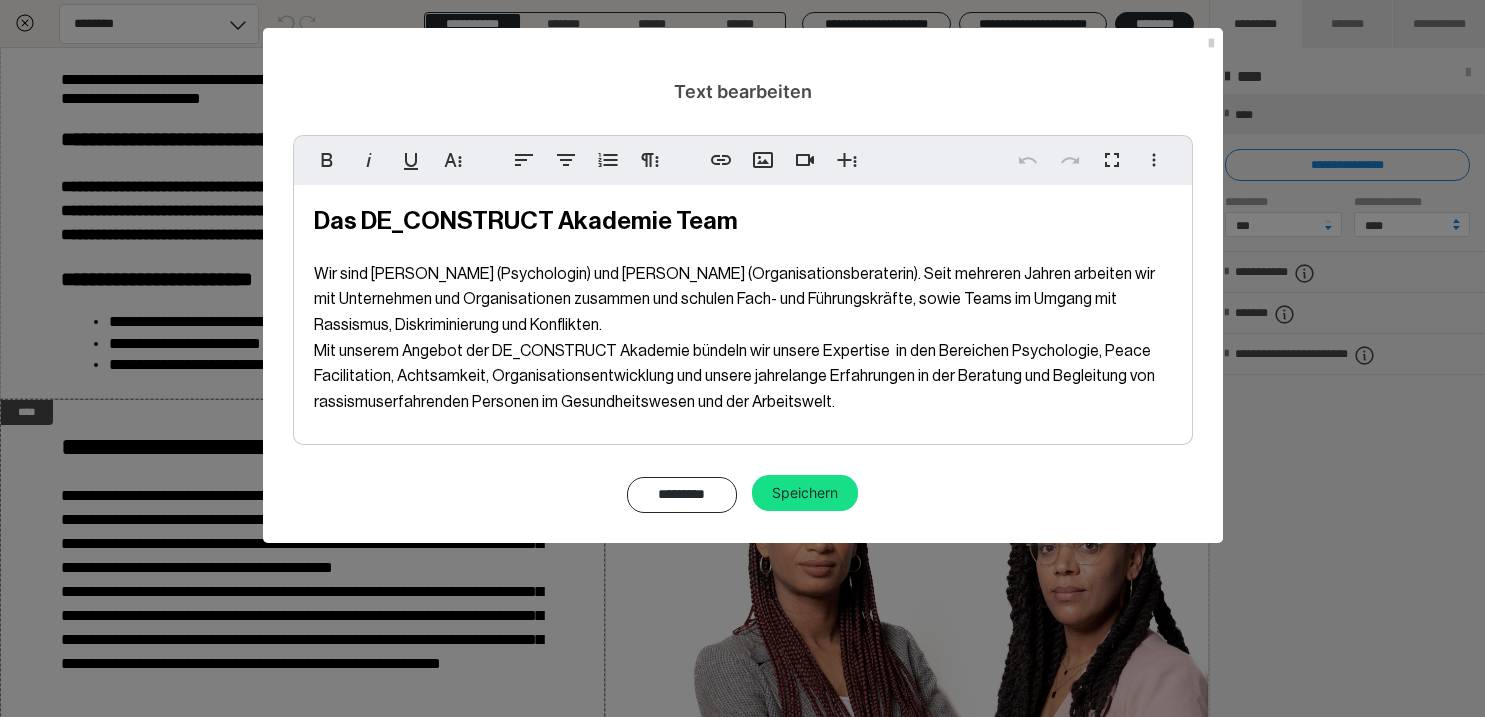 drag, startPoint x: 337, startPoint y: 270, endPoint x: 832, endPoint y: 405, distance: 513.0789 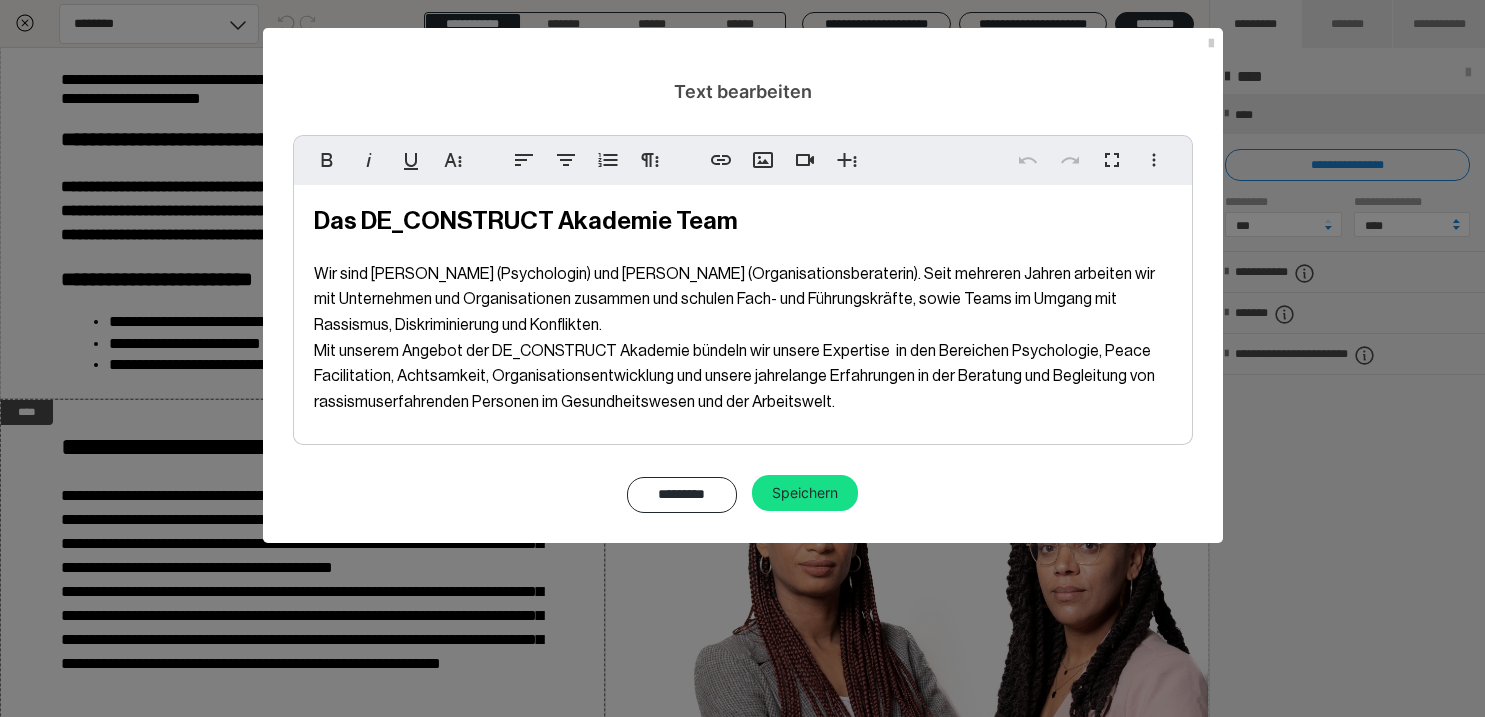 click on "Das DE_CONSTRUCT Akademie Team Wir sind [PERSON_NAME] (Psychologin) und [PERSON_NAME] (Organisationsberaterin). Seit mehreren Jahren arbeiten wir mit Unternehmen und Organisationen zusammen und schulen Fach- und Führungskräfte, sowie Teams im Umgang mit Rassismus, Diskriminierung und Konflikten.  Mit unserem Angebot der DE_CONSTRUCT Akademie bündeln wir unsere Expertise  in den Bereichen Psychologie, Peace Facilitation, Achtsamkeit, Organisationsentwicklung und unsere jahrelange Erfahrungen in der Beratung und Begleitung von rassismuserfahrenden Personen im Gesundheitswesen und der Arbeitswelt." at bounding box center (743, 310) 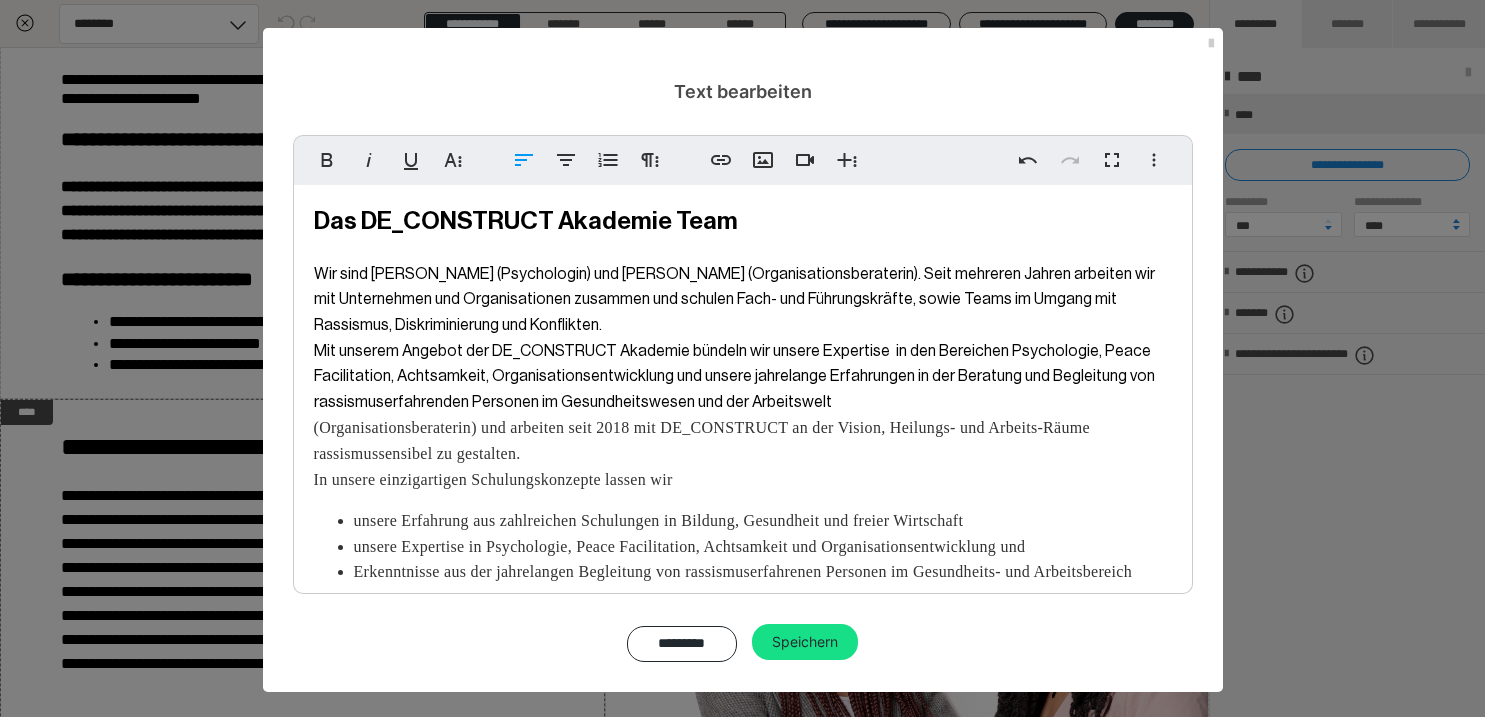 scroll, scrollTop: 39, scrollLeft: 0, axis: vertical 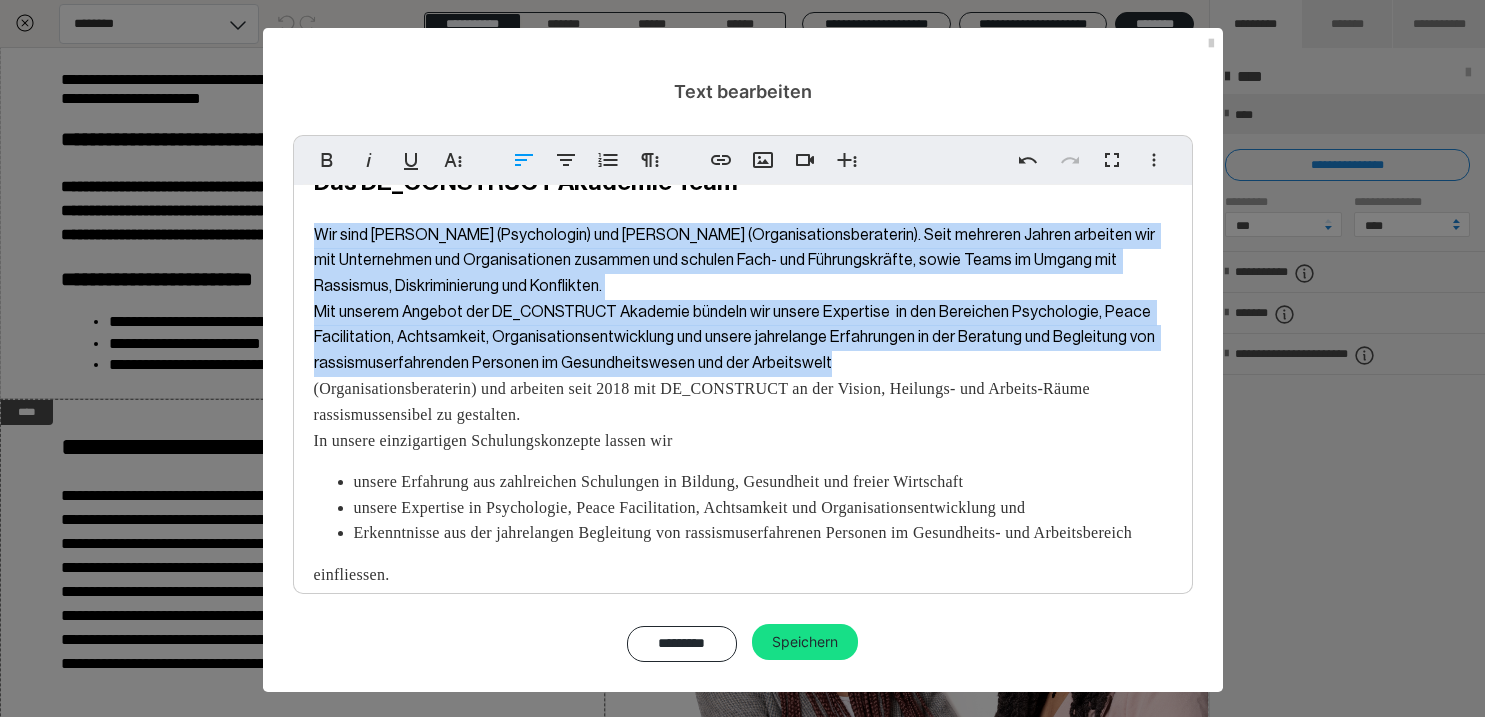 drag, startPoint x: 824, startPoint y: 359, endPoint x: 310, endPoint y: 239, distance: 527.82196 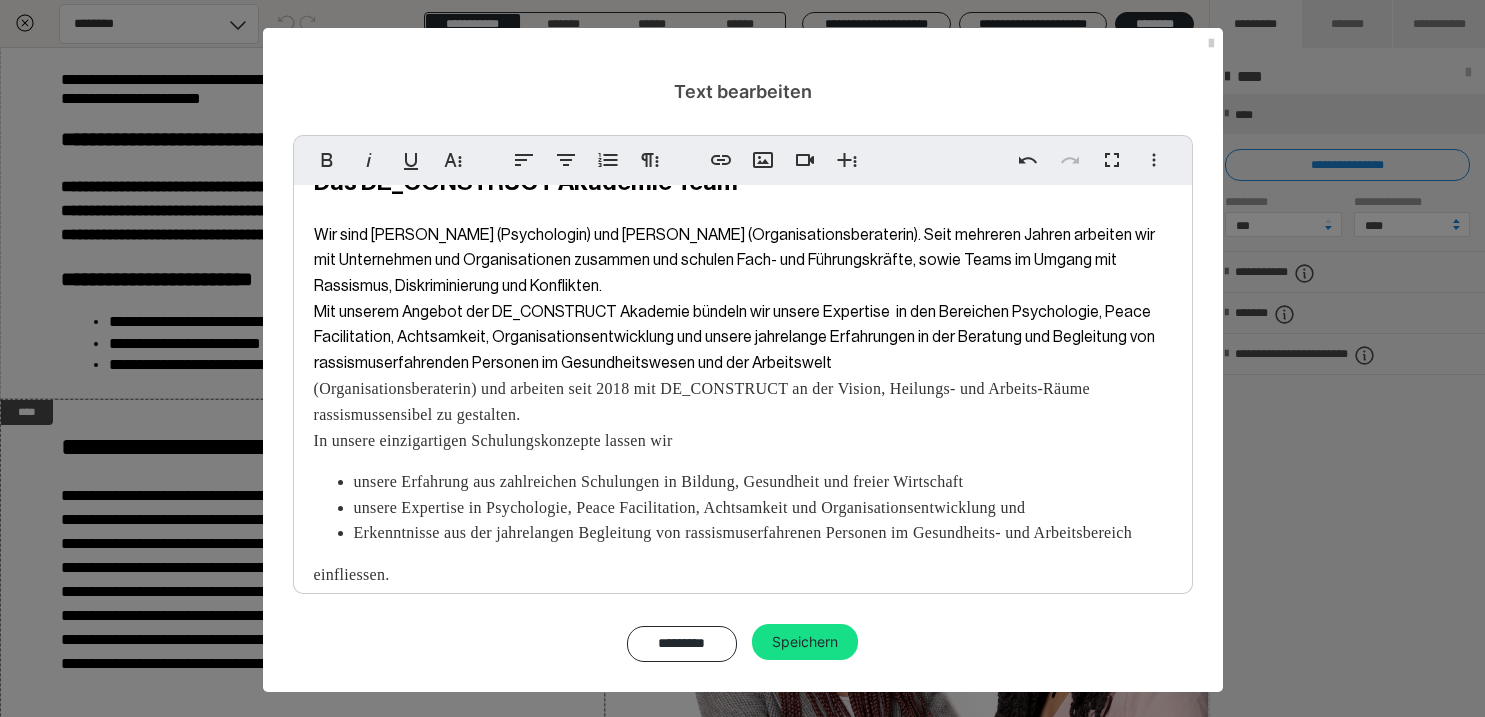 click on "Wir sind [PERSON_NAME] (Psychologin) und [PERSON_NAME] (Organisationsberaterin). Seit mehreren Jahren arbeiten wir mit Unternehmen und Organisationen zusammen und schulen Fach- und Führungskräfte, sowie Teams im Umgang mit Rassismus, Diskriminierung und Konflikten." at bounding box center [736, 260] 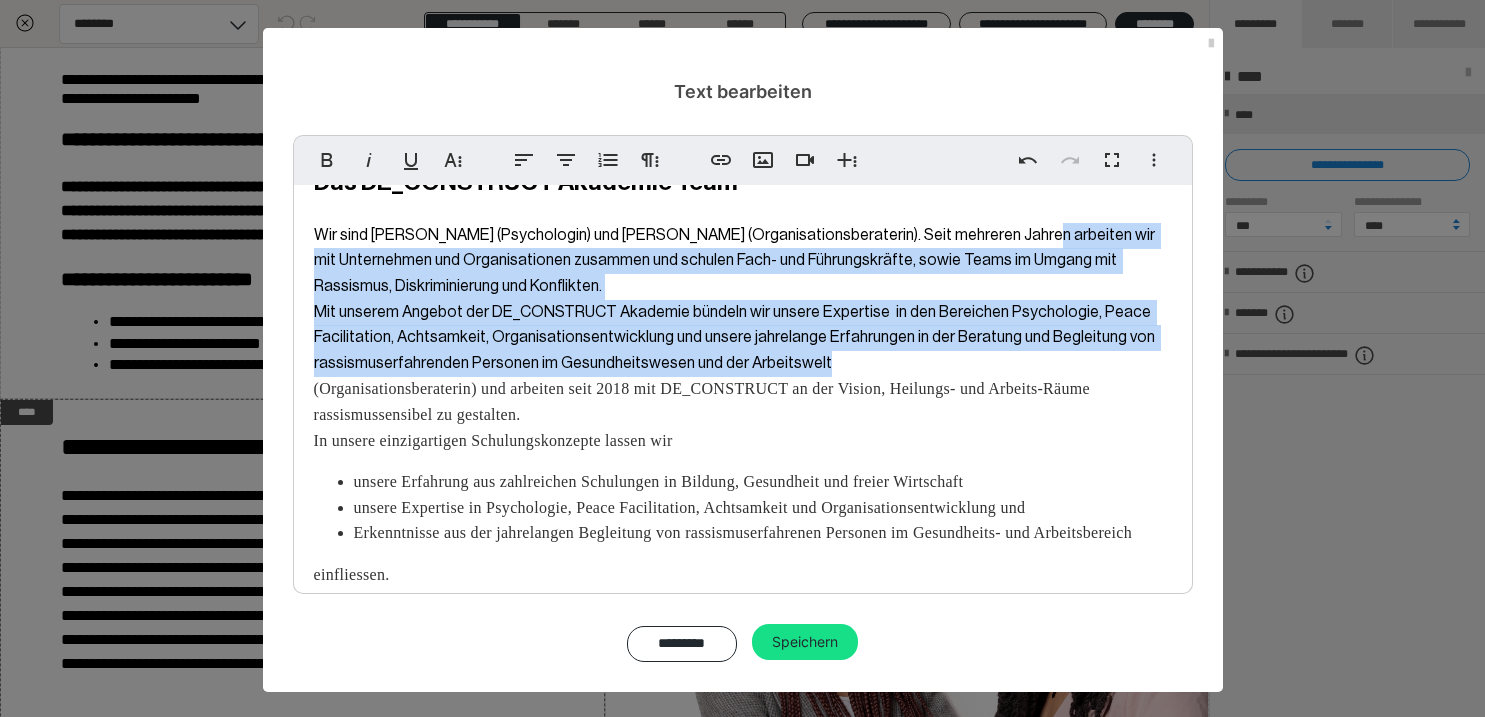 drag, startPoint x: 992, startPoint y: 238, endPoint x: 1000, endPoint y: 353, distance: 115.27792 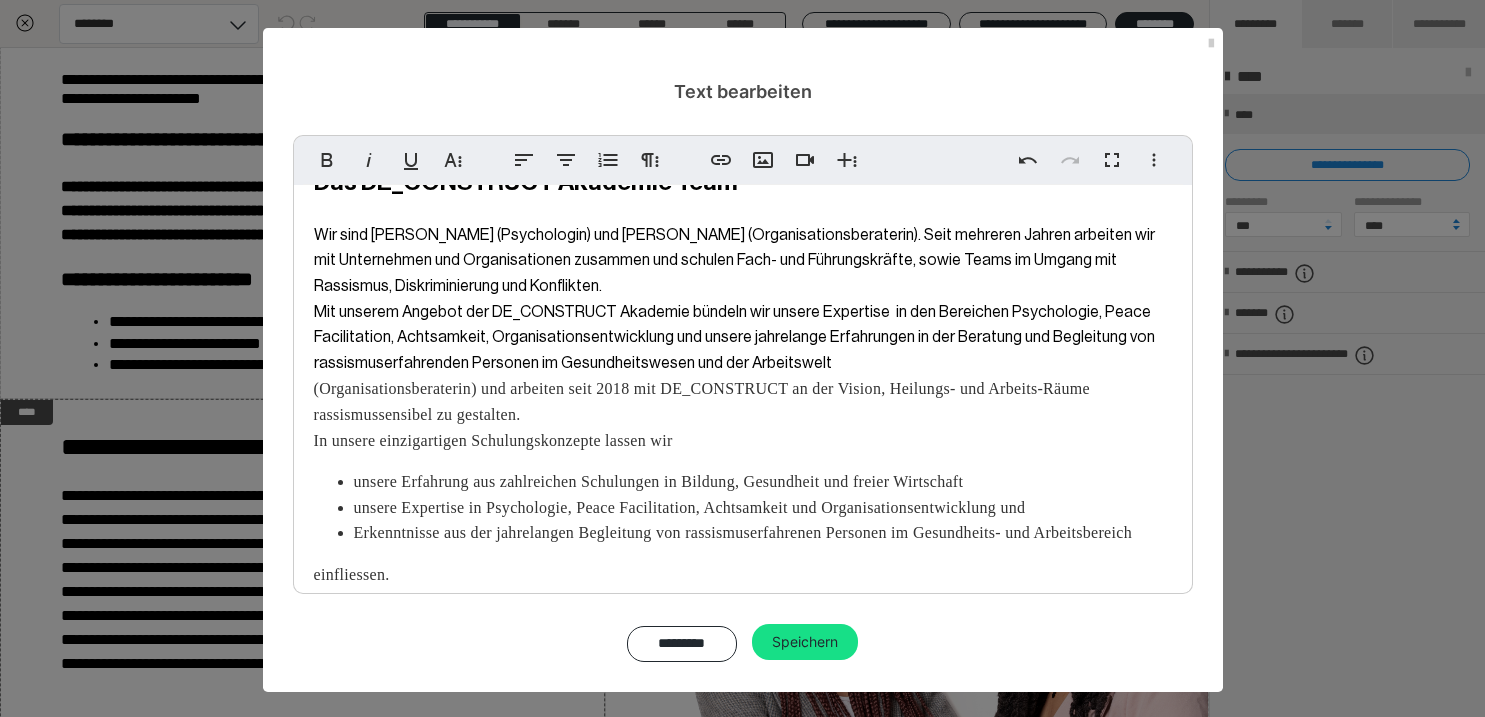 scroll, scrollTop: 0, scrollLeft: 0, axis: both 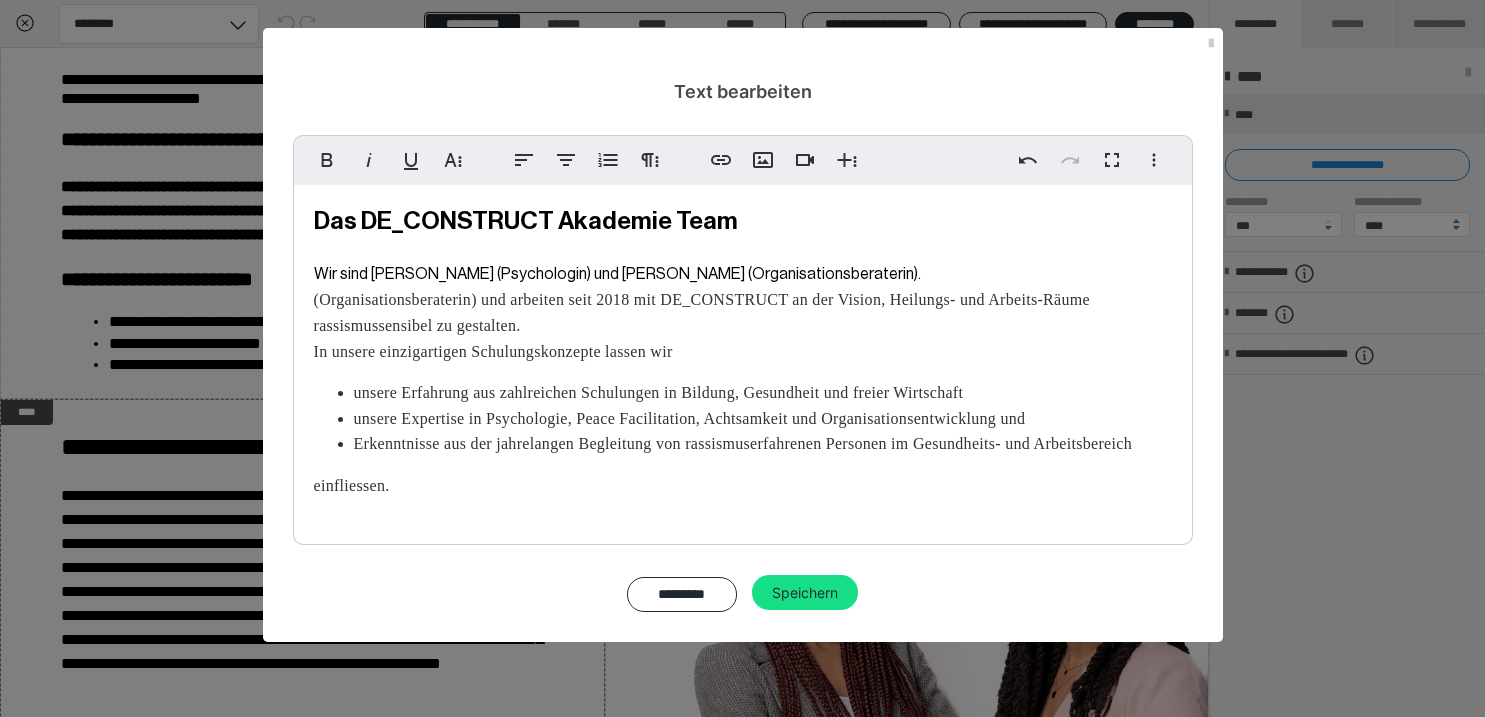 drag, startPoint x: 997, startPoint y: 272, endPoint x: 821, endPoint y: 280, distance: 176.18172 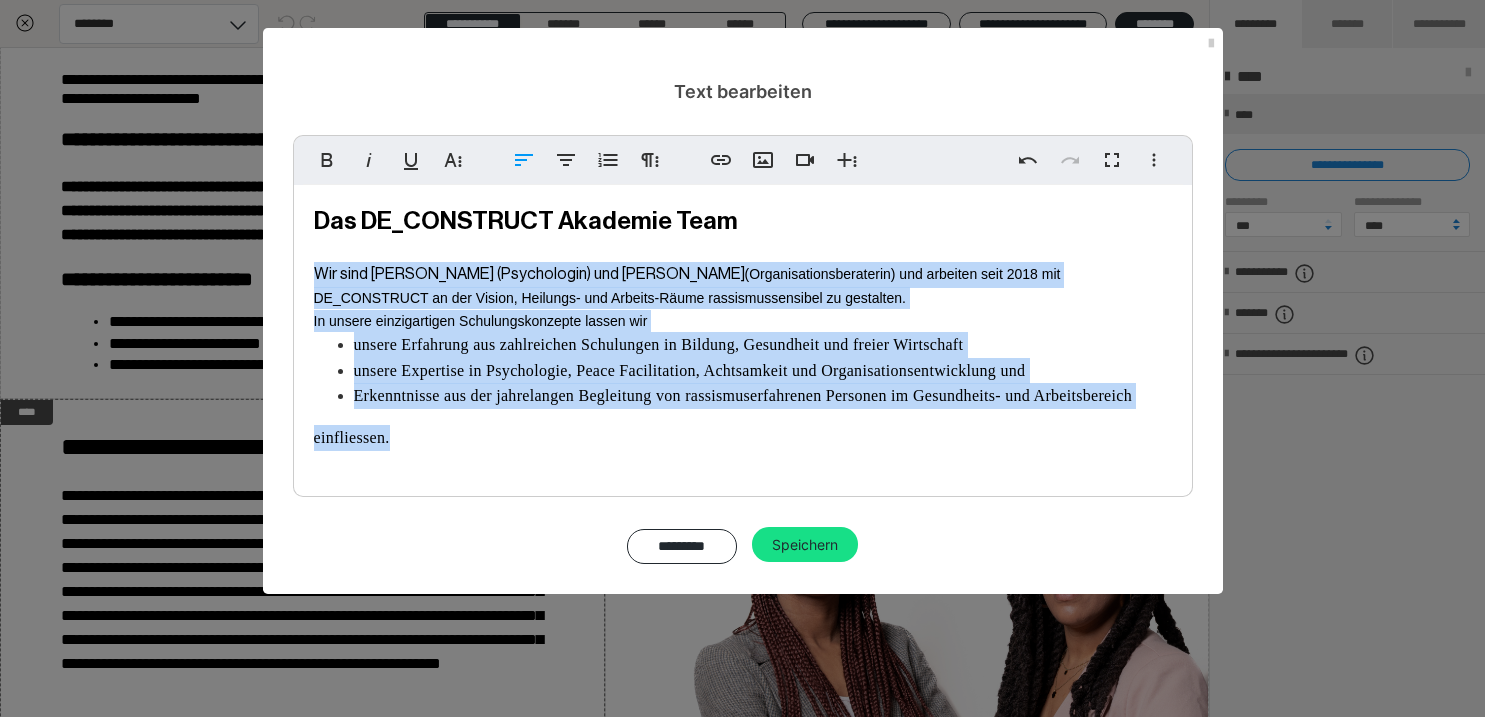 drag, startPoint x: 404, startPoint y: 445, endPoint x: 300, endPoint y: 268, distance: 205.29248 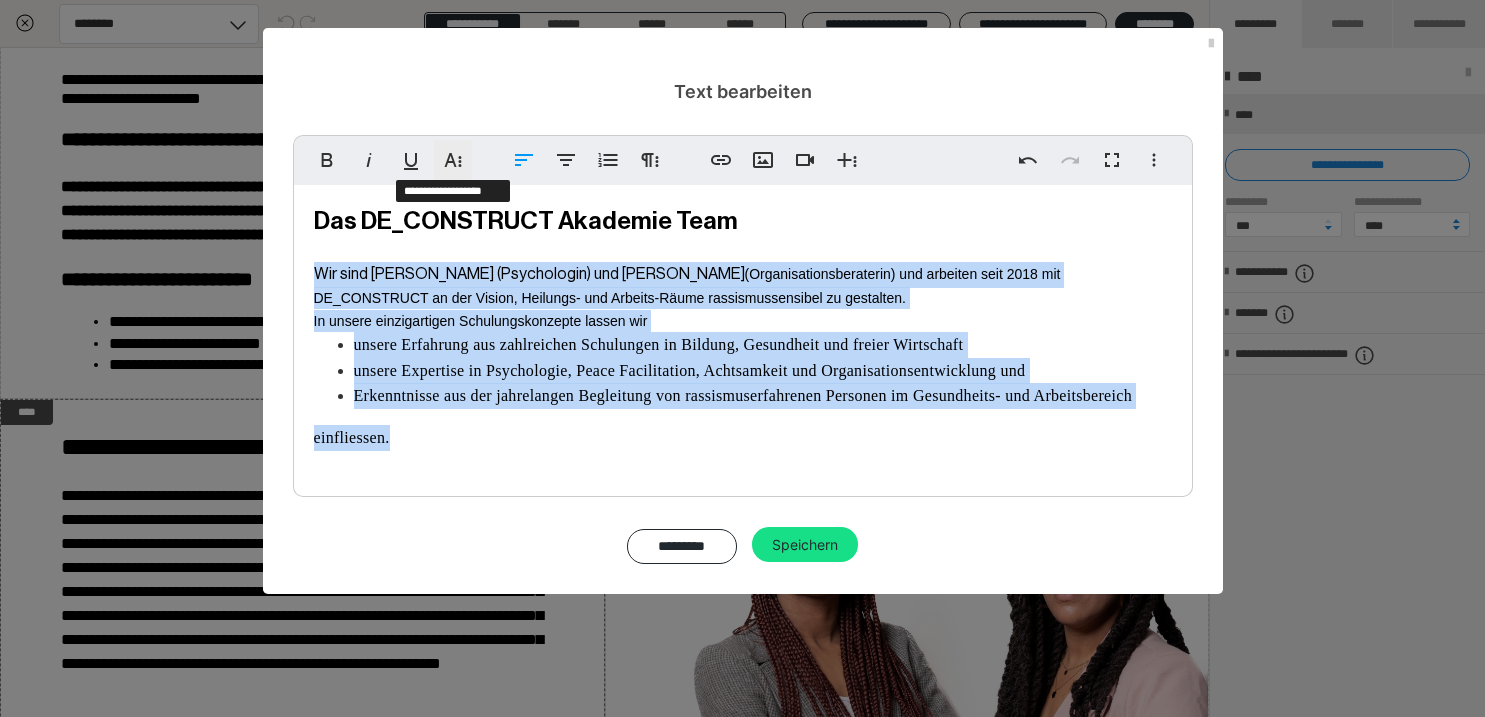 click 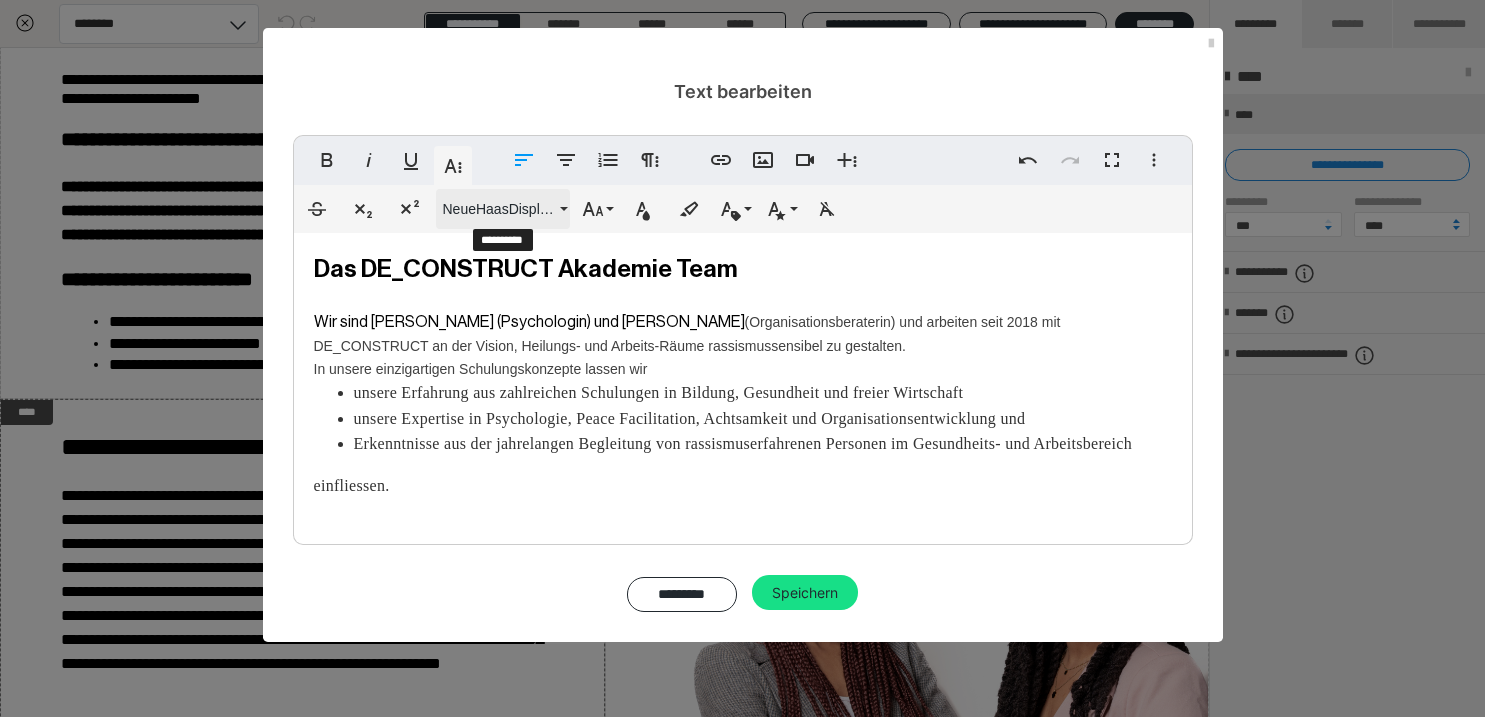 click on "NeueHaasDisplayRoman" at bounding box center [499, 209] 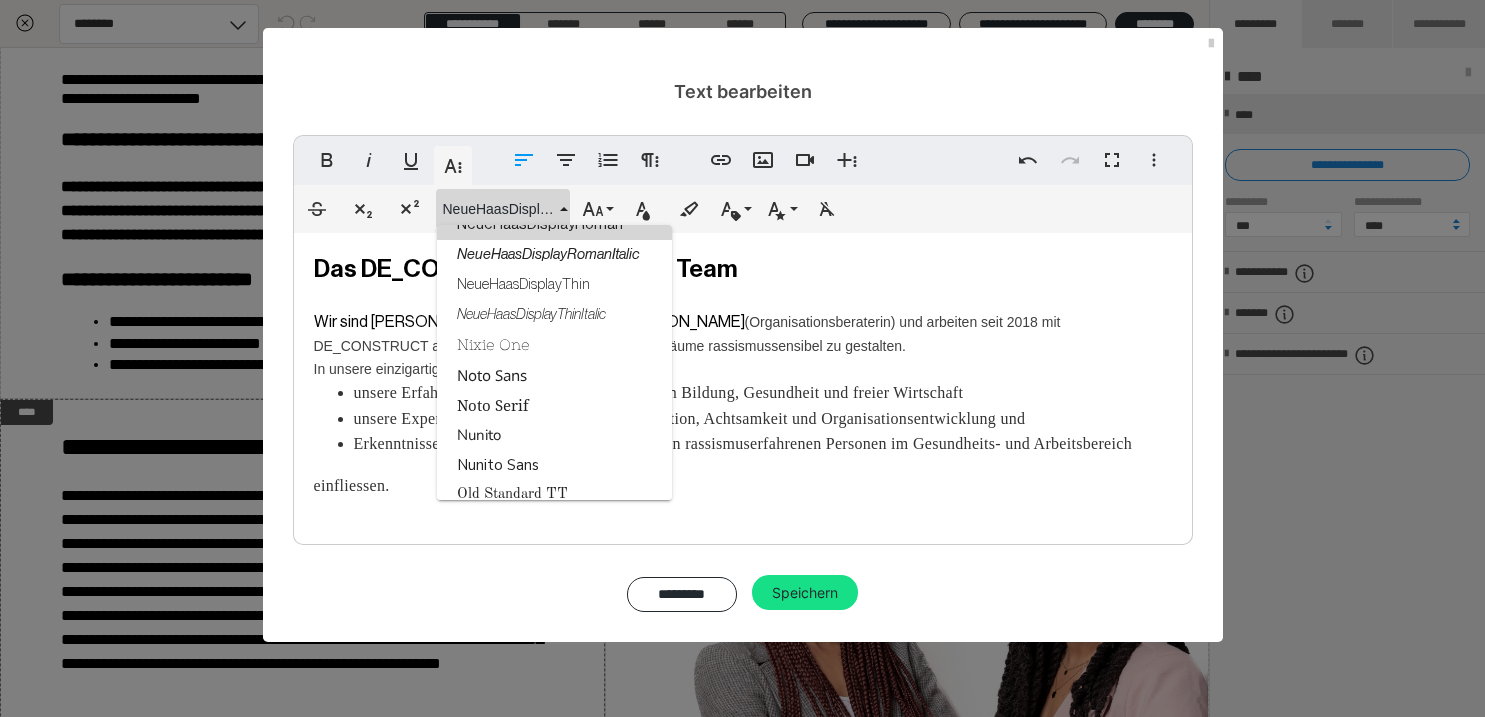 click on "NeueHaasDisplayRoman" at bounding box center (554, 225) 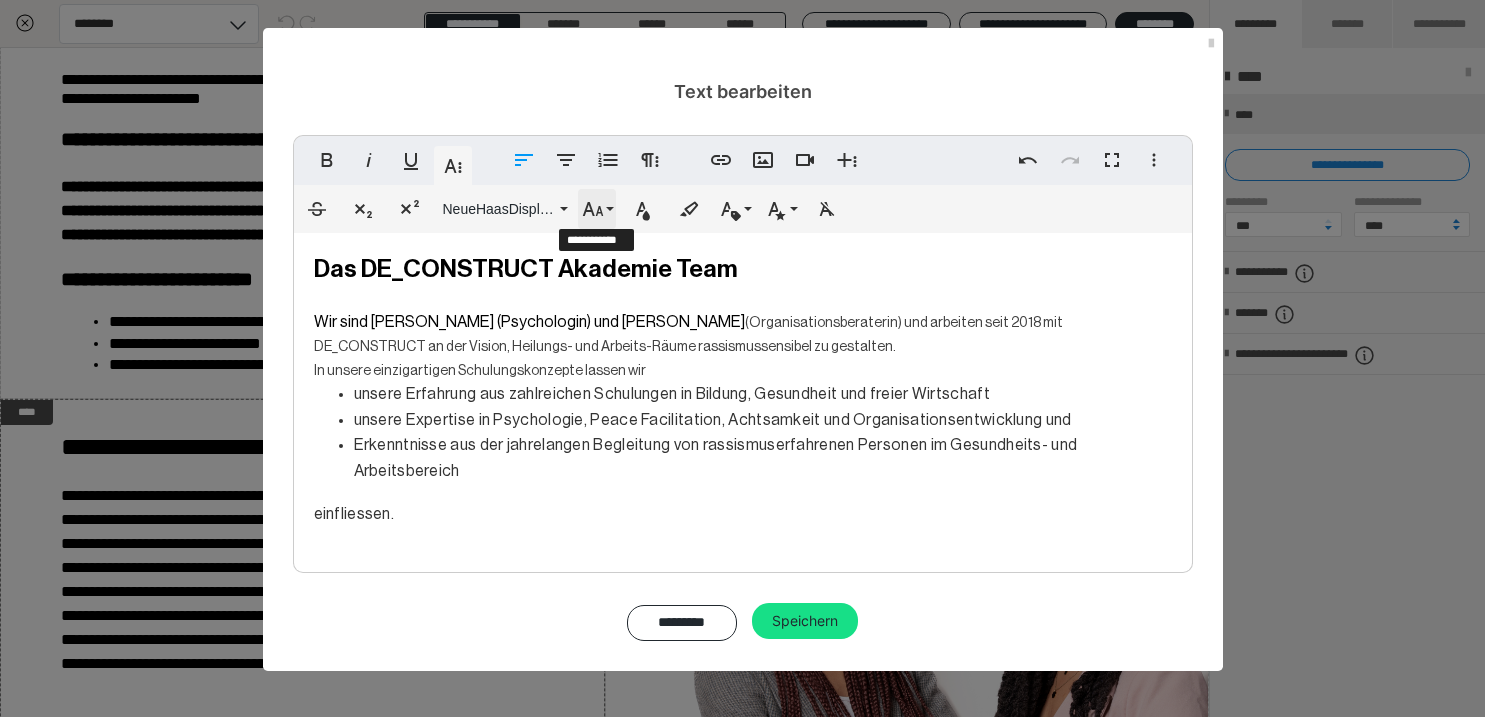 click 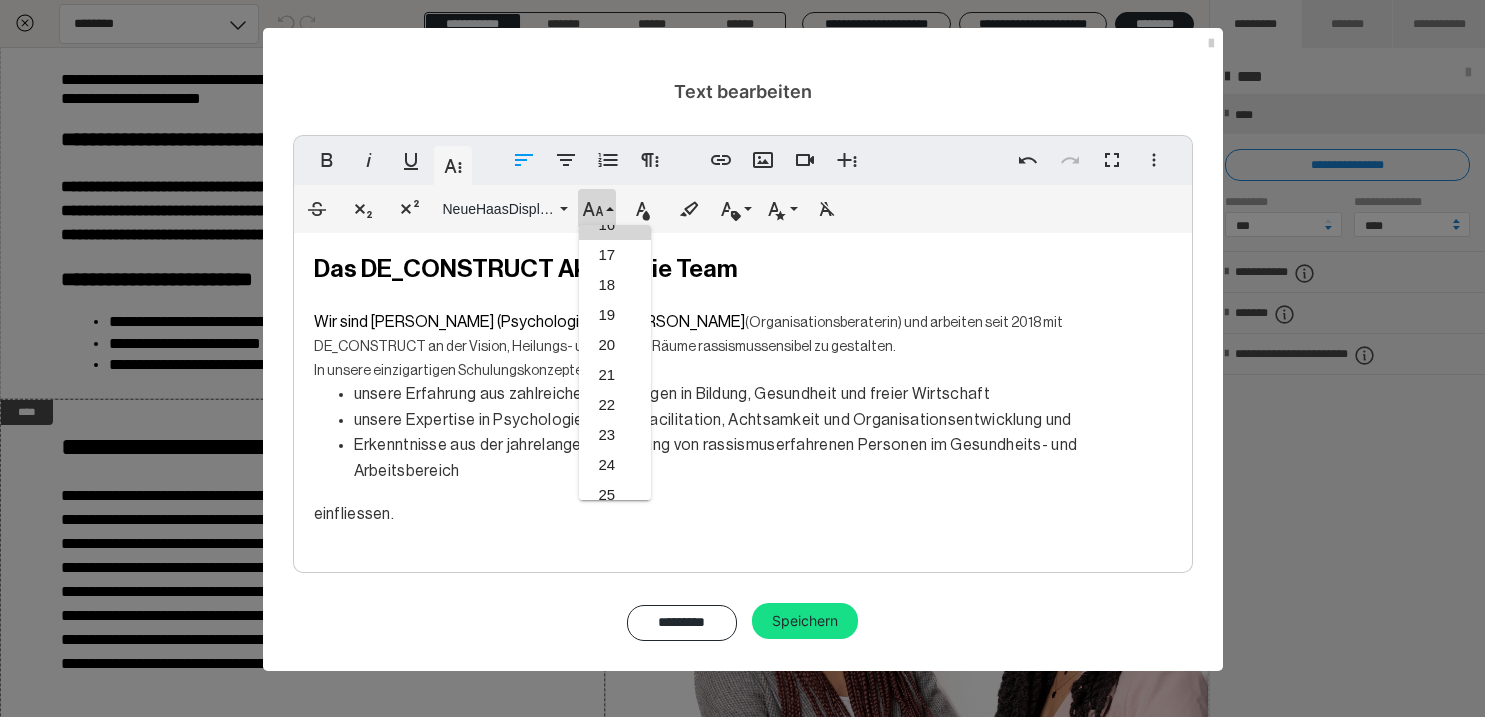 click on "16" at bounding box center (615, 225) 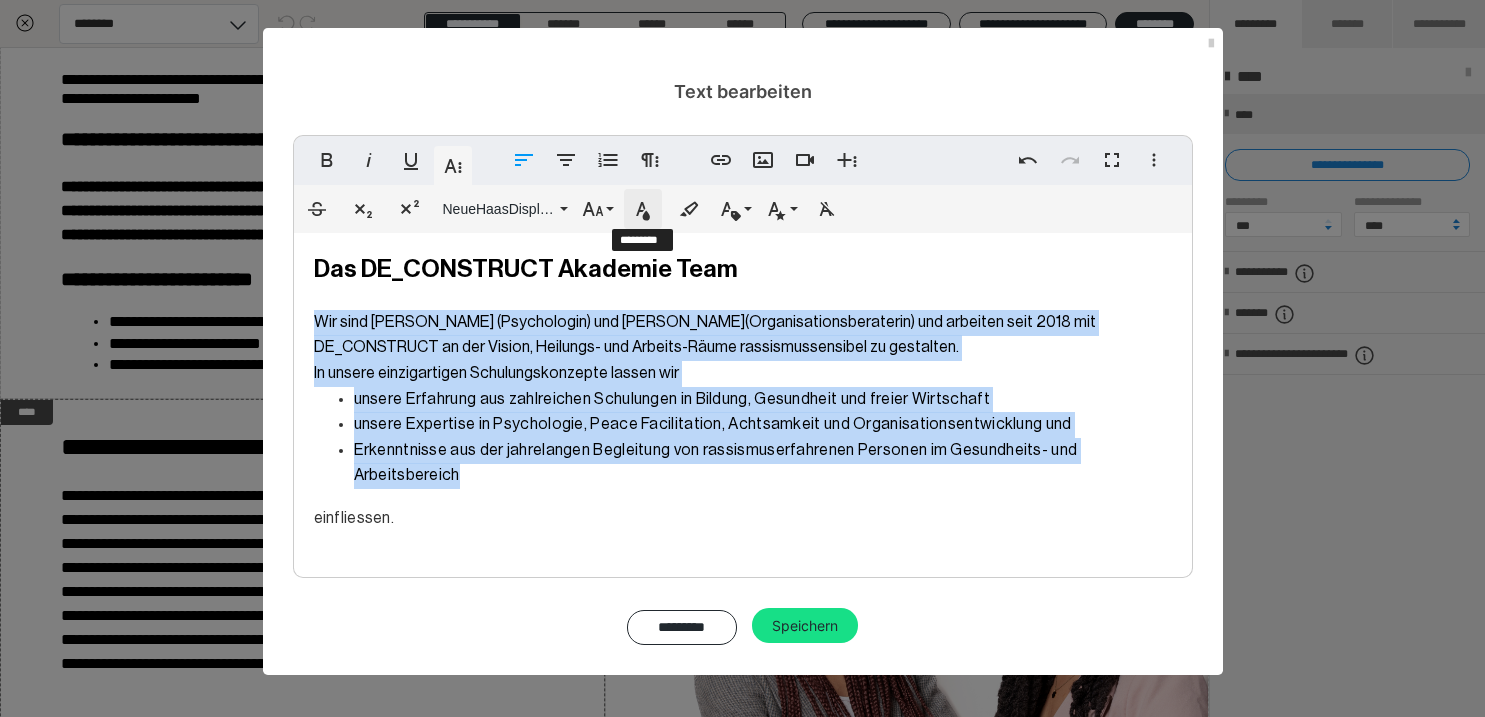 click 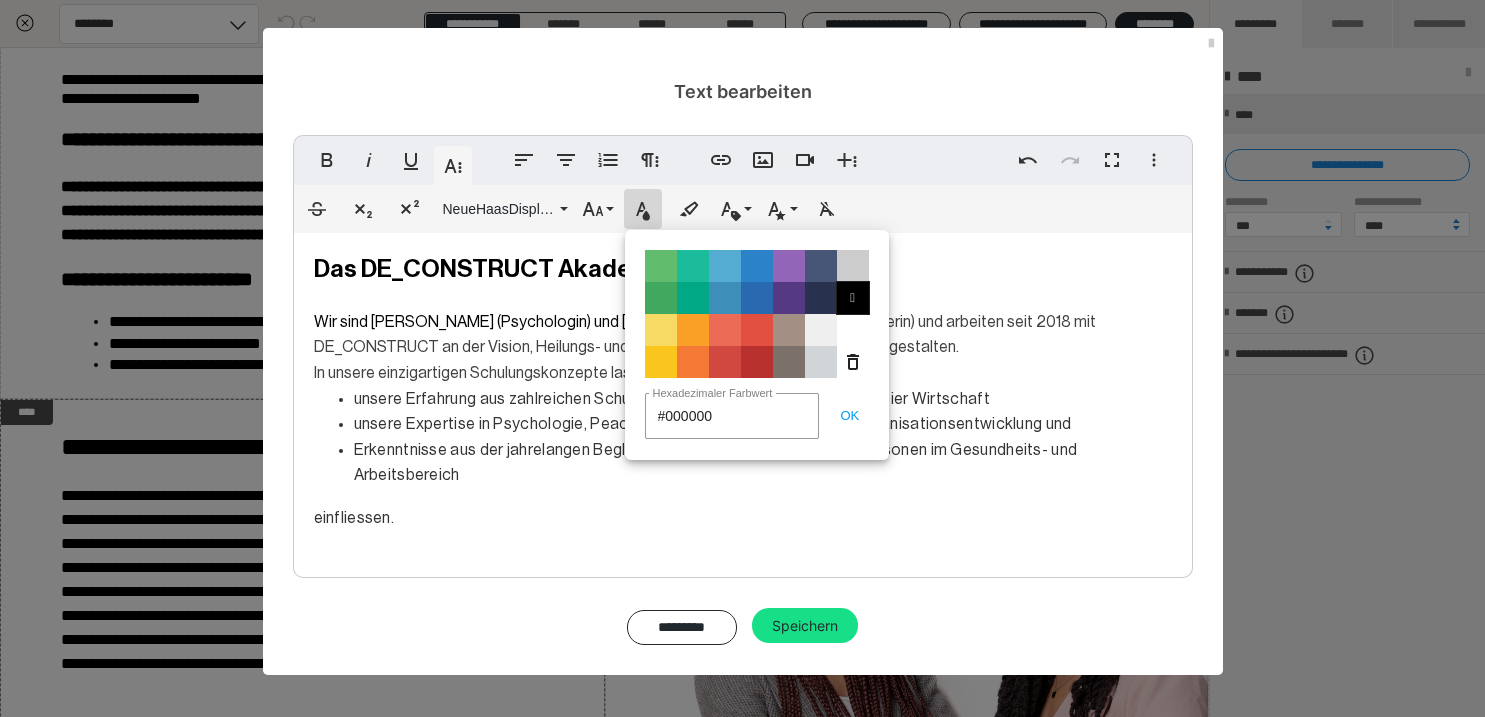 click on "" at bounding box center [853, 298] 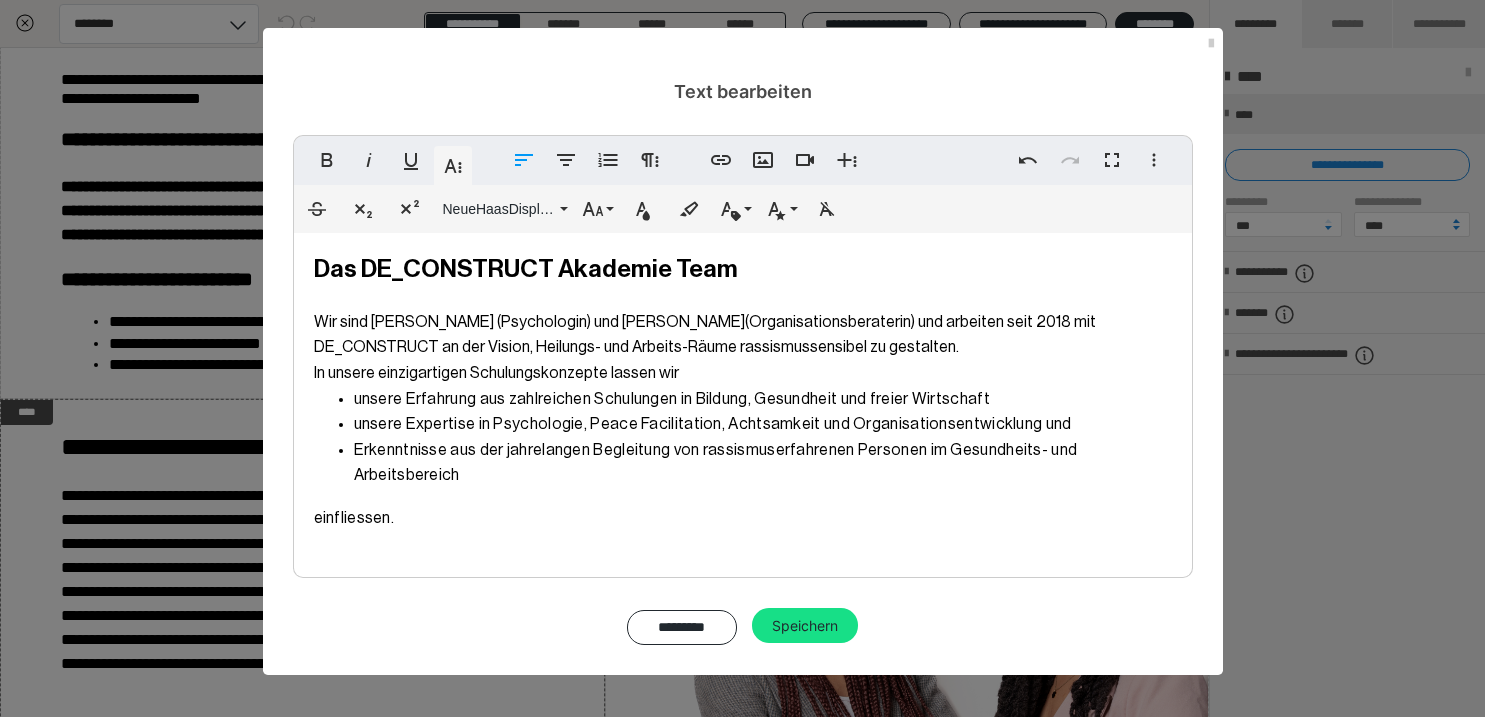 click at bounding box center [743, 573] 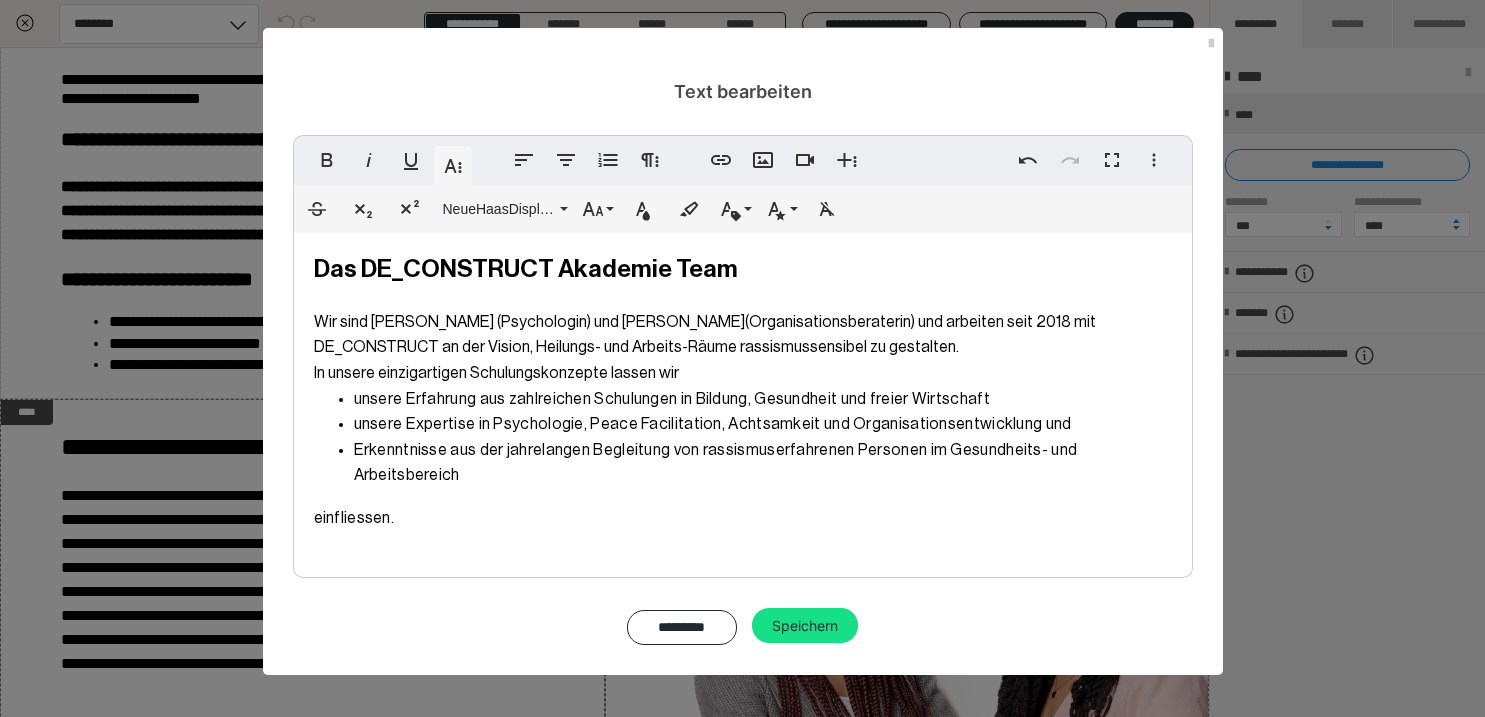 click on "Speichern" at bounding box center [805, 626] 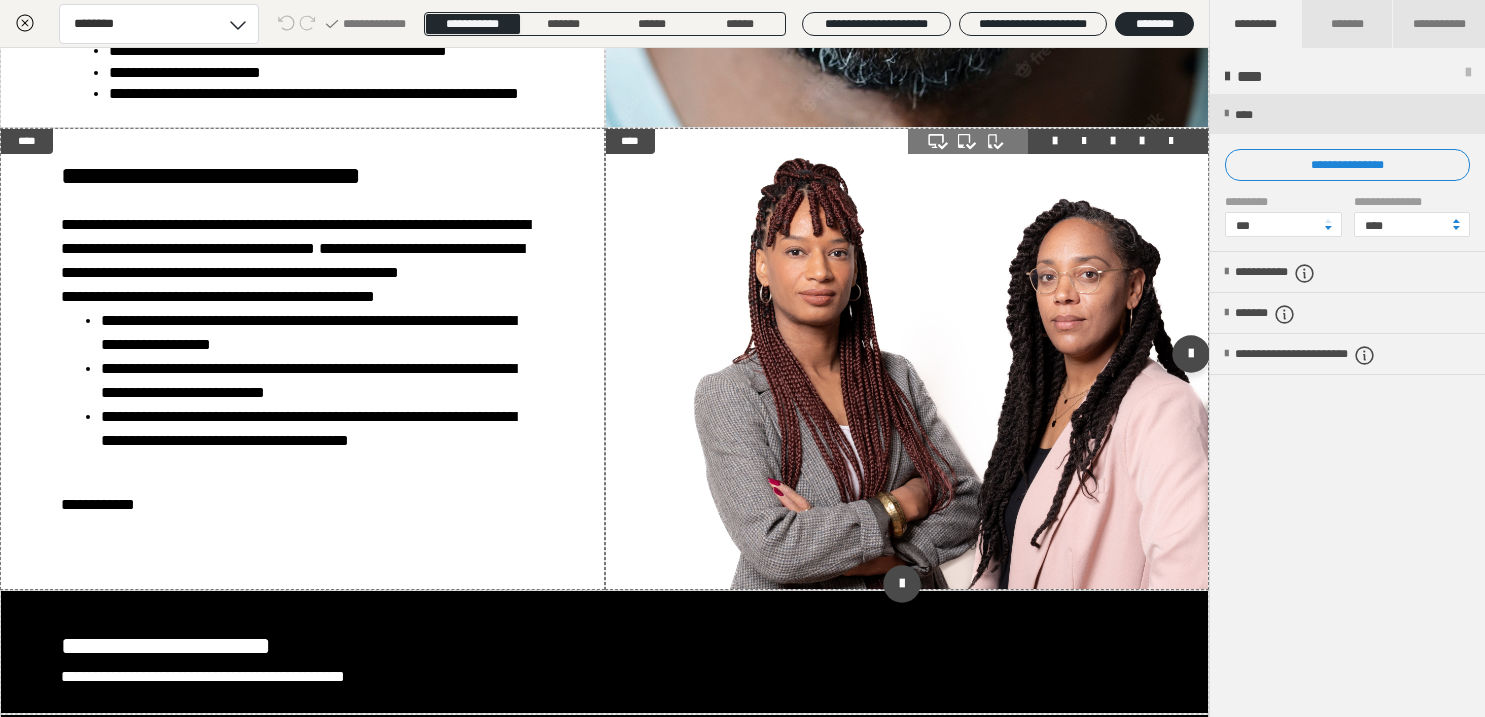 scroll, scrollTop: 2436, scrollLeft: 0, axis: vertical 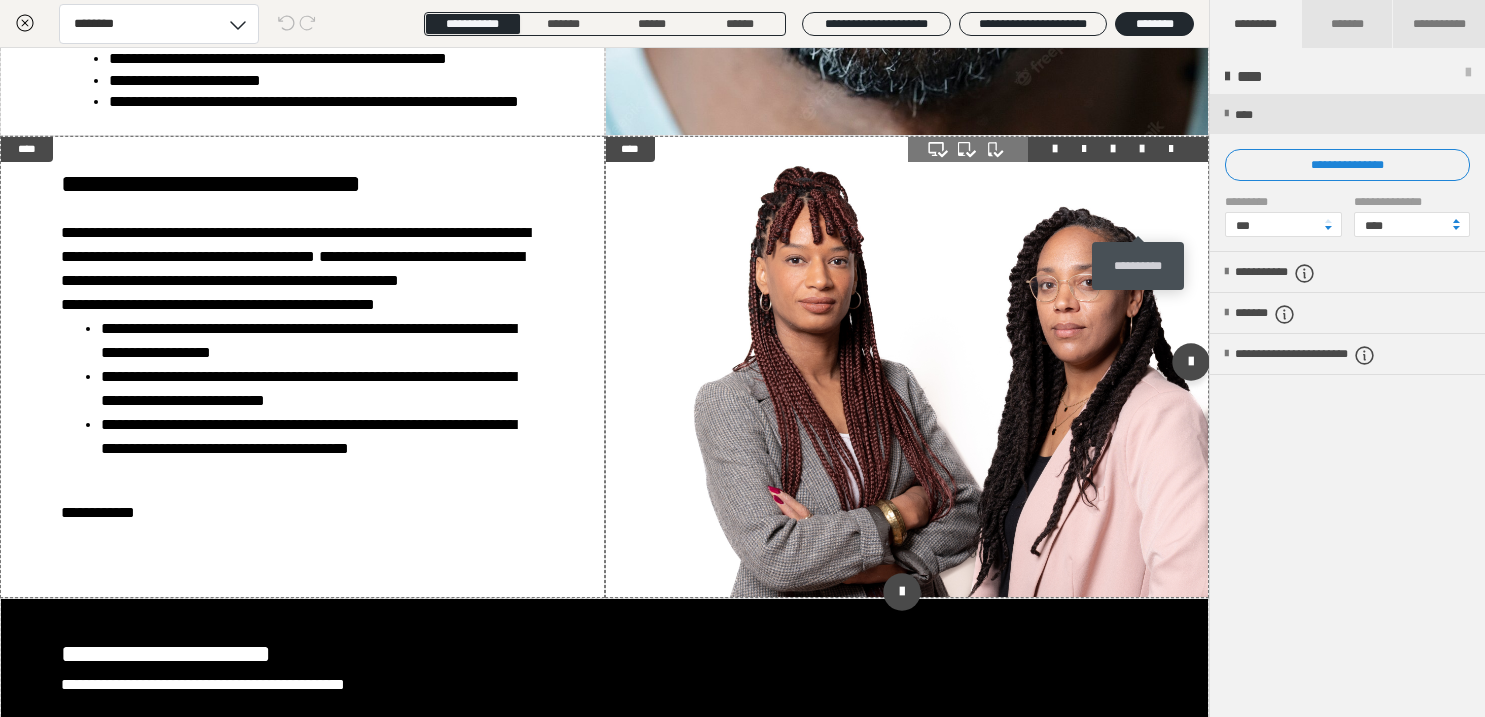 click at bounding box center (1142, 149) 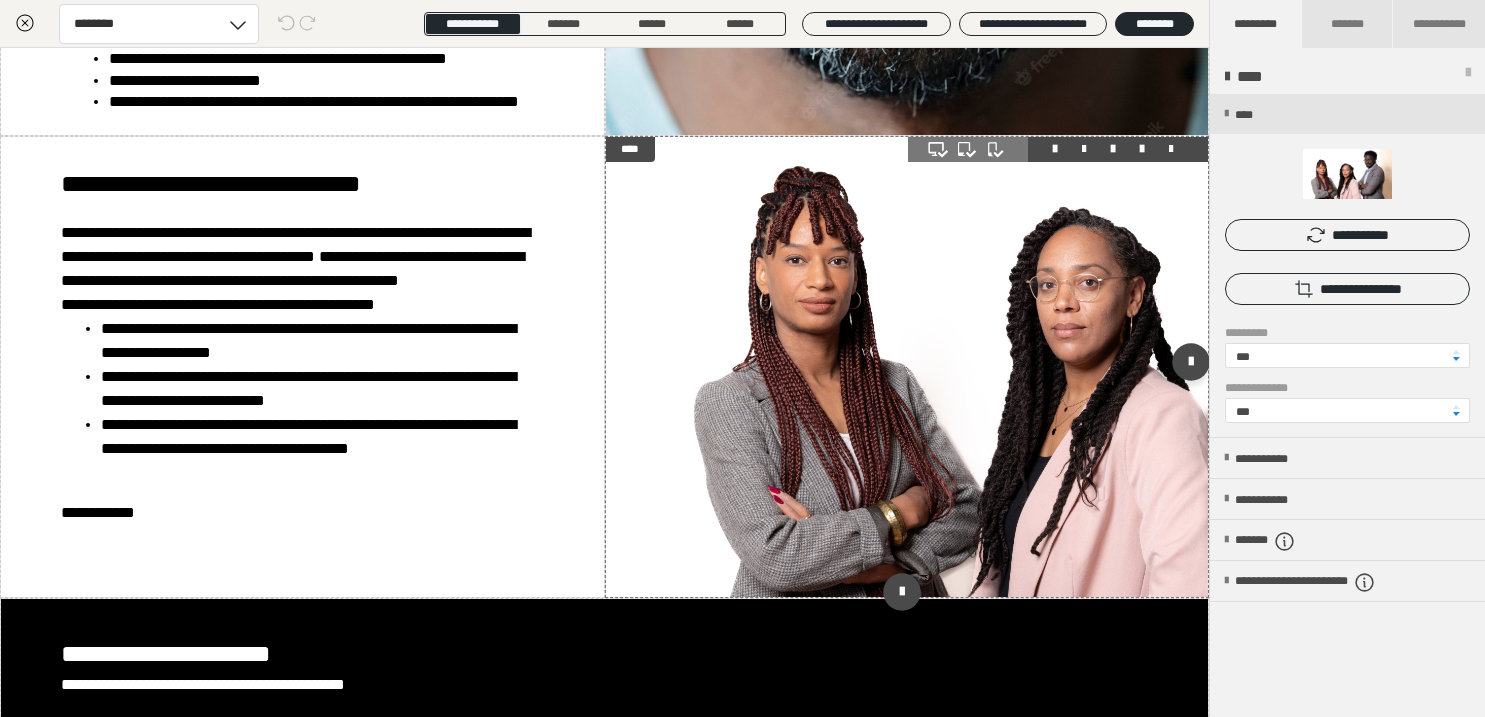 click at bounding box center (907, 367) 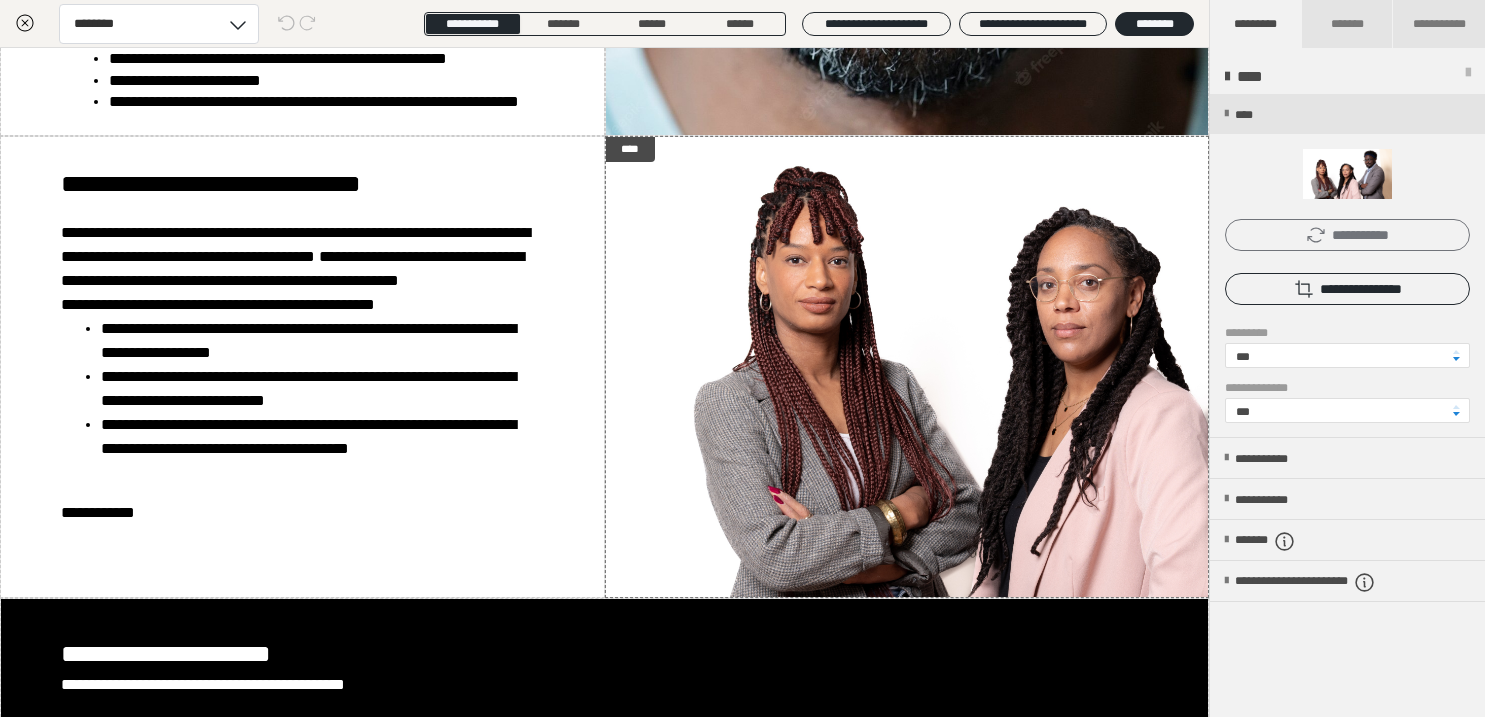 click on "**********" at bounding box center (1347, 235) 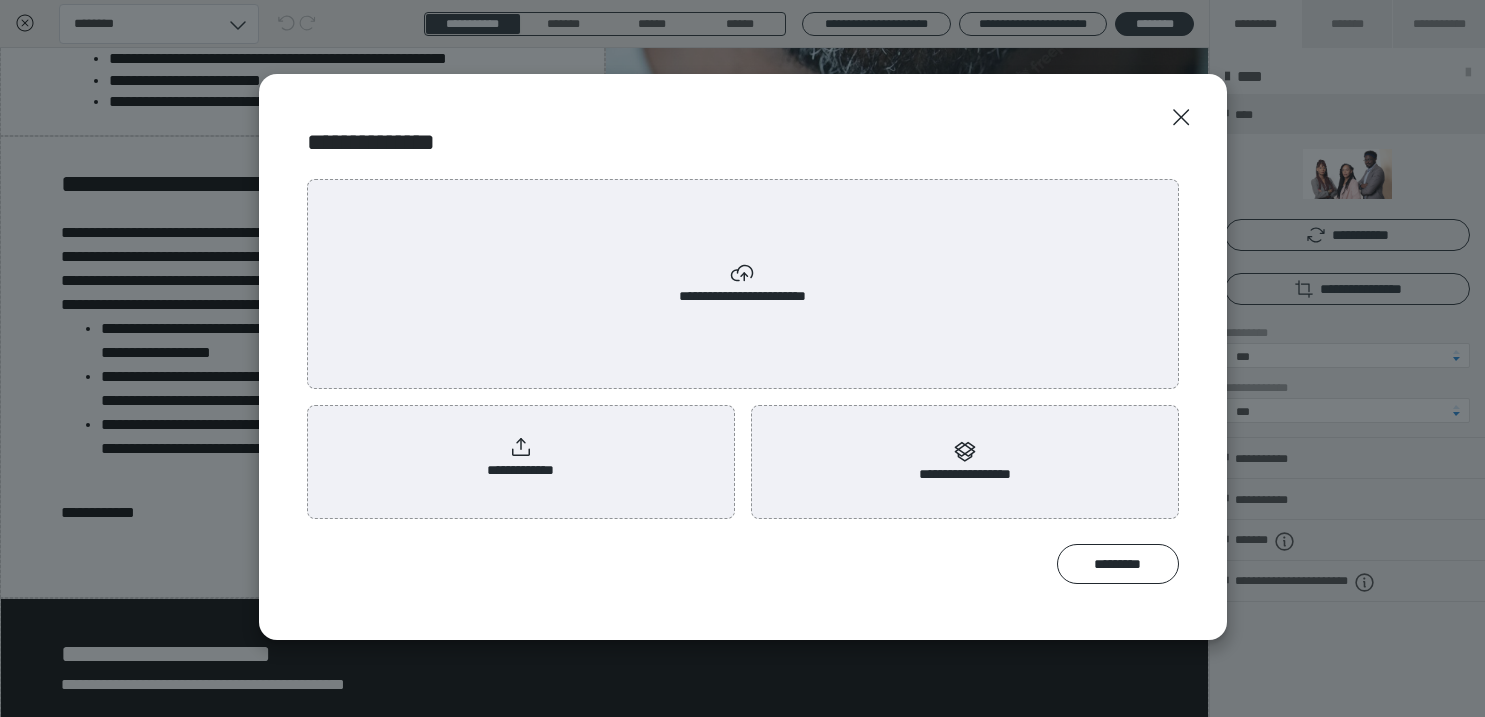 click on "**********" at bounding box center (743, 349) 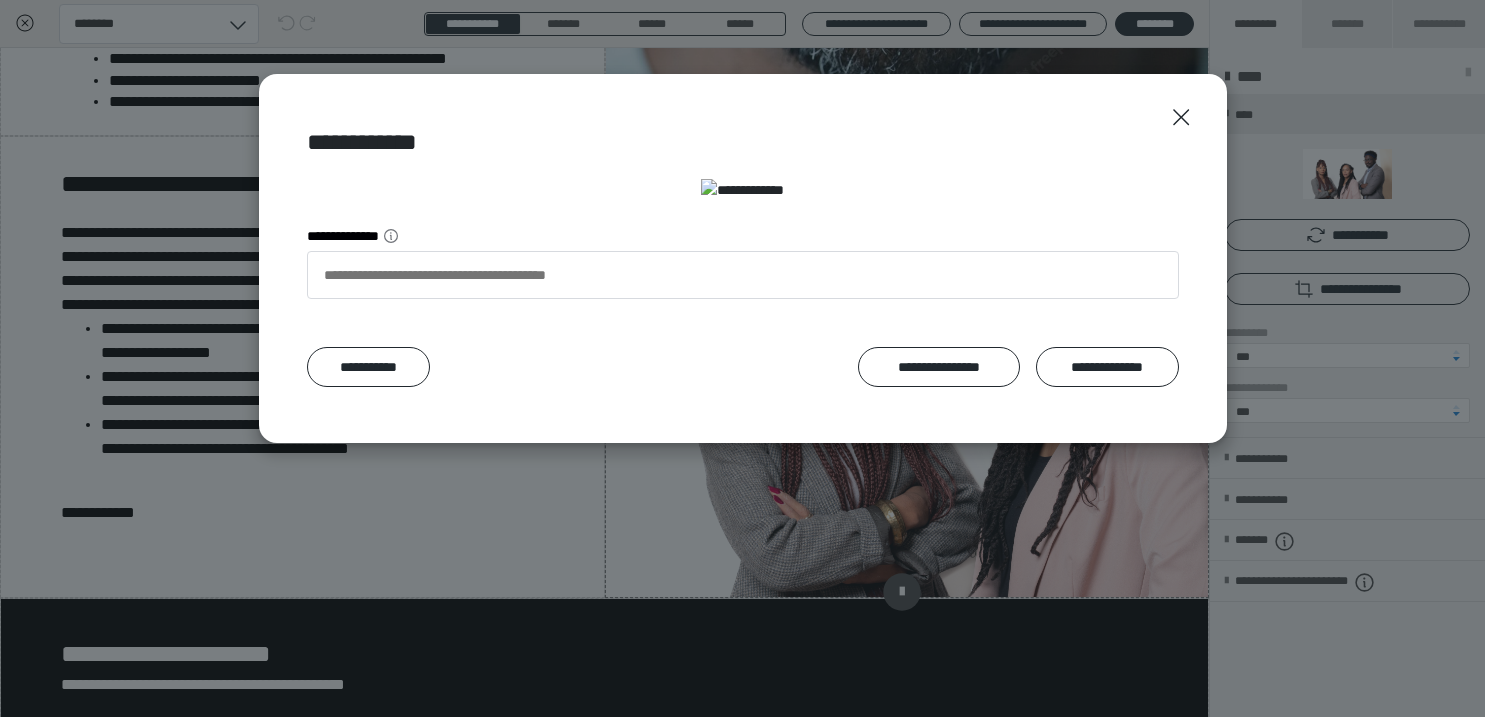 click on "**********" at bounding box center (1107, 367) 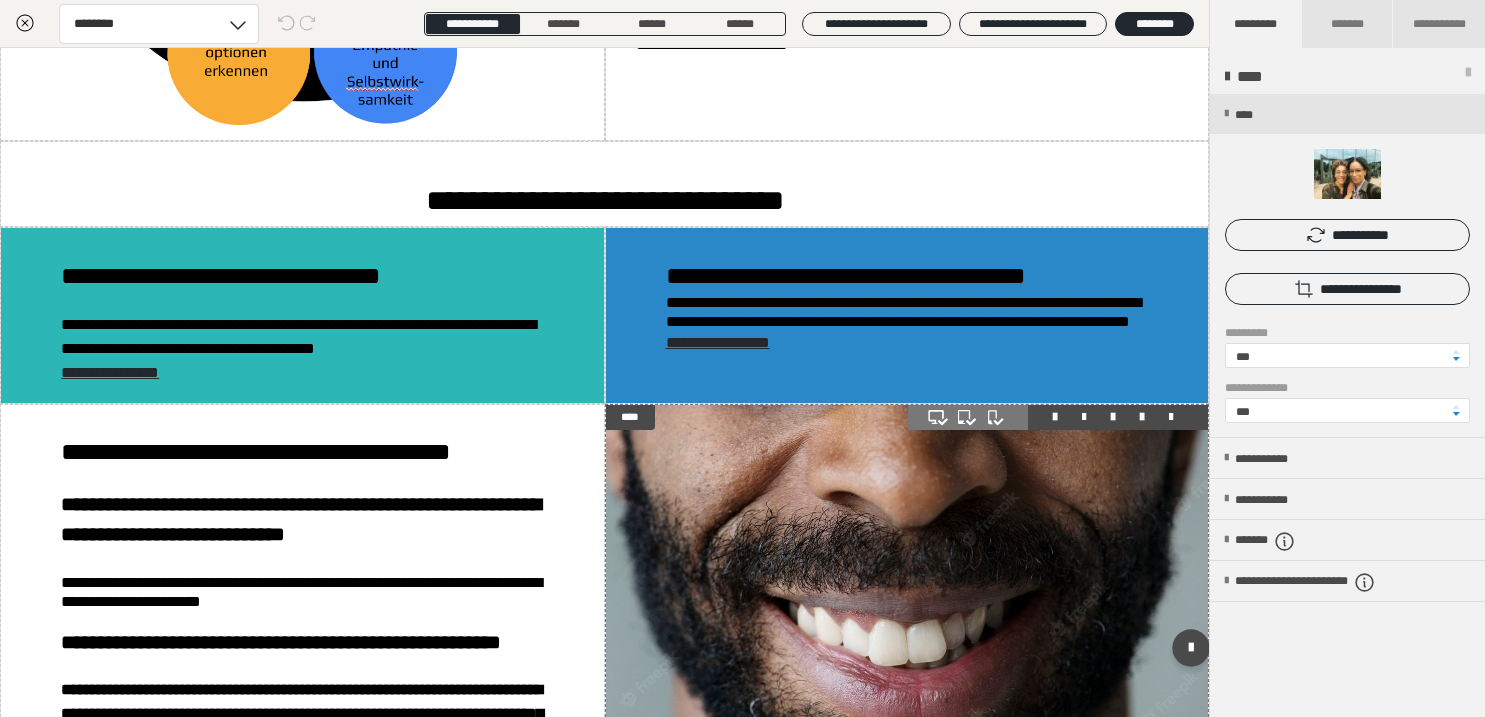 scroll, scrollTop: 1553, scrollLeft: 0, axis: vertical 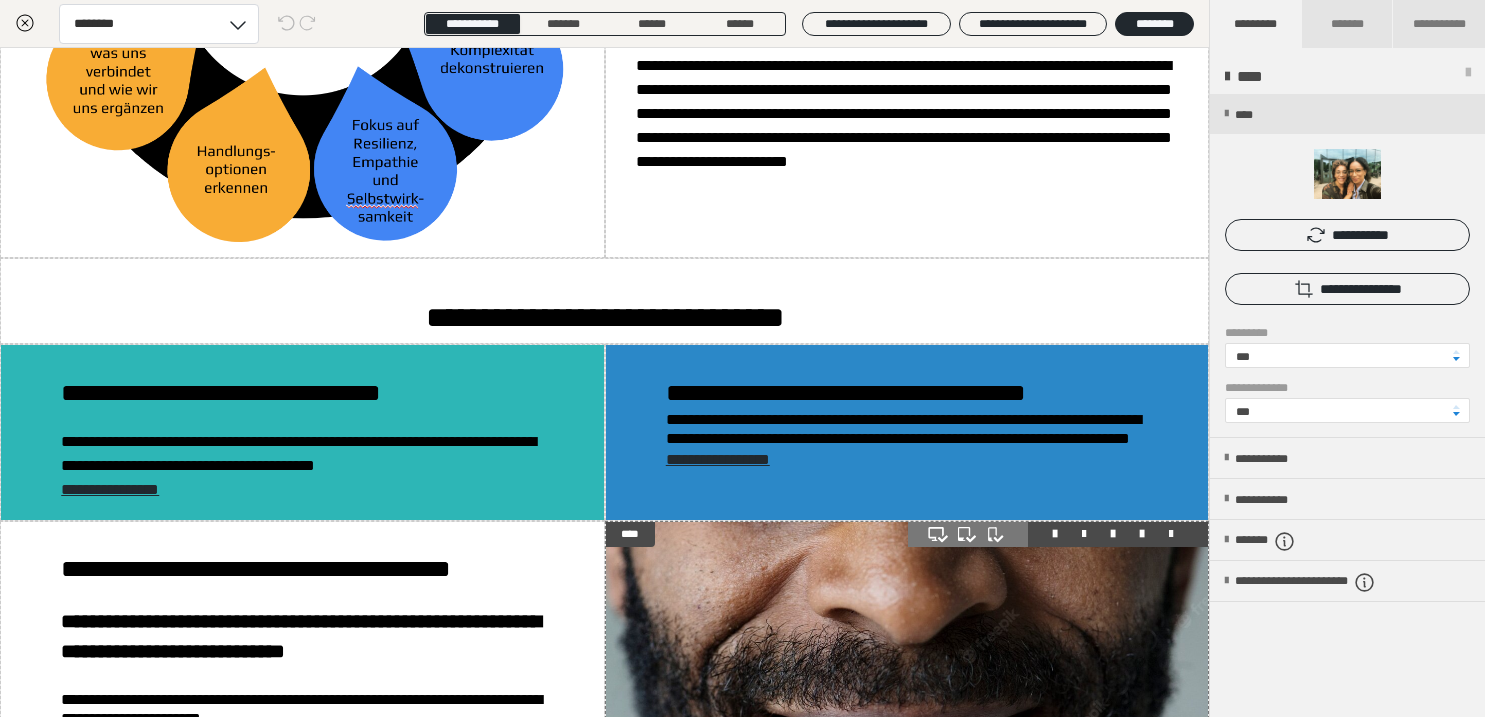 click at bounding box center (1171, 534) 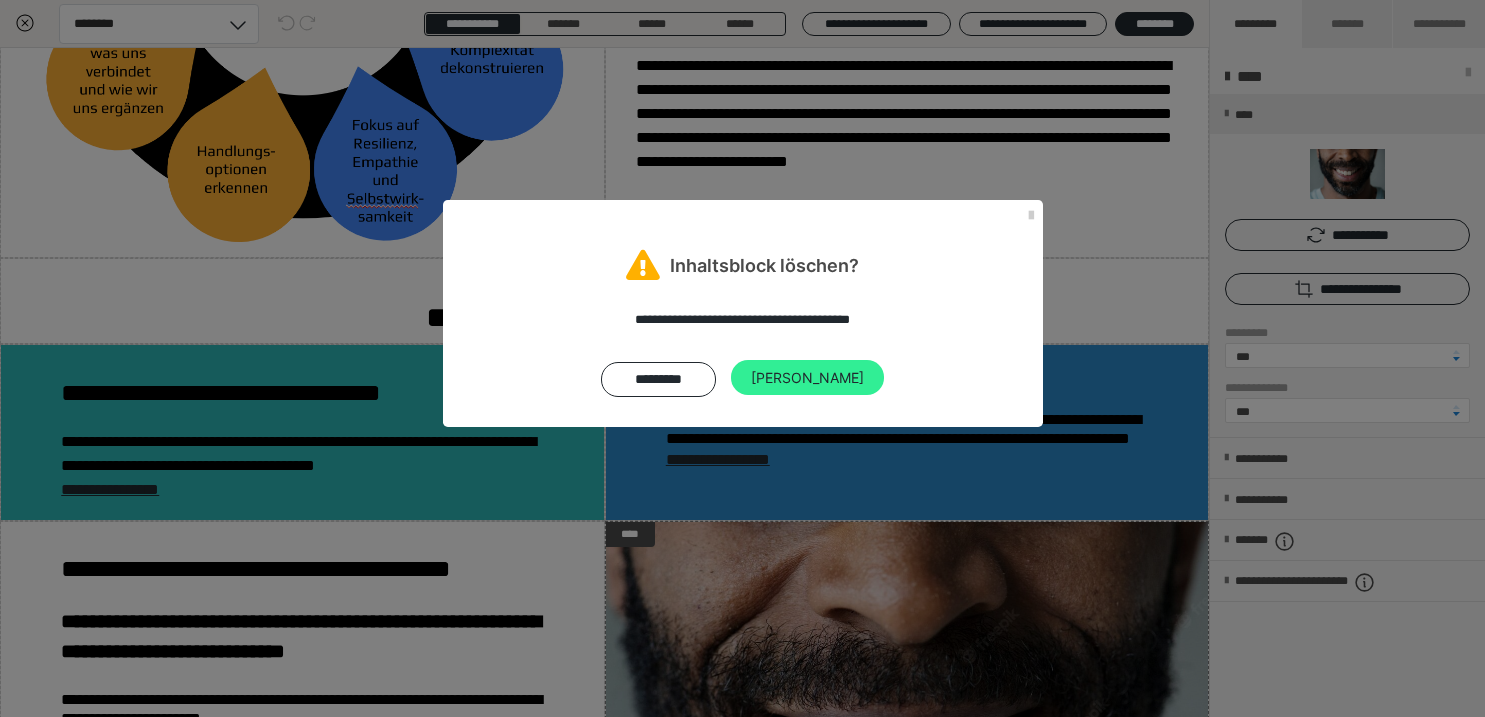 click on "[PERSON_NAME]" at bounding box center (807, 378) 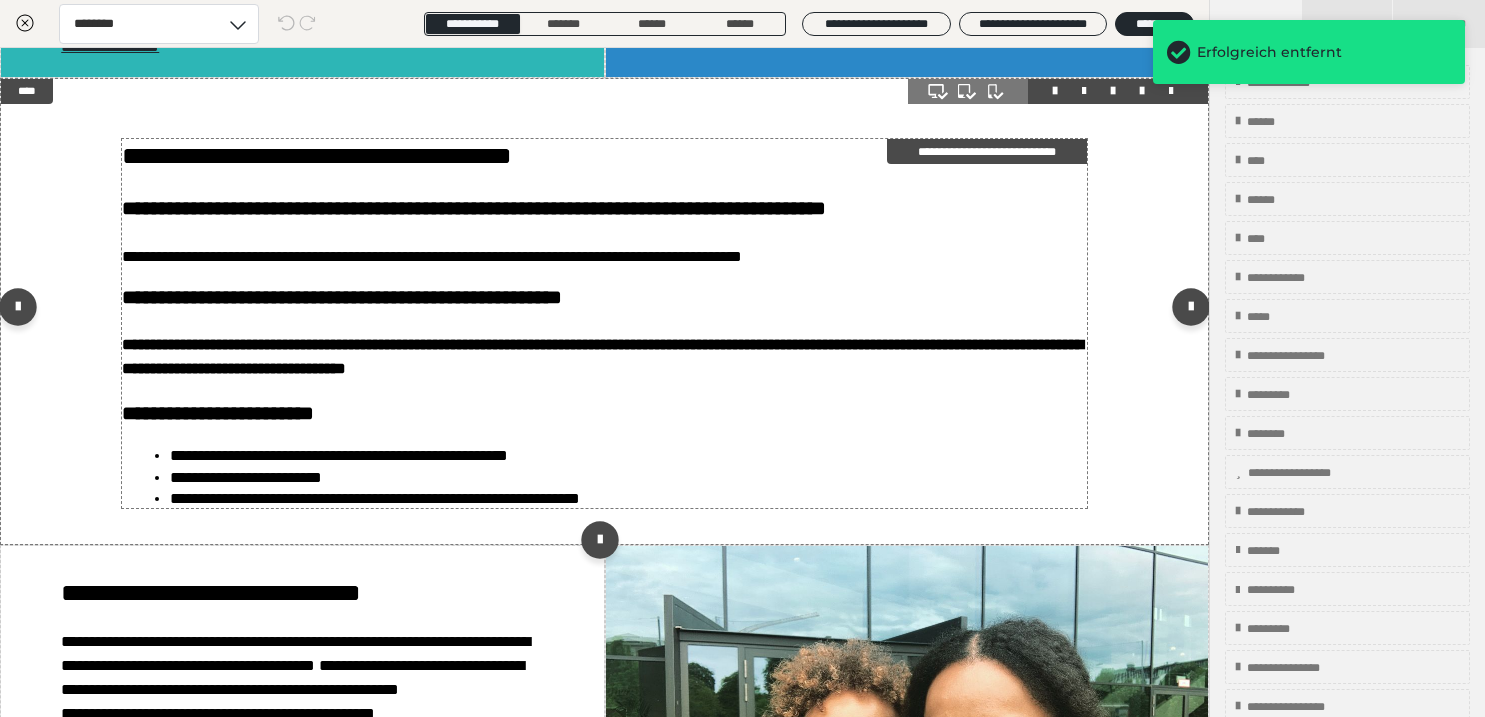 scroll, scrollTop: 1993, scrollLeft: 0, axis: vertical 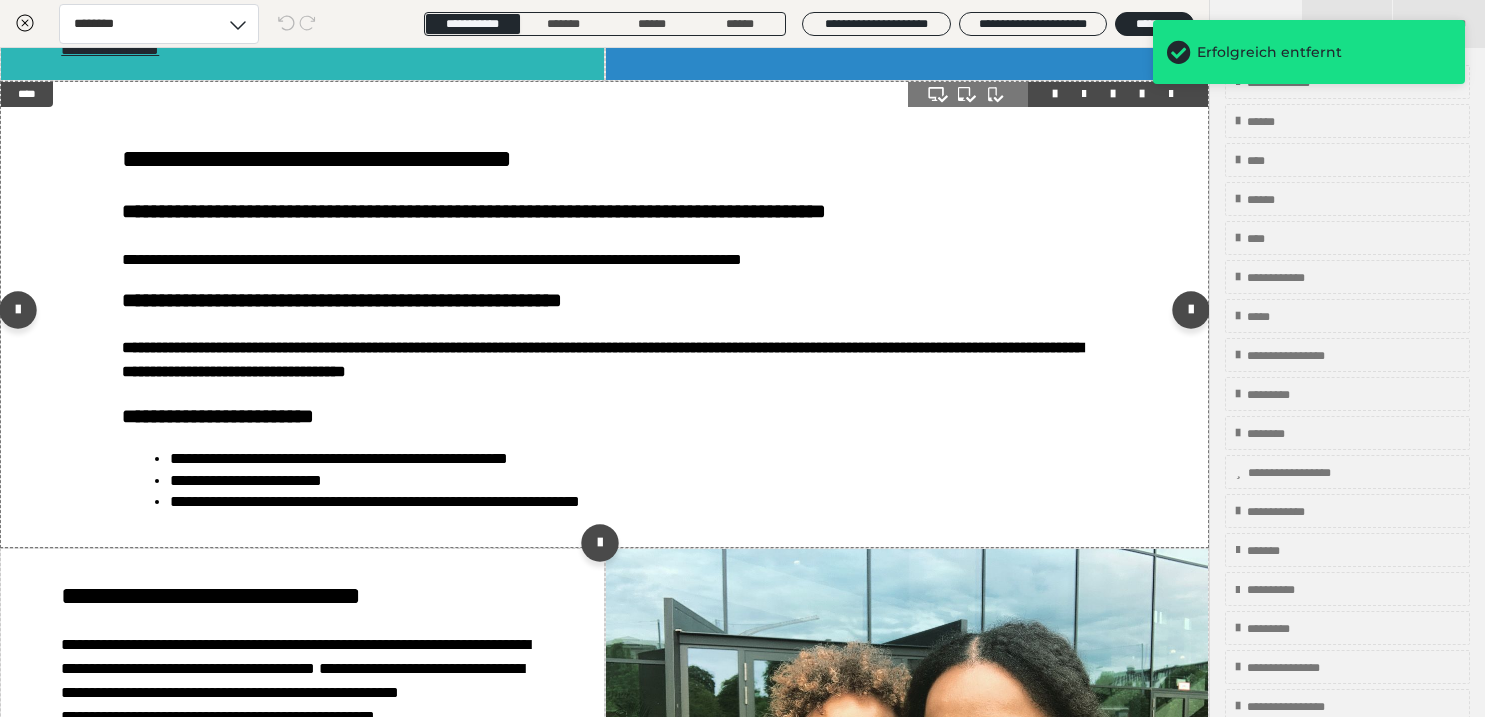 click on "**********" at bounding box center (604, 314) 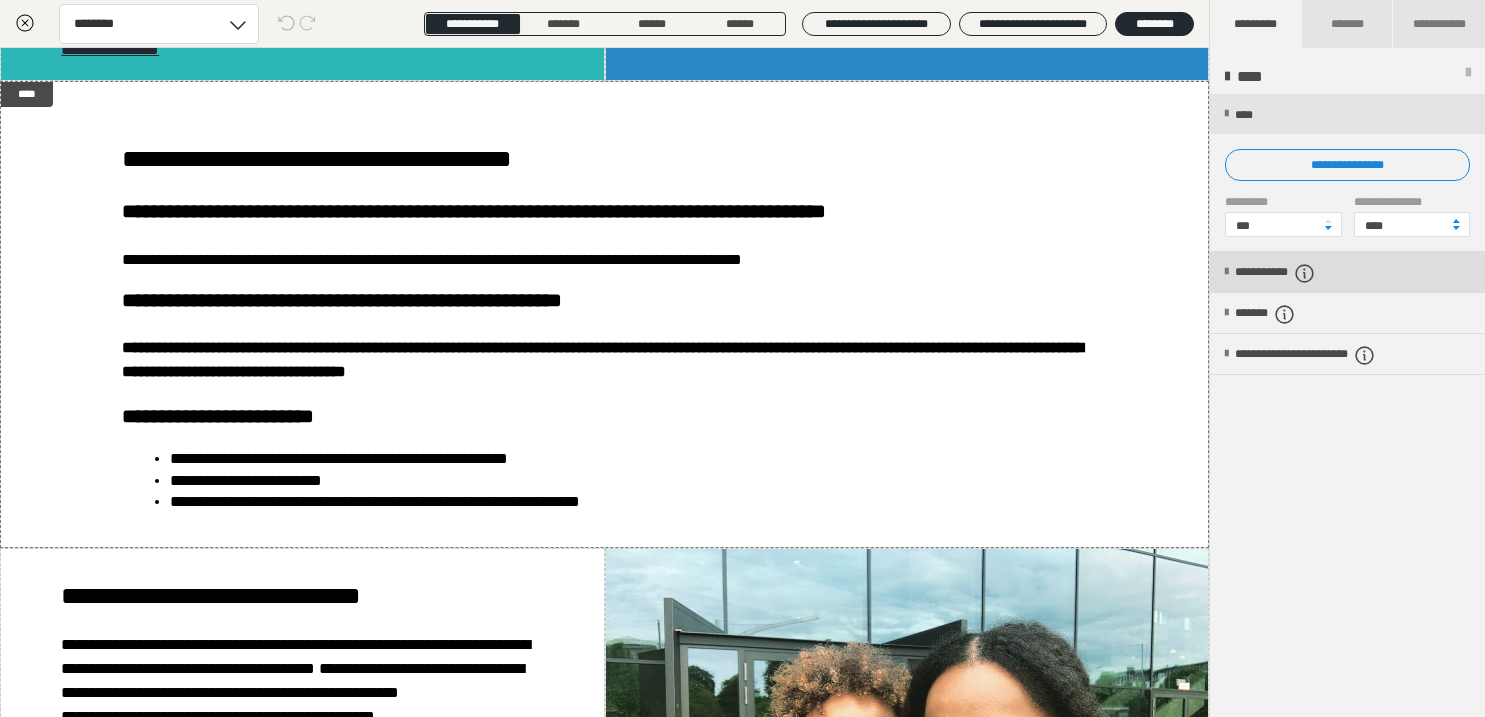 click on "**********" at bounding box center [1299, 273] 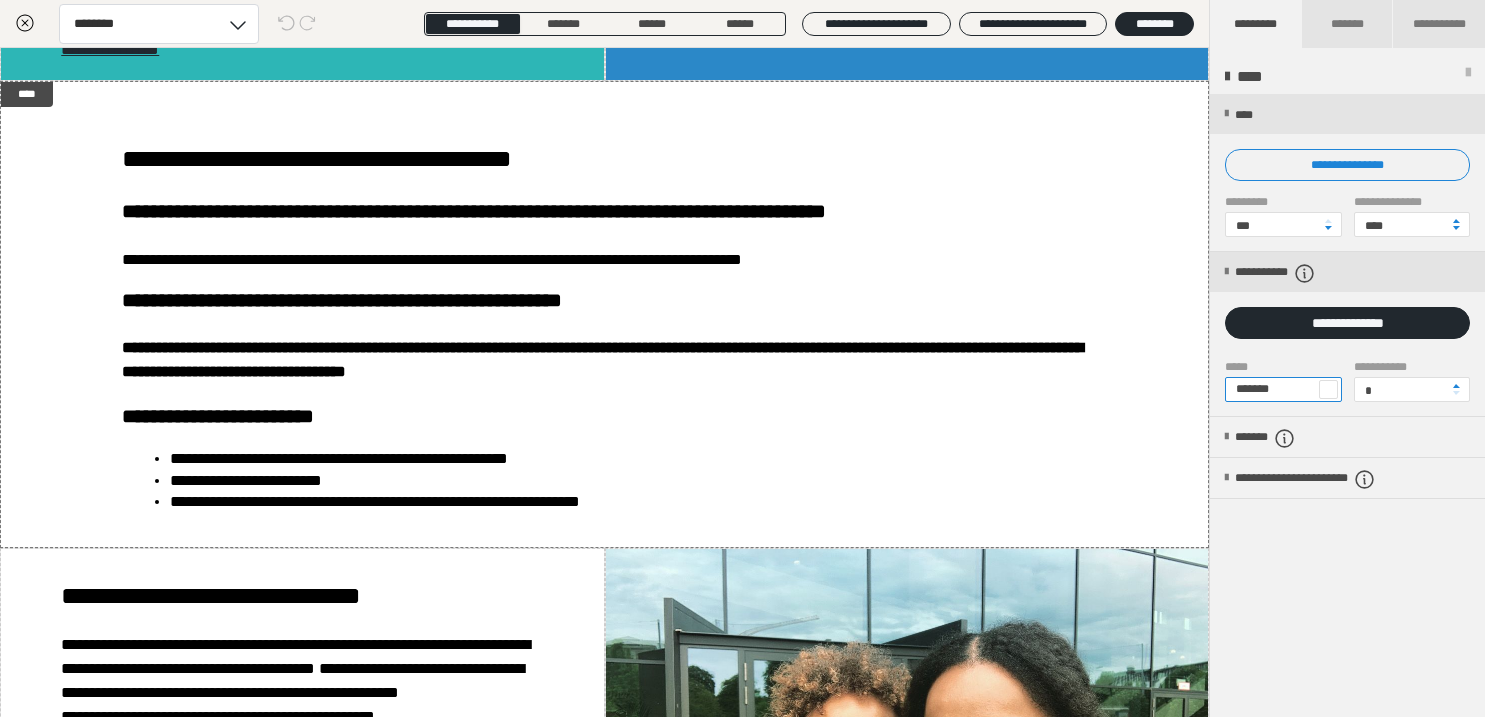 click on "*******" at bounding box center (1283, 389) 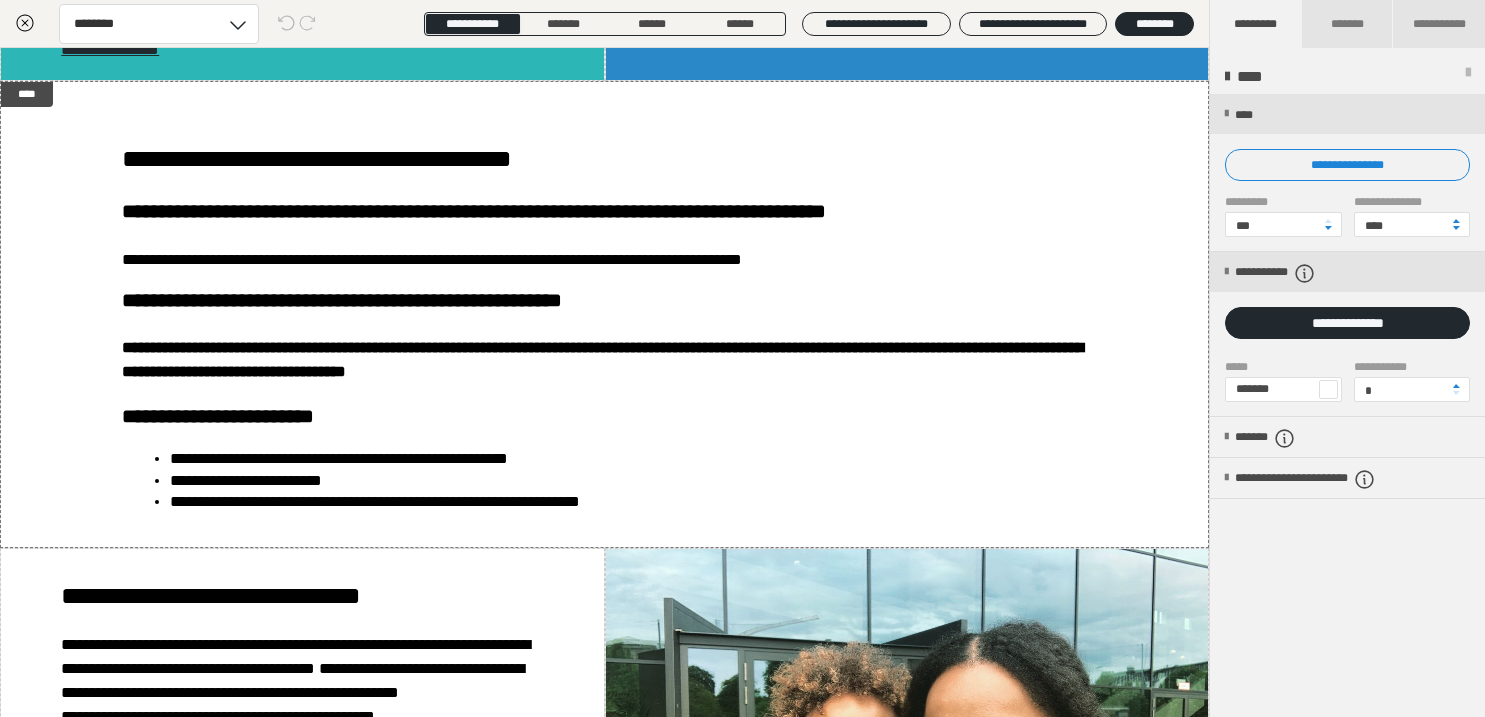 click at bounding box center (1328, 389) 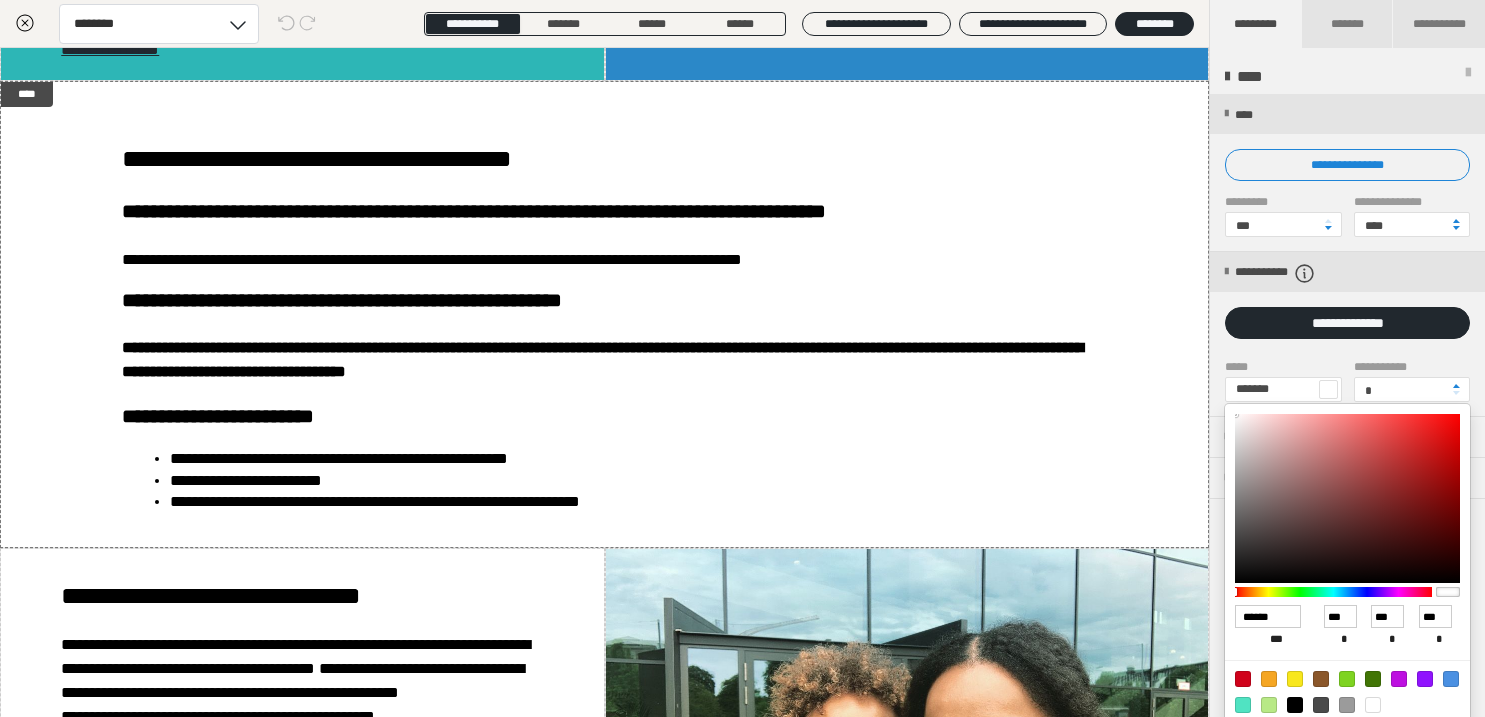 scroll, scrollTop: 34, scrollLeft: 0, axis: vertical 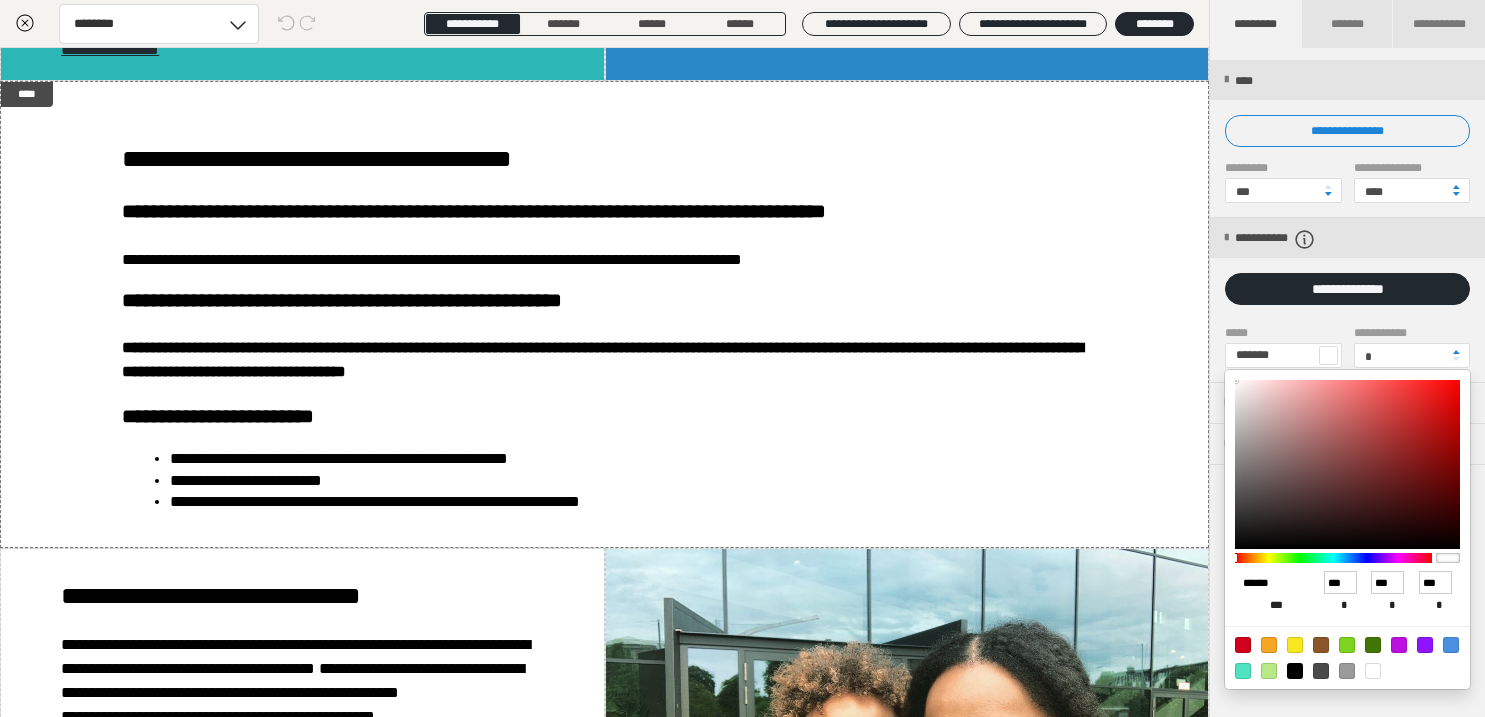 click on "******" at bounding box center (1268, 583) 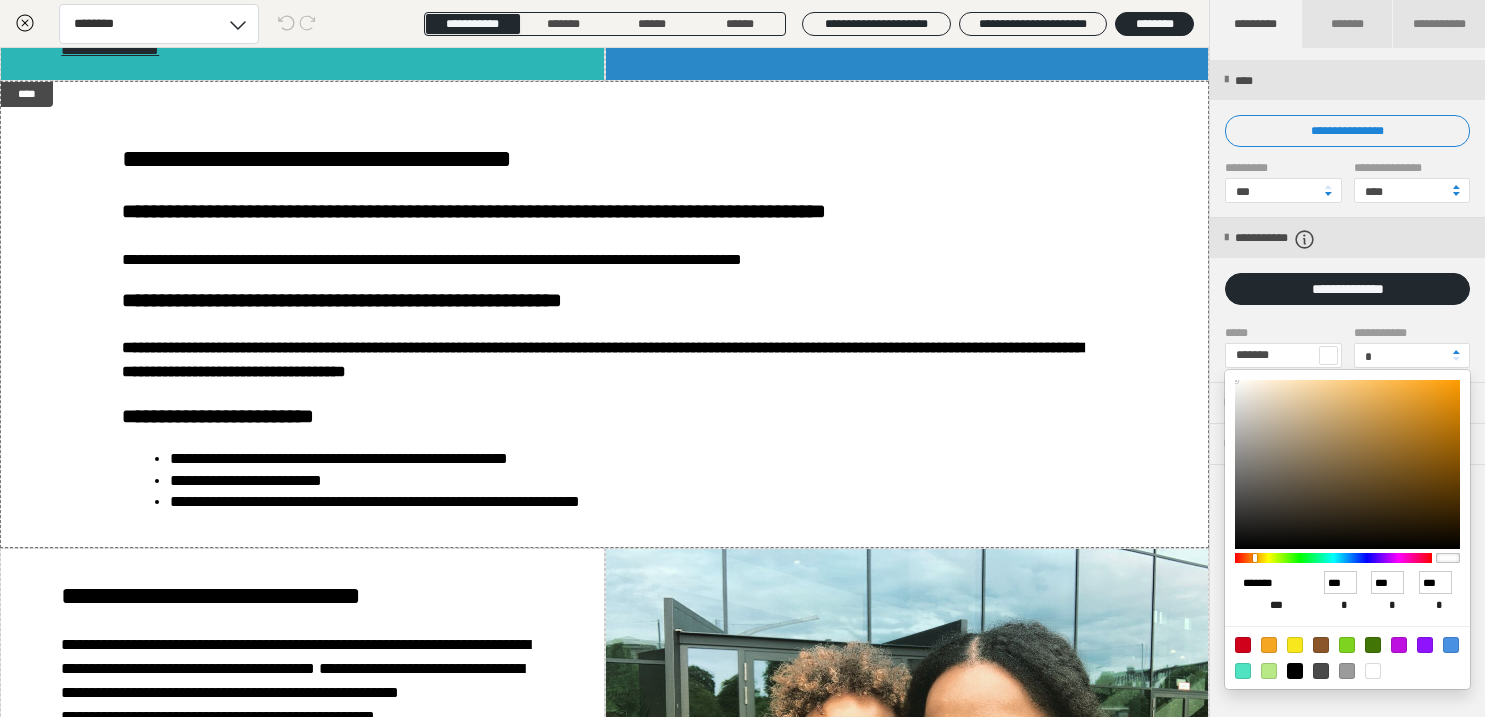 type on "*******" 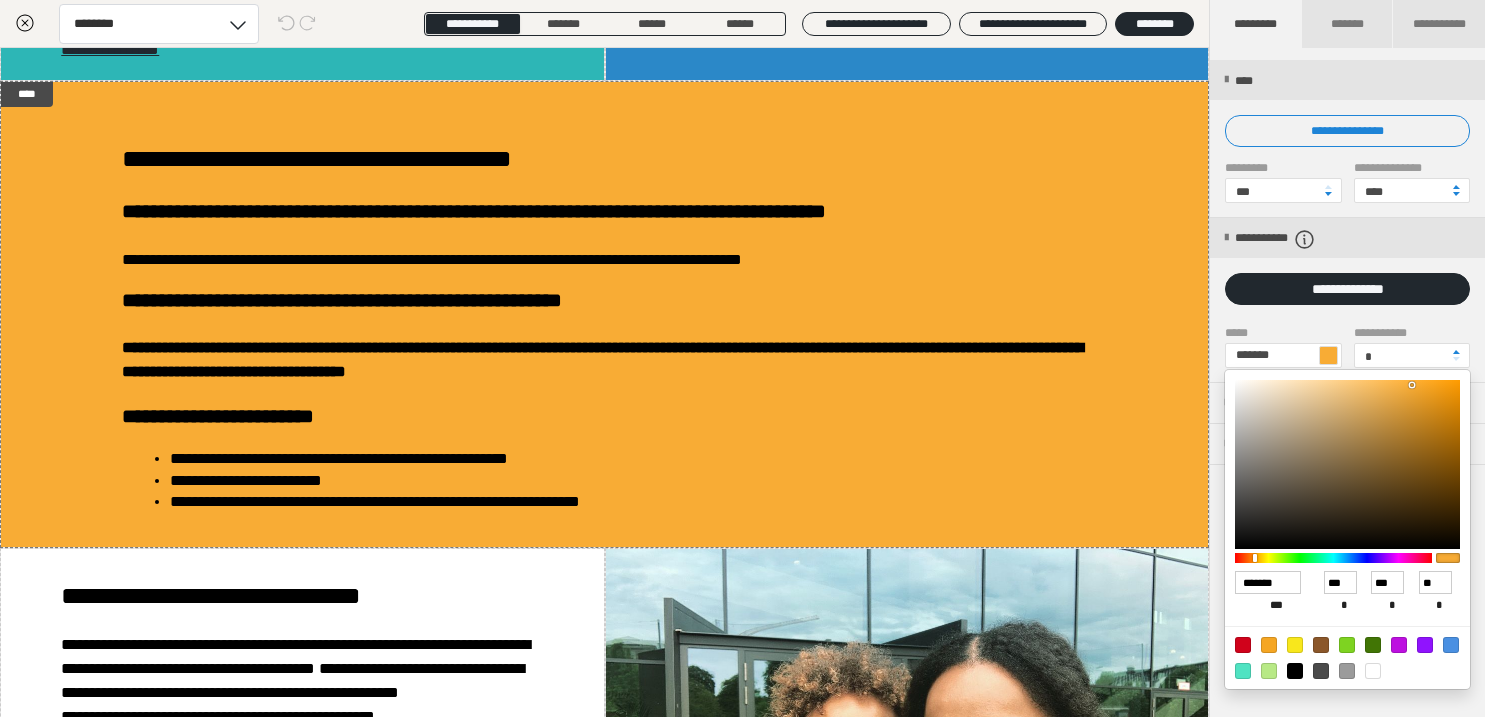 type on "******" 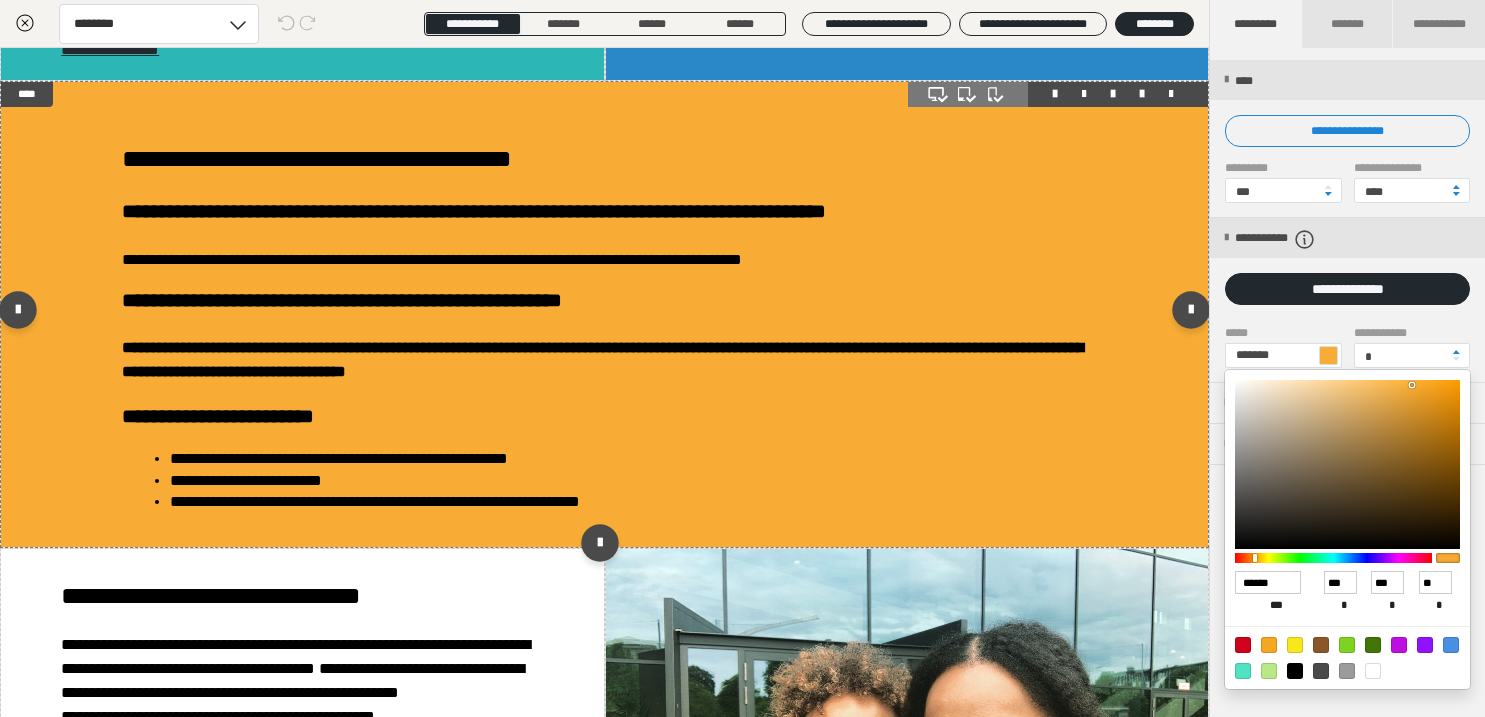 click at bounding box center [742, 358] 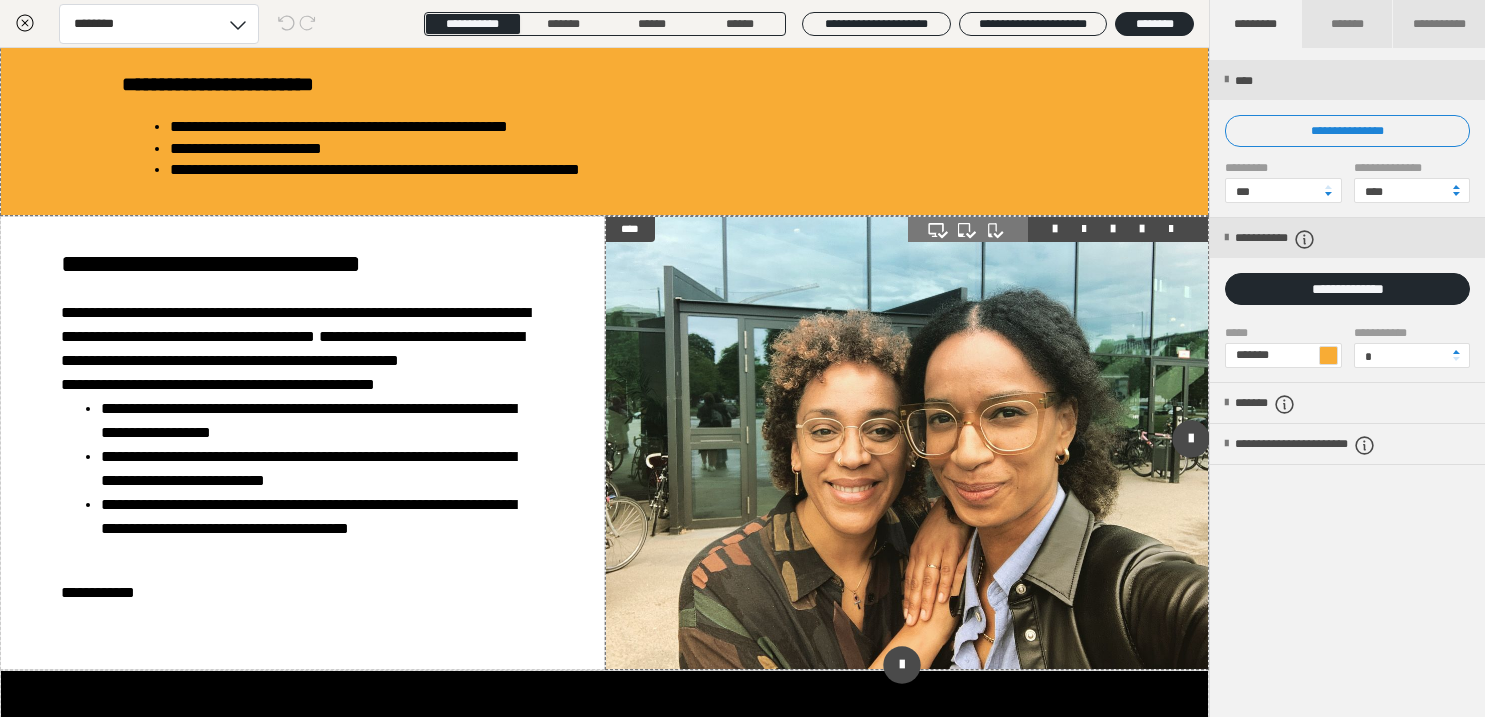 scroll, scrollTop: 2592, scrollLeft: 0, axis: vertical 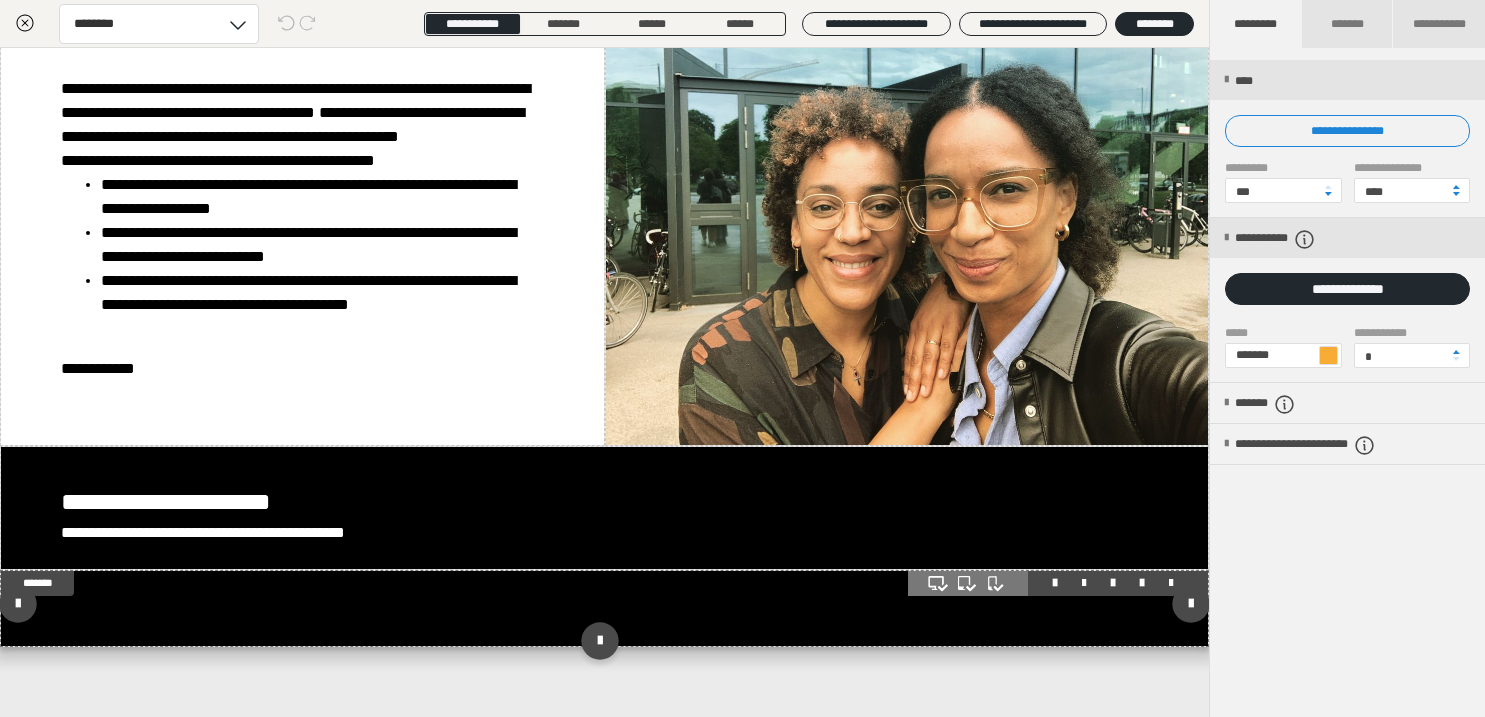 click at bounding box center [604, 608] 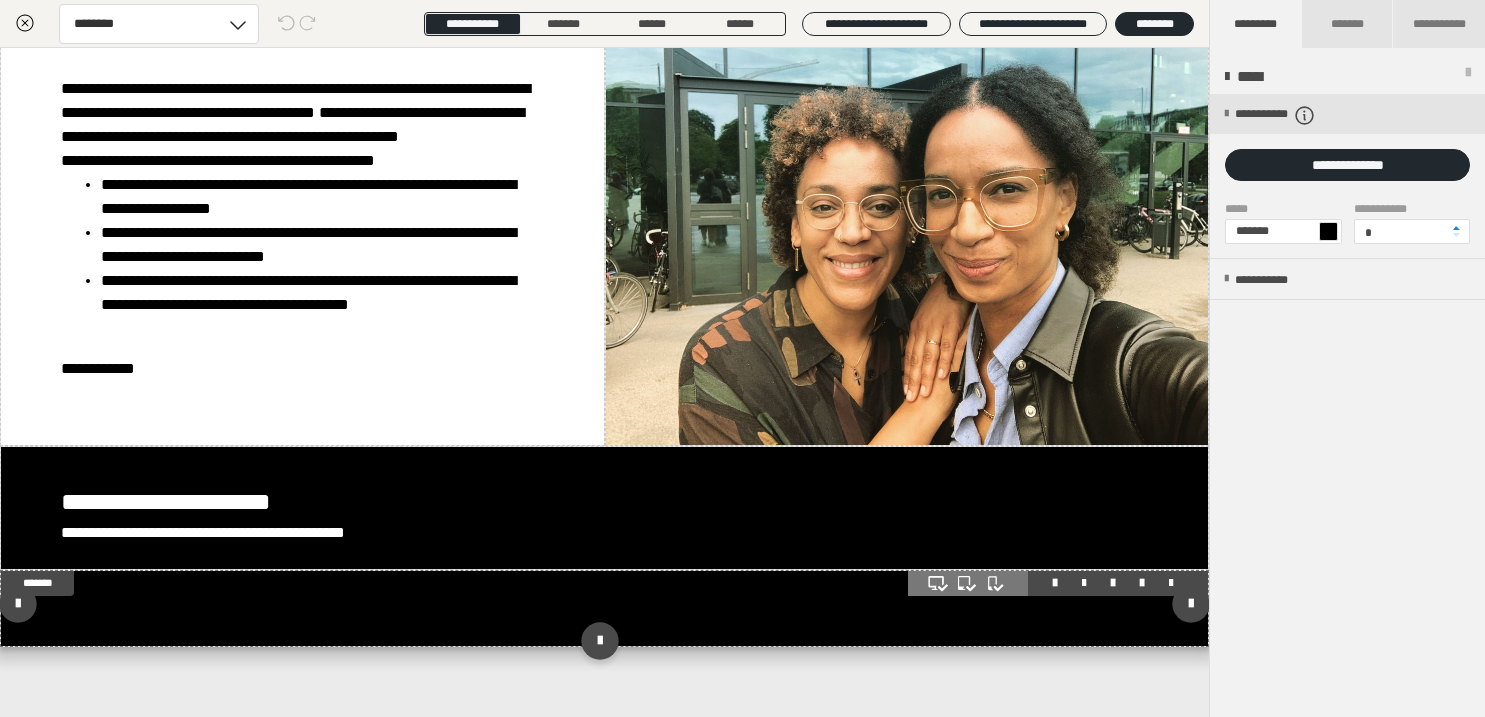 scroll, scrollTop: 0, scrollLeft: 0, axis: both 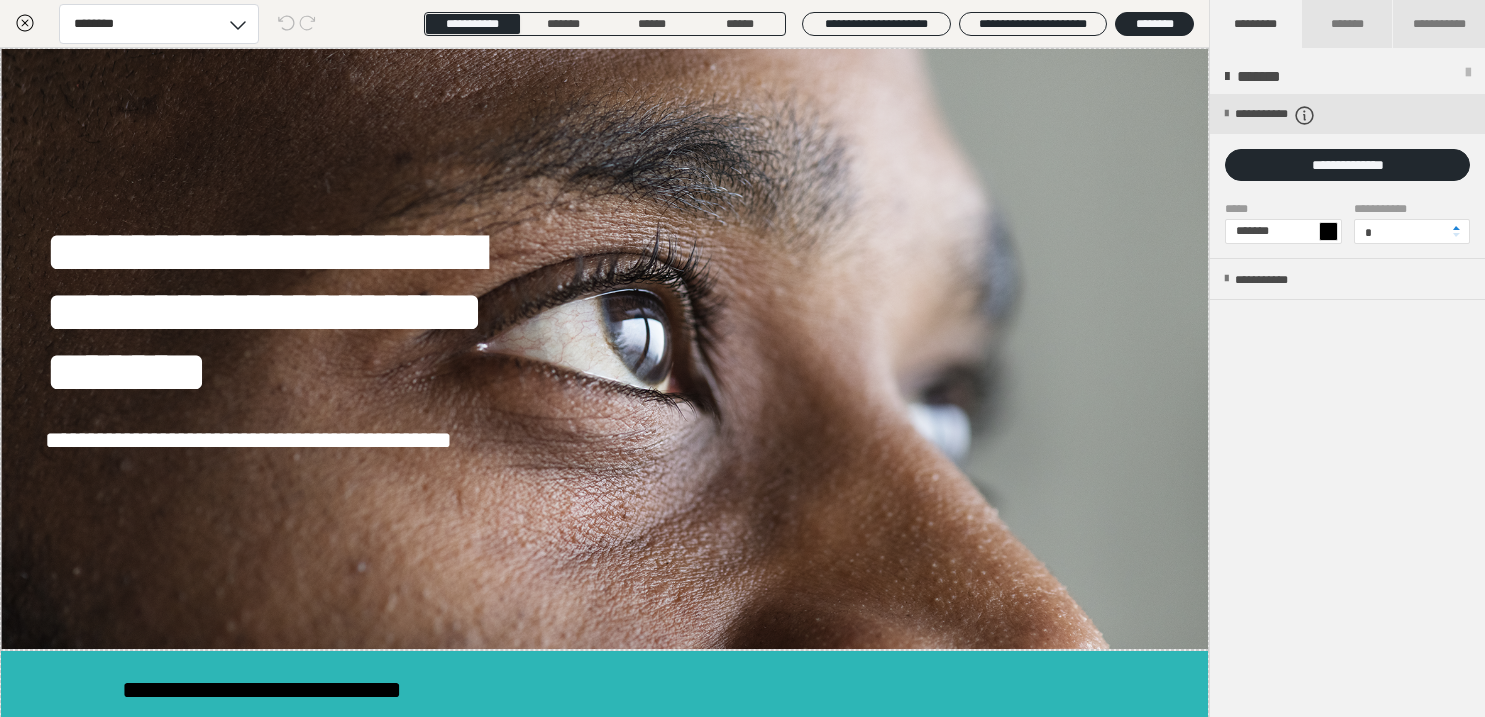 click 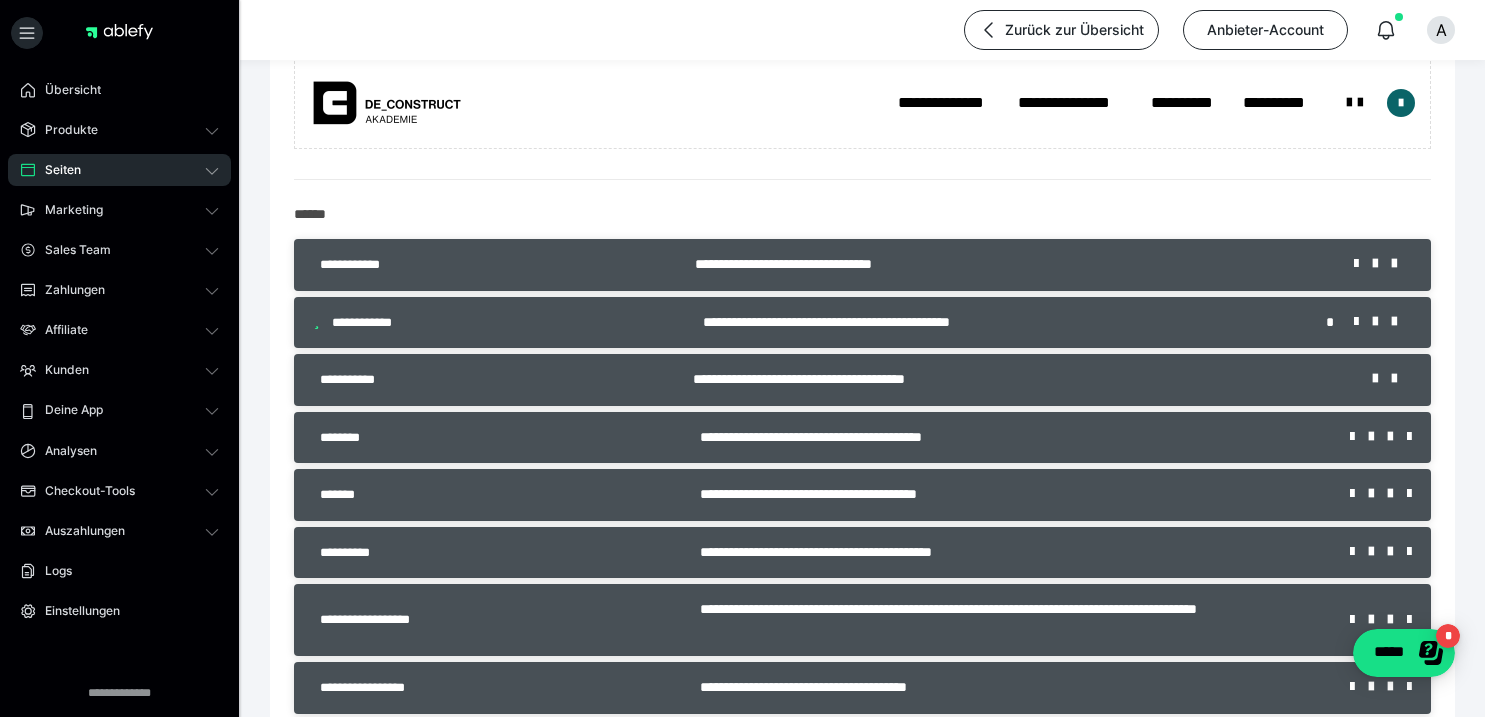 scroll, scrollTop: 262, scrollLeft: 0, axis: vertical 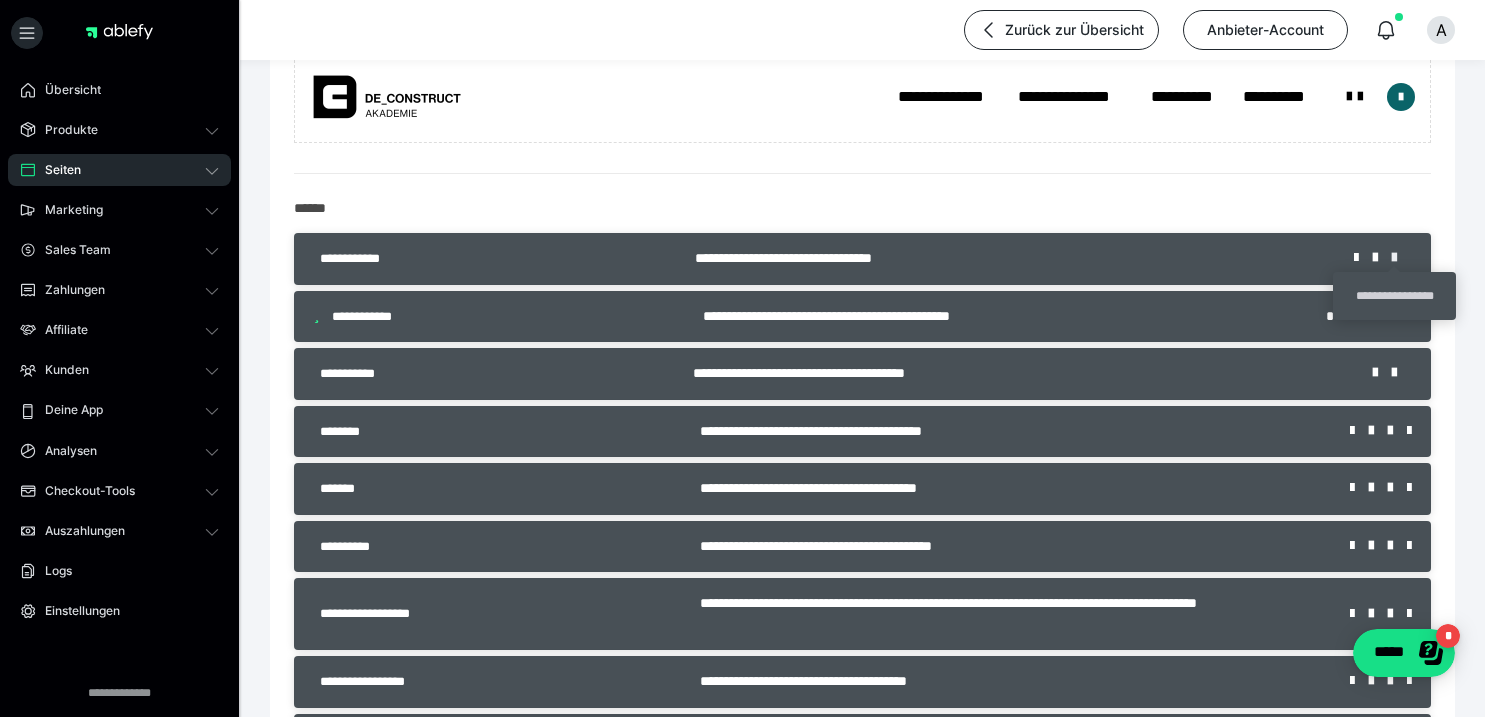 click at bounding box center [1401, 258] 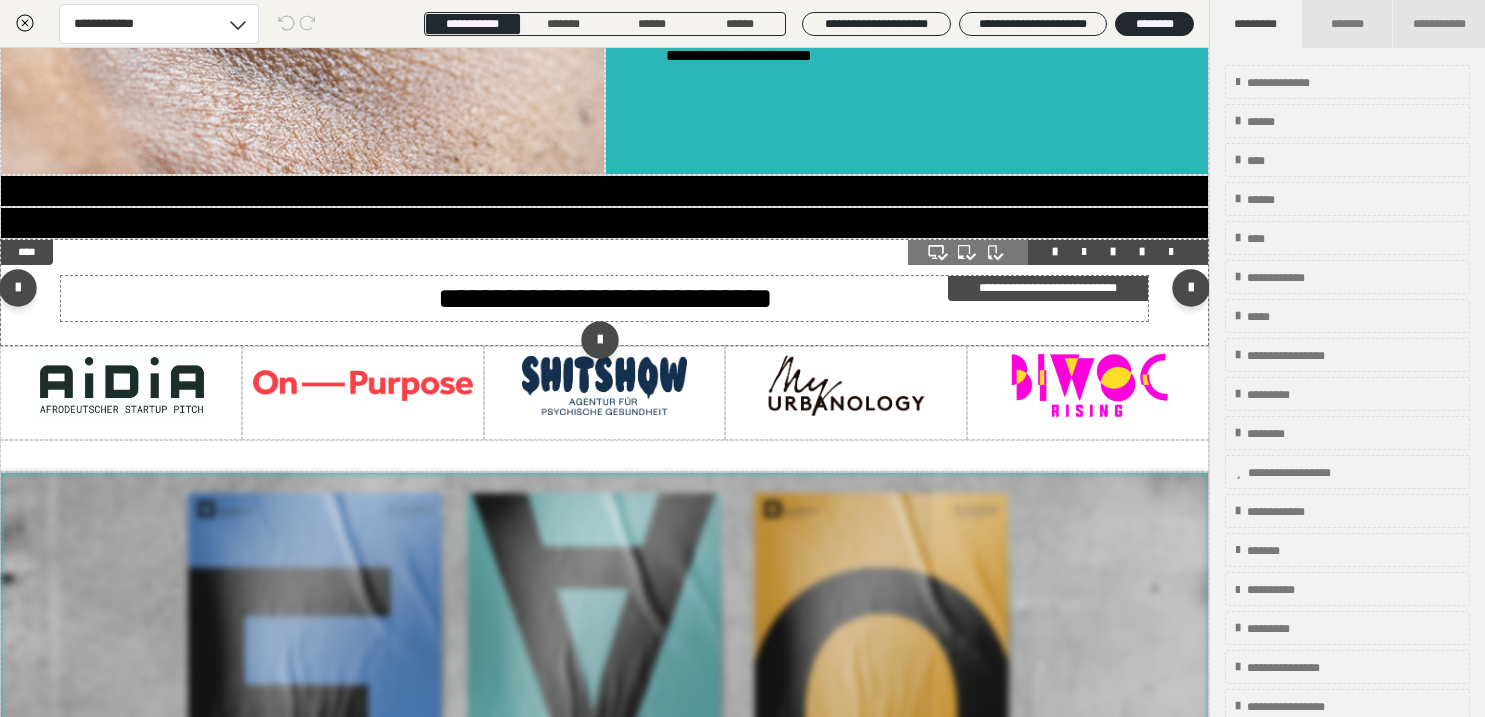 scroll, scrollTop: 4170, scrollLeft: 0, axis: vertical 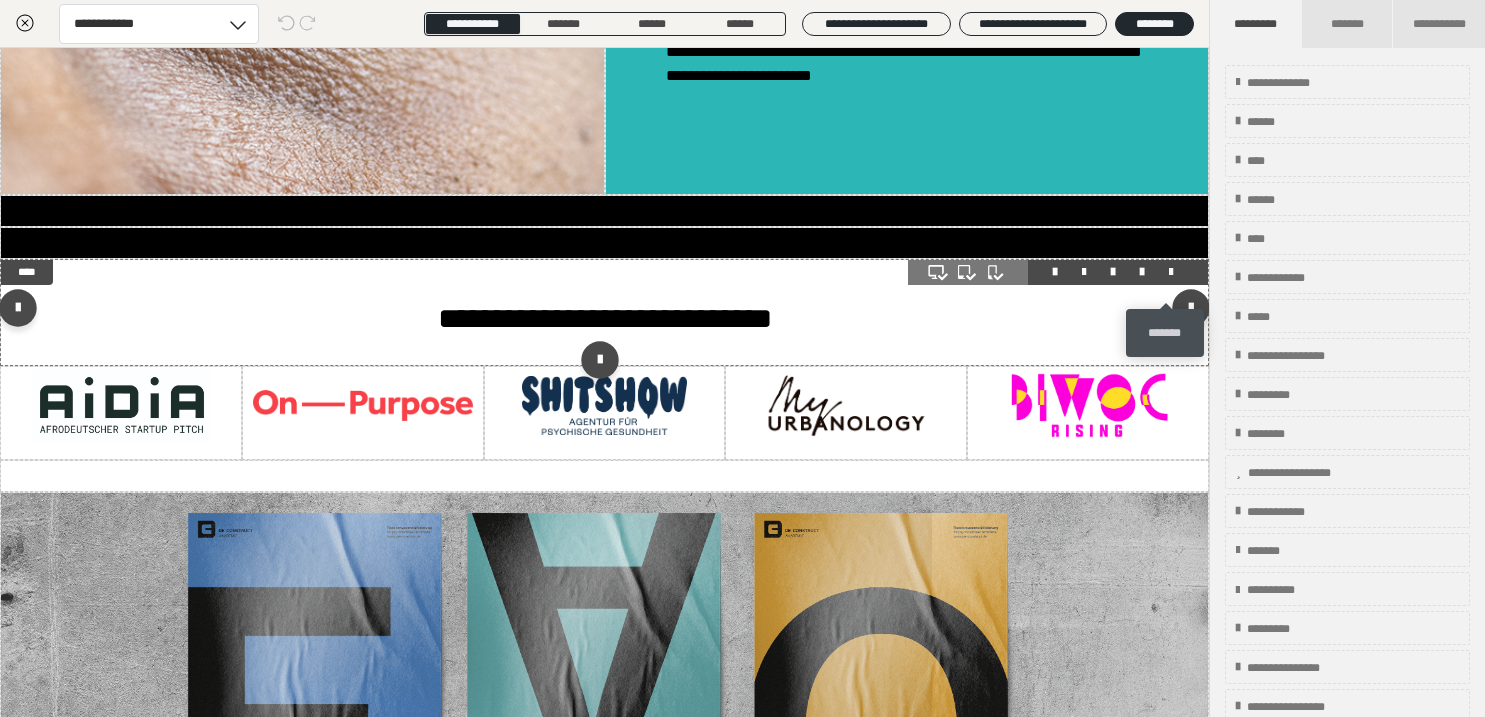 click at bounding box center [1171, 272] 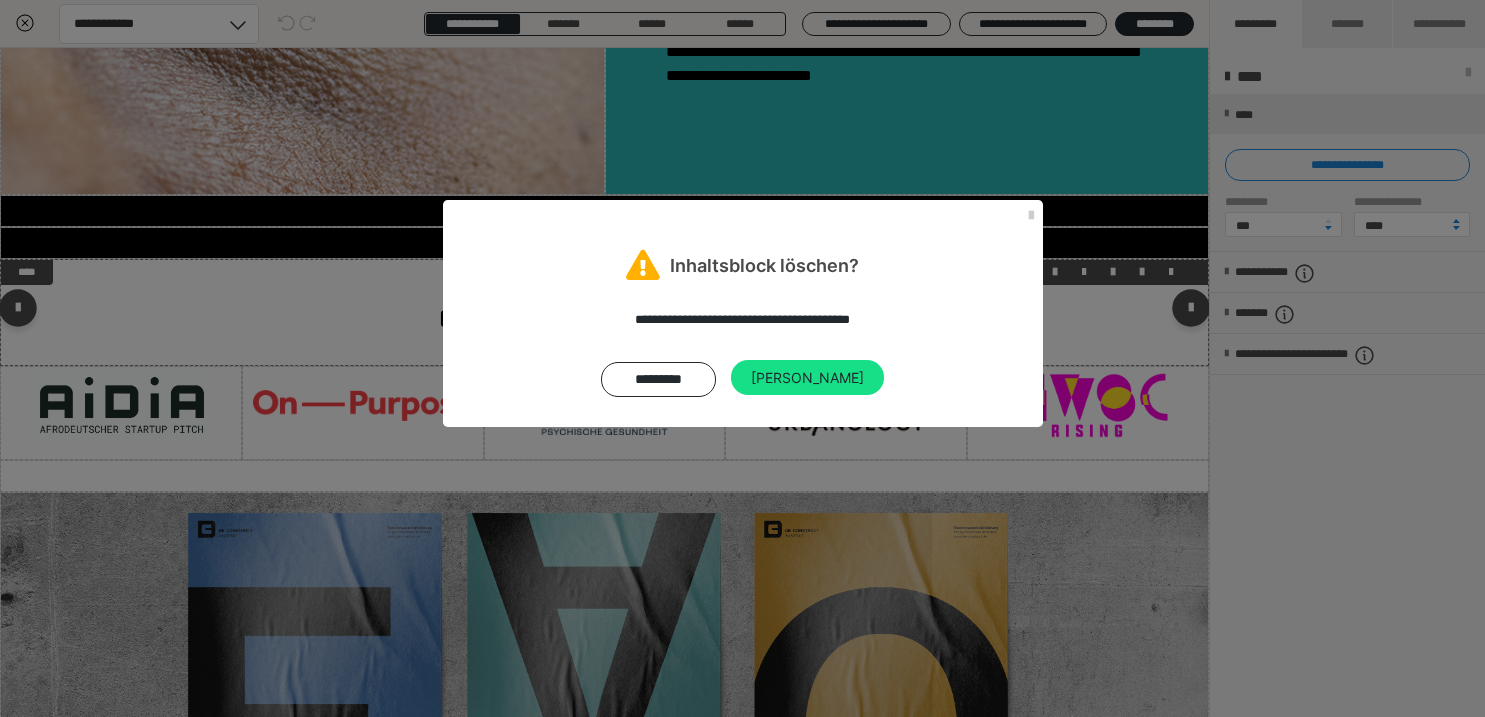 click on "[PERSON_NAME]" at bounding box center [807, 378] 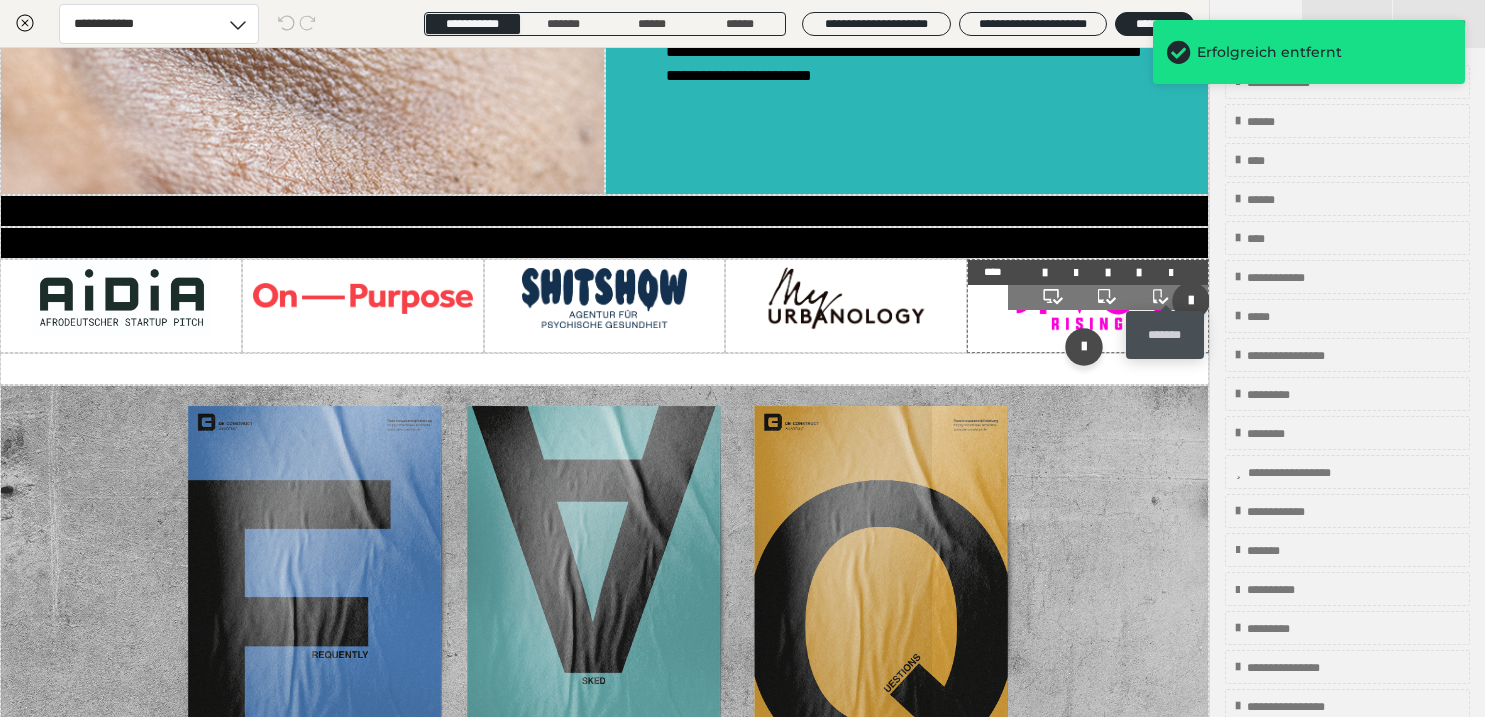 click at bounding box center (1171, 273) 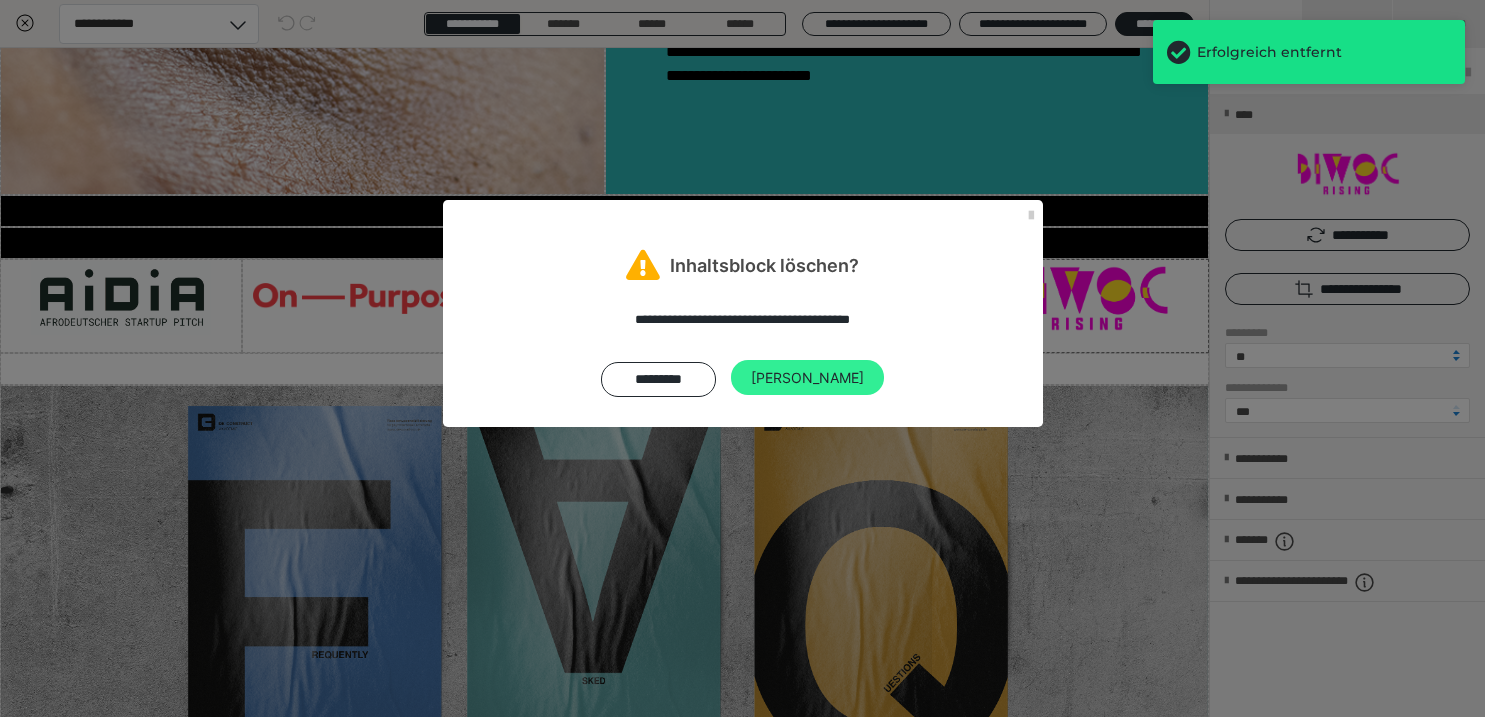 click on "[PERSON_NAME]" at bounding box center [807, 378] 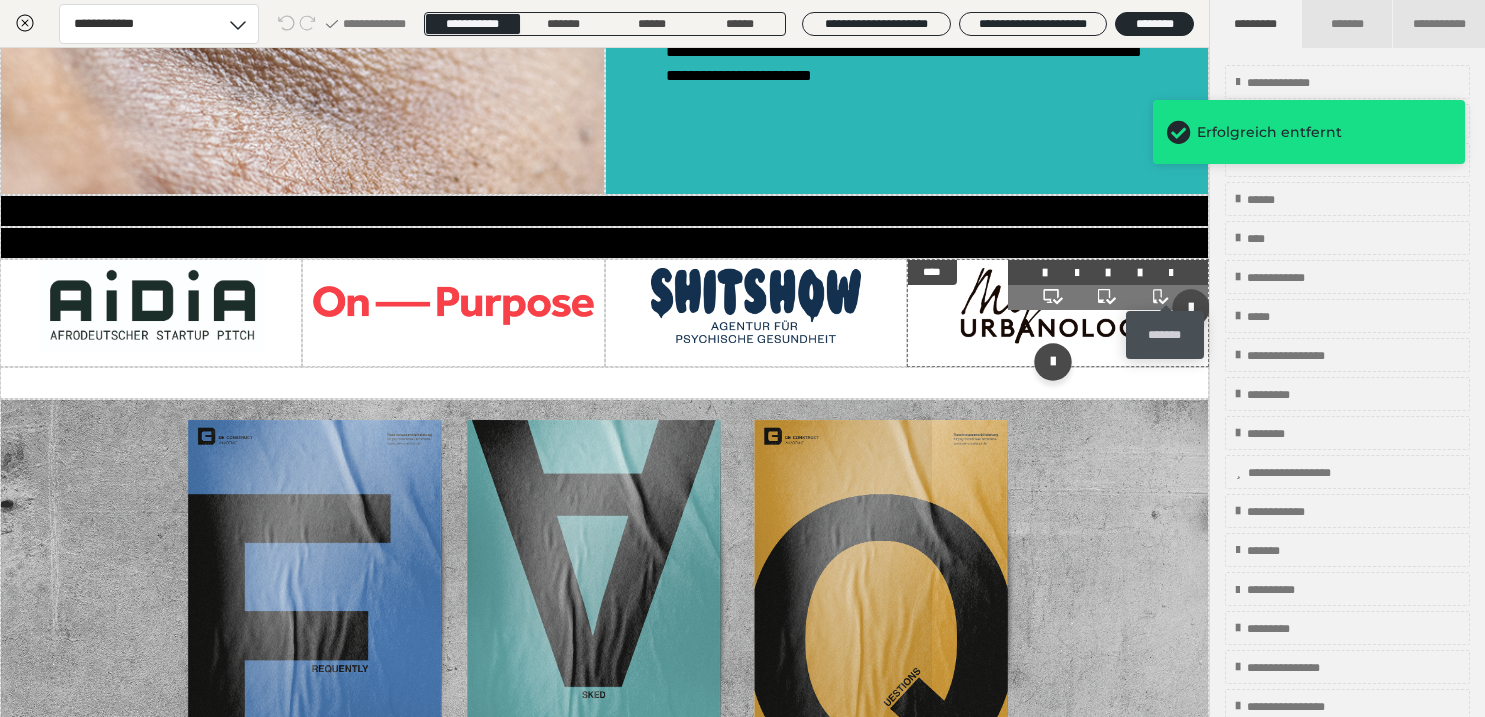 click at bounding box center (1171, 273) 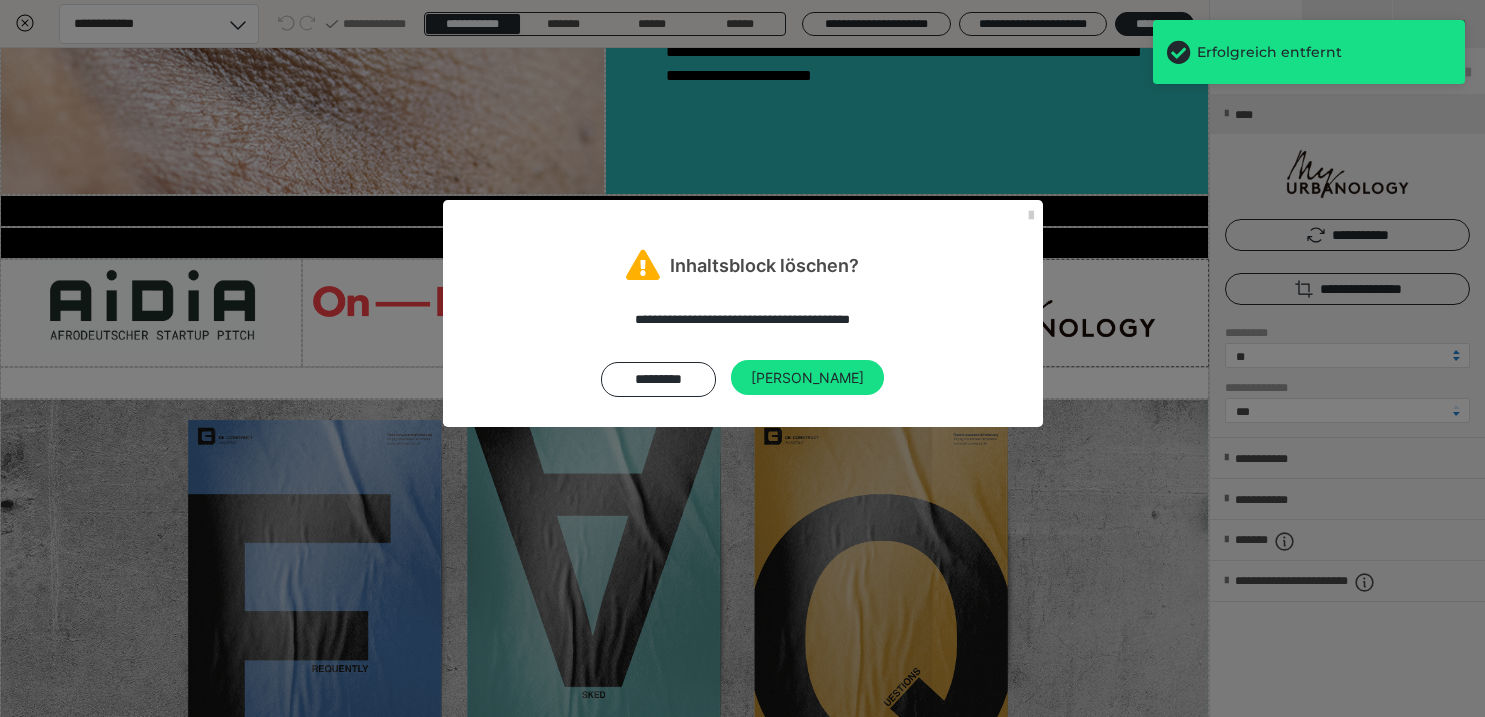 click on "[PERSON_NAME]" at bounding box center [807, 378] 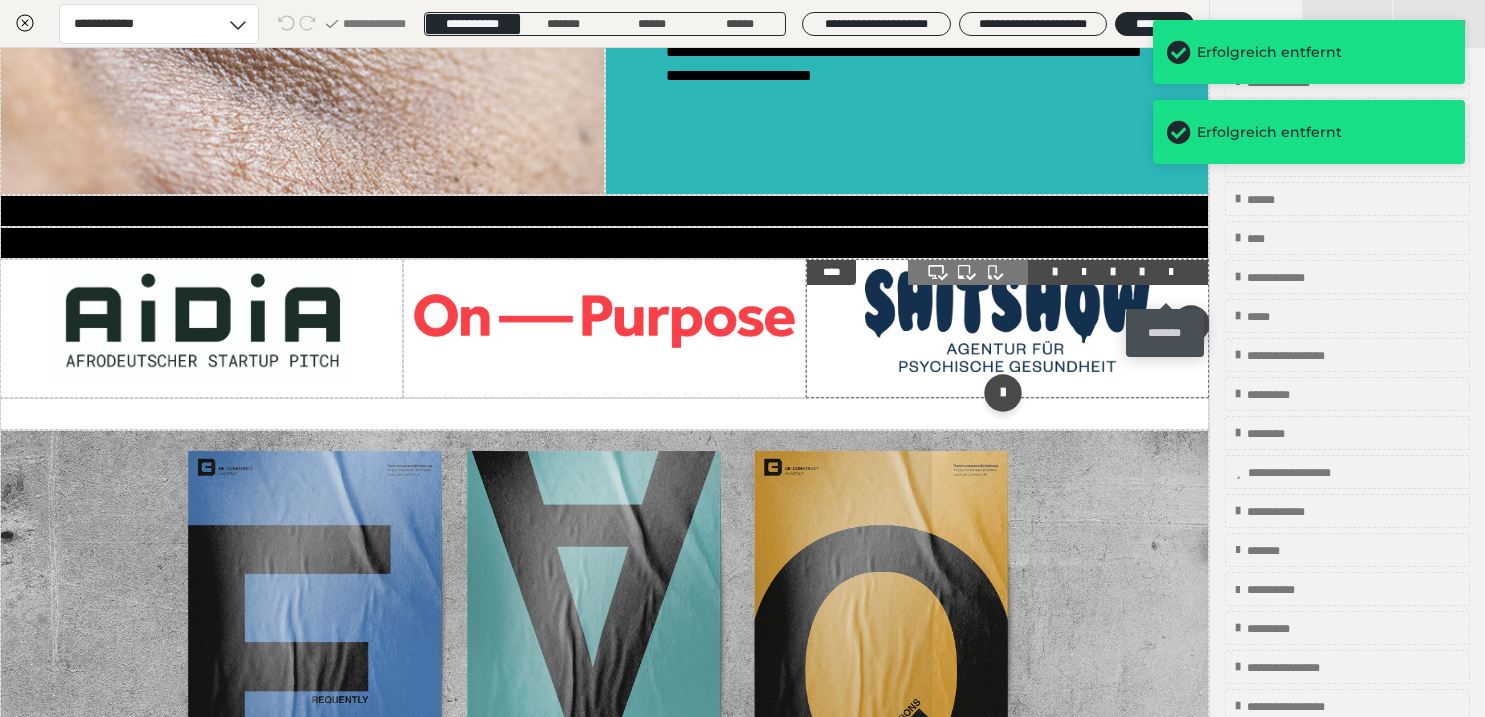click at bounding box center [1171, 272] 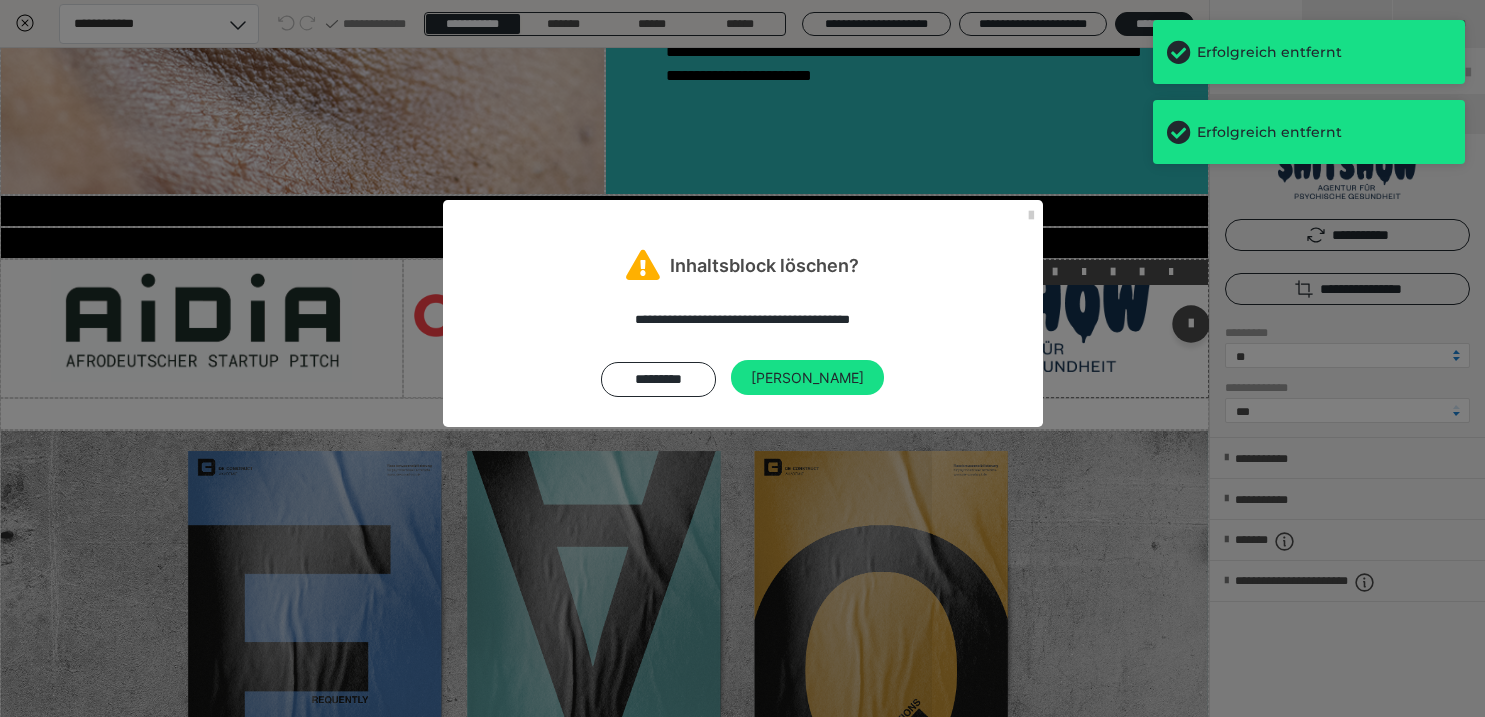 click on "[PERSON_NAME]" at bounding box center [807, 378] 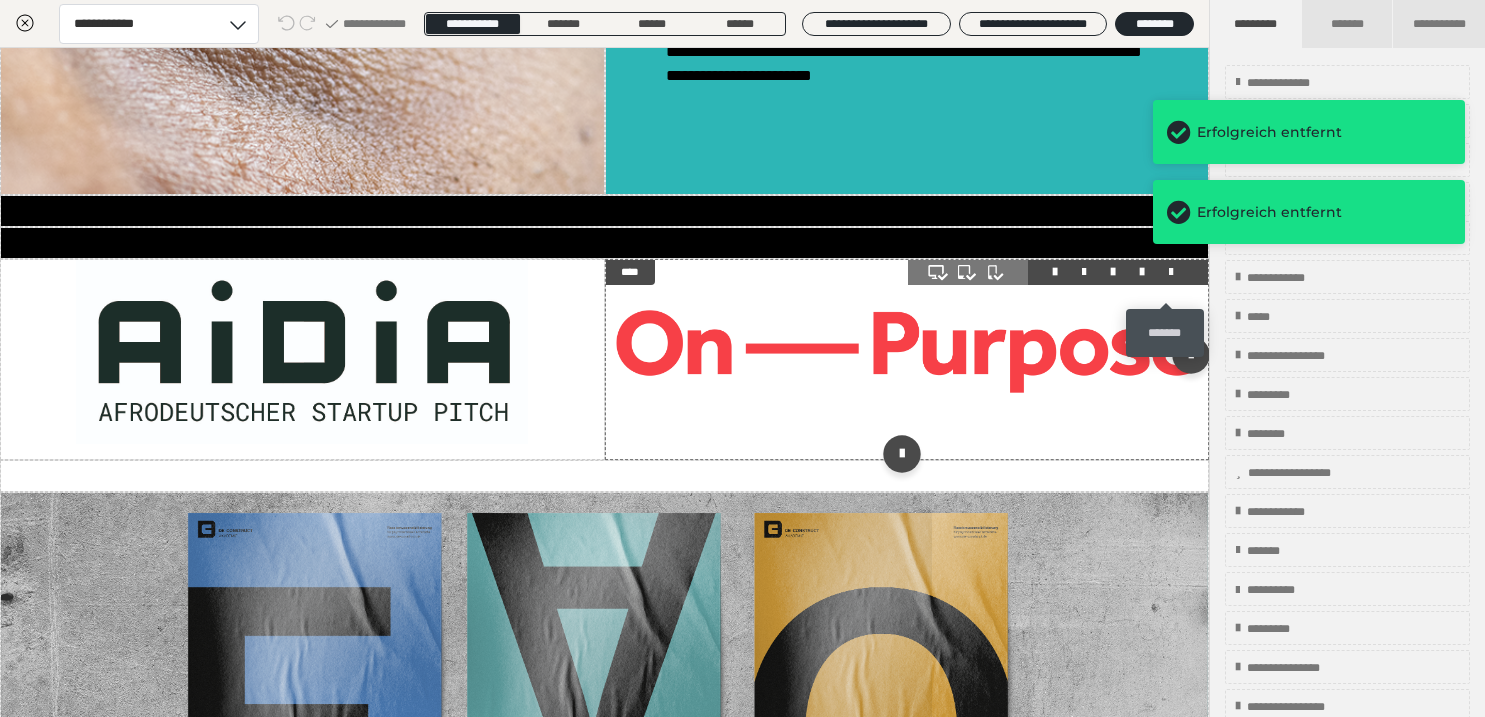 click at bounding box center (1171, 272) 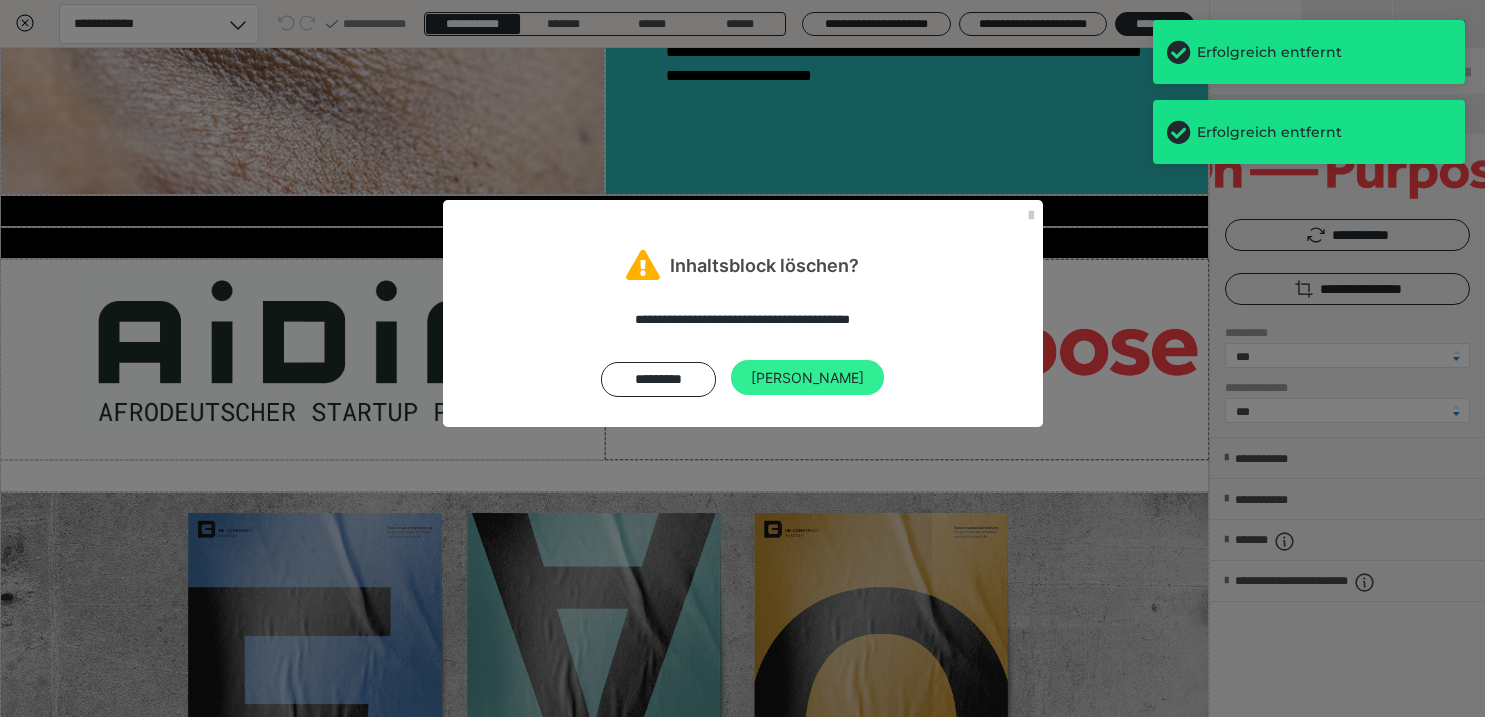 click on "[PERSON_NAME]" at bounding box center (807, 378) 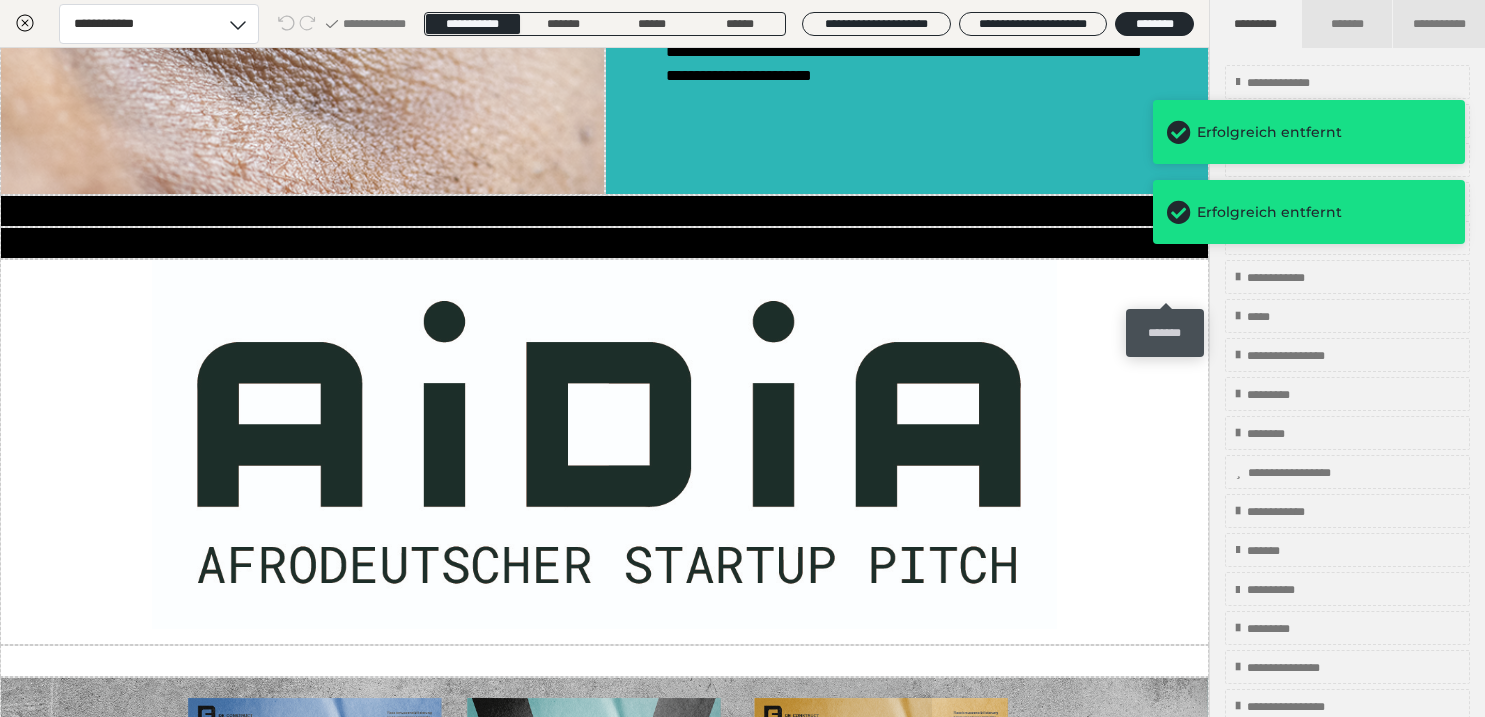 click at bounding box center (1171, 272) 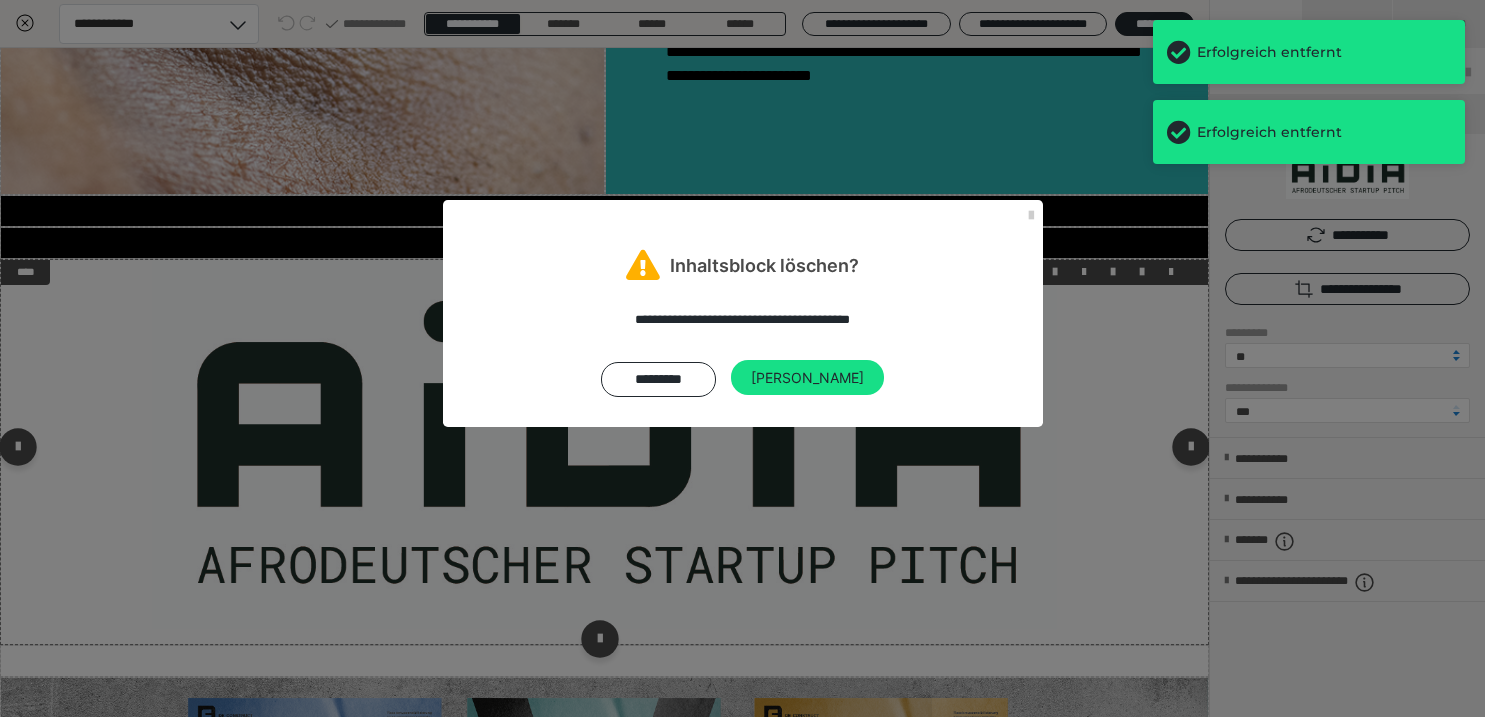 click on "[PERSON_NAME]" at bounding box center [807, 378] 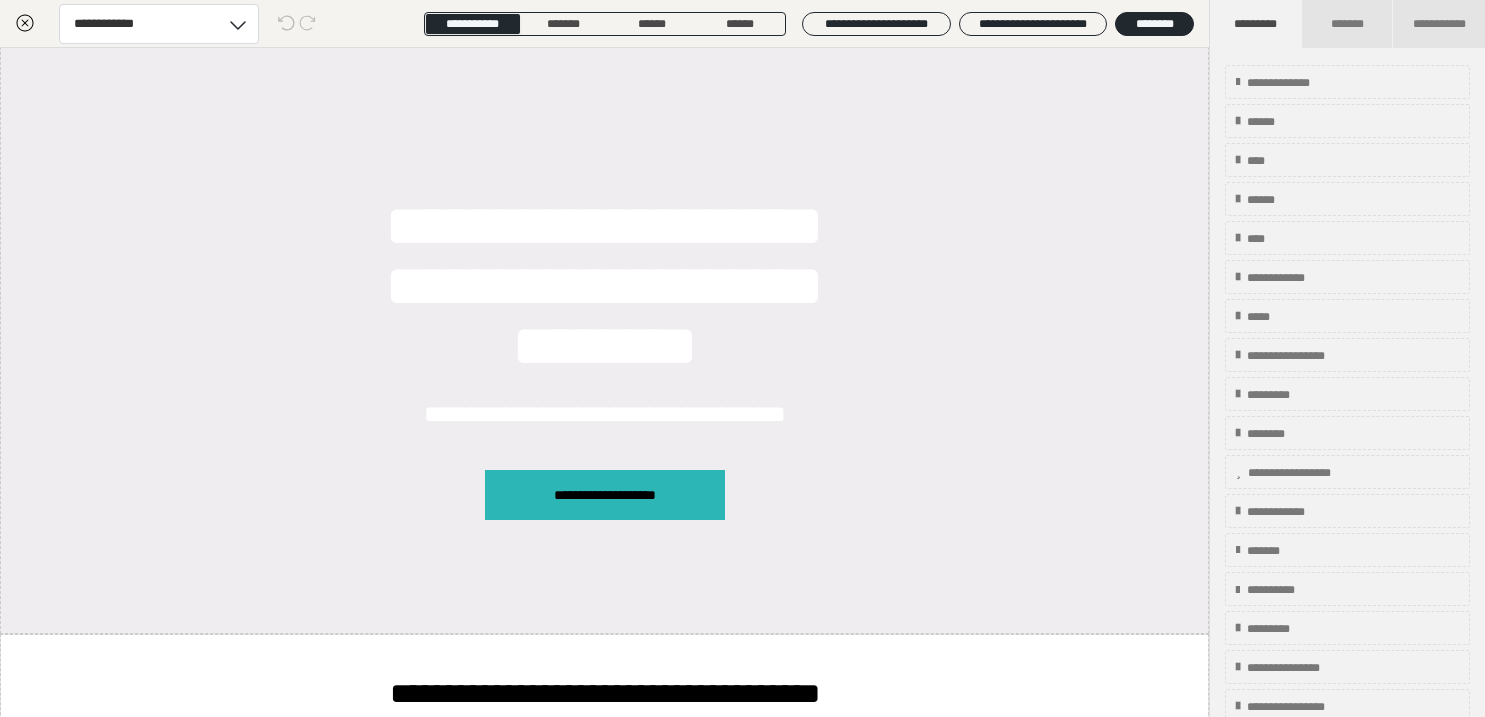 scroll, scrollTop: 0, scrollLeft: 0, axis: both 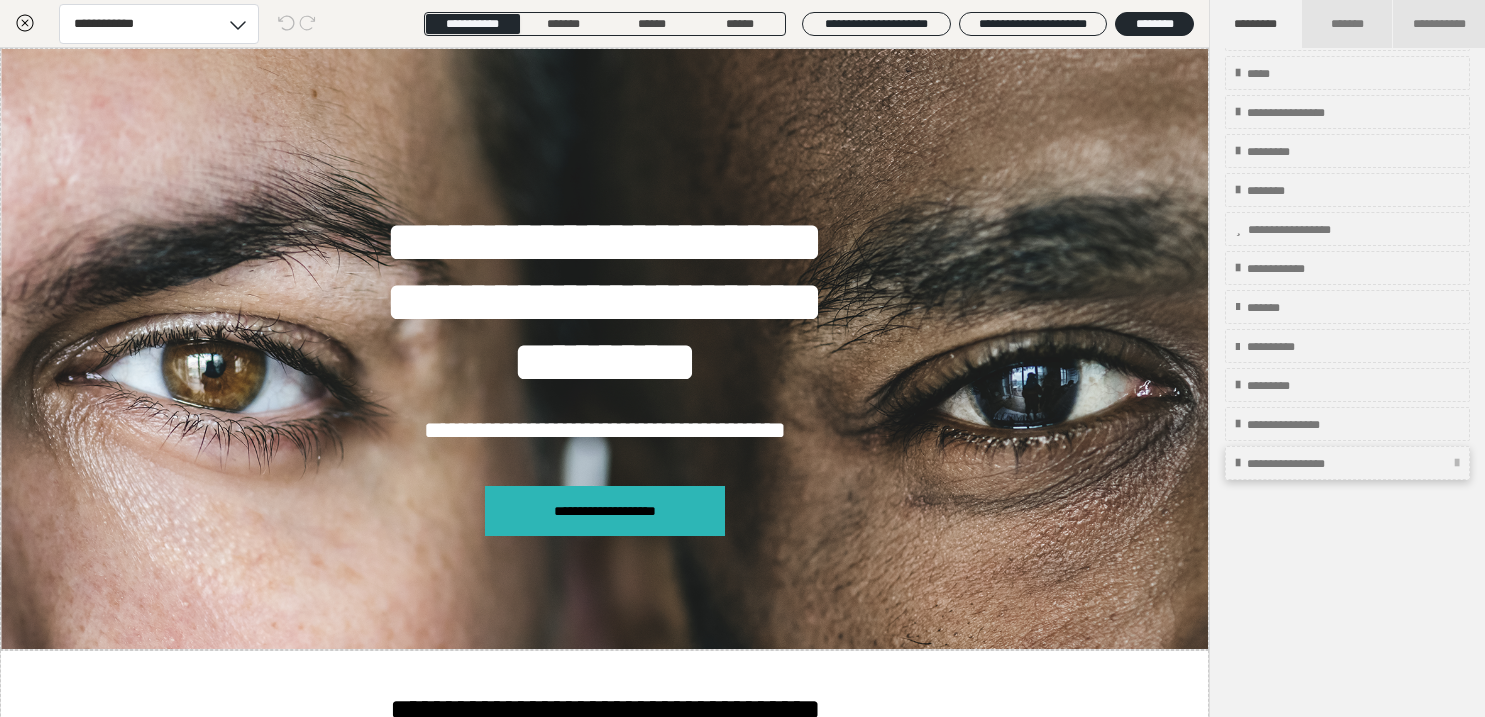 click on "**********" at bounding box center (1312, 464) 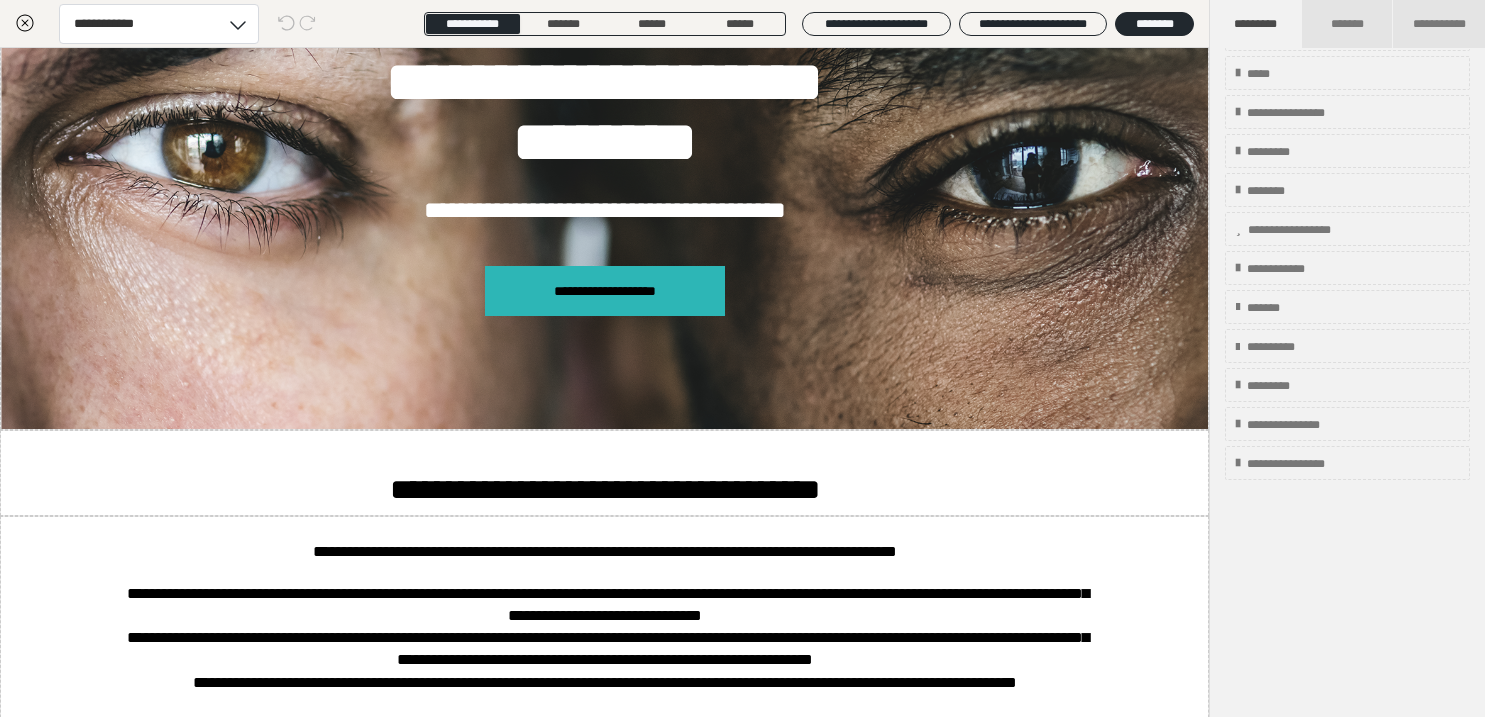 scroll, scrollTop: 0, scrollLeft: 0, axis: both 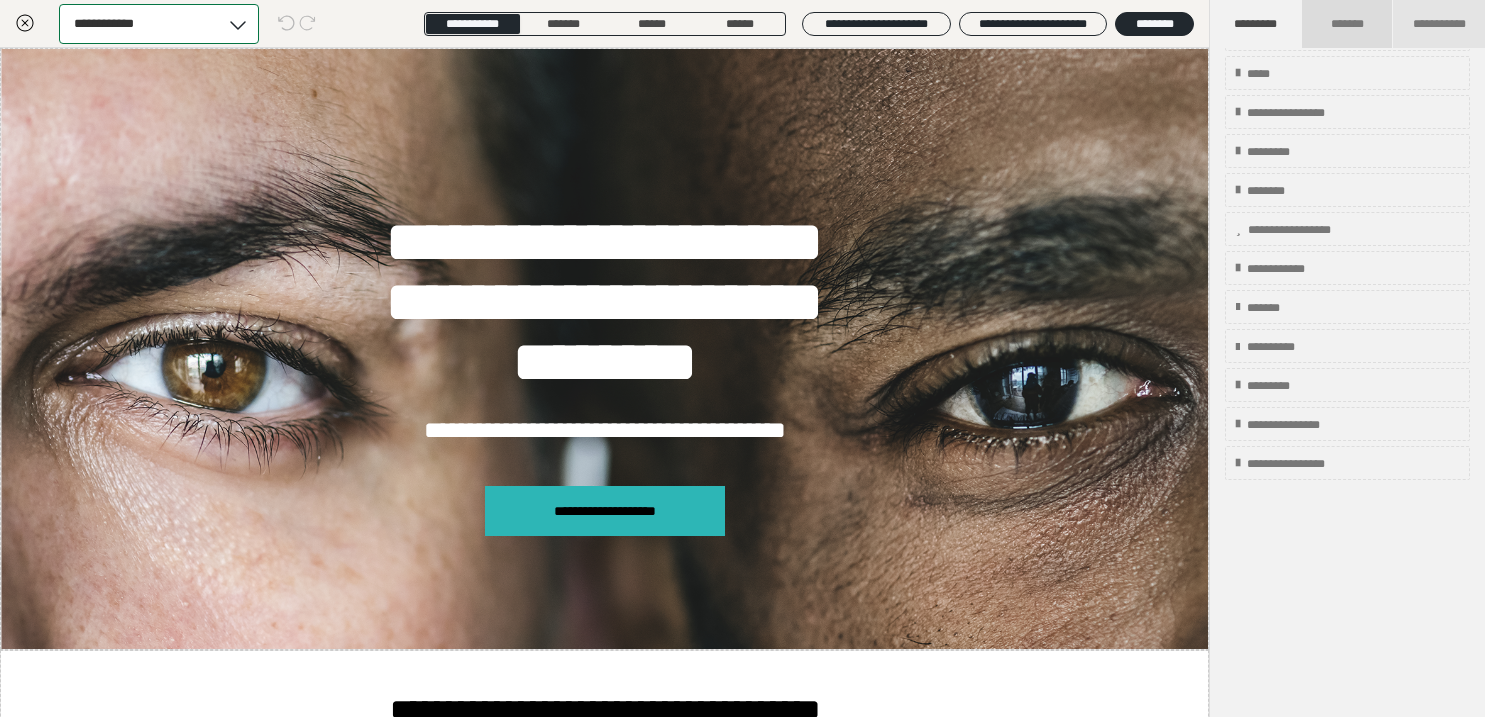 click on "*******" at bounding box center (1348, 24) 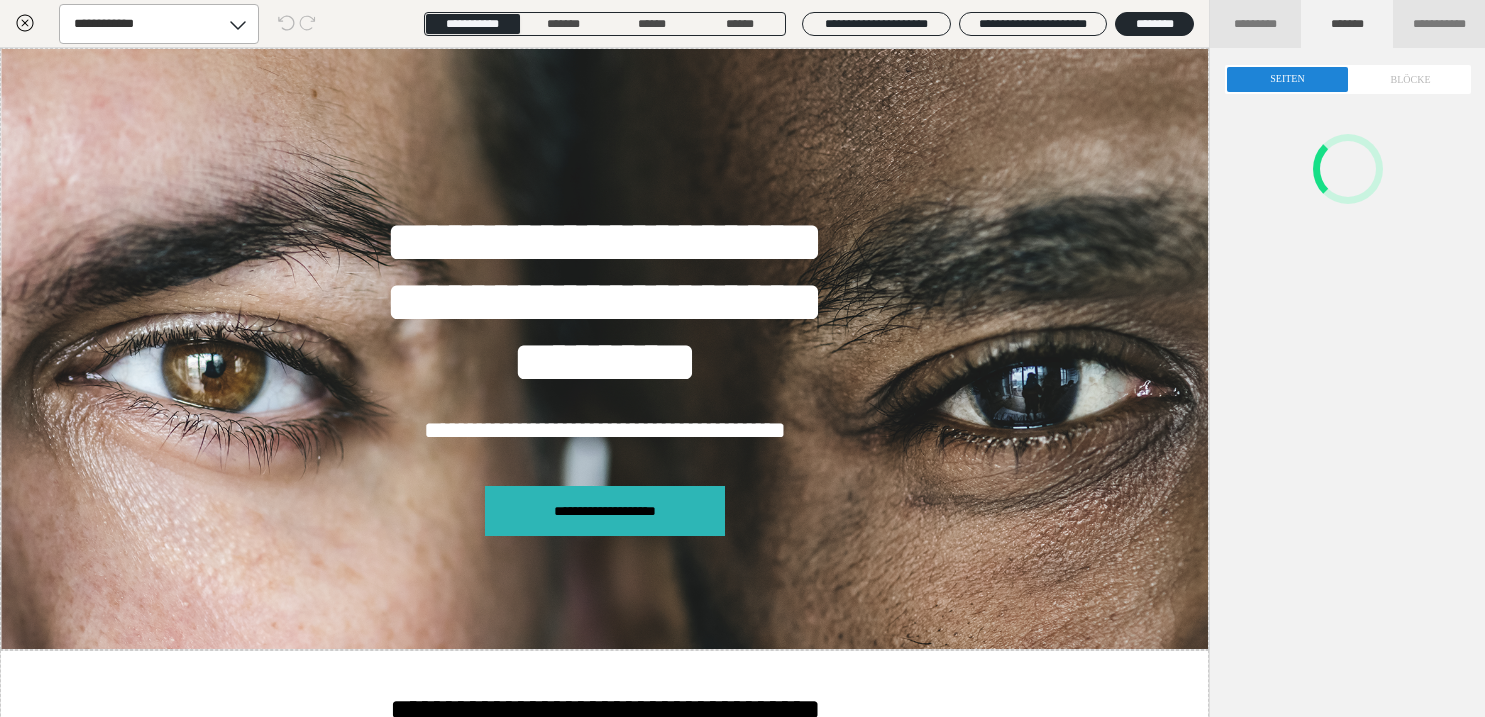 scroll, scrollTop: 0, scrollLeft: 0, axis: both 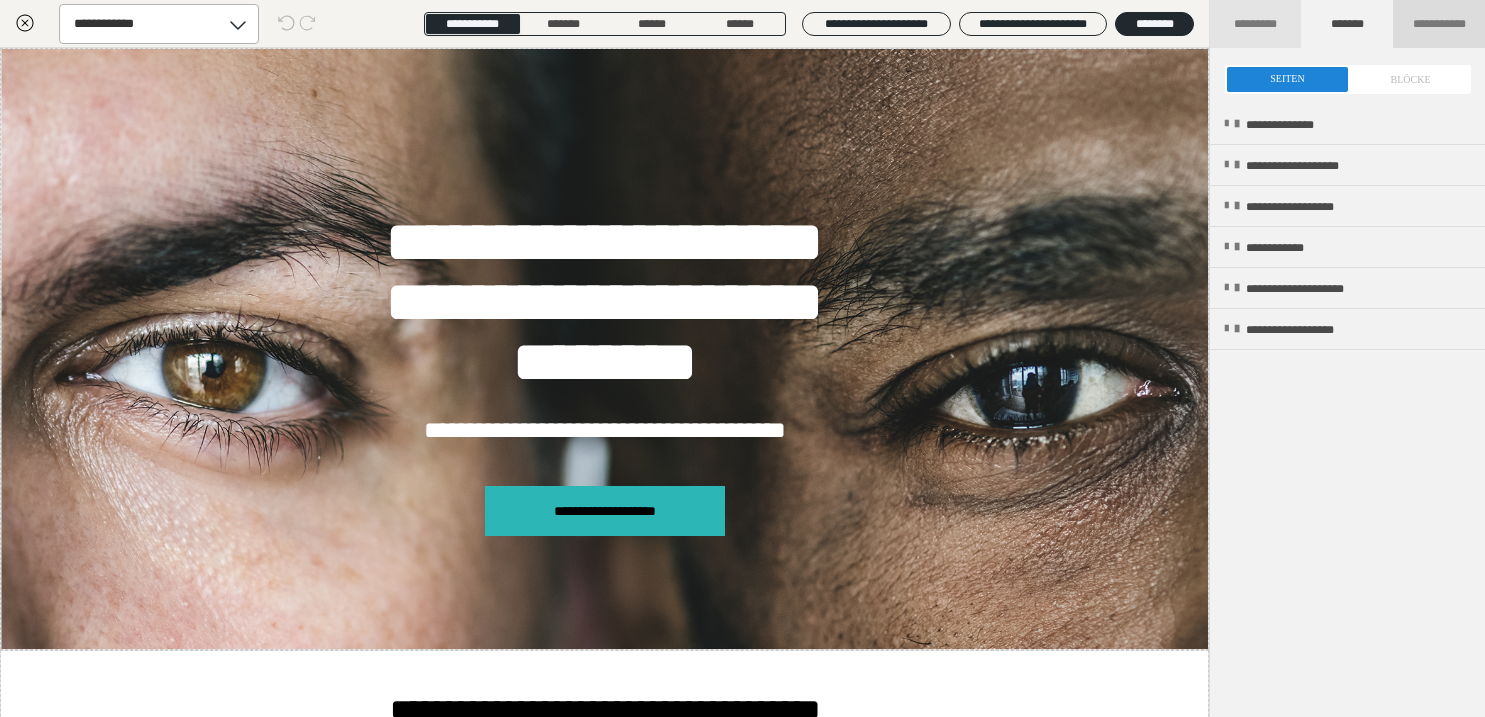 click on "**********" at bounding box center (1439, 24) 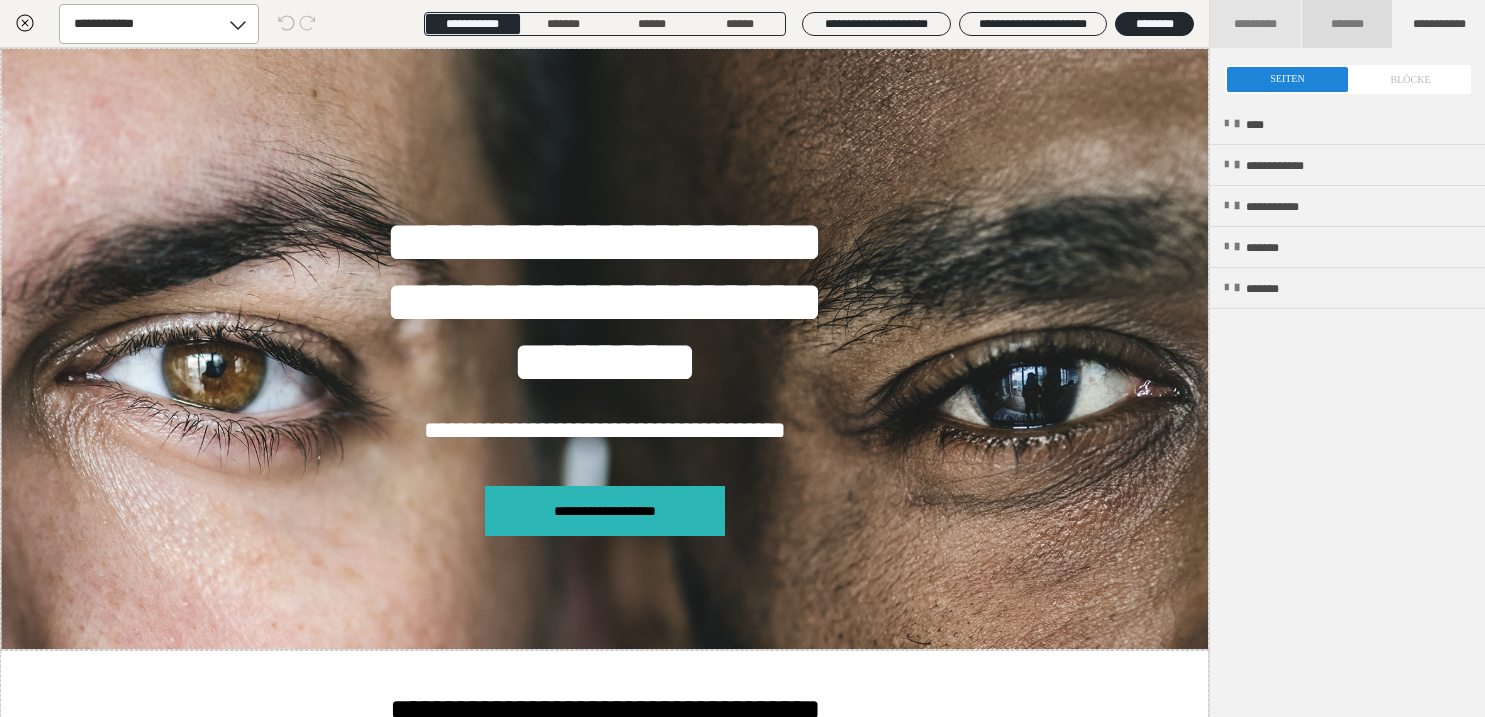 click on "*******" at bounding box center (1346, 24) 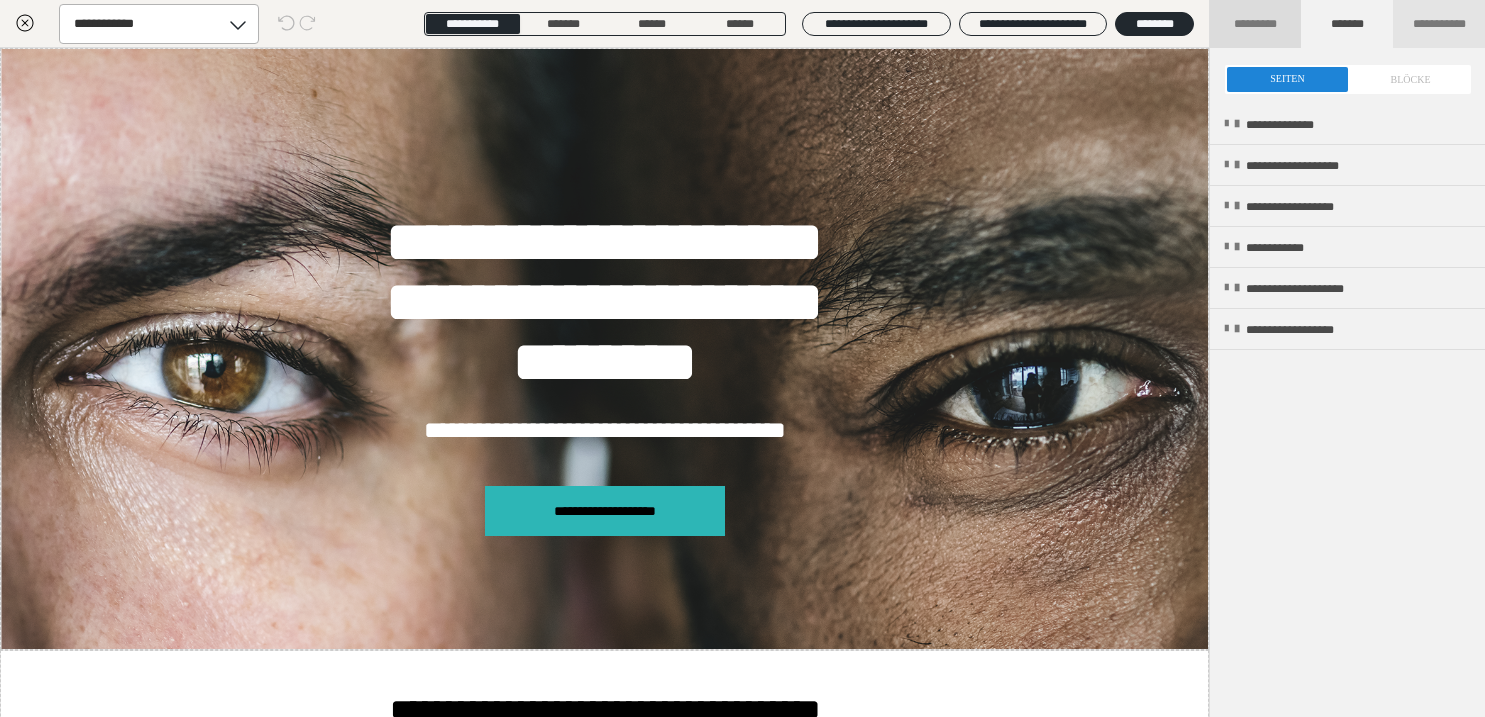 click on "*********" at bounding box center [1256, 24] 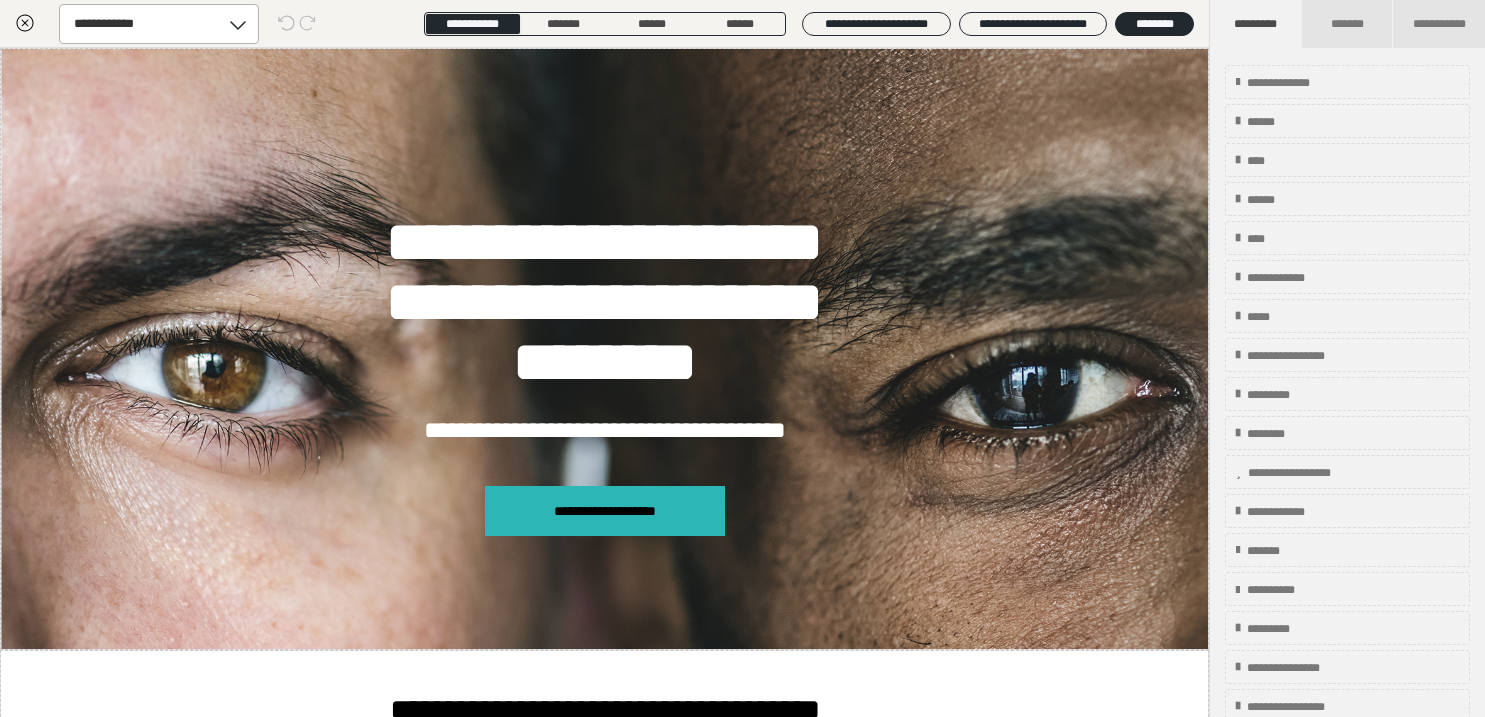 click 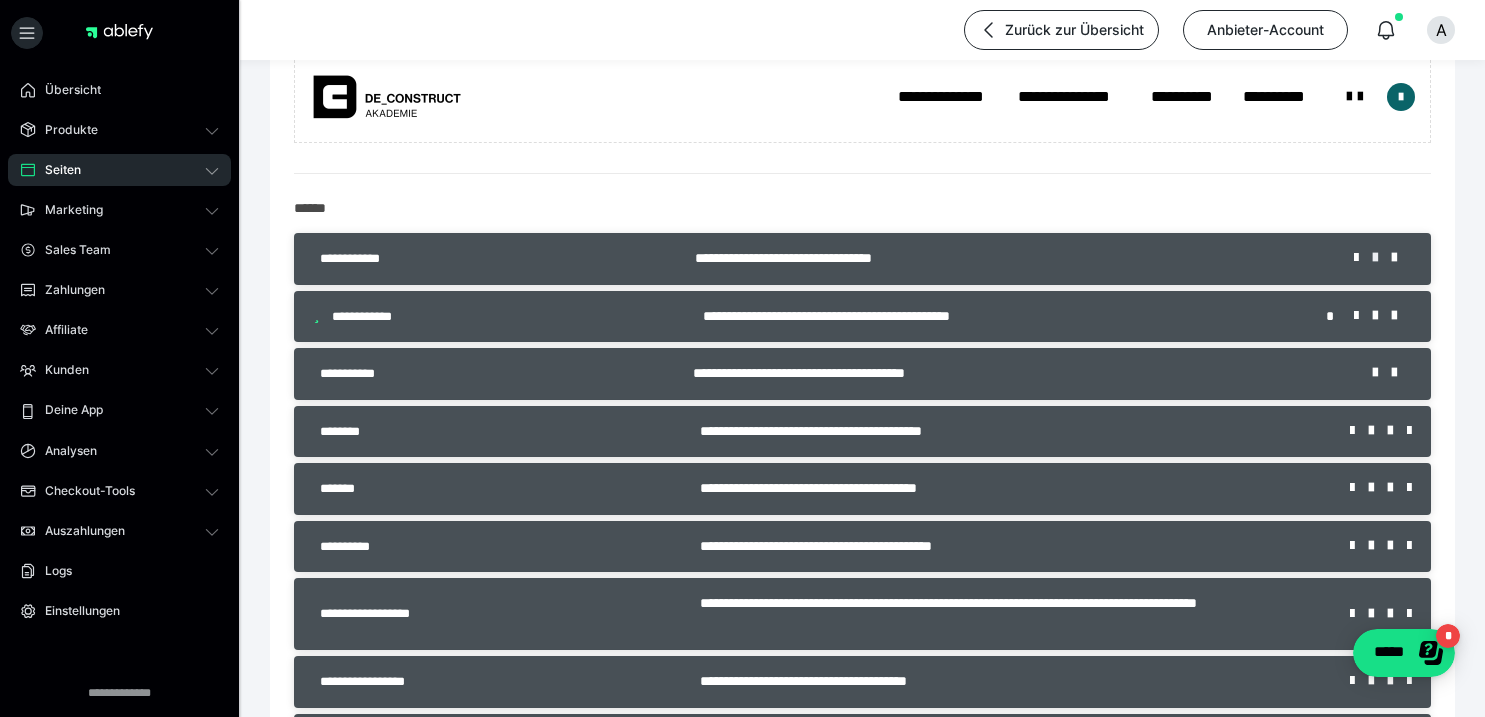 click at bounding box center [1382, 258] 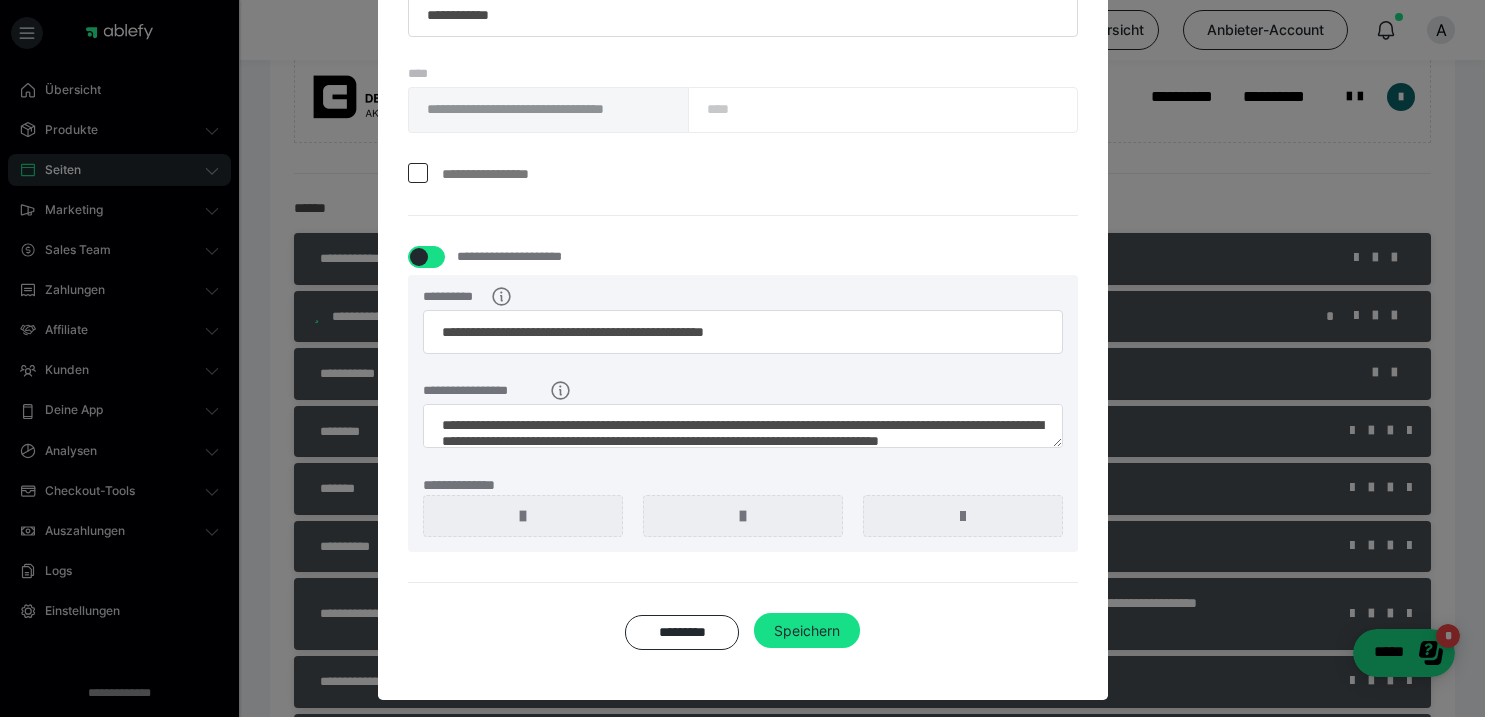 scroll, scrollTop: 153, scrollLeft: 0, axis: vertical 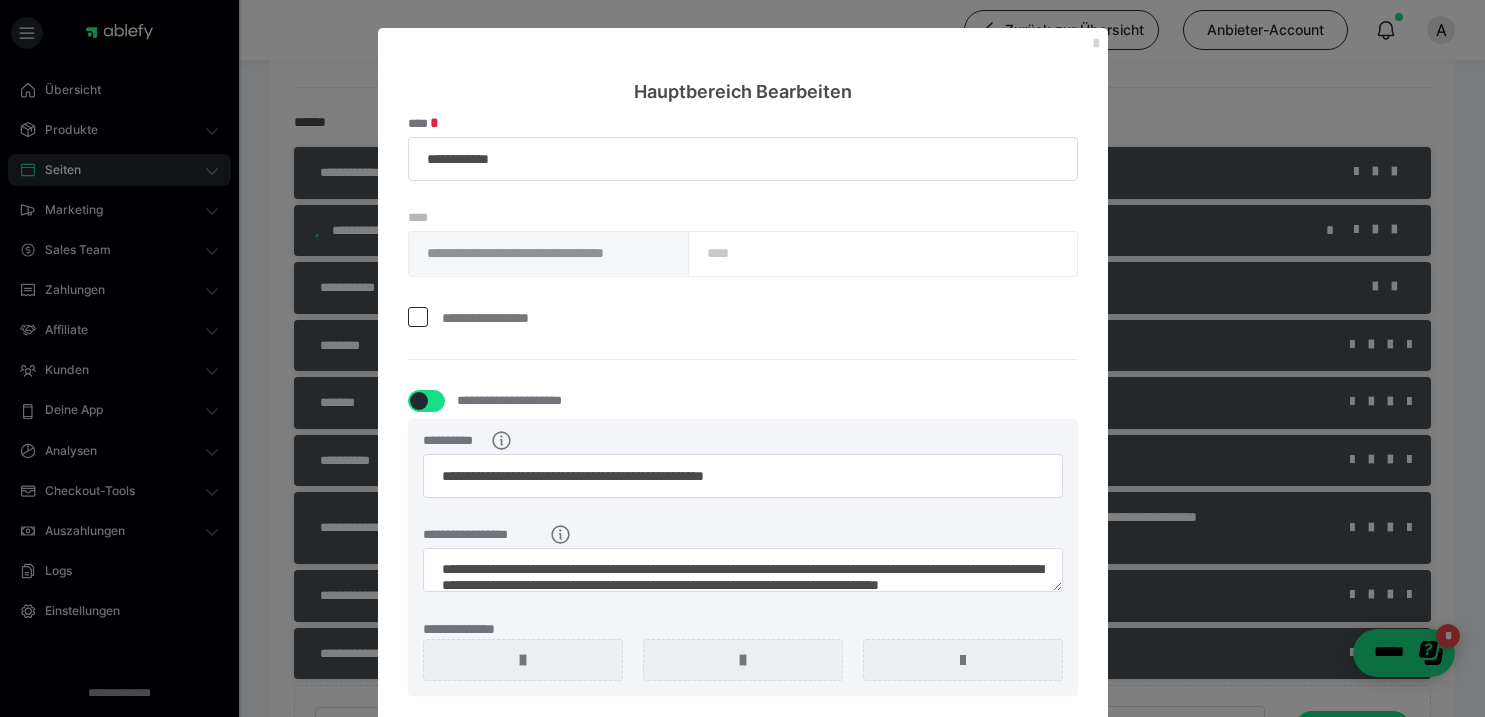 click at bounding box center (1096, 44) 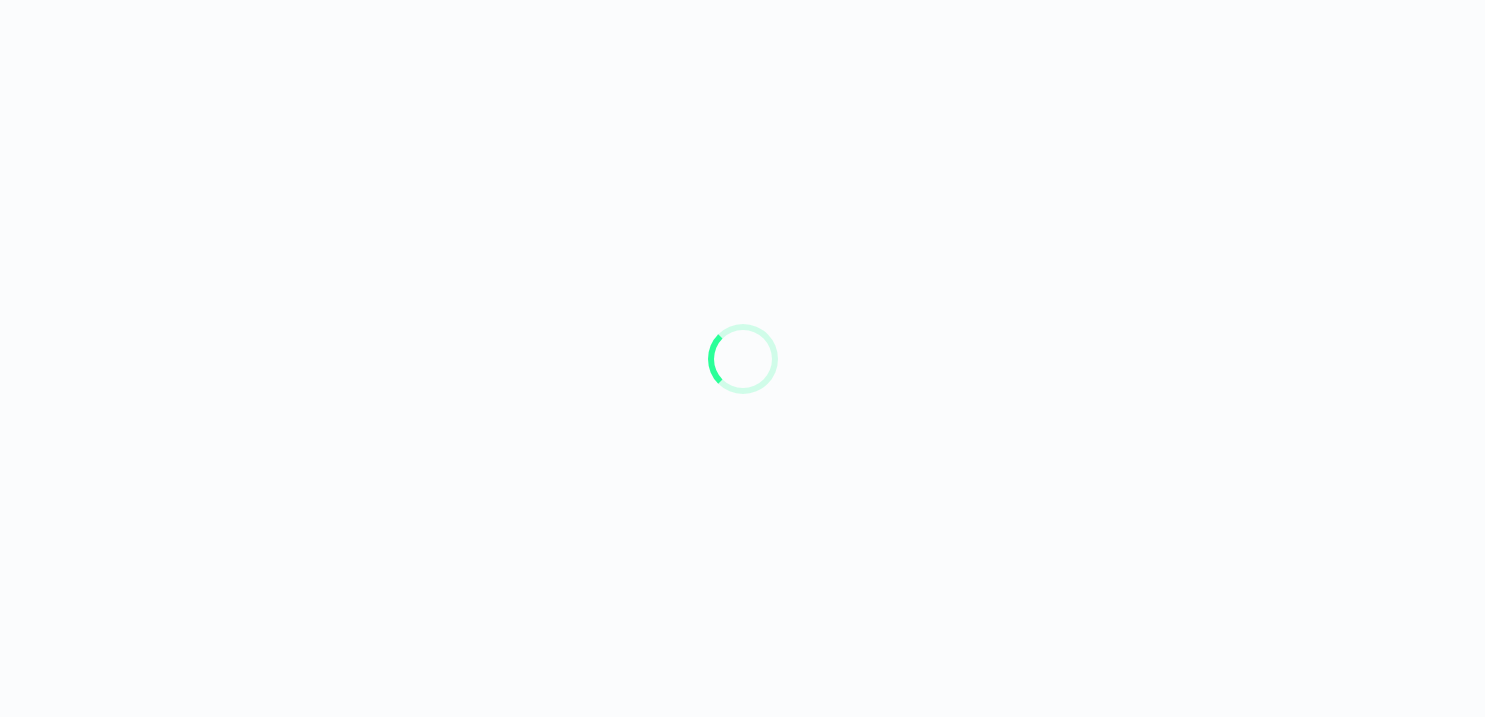 scroll, scrollTop: 0, scrollLeft: 0, axis: both 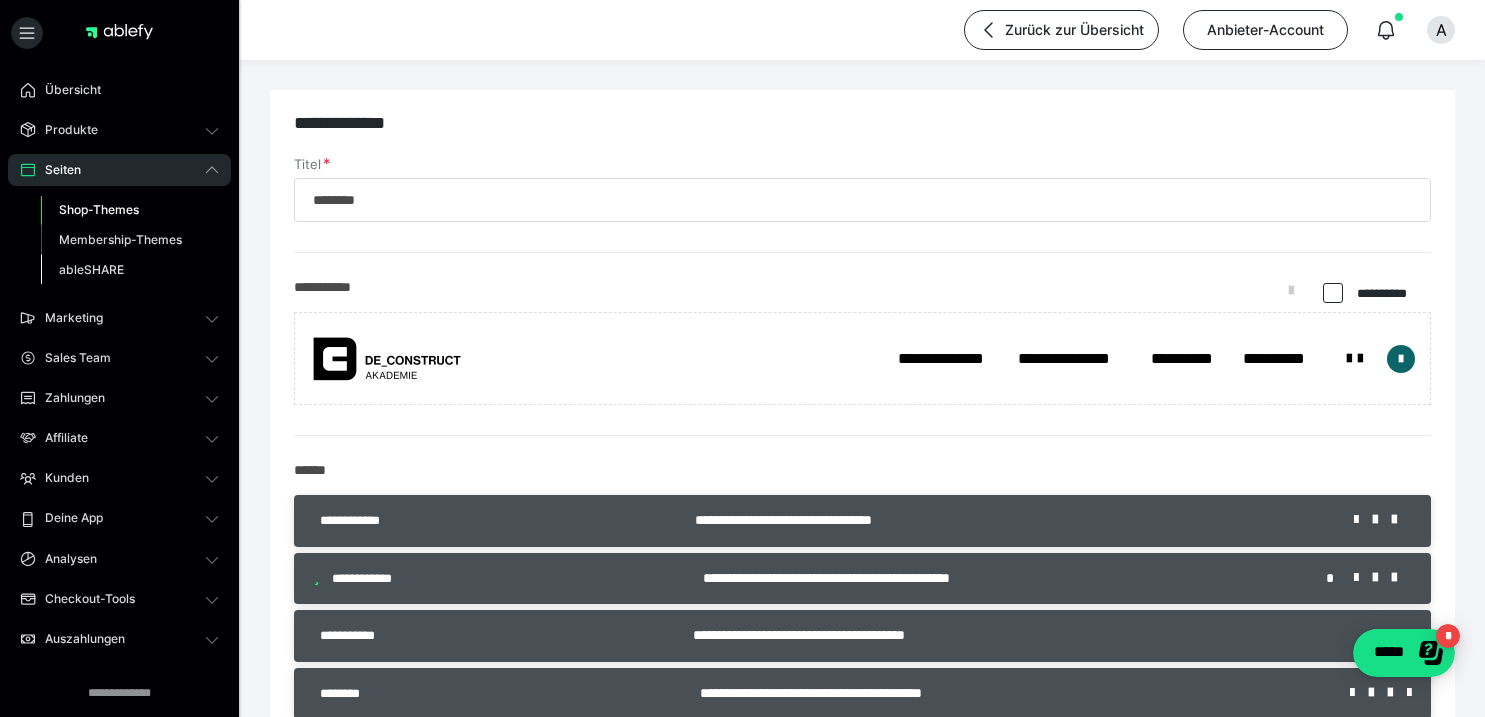 click on "ableSHARE" at bounding box center (91, 269) 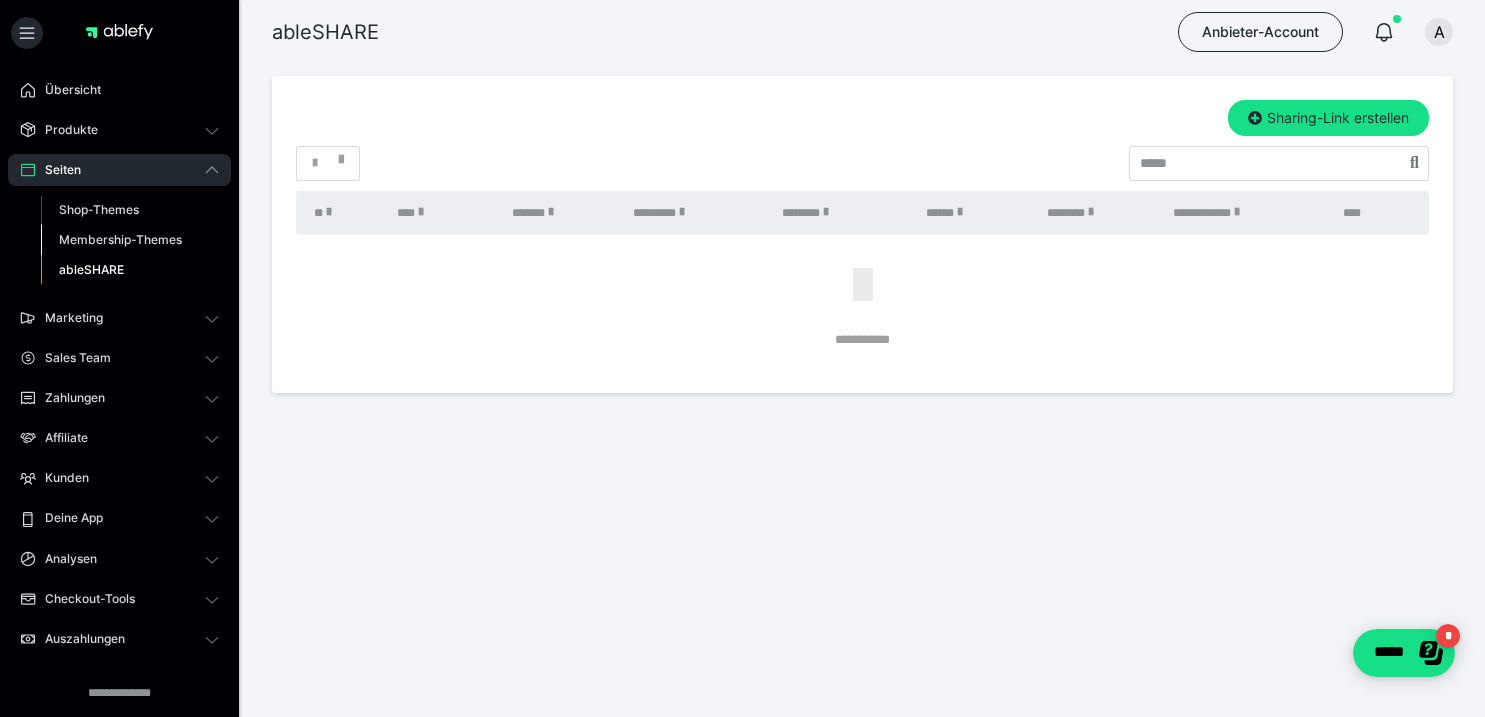 click on "Membership-Themes" at bounding box center (120, 239) 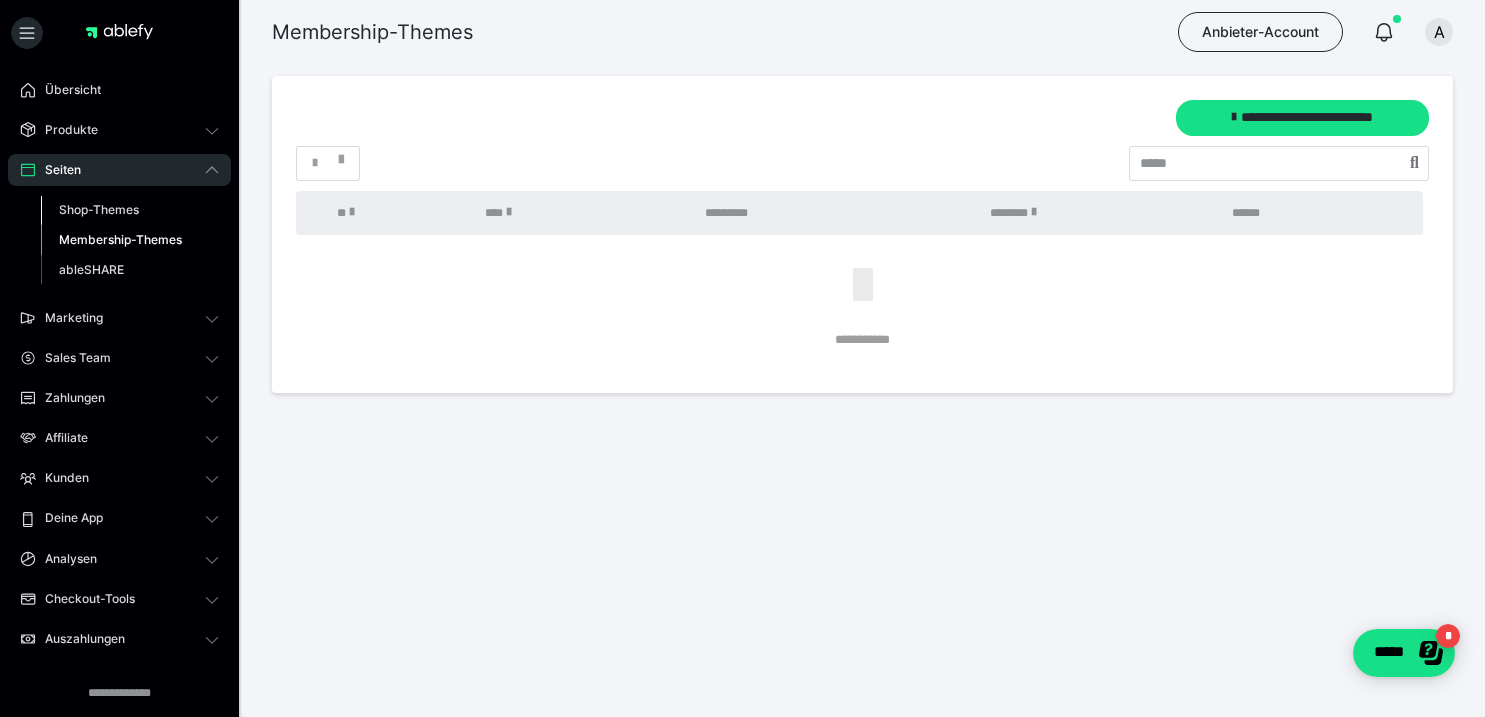 click on "Shop-Themes" at bounding box center [99, 209] 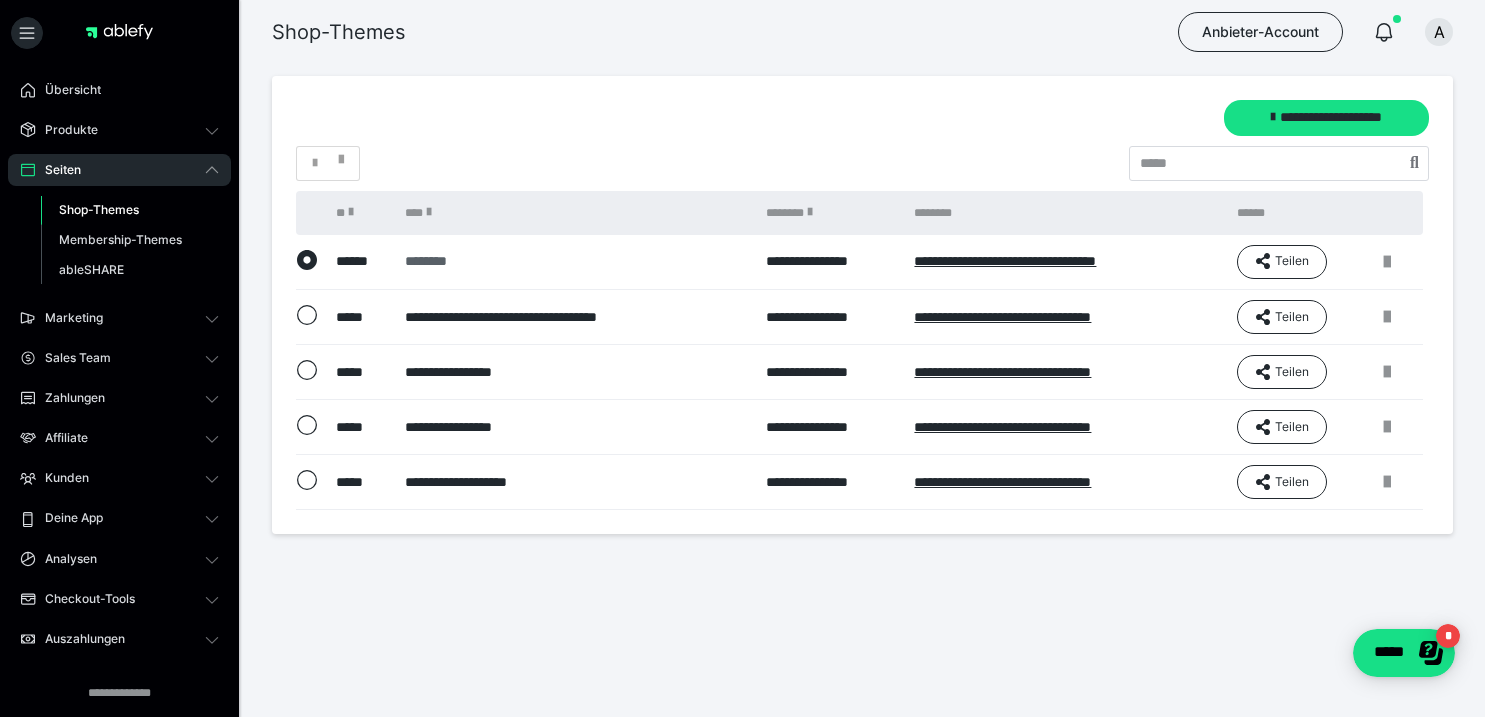 click on "********" at bounding box center [574, 261] 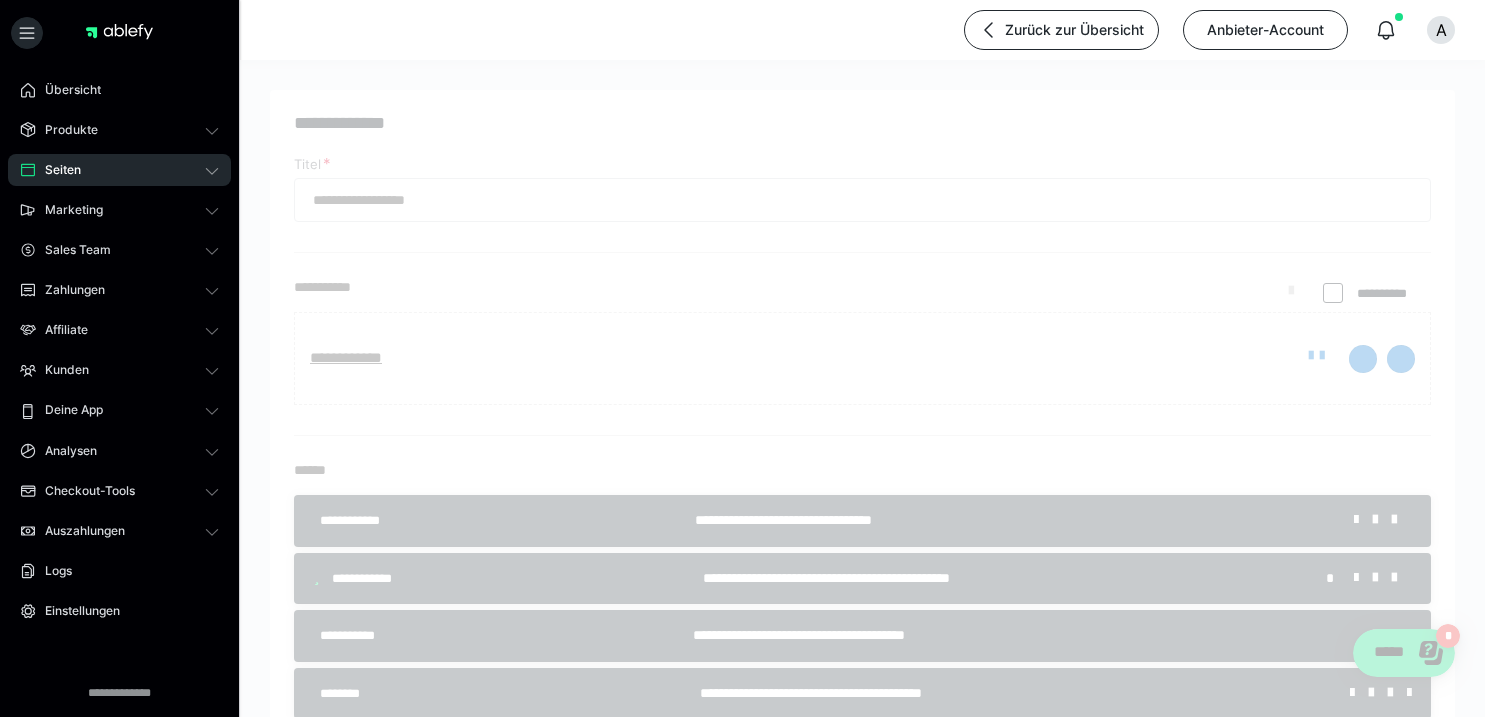 type on "********" 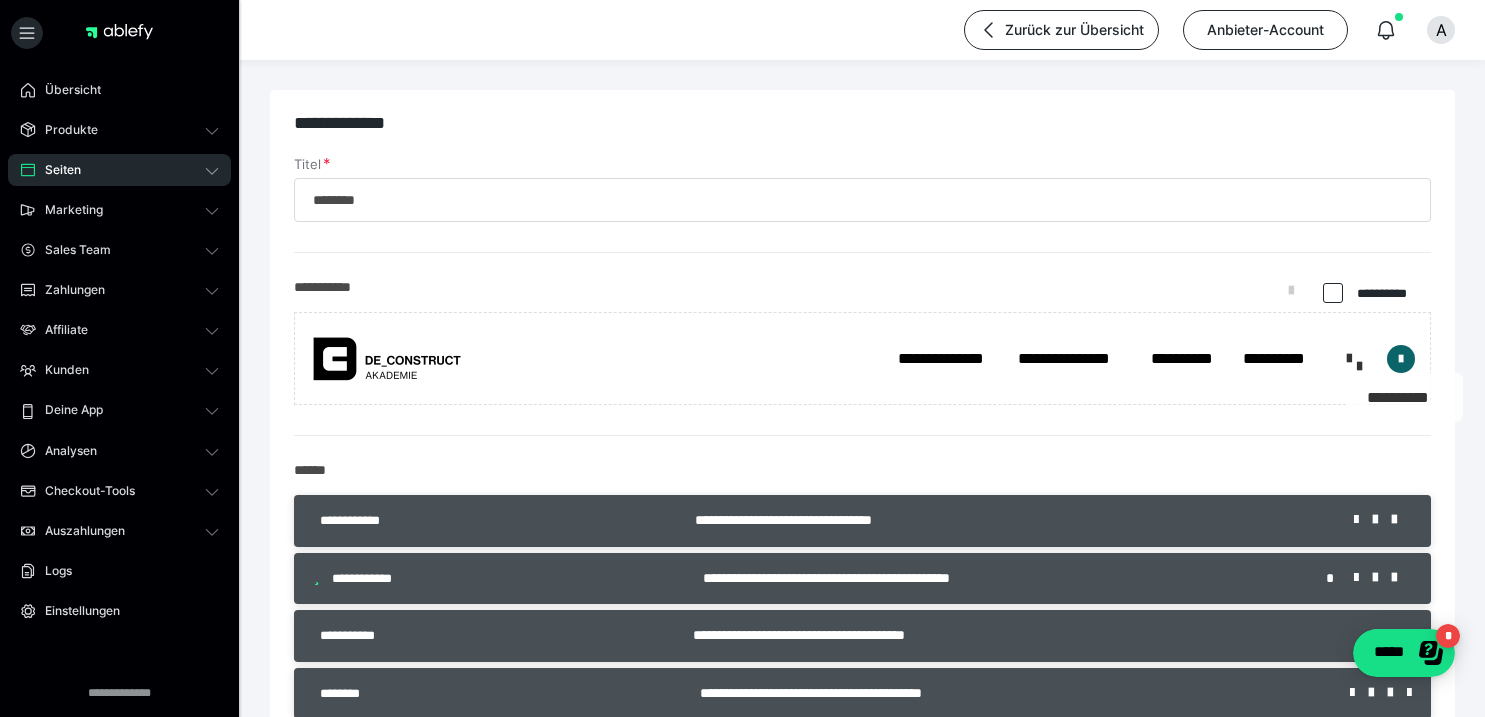 click at bounding box center (1349, 359) 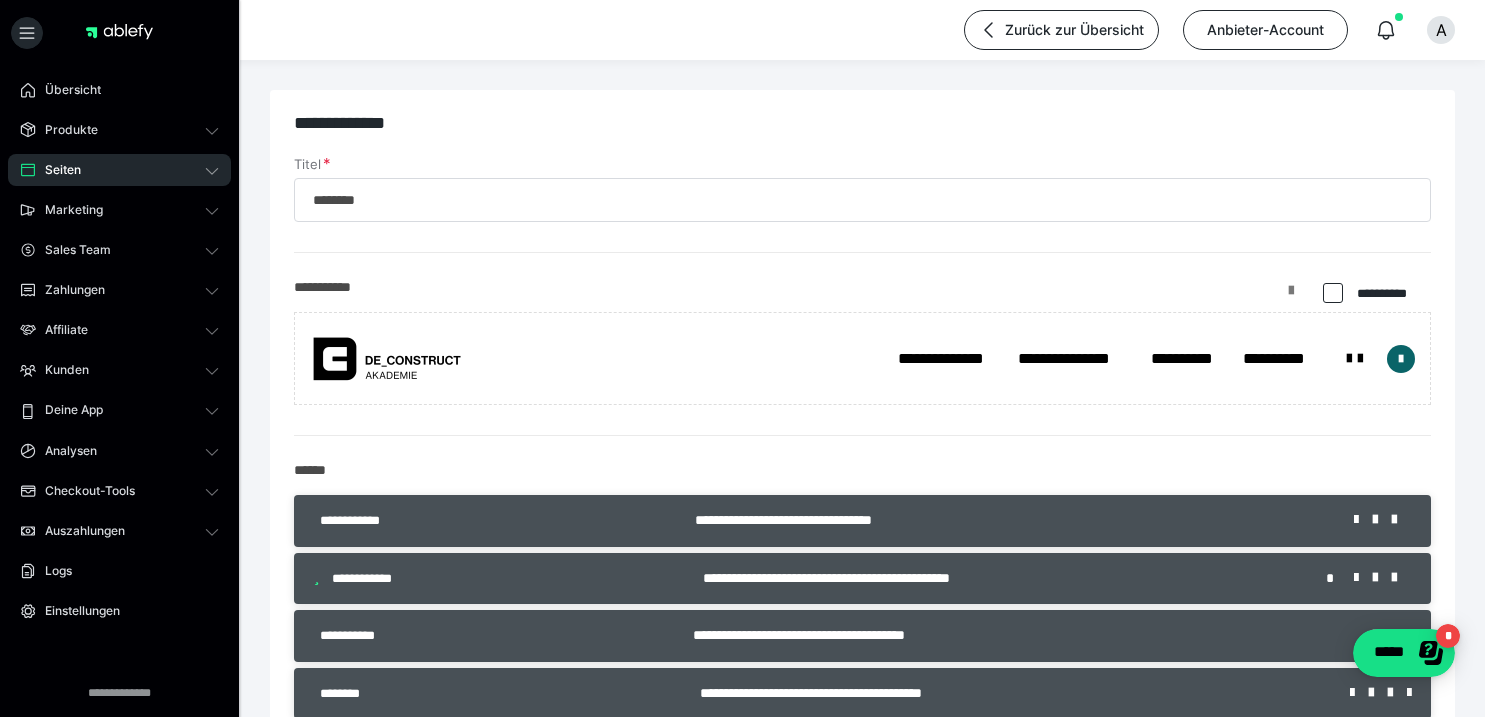 click at bounding box center [1291, 298] 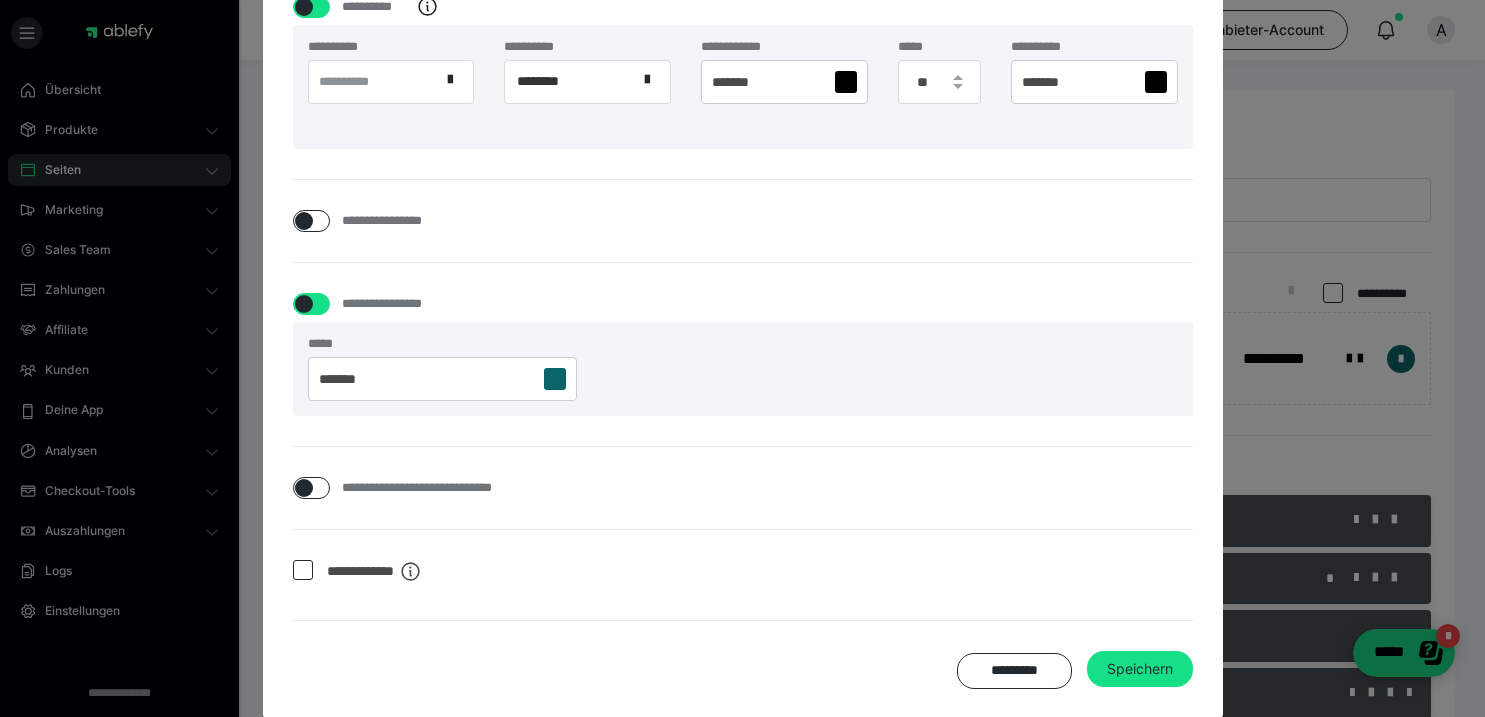 scroll, scrollTop: 1646, scrollLeft: 0, axis: vertical 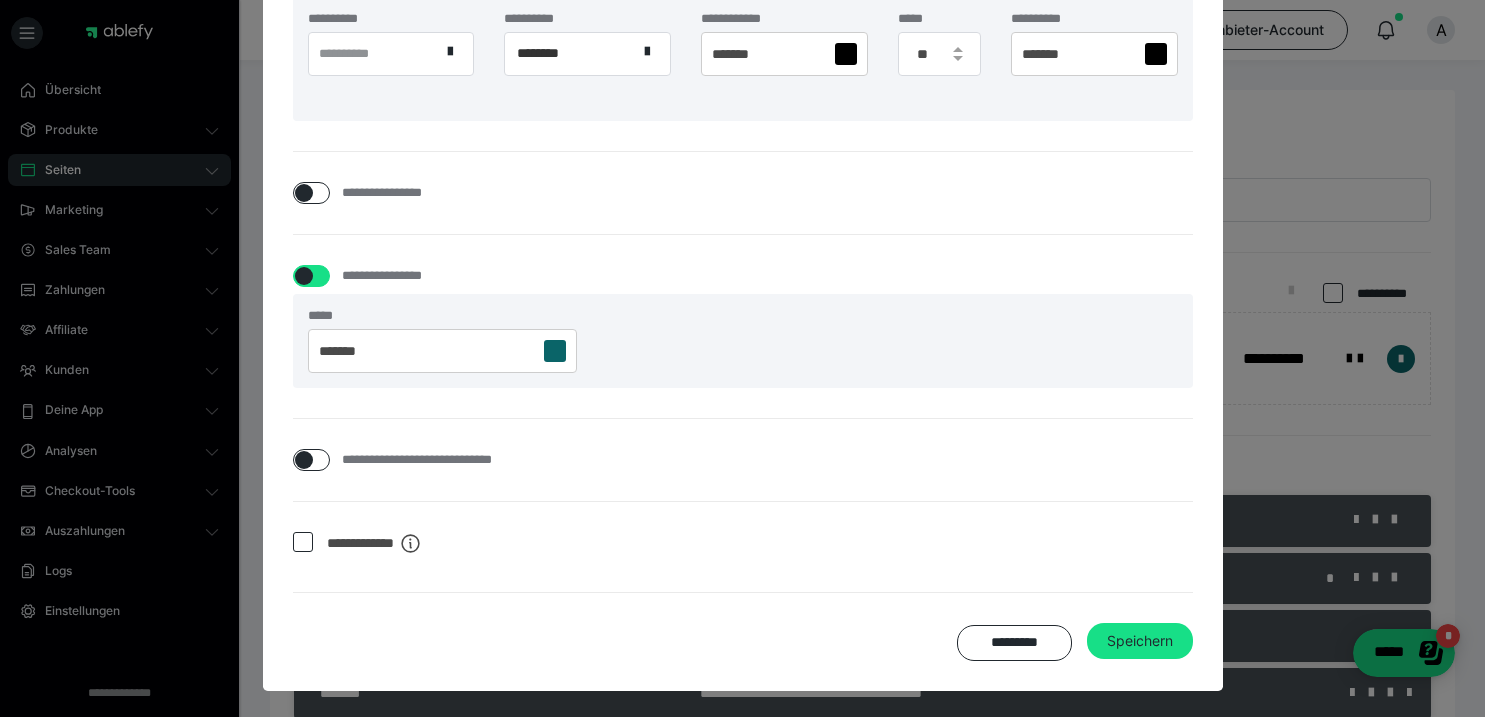click at bounding box center [304, 460] 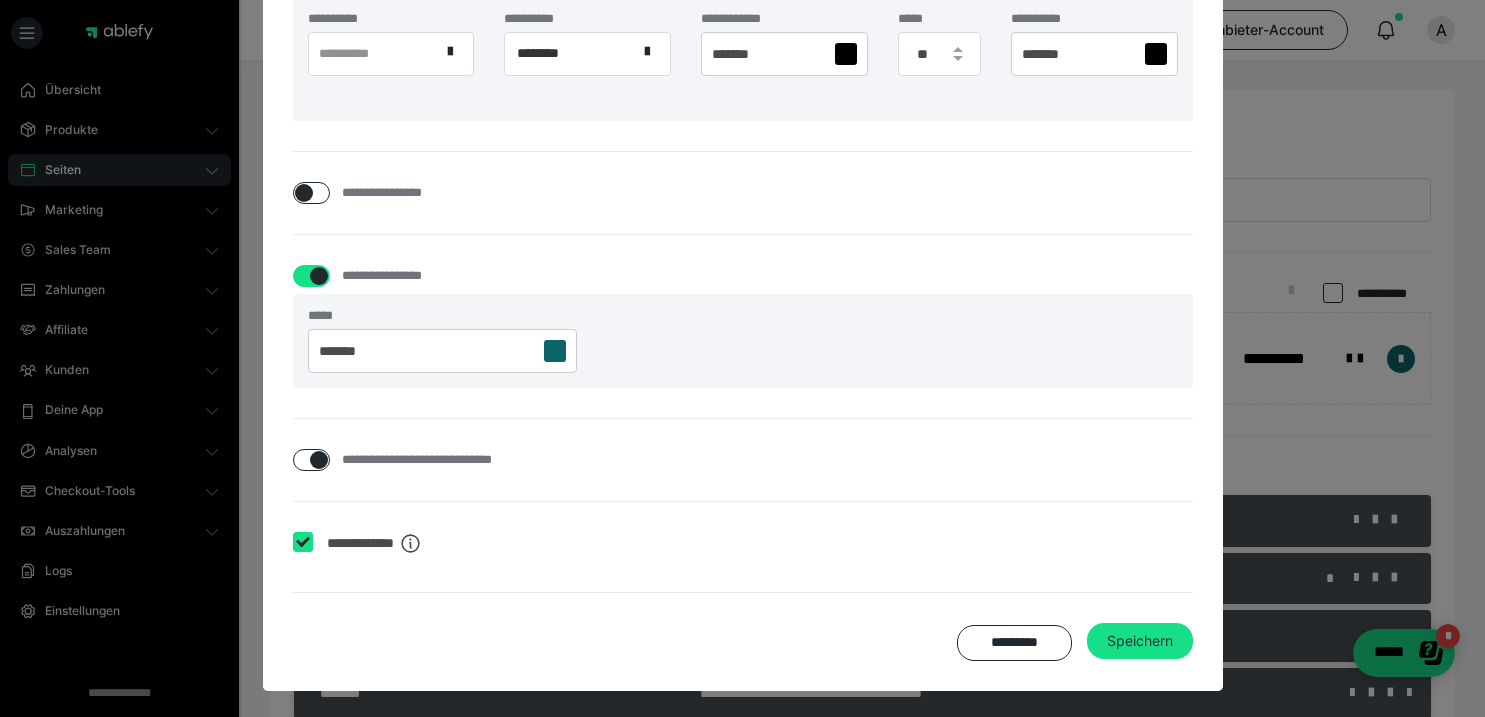 checkbox on "****" 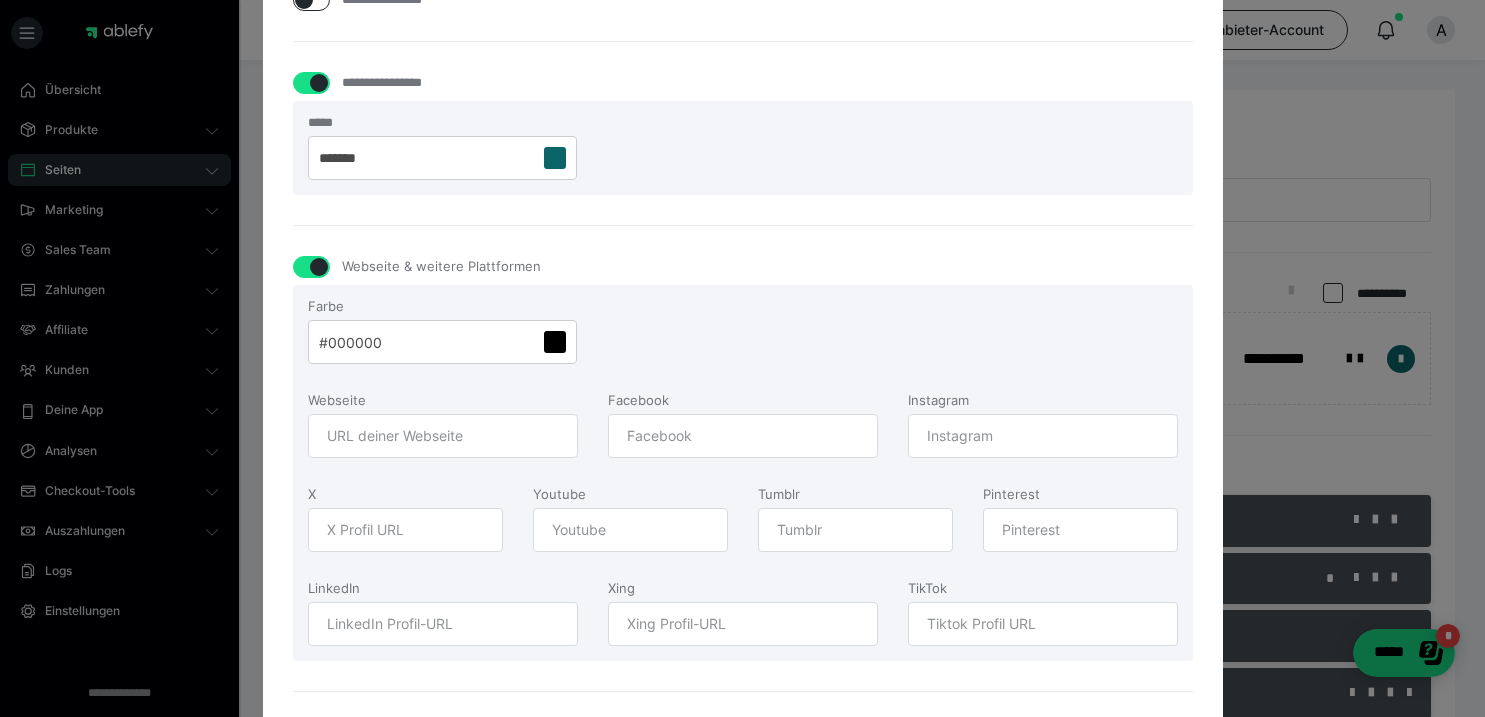 scroll, scrollTop: 1842, scrollLeft: 0, axis: vertical 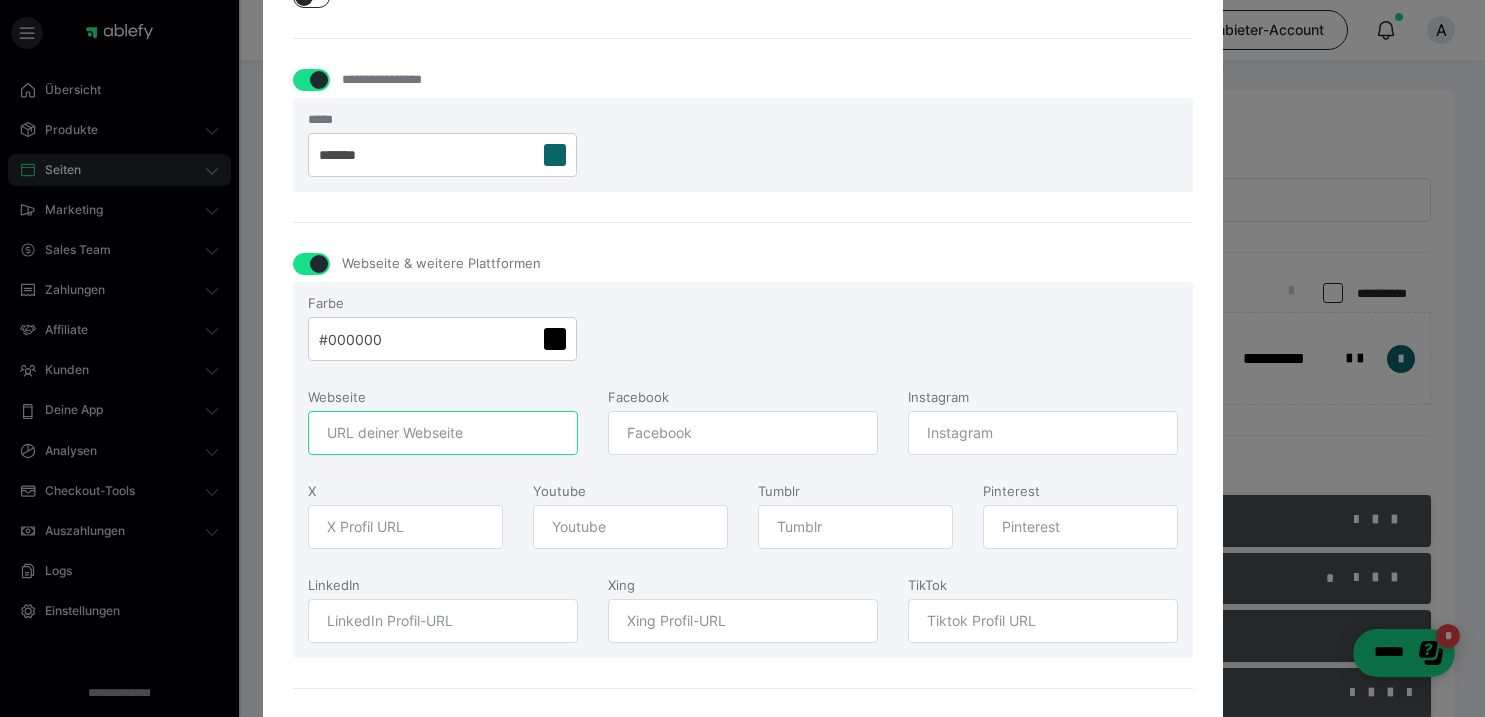 click on "Webseite" at bounding box center [443, 433] 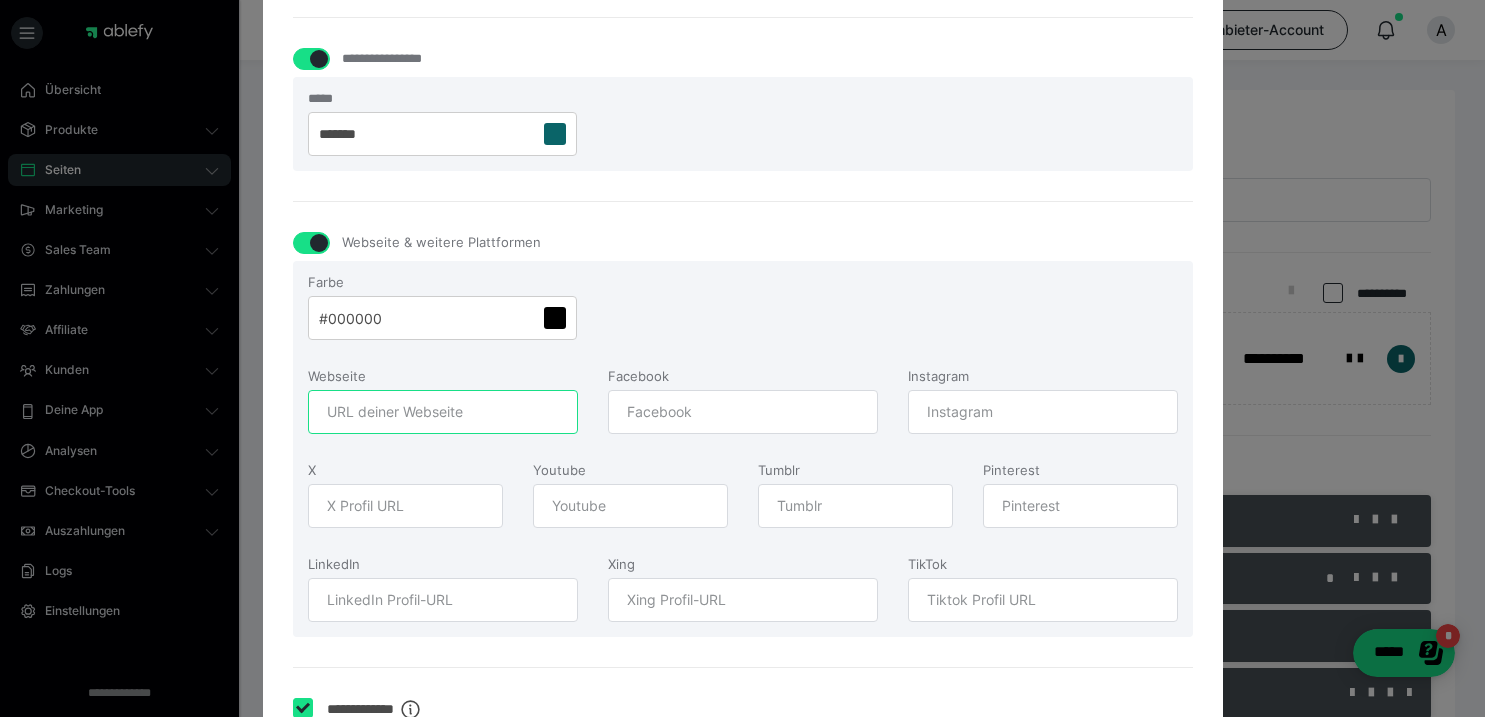 scroll, scrollTop: 1839, scrollLeft: 0, axis: vertical 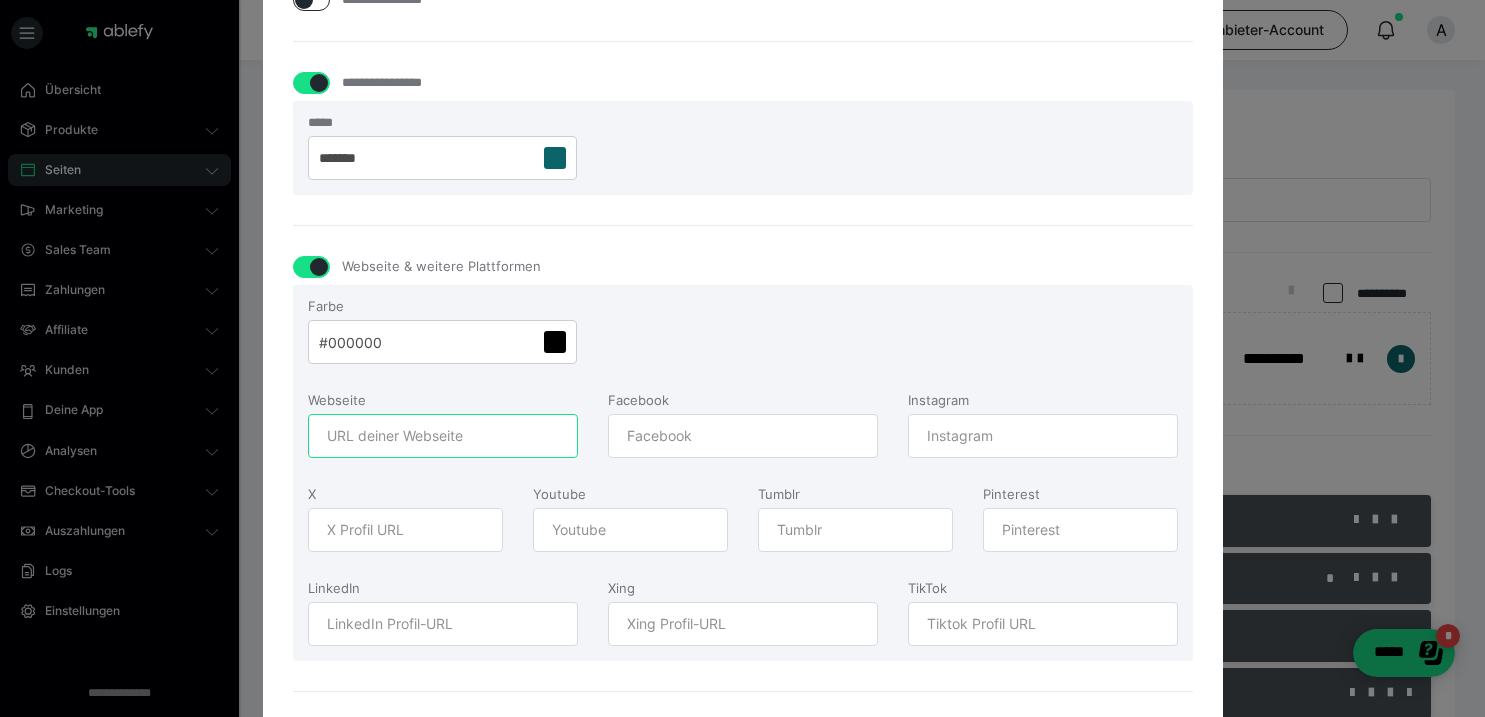 paste on "https://de-construct.de/" 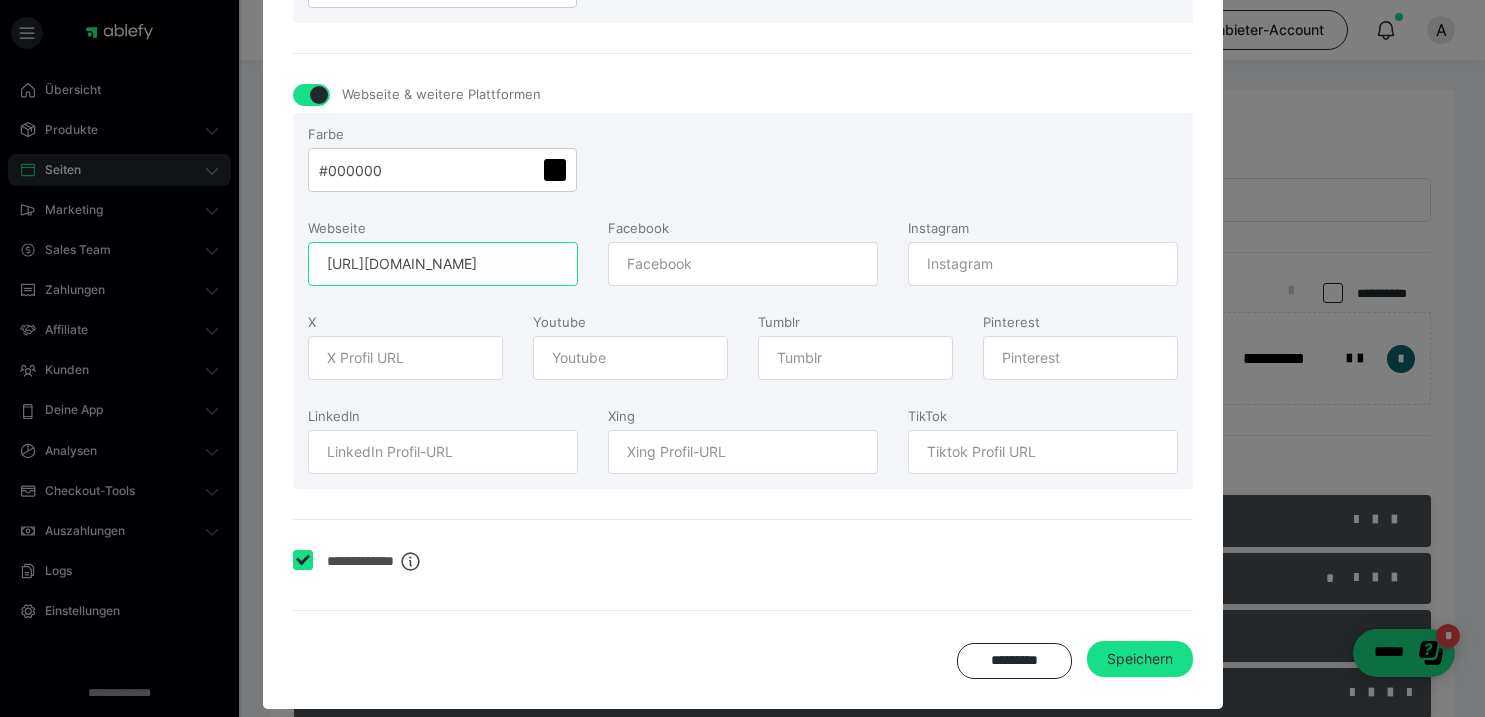 scroll, scrollTop: 2029, scrollLeft: 0, axis: vertical 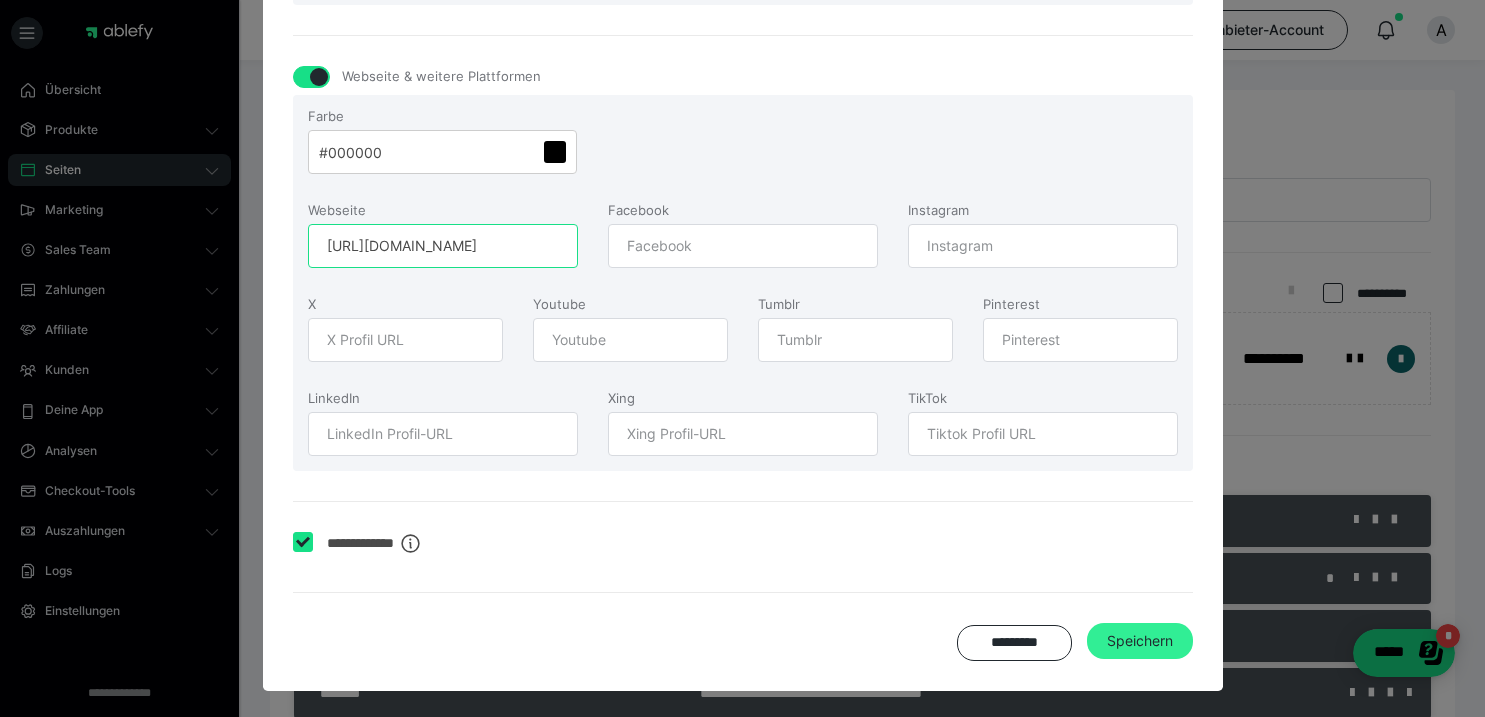 type on "https://de-construct.de/" 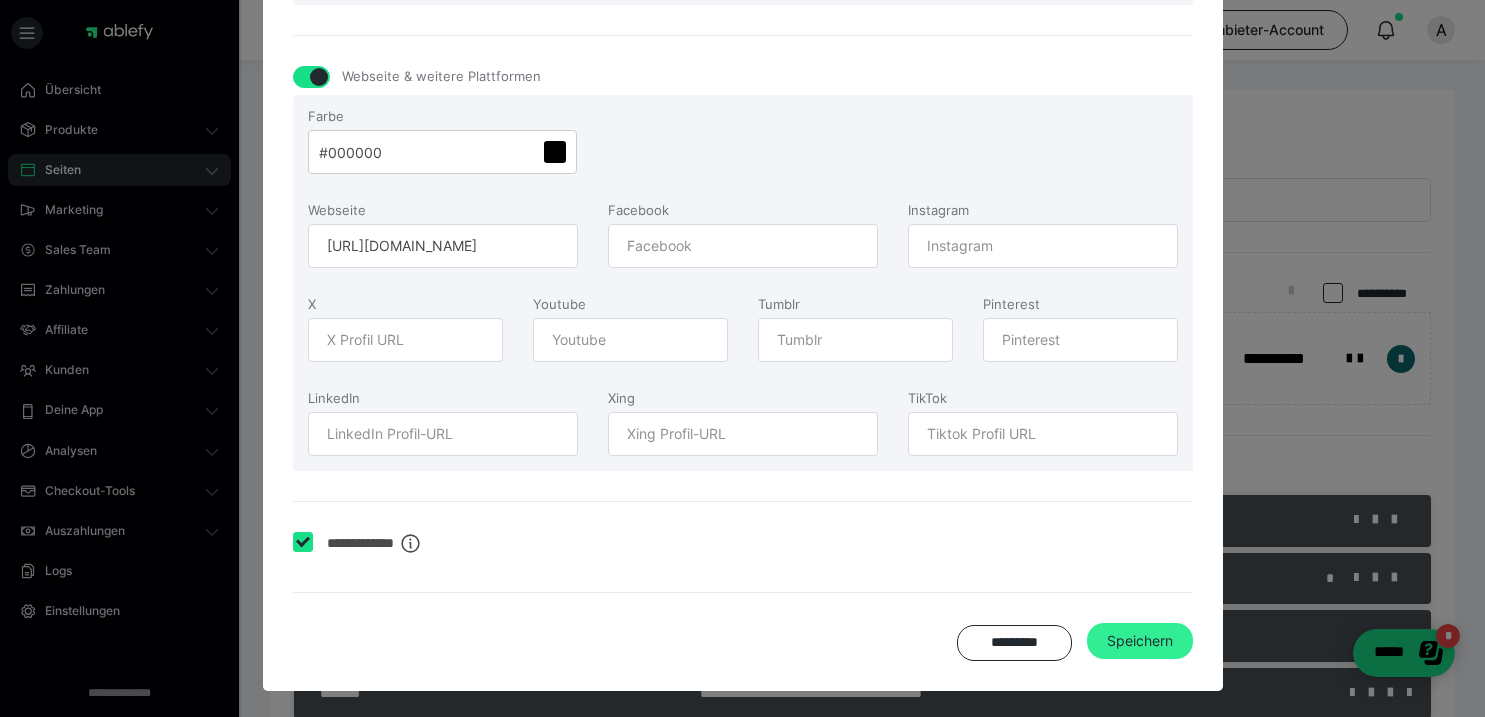 click on "Speichern" at bounding box center (1140, 641) 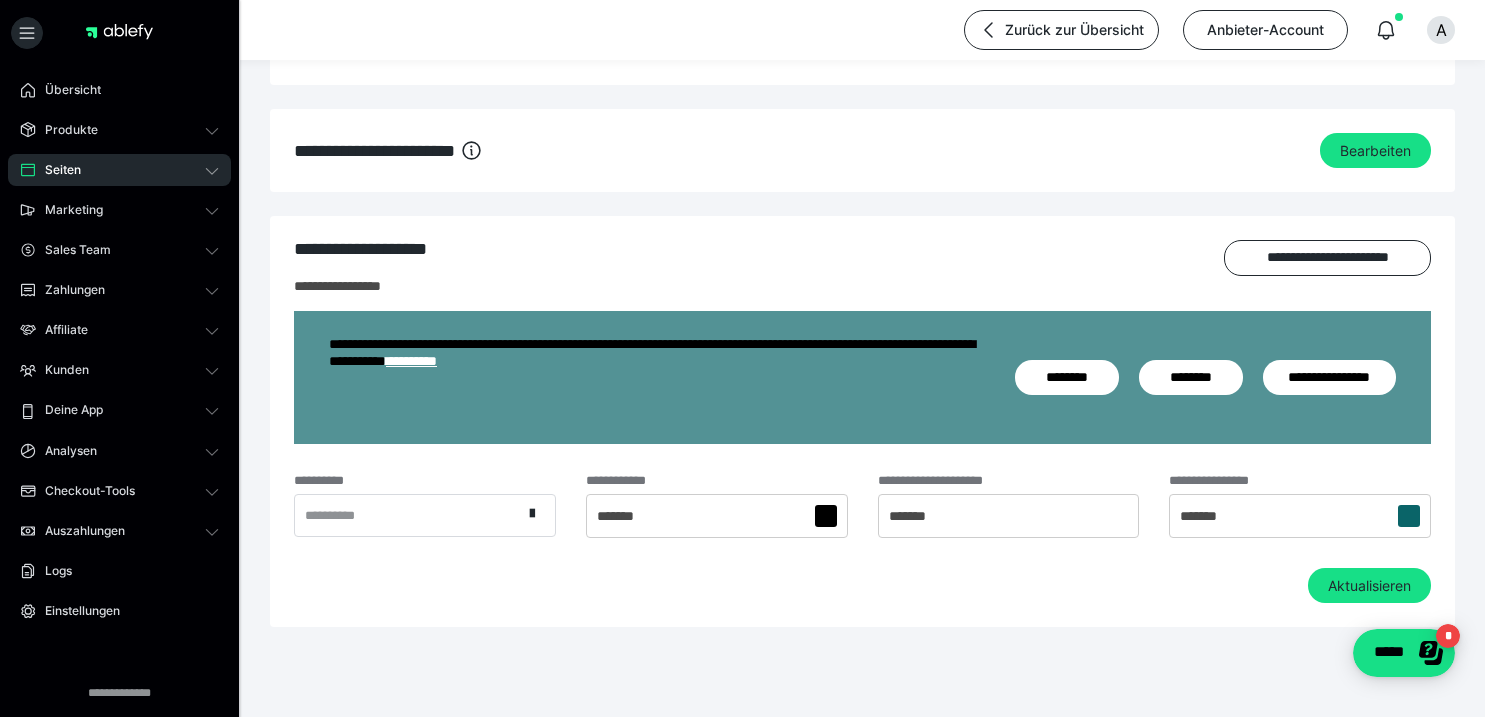 scroll, scrollTop: 1994, scrollLeft: 0, axis: vertical 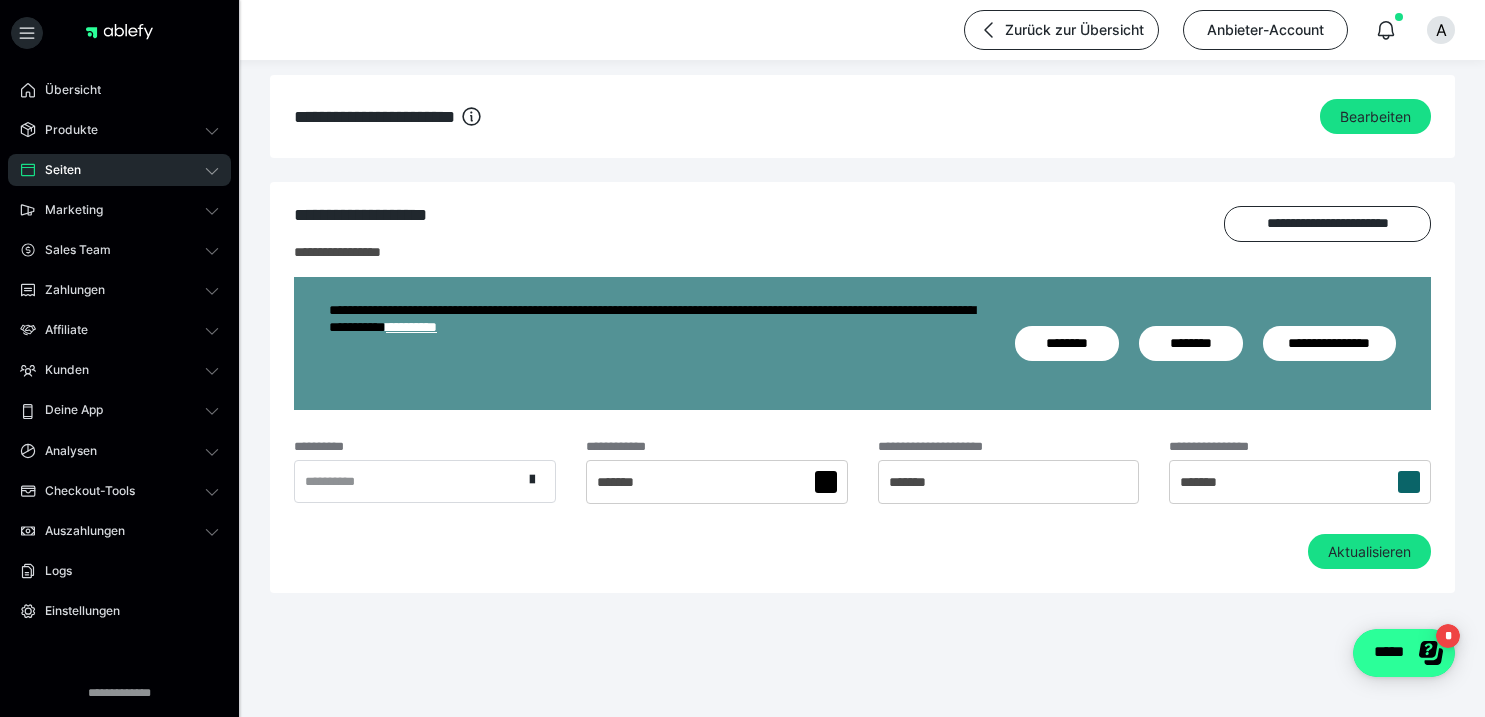 click on "*****" at bounding box center (1404, 653) 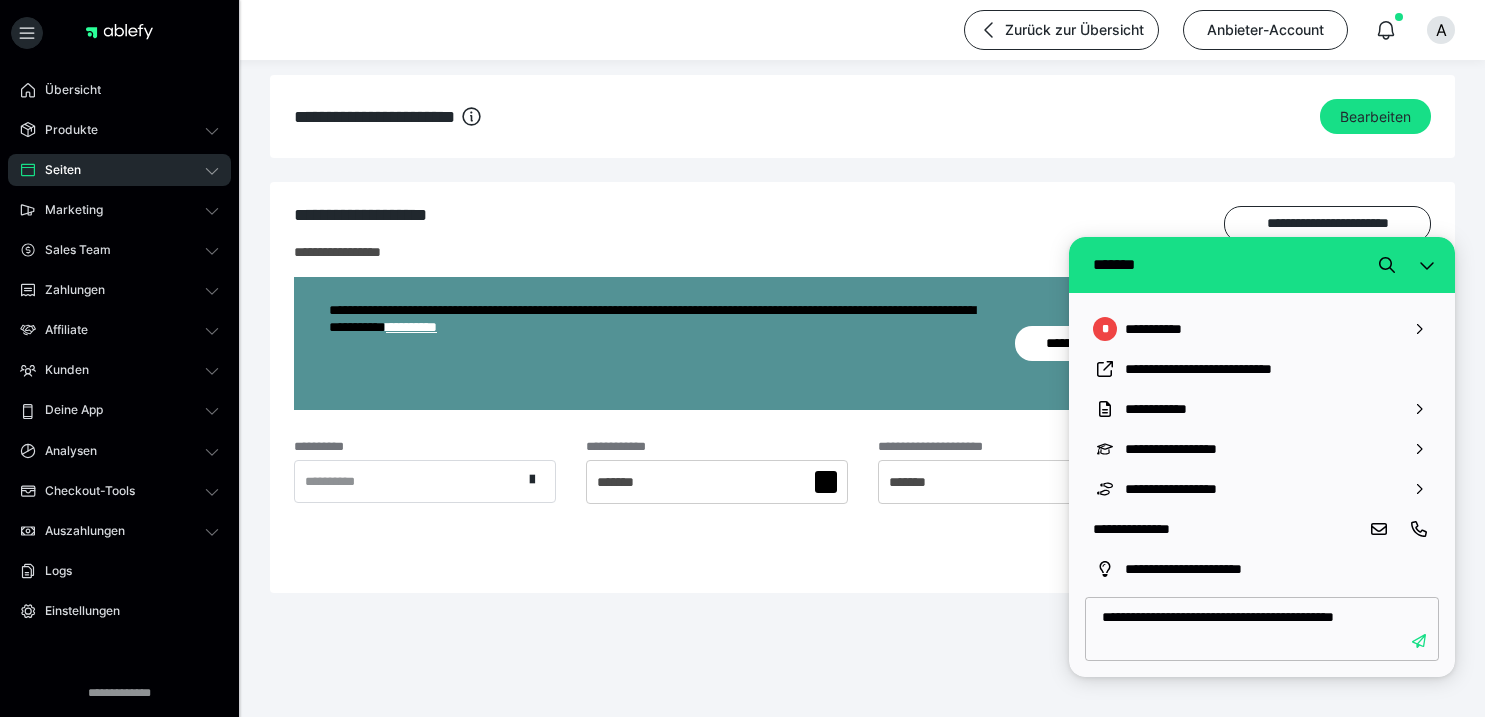 type on "**********" 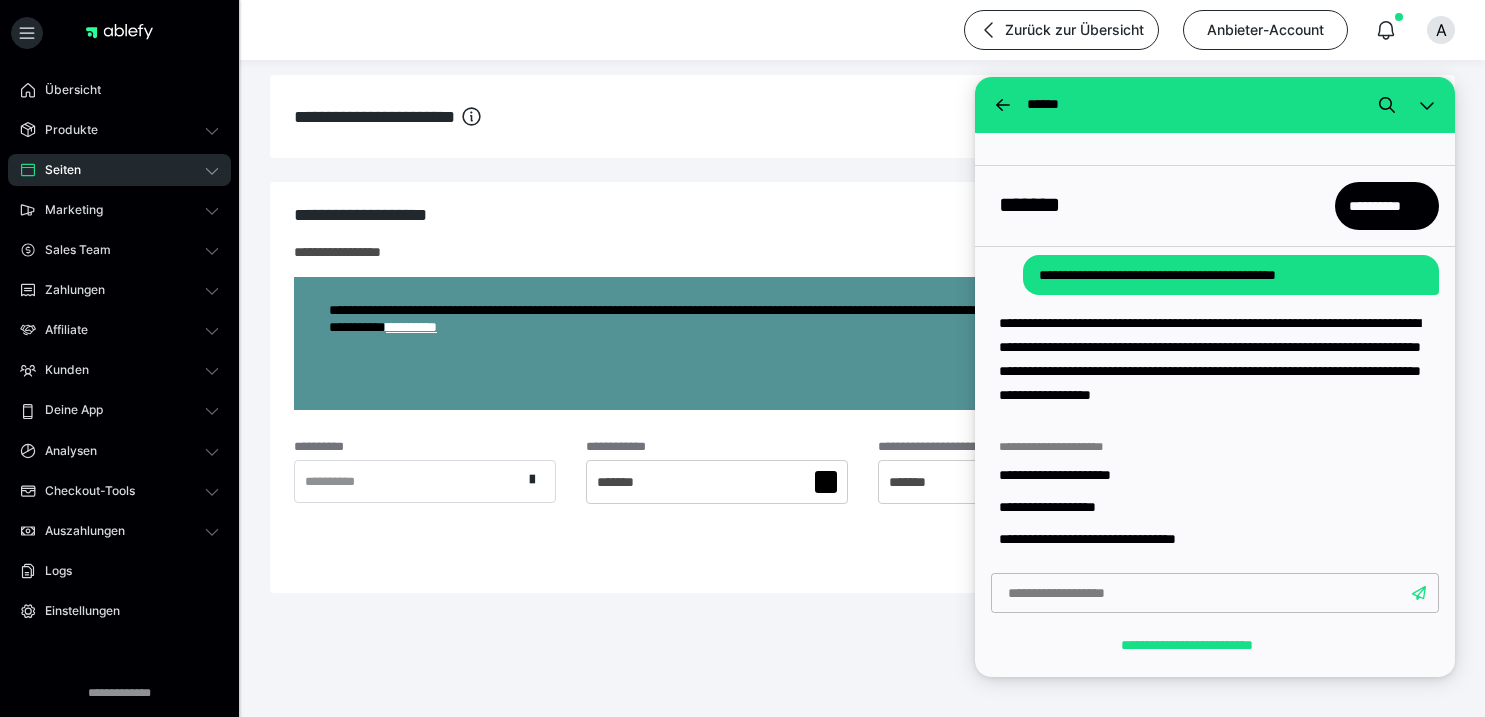 scroll, scrollTop: 203, scrollLeft: 0, axis: vertical 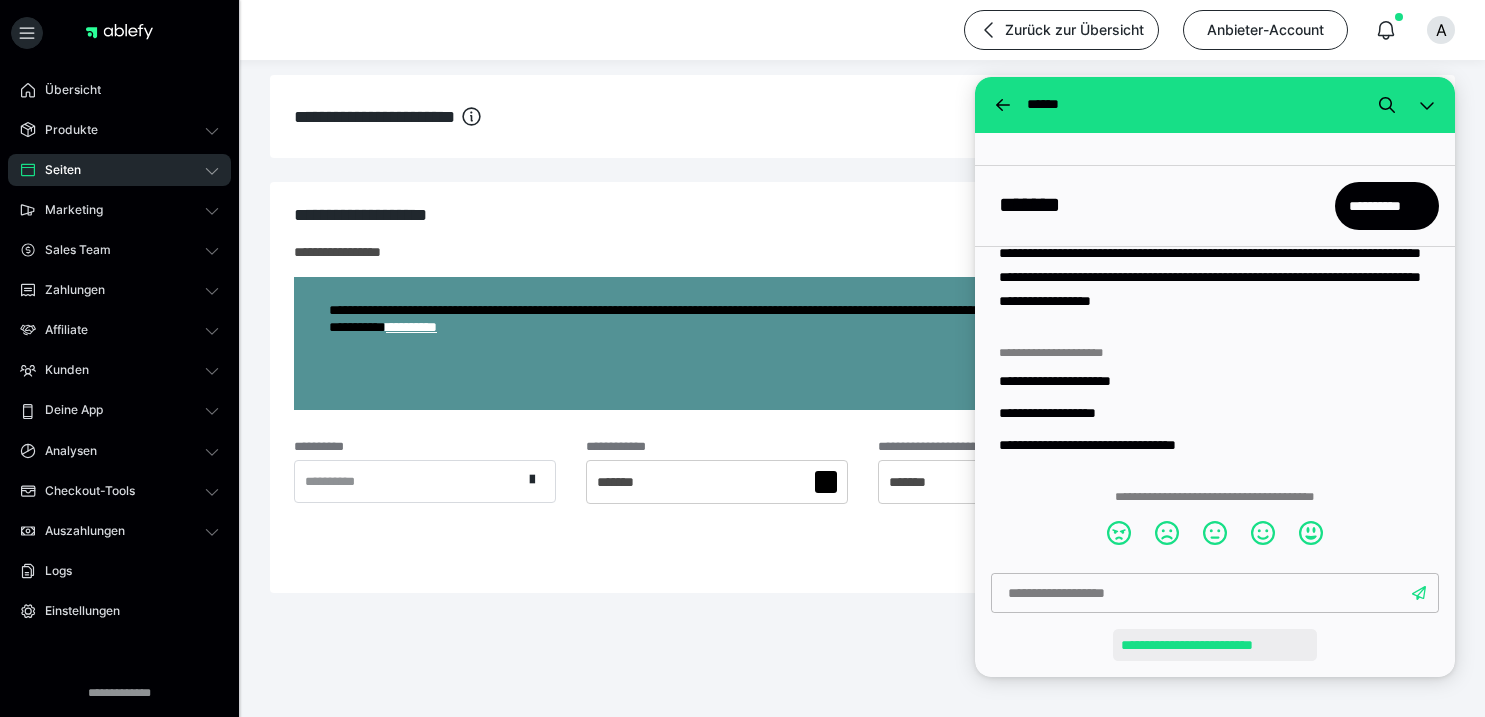 click on "**********" at bounding box center [1215, 645] 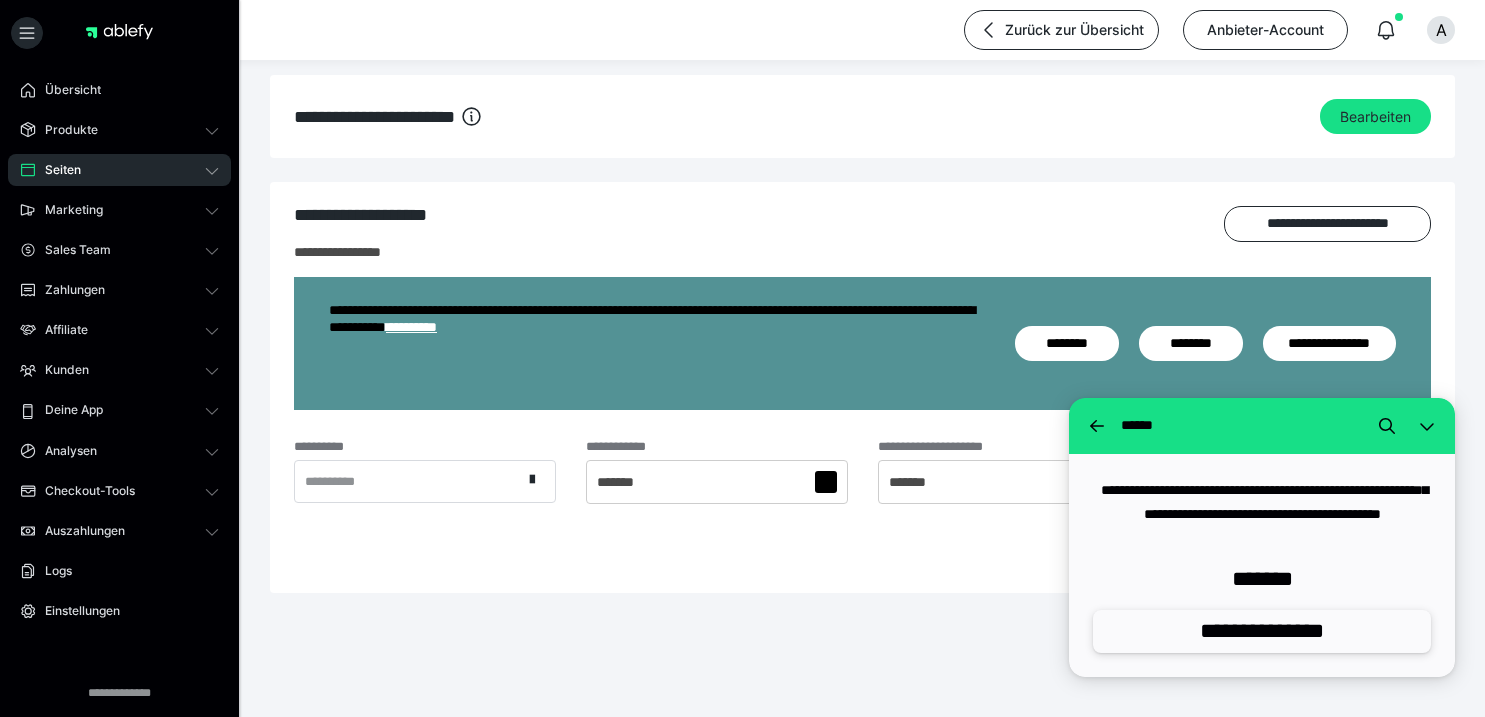 click on "**********" at bounding box center [1262, 631] 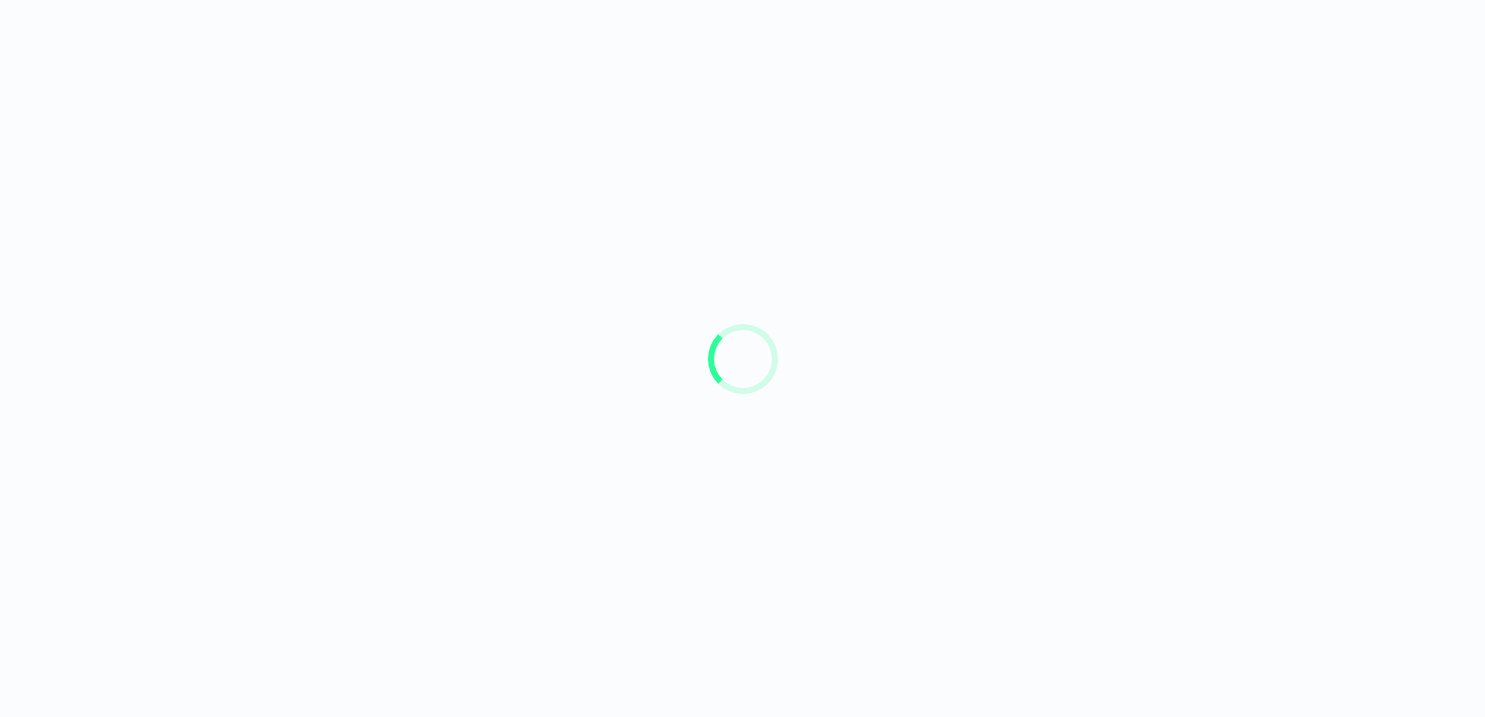 scroll, scrollTop: 0, scrollLeft: 0, axis: both 